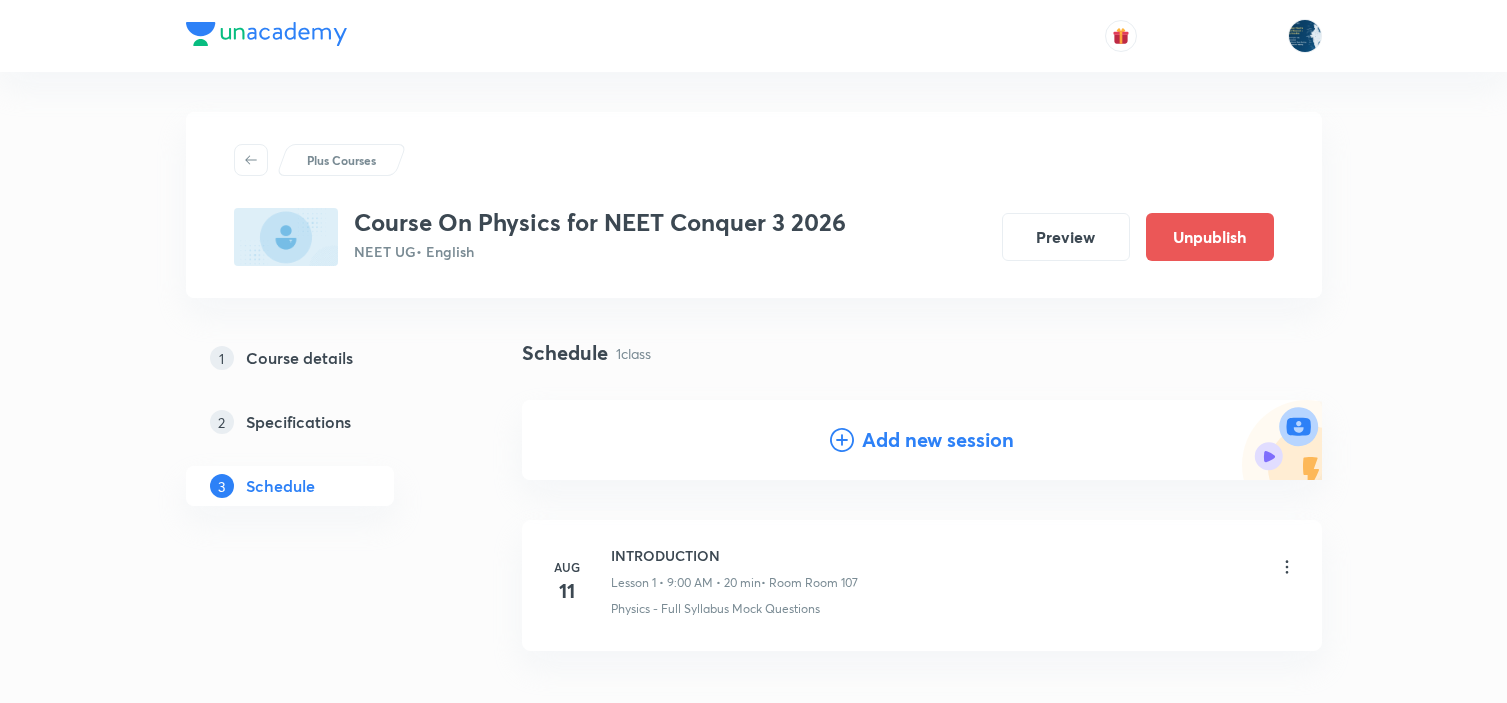 scroll, scrollTop: 86, scrollLeft: 0, axis: vertical 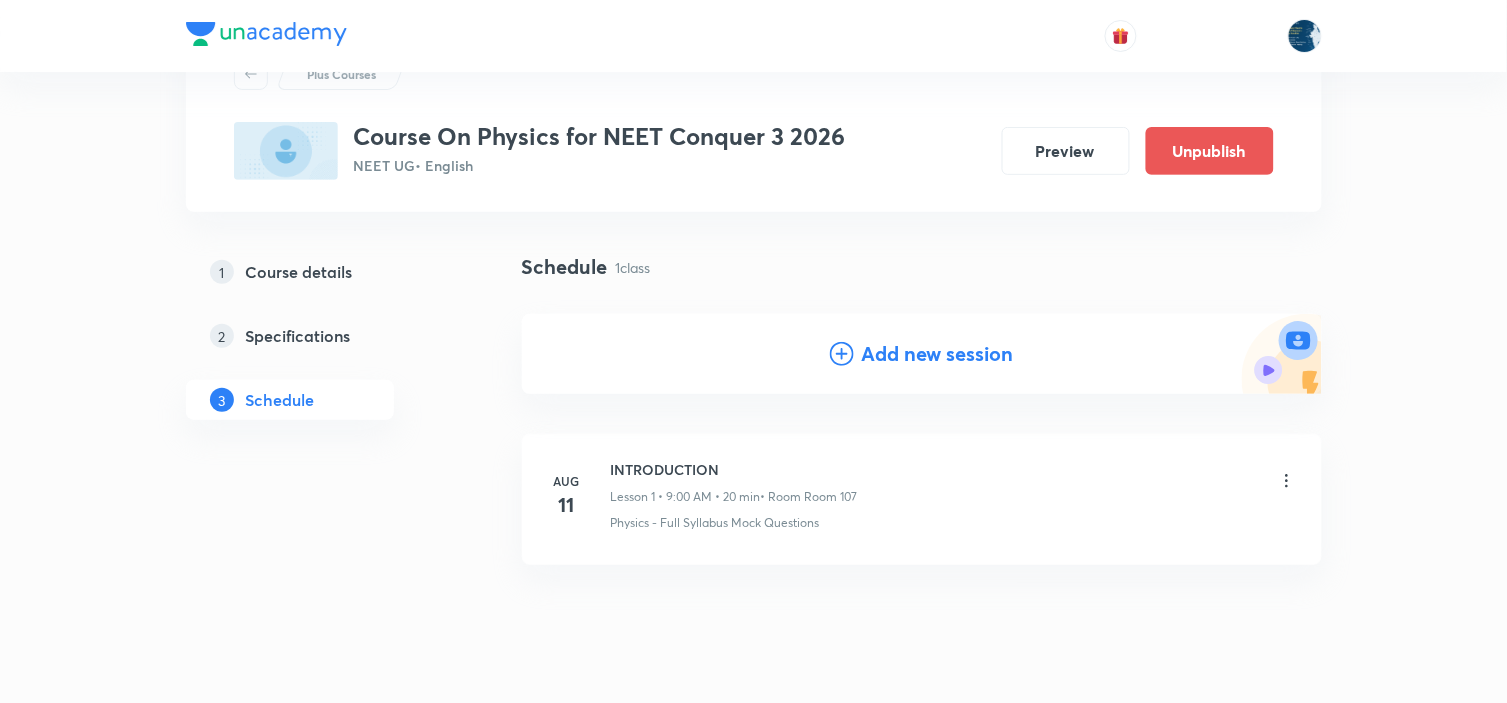 click on "Plus Courses Course On Physics for NEET Conquer 3 2026 NEET UG  • English Preview Unpublish 1 Course details 2 Specifications 3 Schedule Schedule 1  class Add new session Aug 11 INTRODUCTION Lesson 1 • 9:00 AM • 20 min  • Room Room 107 Physics - Full Syllabus Mock Questions" at bounding box center [754, 371] 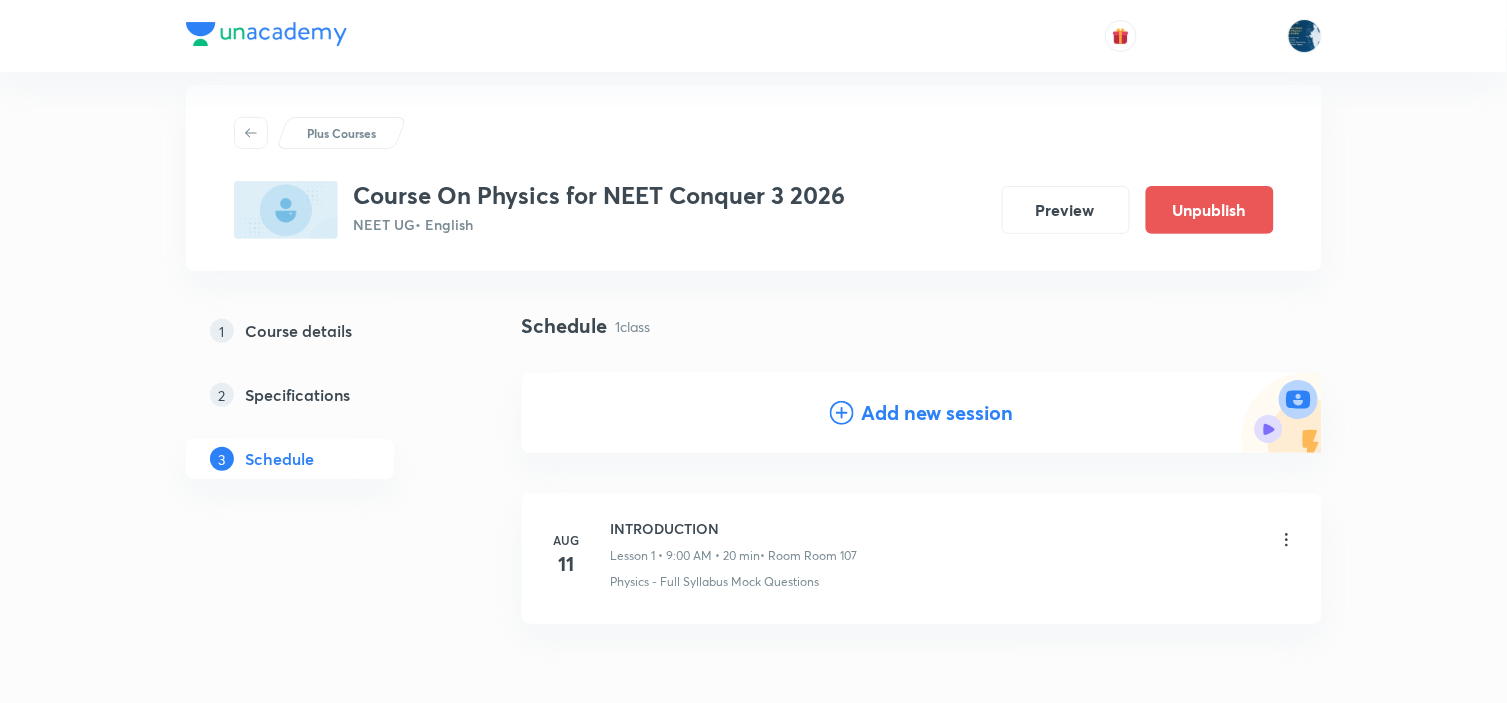 scroll, scrollTop: 0, scrollLeft: 0, axis: both 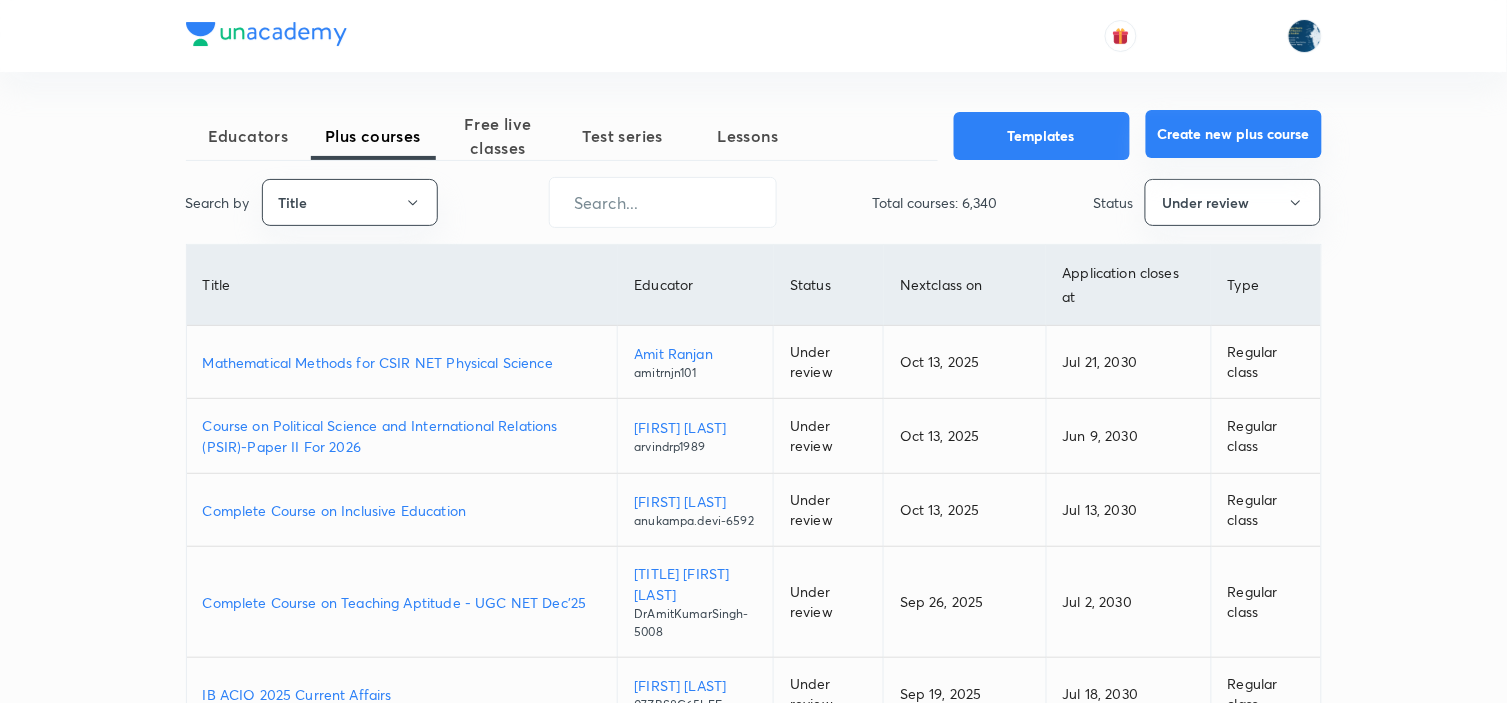 click on "Create new plus course" at bounding box center (1234, 134) 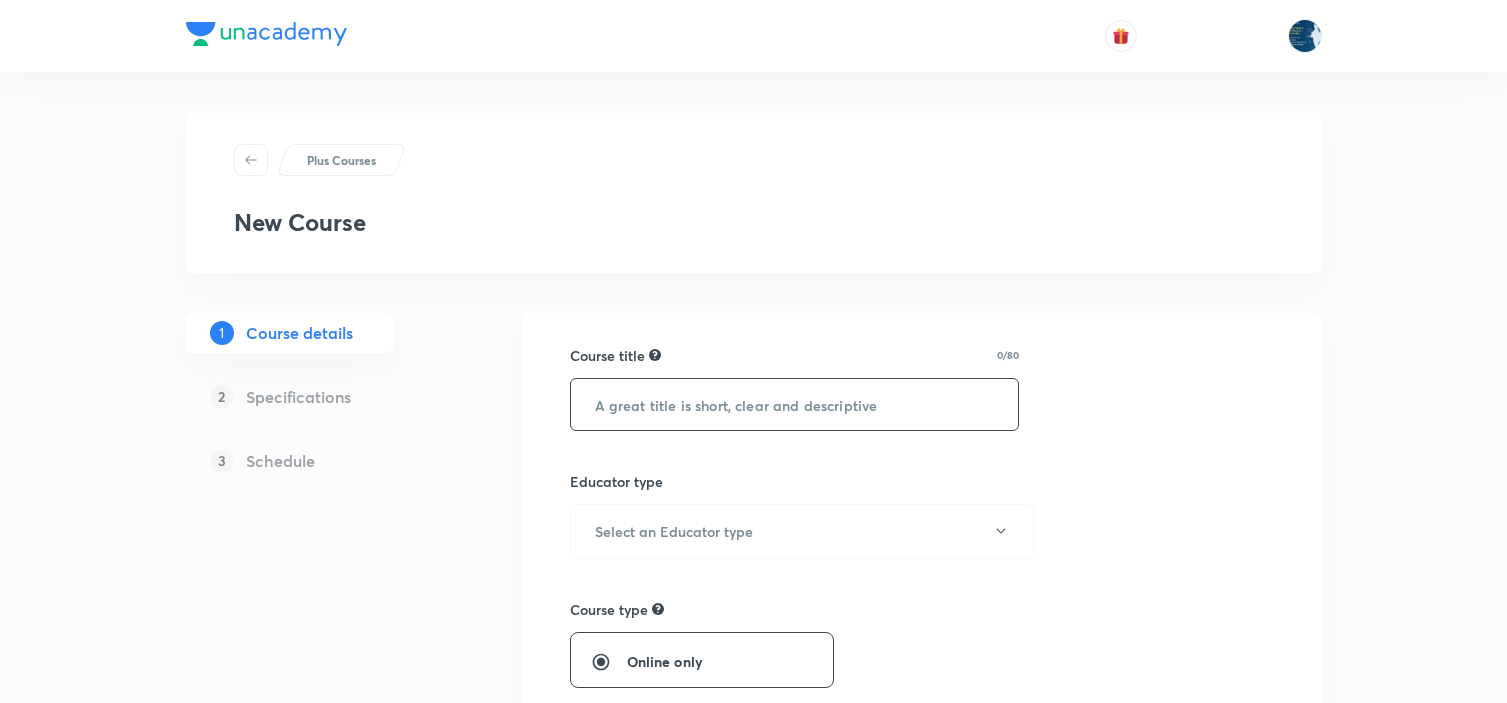 scroll, scrollTop: 0, scrollLeft: 0, axis: both 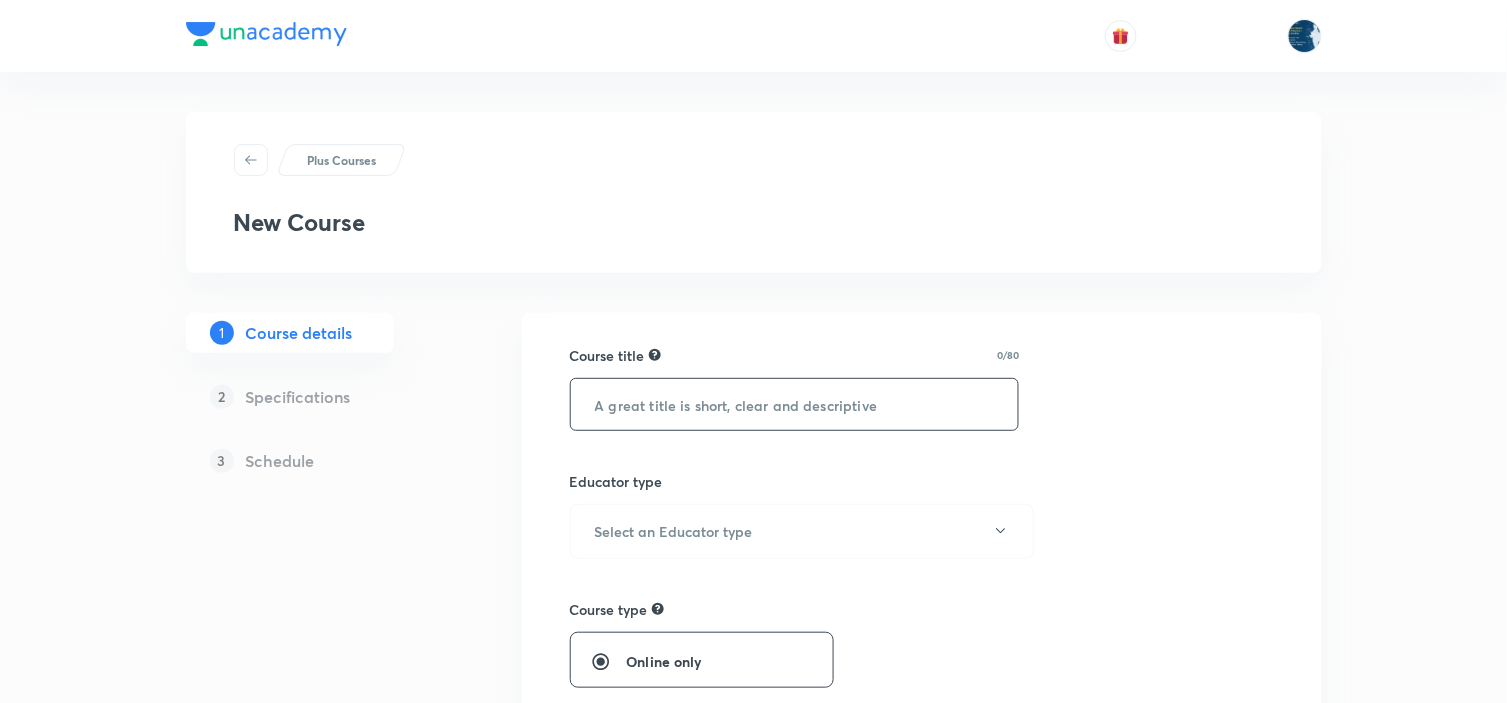 click at bounding box center (795, 404) 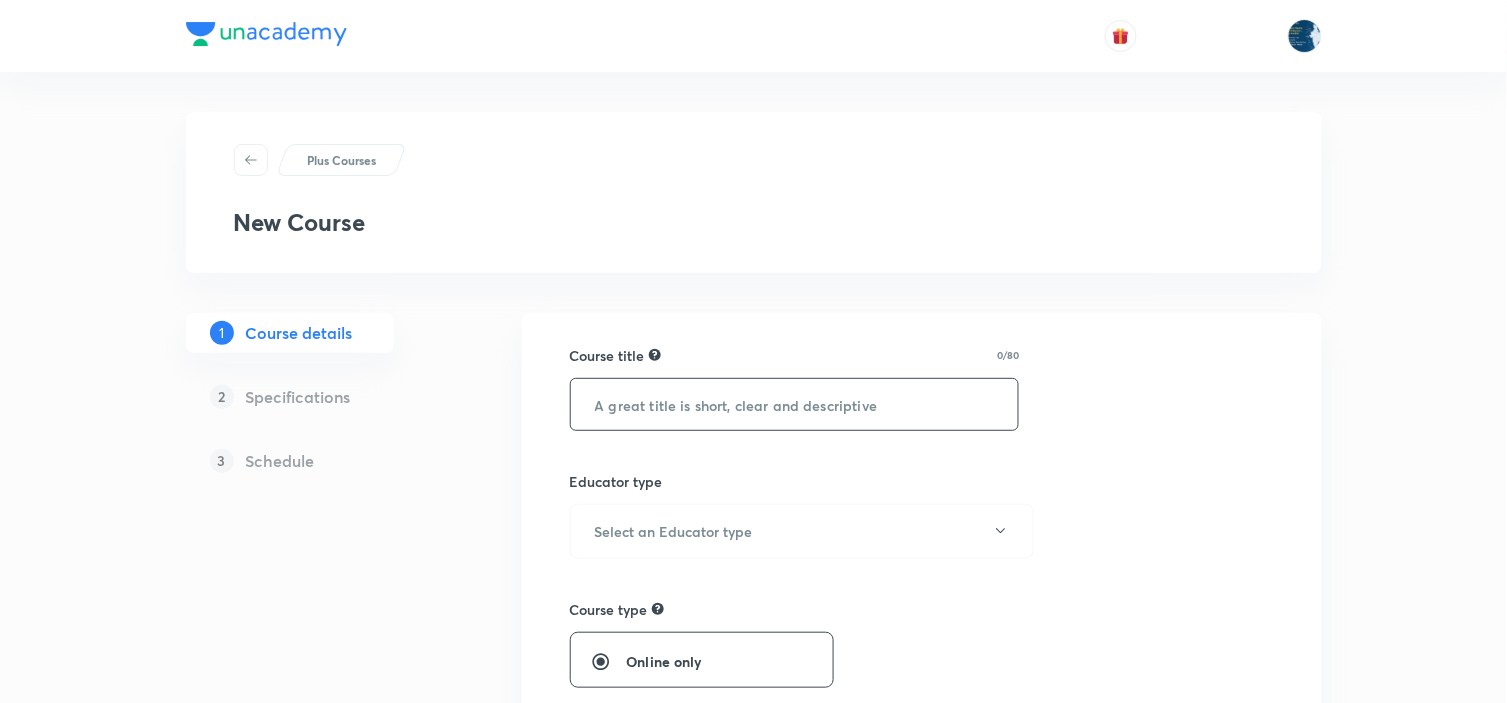 paste on "Course On Chemistry for NEET Conquer 3 2026" 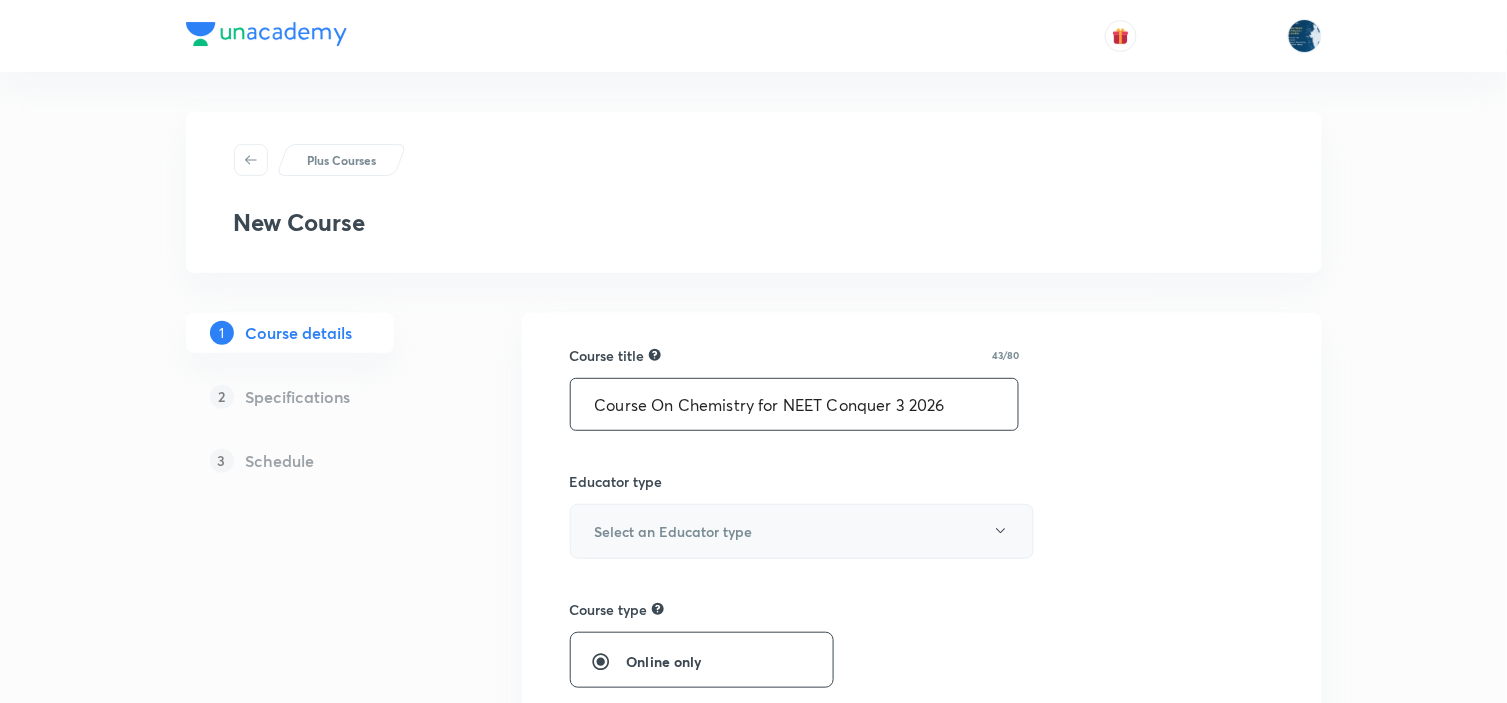 type on "Course On Chemistry for NEET Conquer 3 2026" 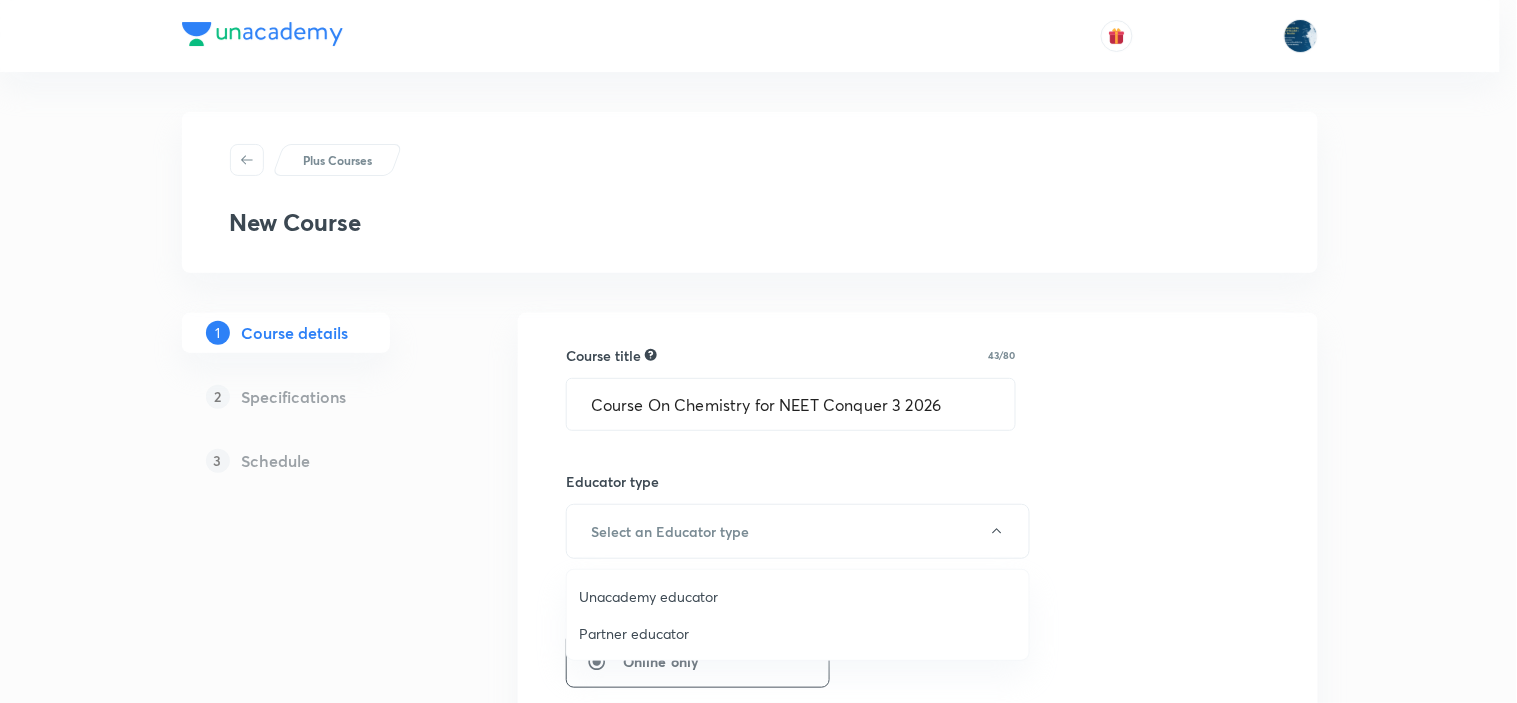 click on "Unacademy educator" at bounding box center (798, 596) 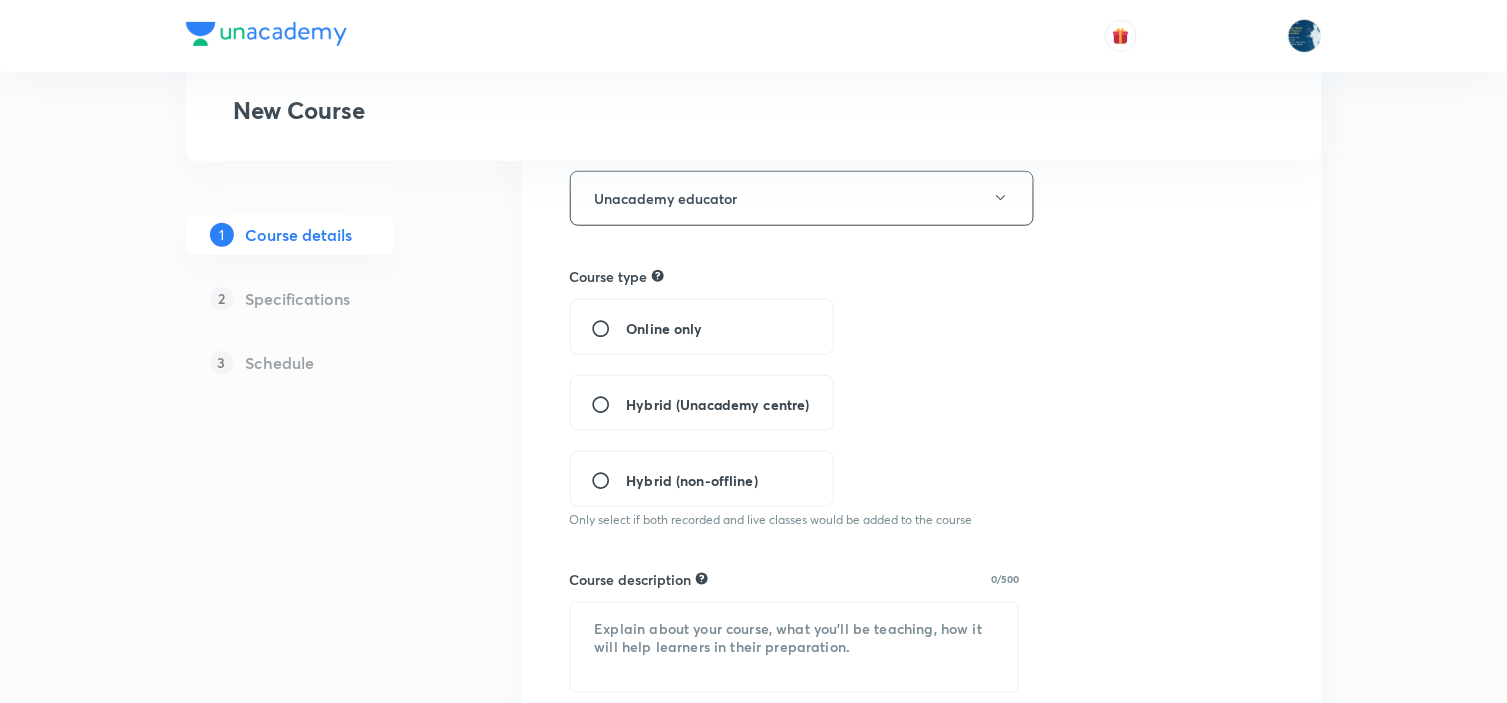 click on "Hybrid (Unacademy centre)" at bounding box center [718, 404] 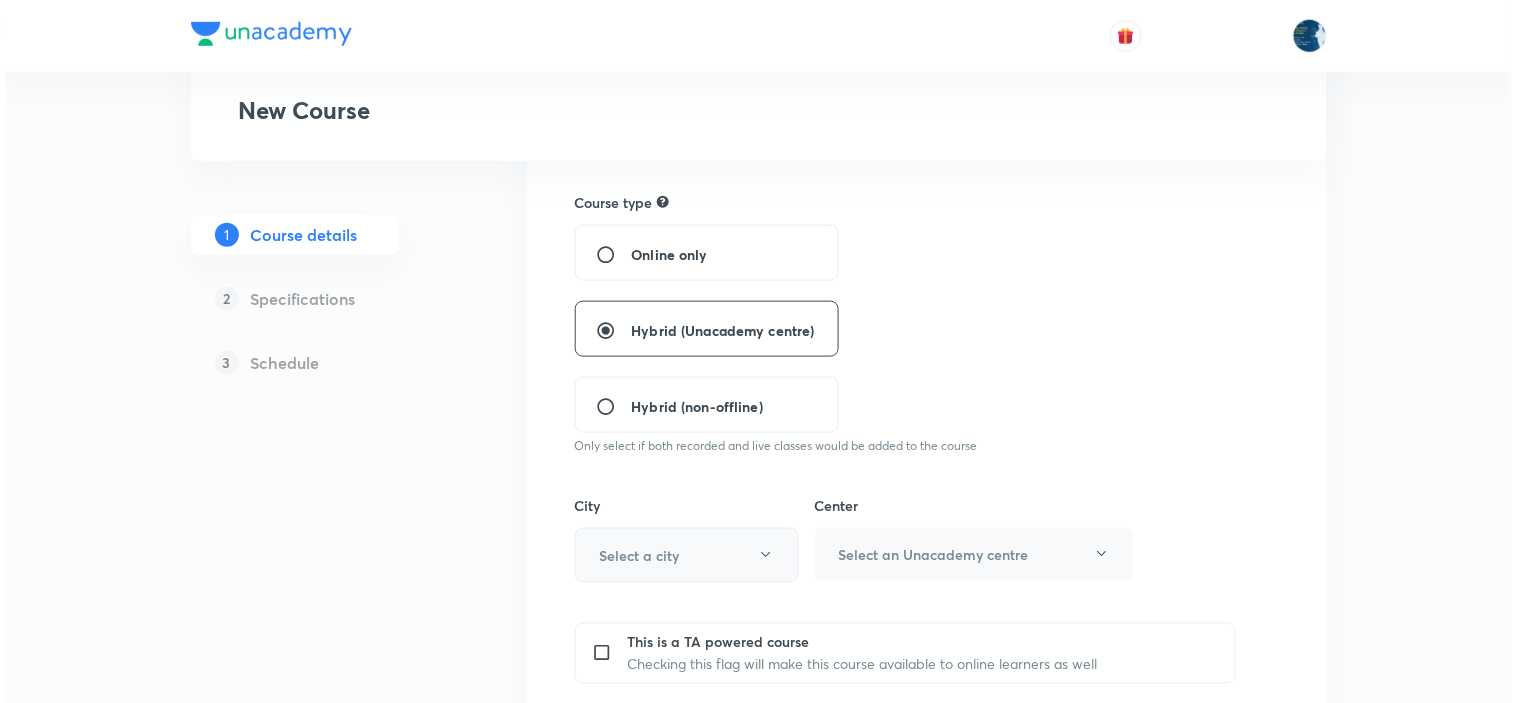 scroll, scrollTop: 444, scrollLeft: 0, axis: vertical 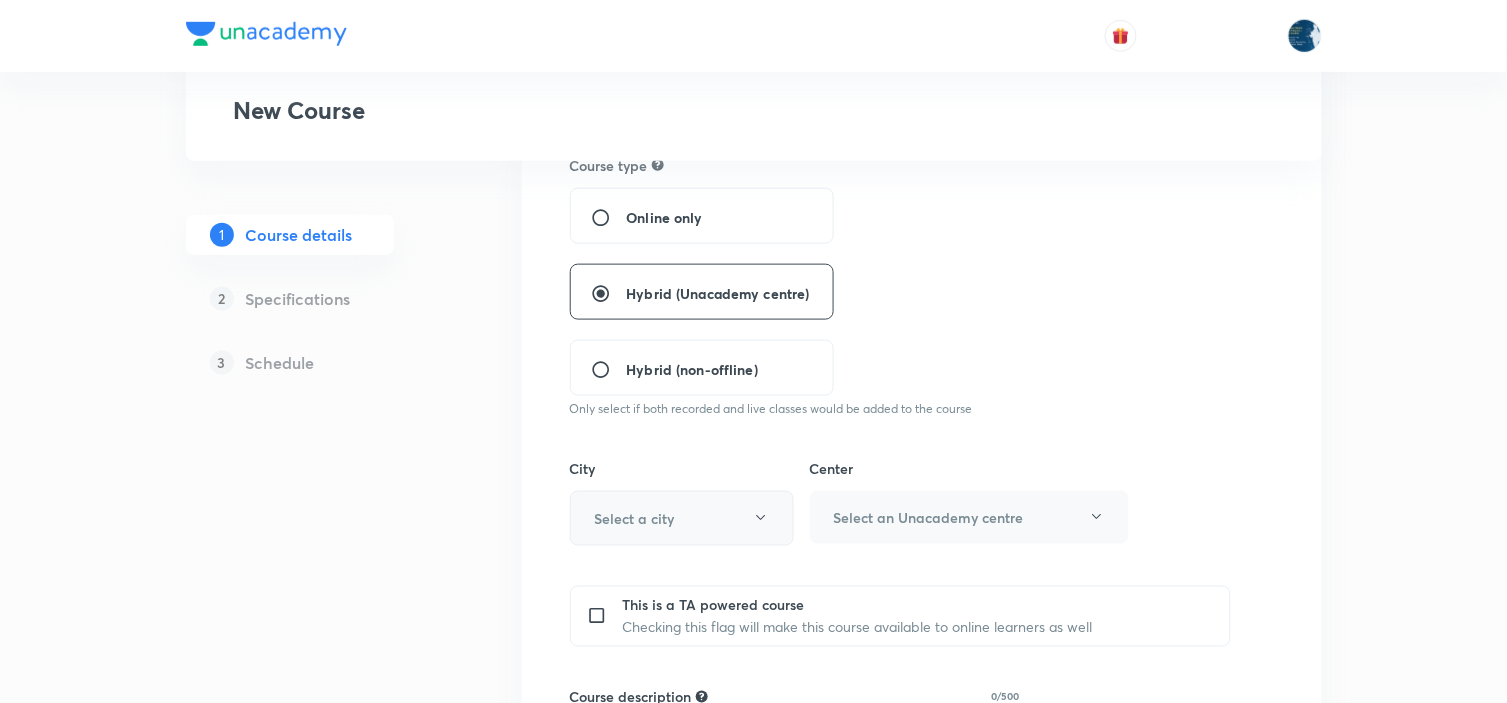 click on "Select a city" at bounding box center (682, 518) 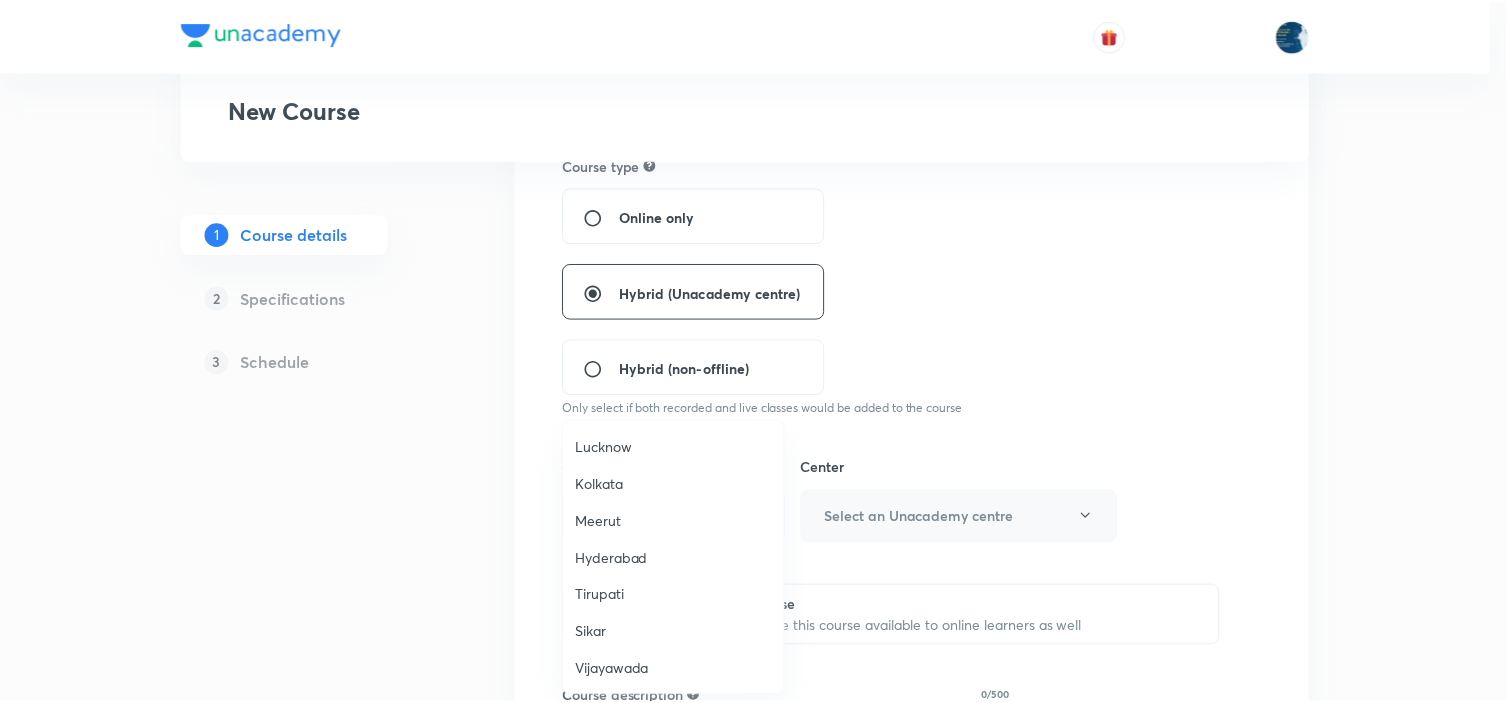 scroll, scrollTop: 1222, scrollLeft: 0, axis: vertical 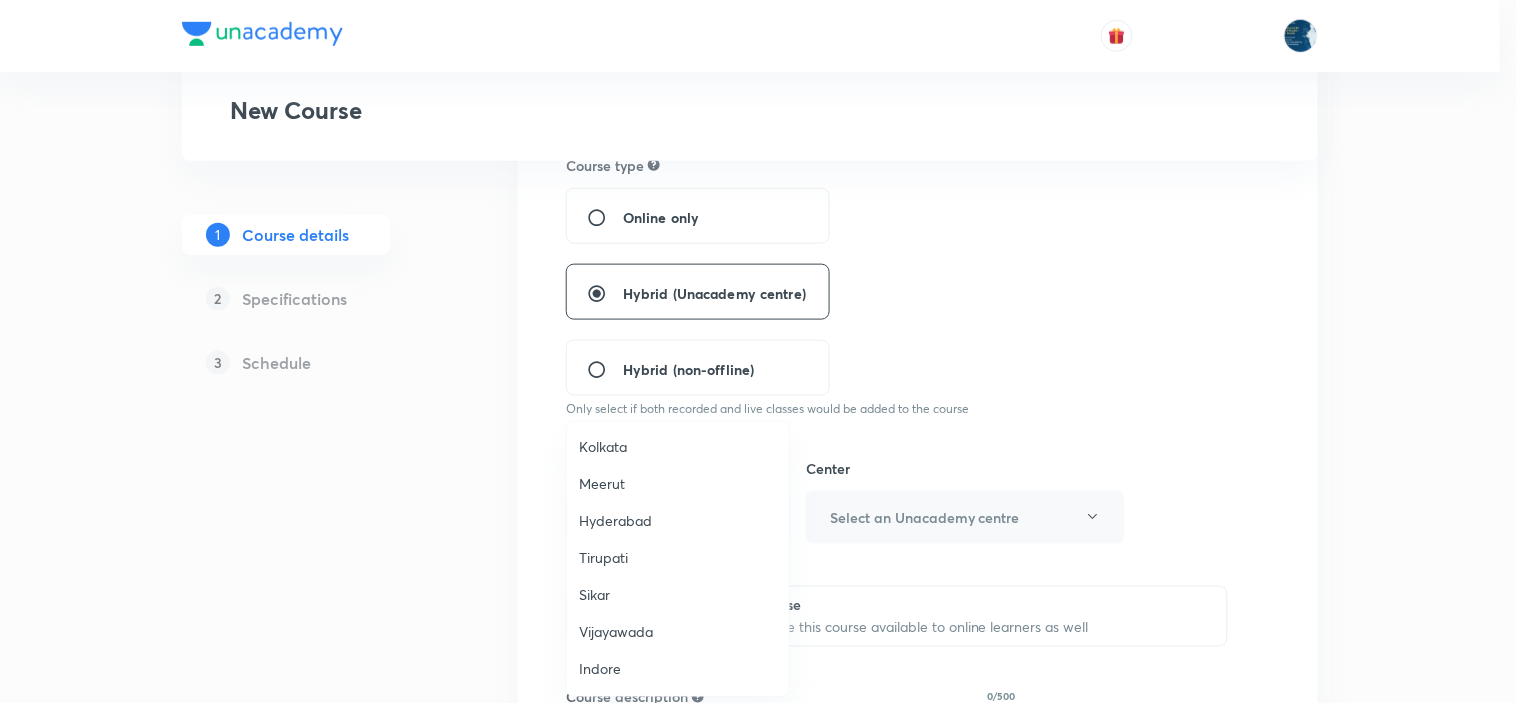 click on "Hyderabad" at bounding box center (678, 521) 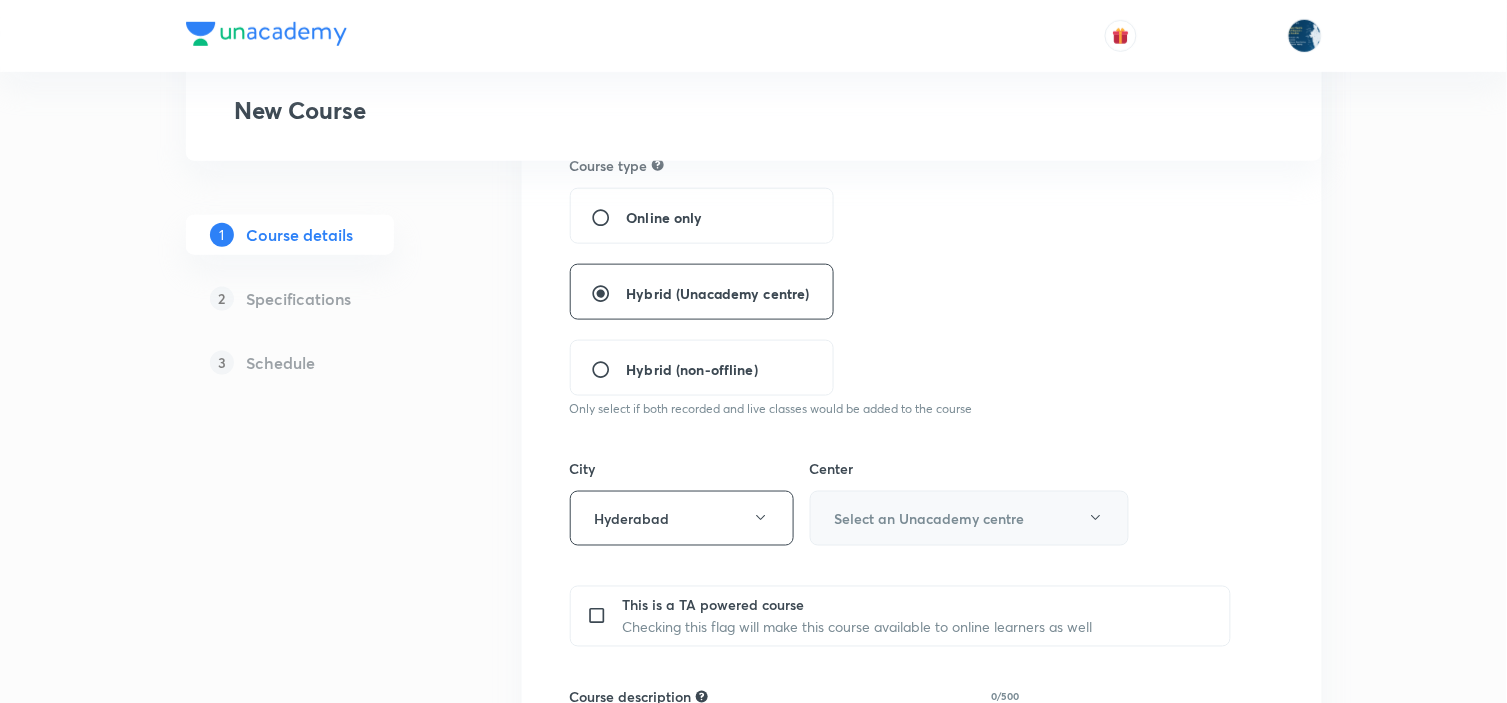 click on "Select an Unacademy centre" at bounding box center (930, 518) 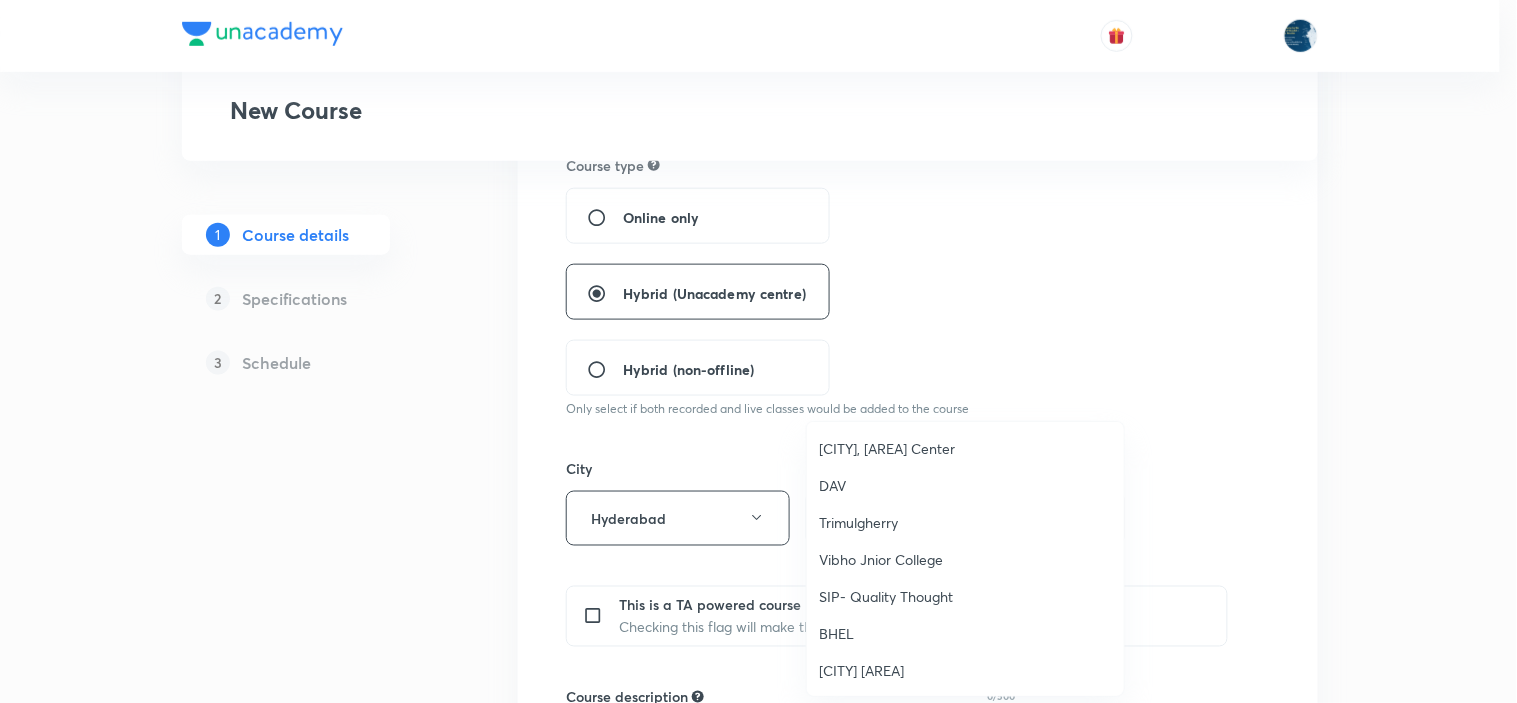 click on "[CITY], [AREA] Center" at bounding box center [965, 448] 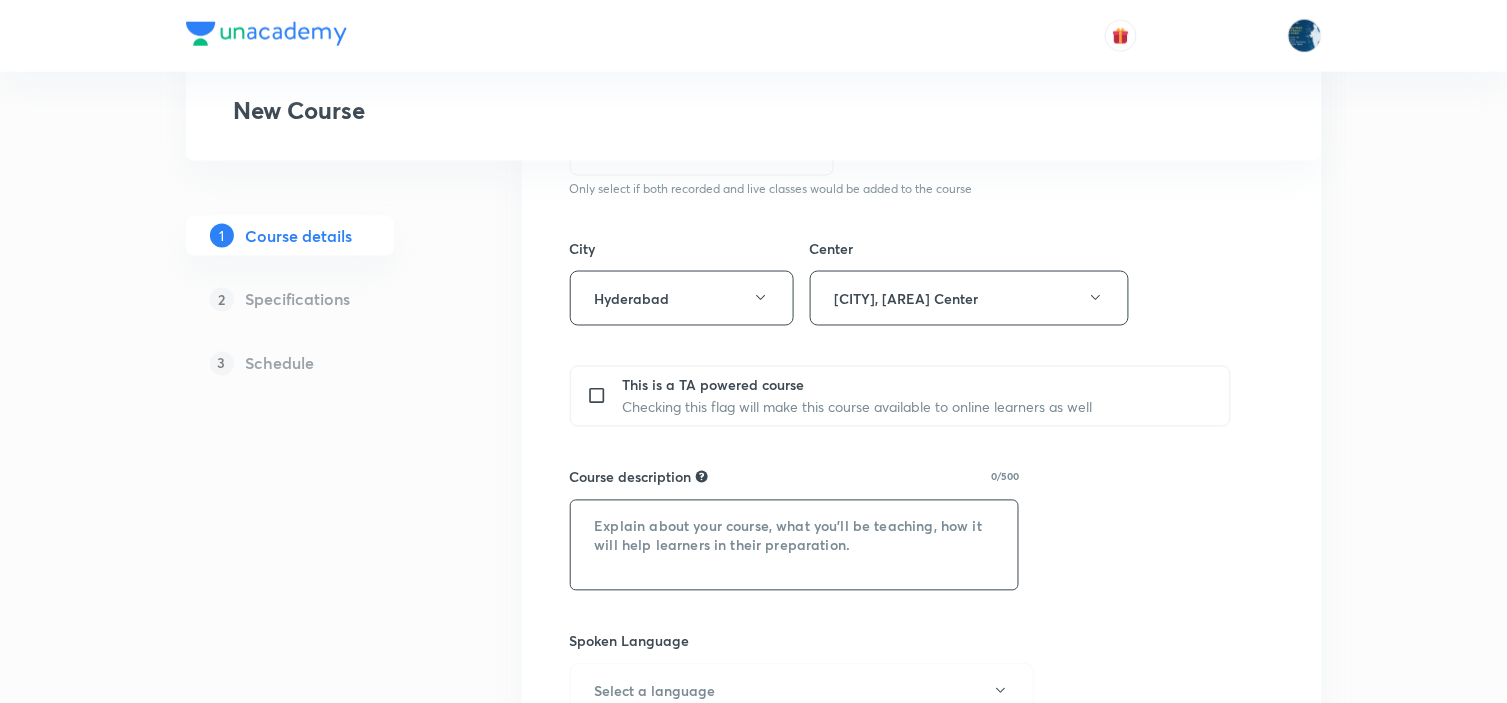 scroll, scrollTop: 666, scrollLeft: 0, axis: vertical 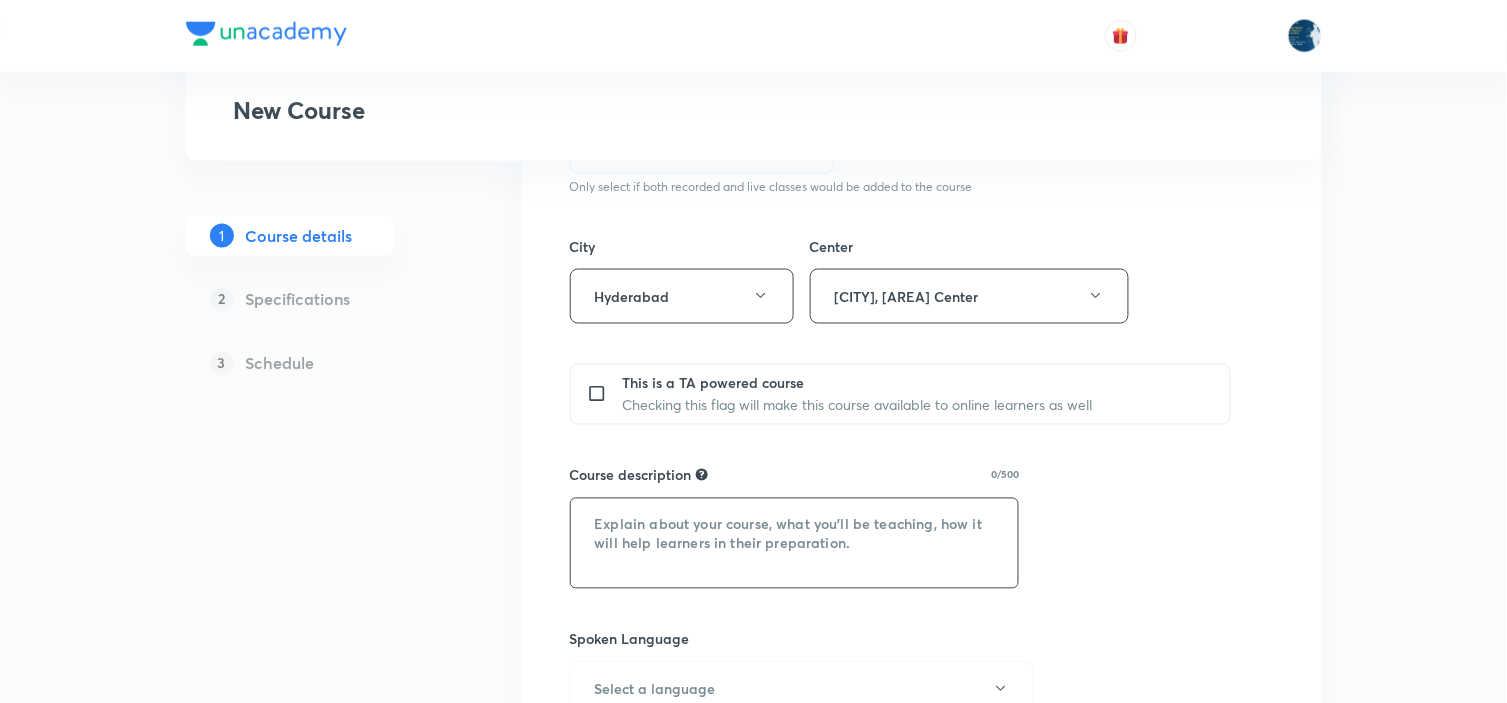 click at bounding box center (795, 543) 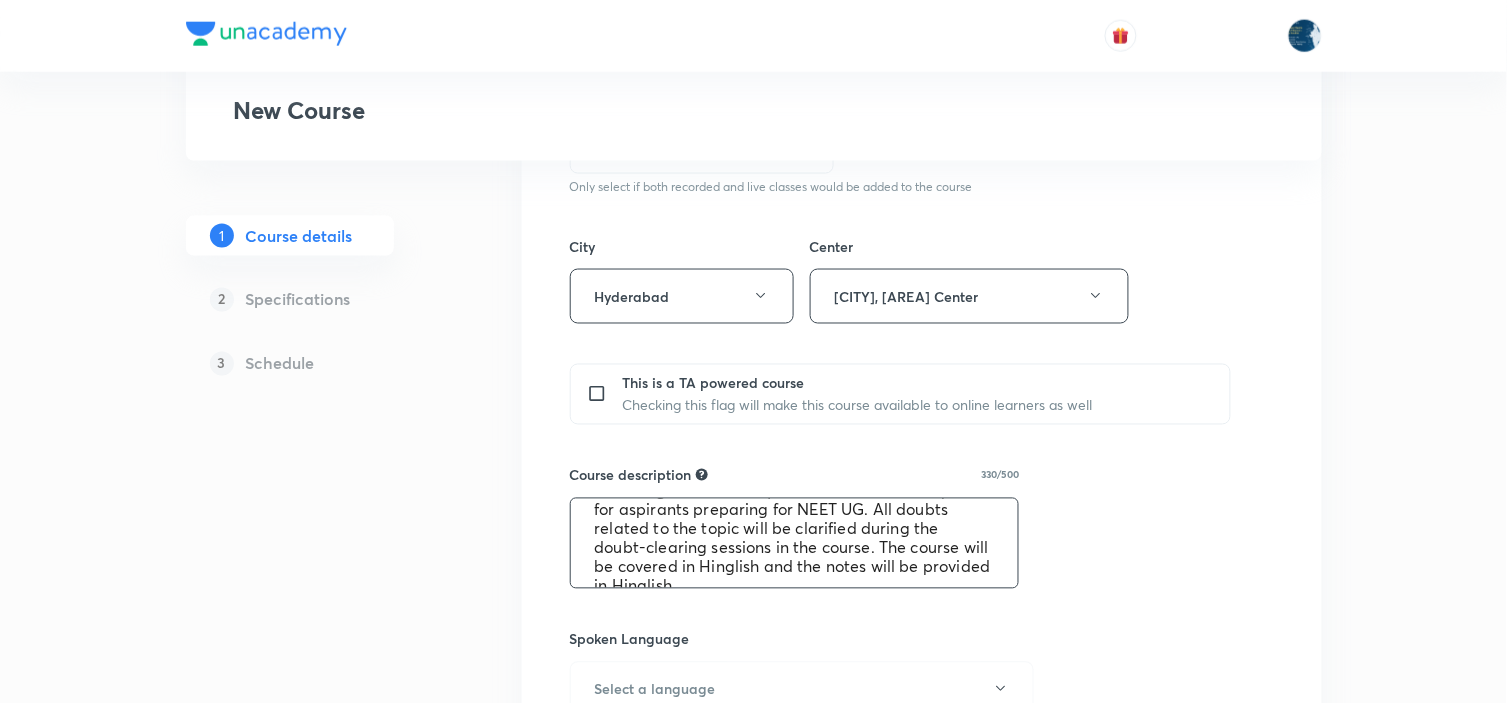 scroll, scrollTop: 75, scrollLeft: 0, axis: vertical 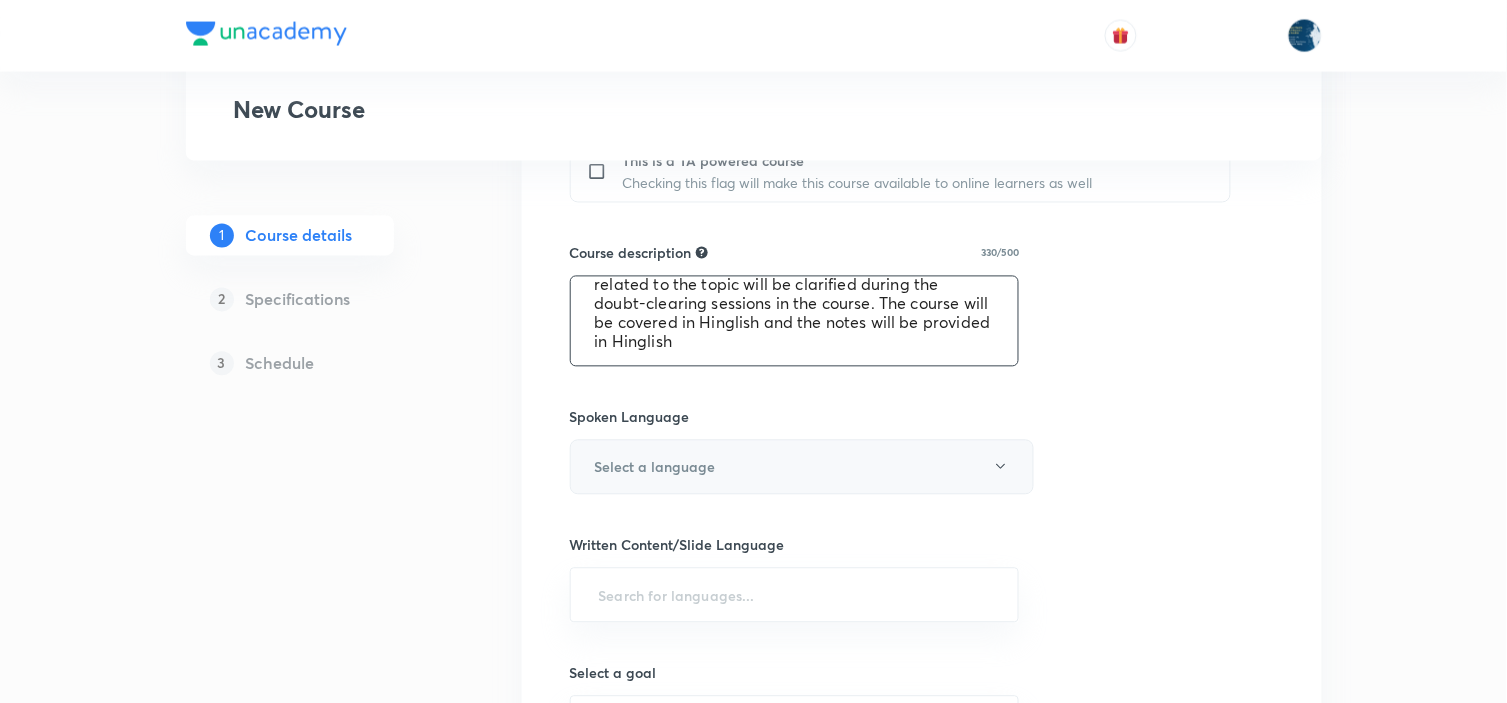 type on ""In this course, Surya Dilip Sripati  will provide in-depth knowledge of Chemistry. The course will
be helpful for aspirants preparing for NEET UG. All doubts related to the topic will be
clarified during the doubt-clearing sessions in the course. The course will be covered in Hinglish and the notes will be provided in Hinglish"" 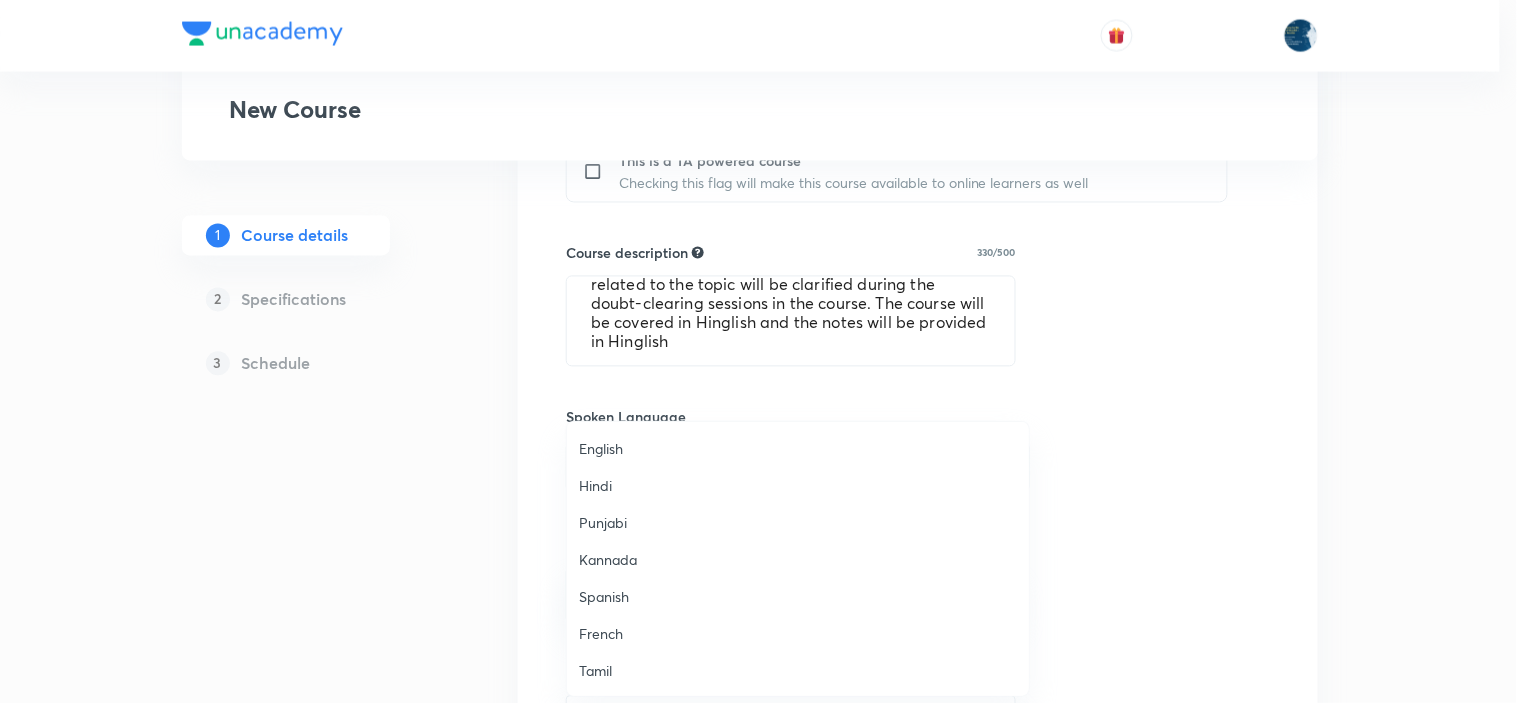 click on "English" at bounding box center (798, 448) 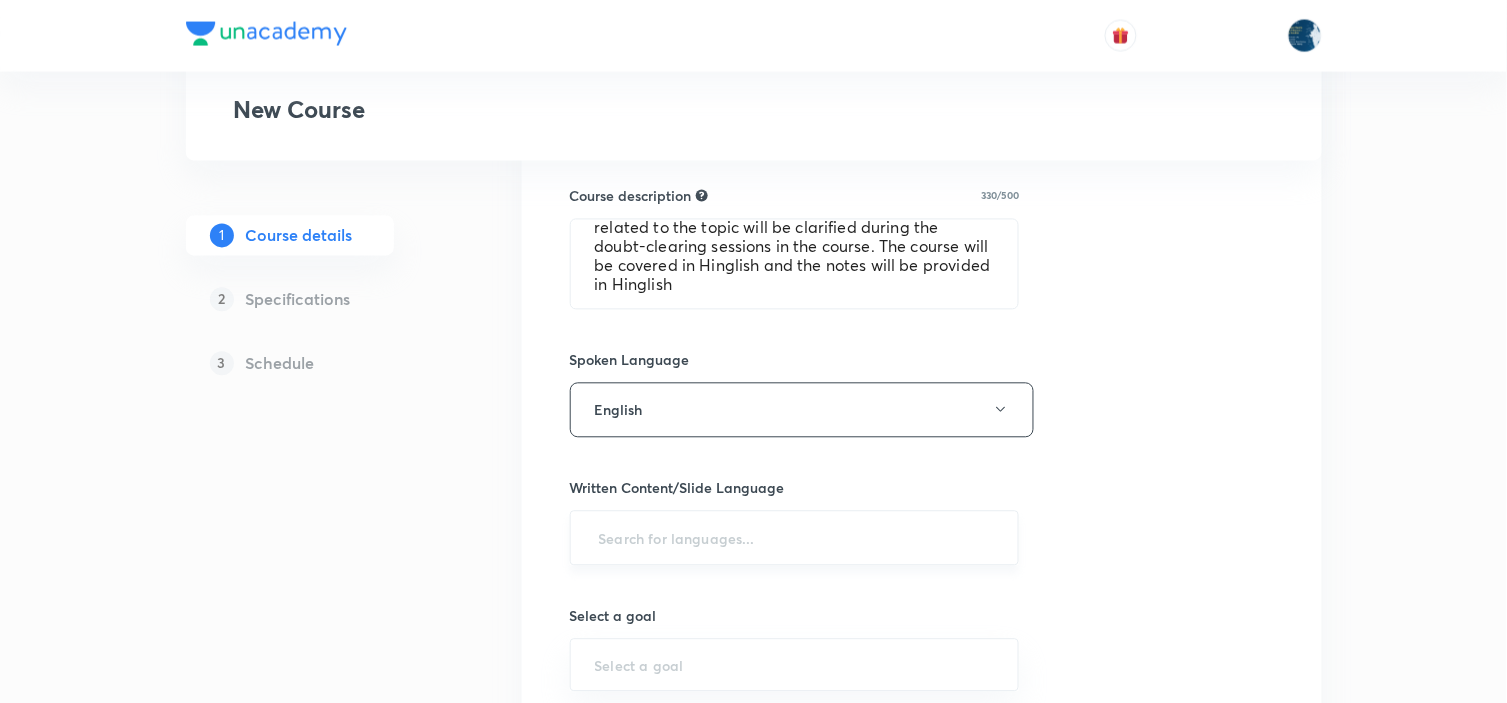 scroll, scrollTop: 1000, scrollLeft: 0, axis: vertical 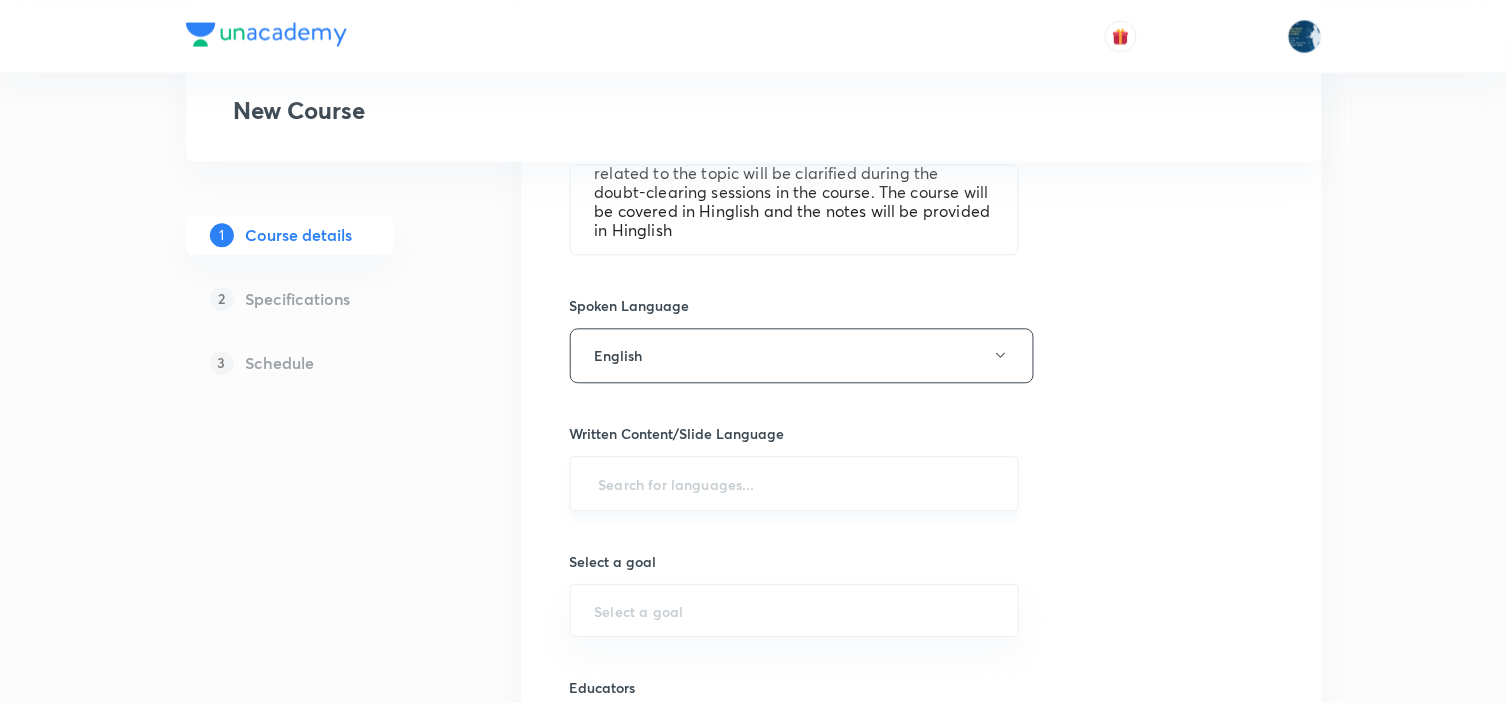 click at bounding box center (795, 483) 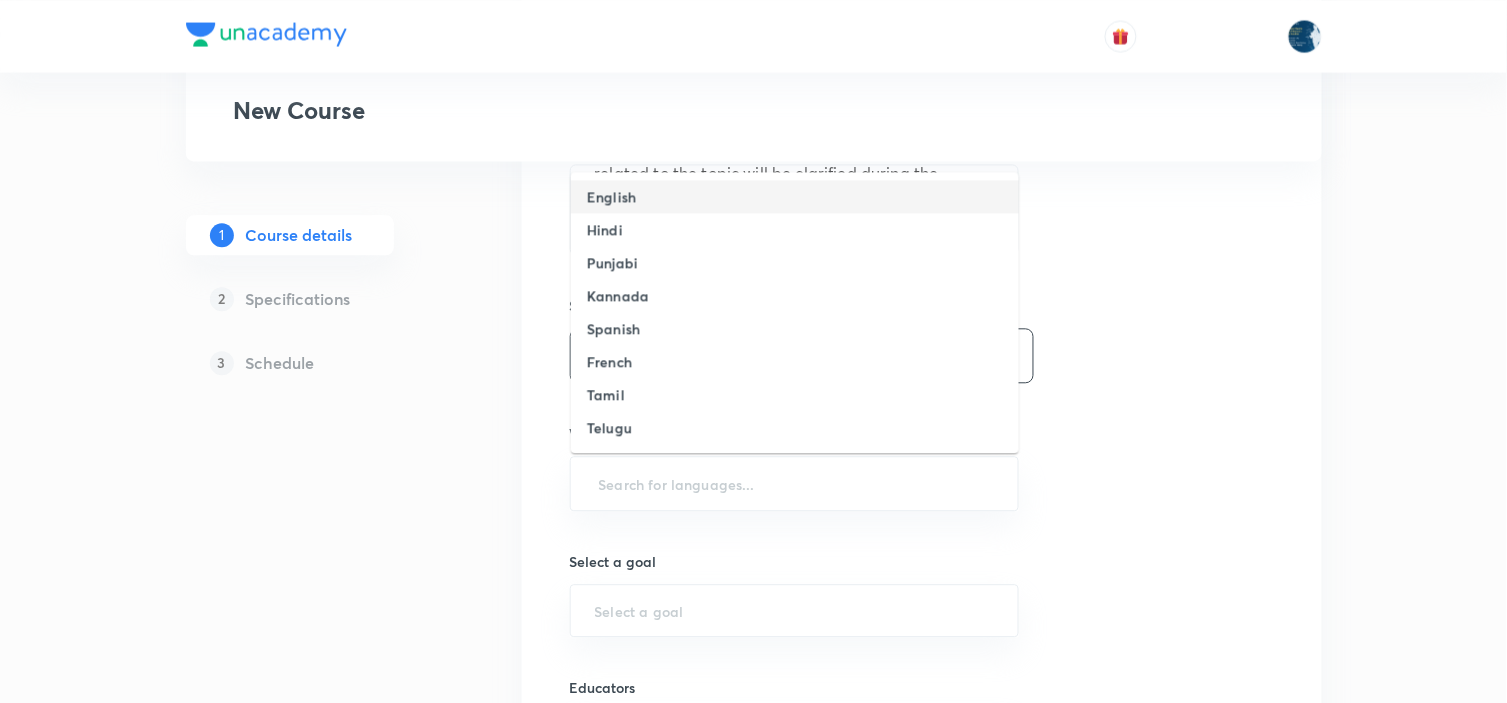 click on "English Hindi Punjabi Kannada Spanish French Tamil Telugu Malayalam Marathi Bengali Gujarati Maithili Odia German Portuguese Indonesian Bhojpuri Assamese Urdu Mewari Sanskrit Hinglish" at bounding box center [795, 312] 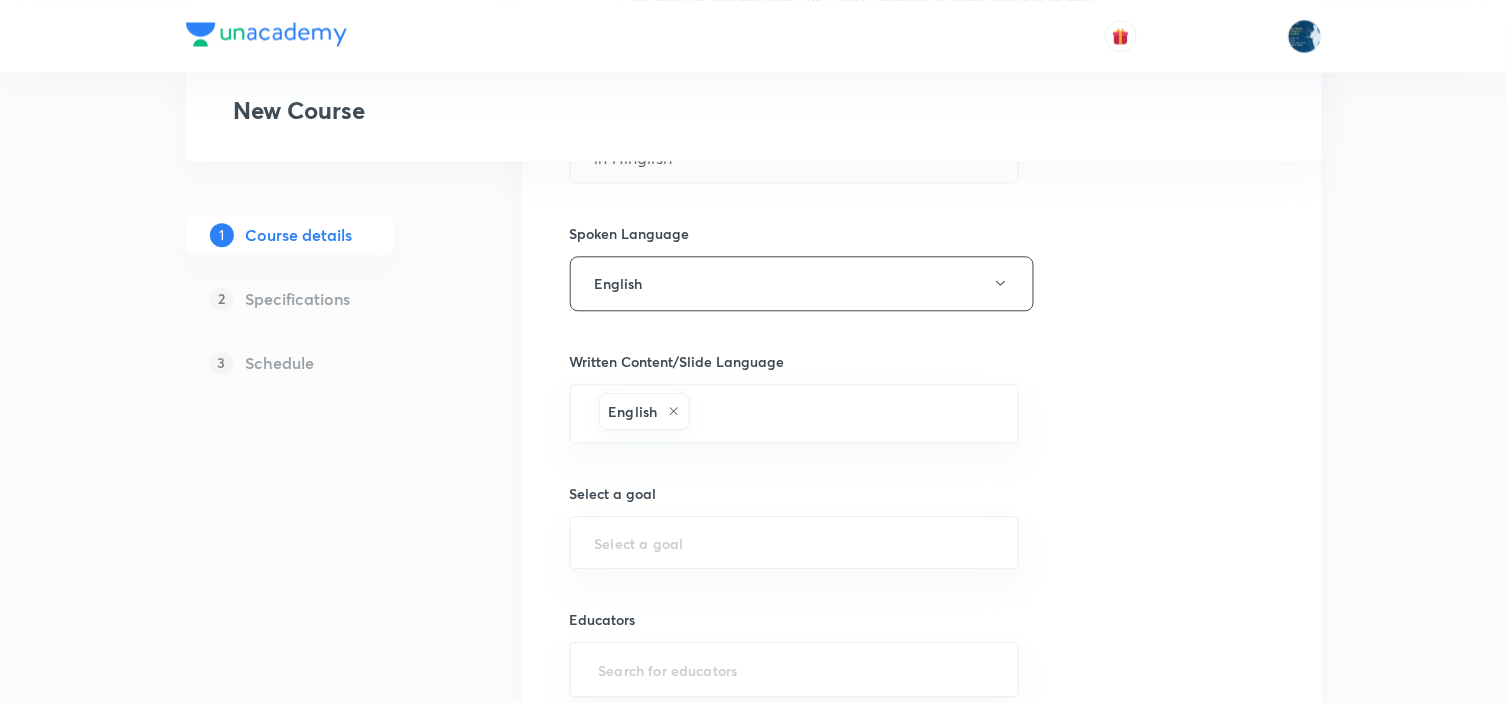 scroll, scrollTop: 1111, scrollLeft: 0, axis: vertical 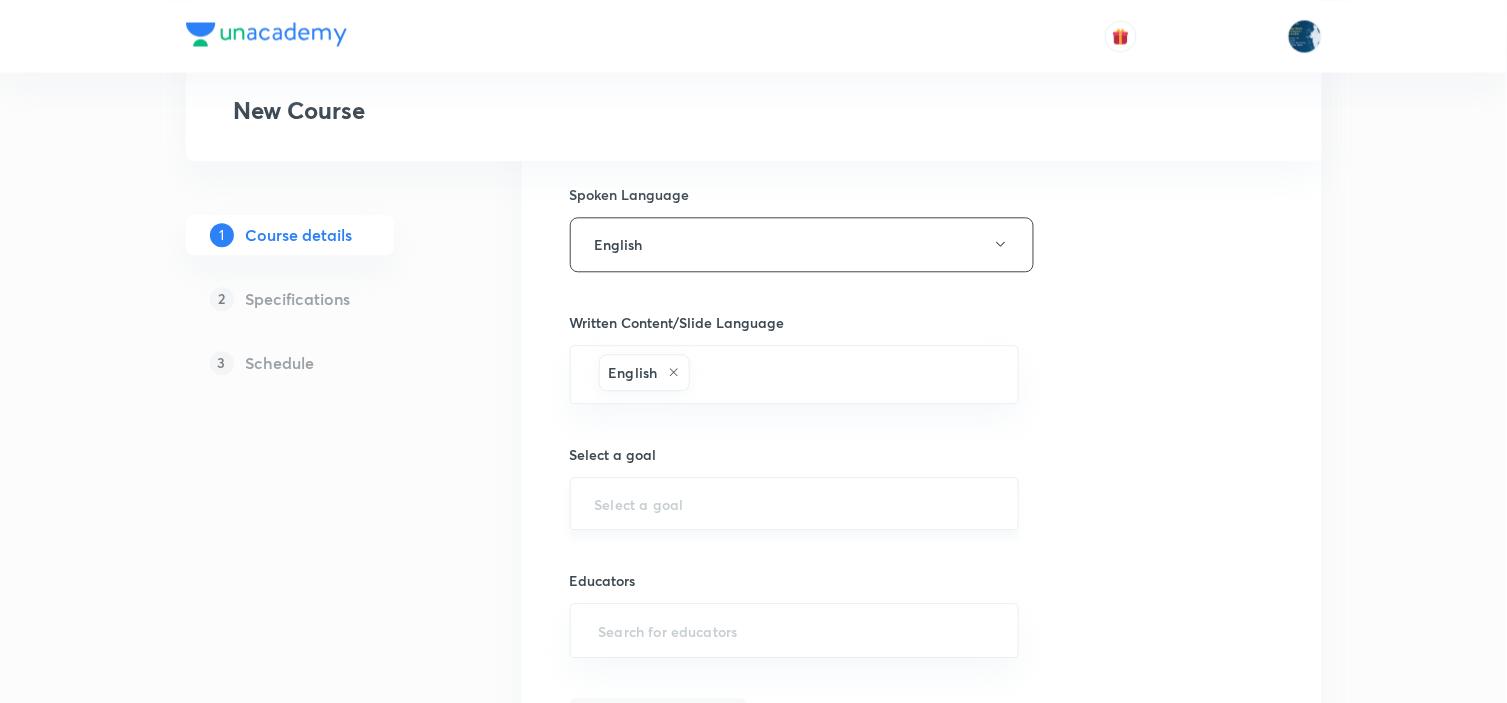 click at bounding box center [795, 503] 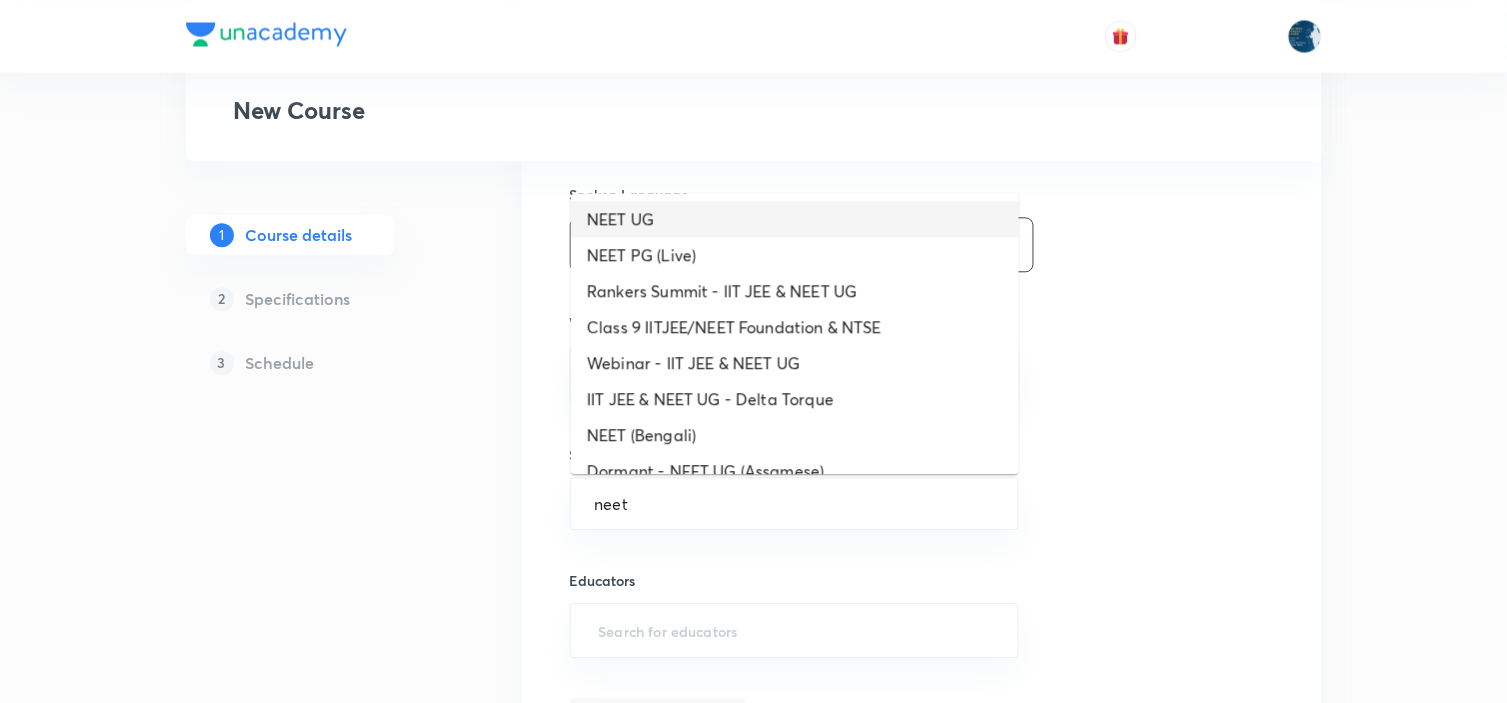 click on "NEET UG" at bounding box center [795, 219] 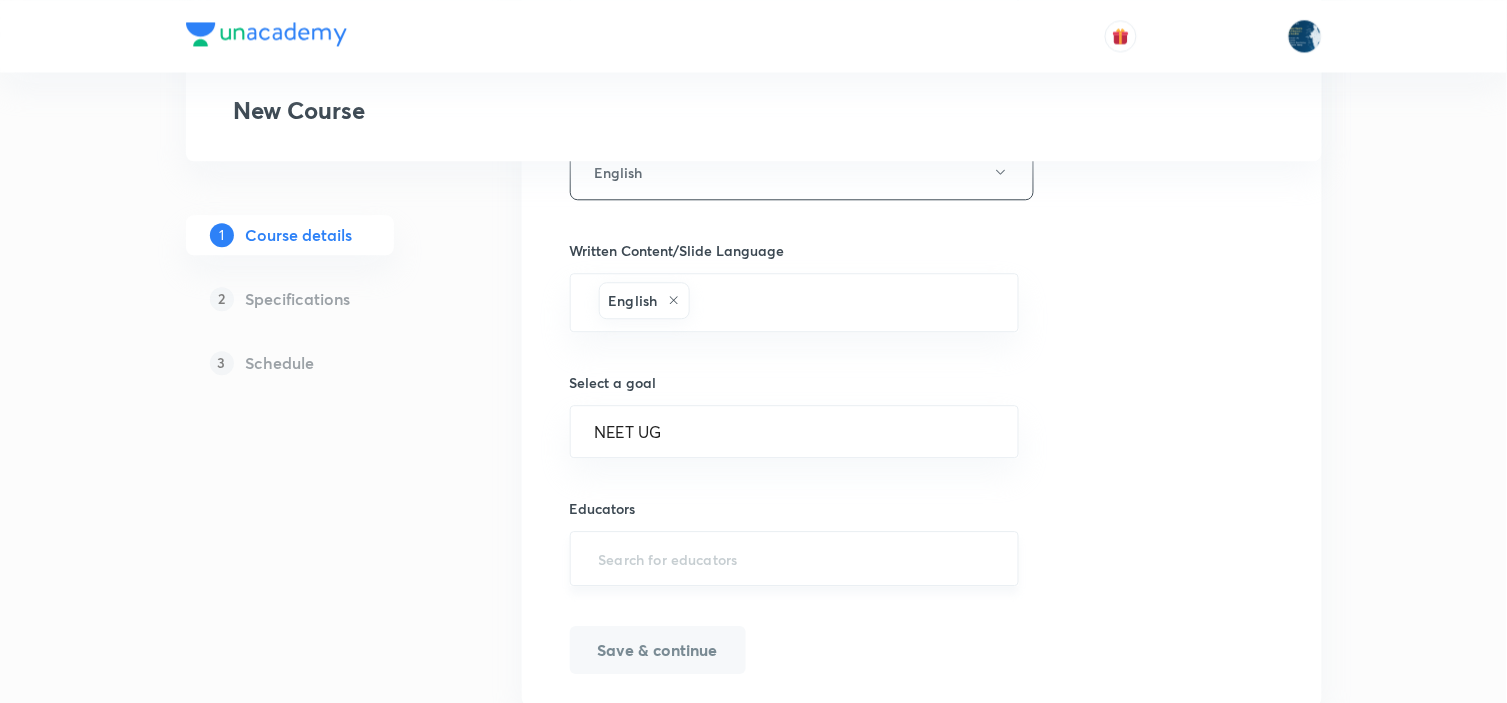 scroll, scrollTop: 1222, scrollLeft: 0, axis: vertical 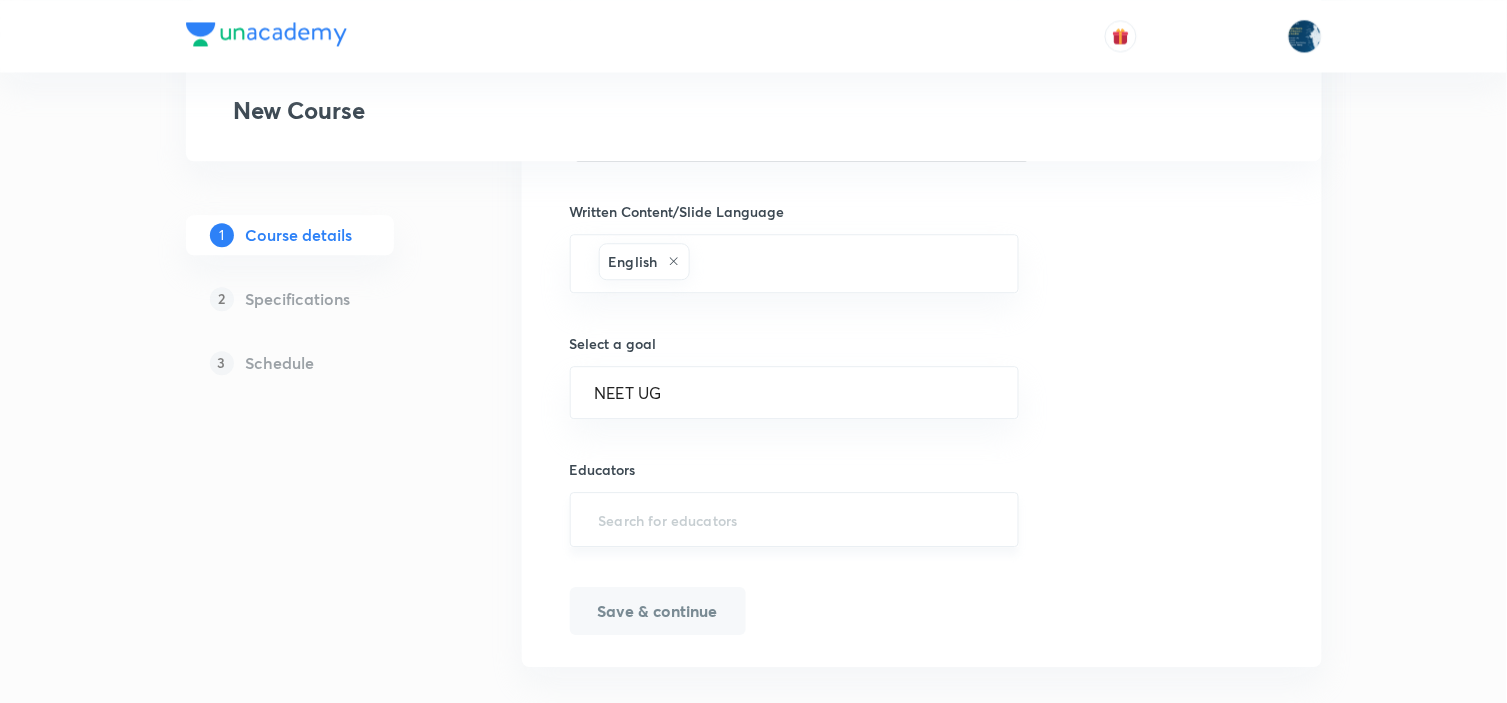 click on "​" at bounding box center [795, 519] 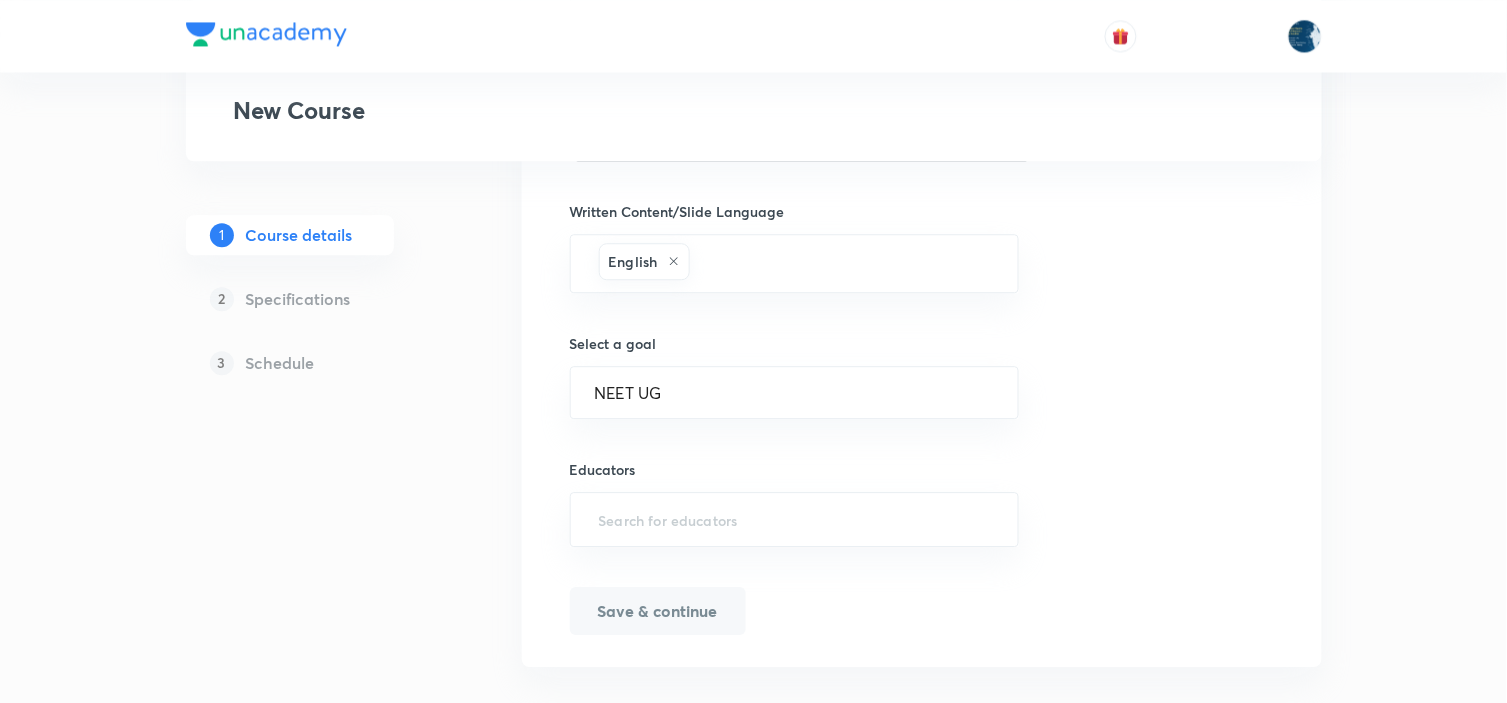 paste on "unacademy-user-amv69rtbgy2a" 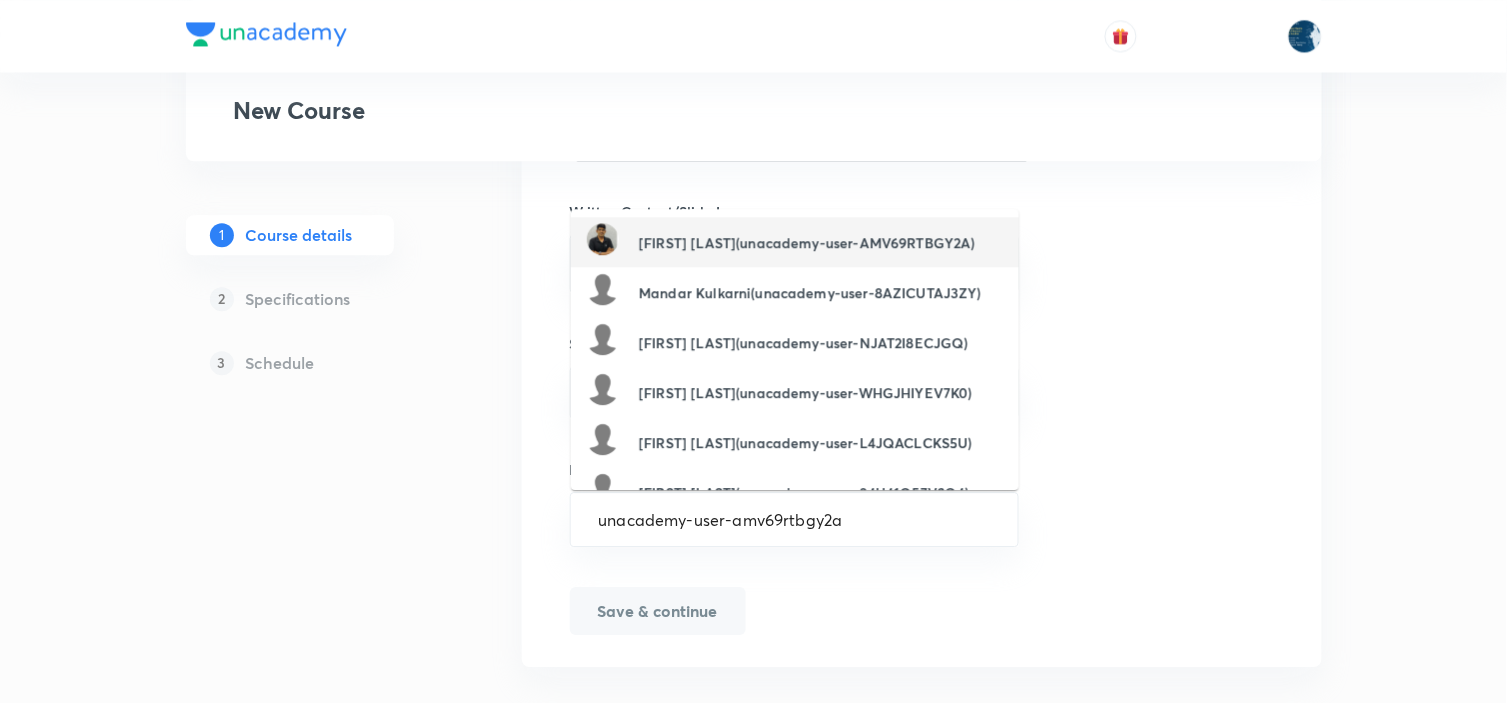 click on "Sripati Surya Dilip(unacademy-user-AMV69RTBGY2A)" at bounding box center (807, 242) 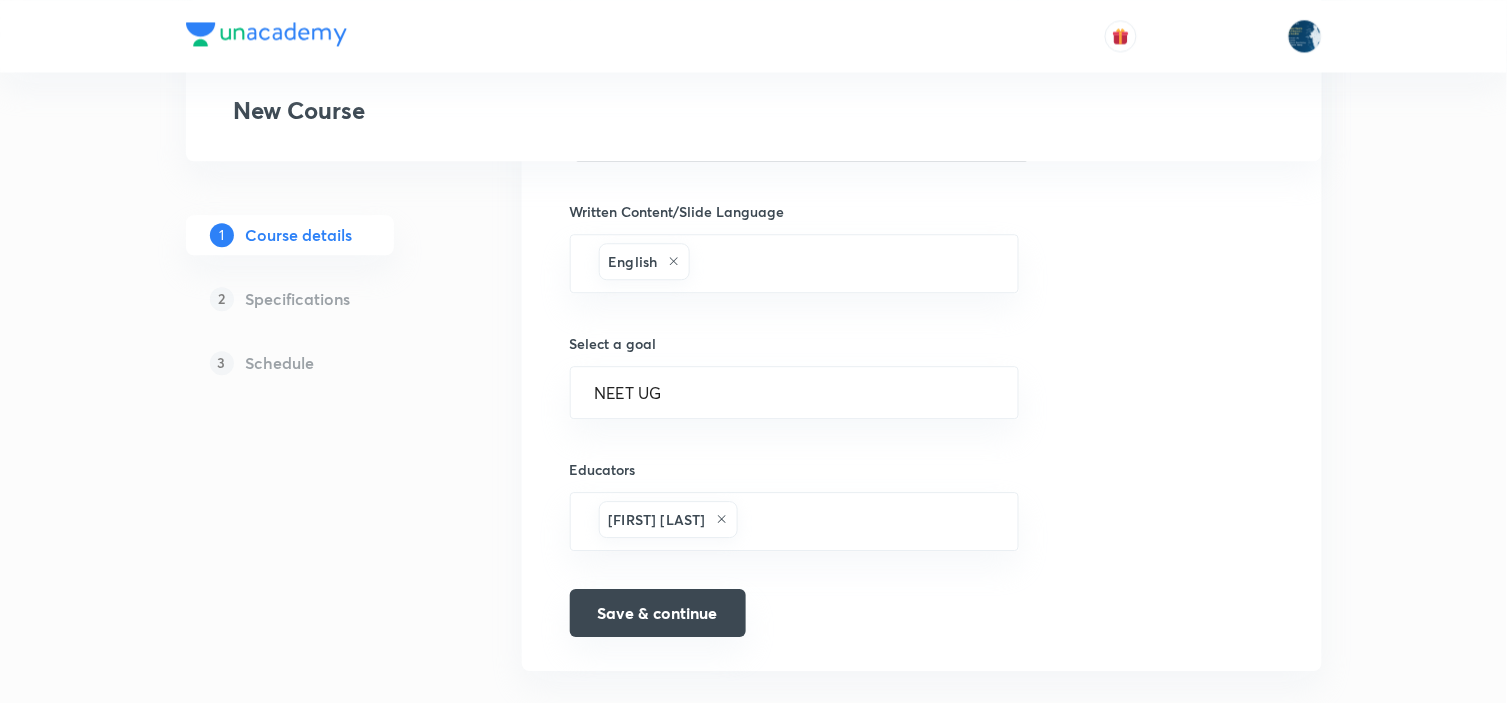 click on "Save & continue" at bounding box center [658, 613] 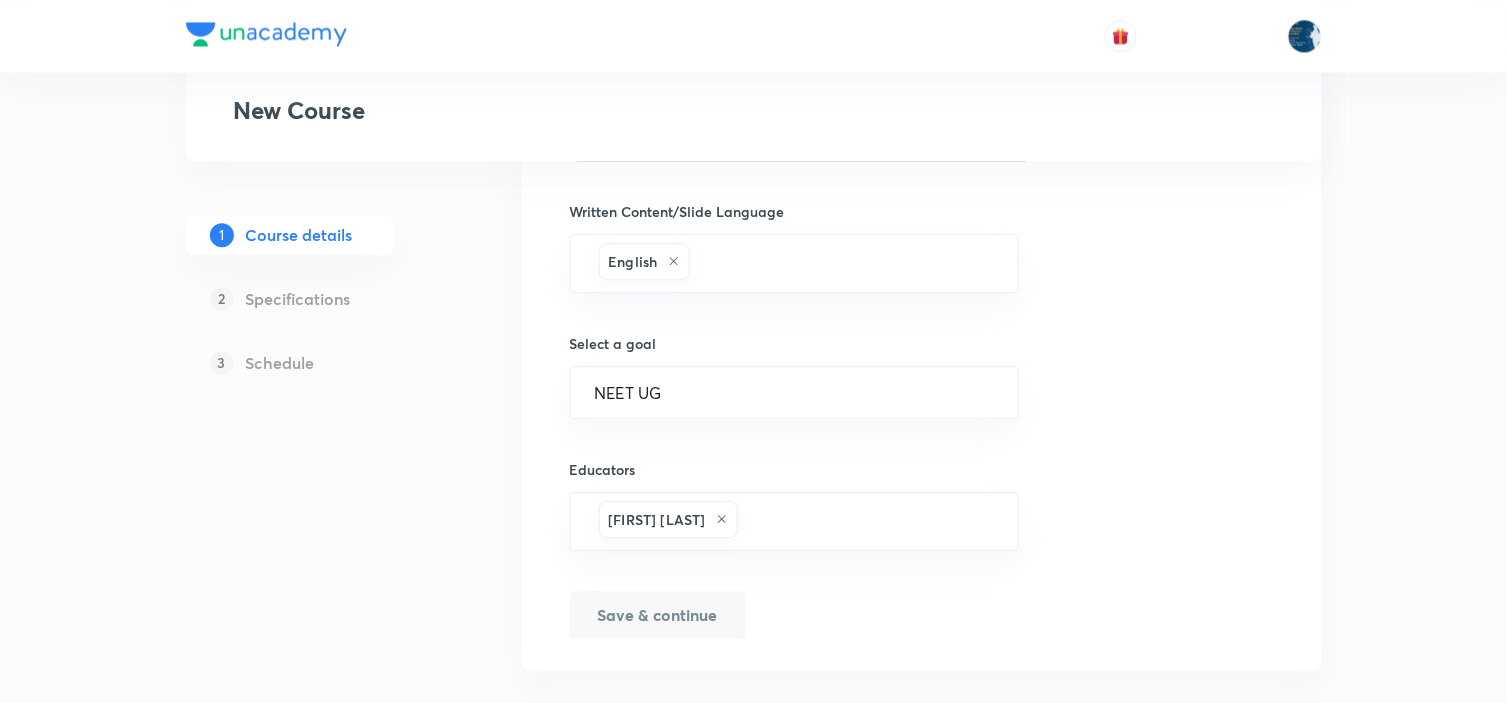 scroll, scrollTop: 1247, scrollLeft: 0, axis: vertical 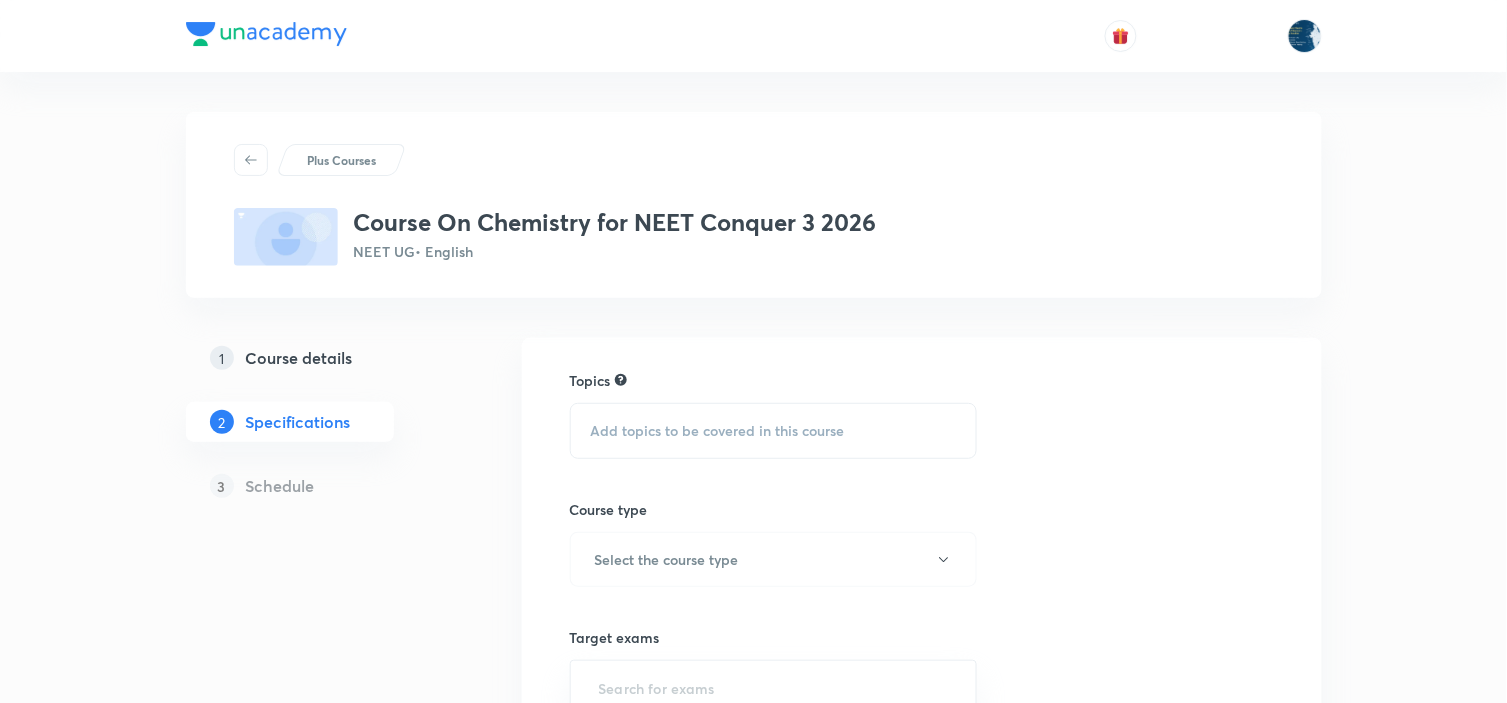 click on "Add topics to be covered in this course" at bounding box center (718, 431) 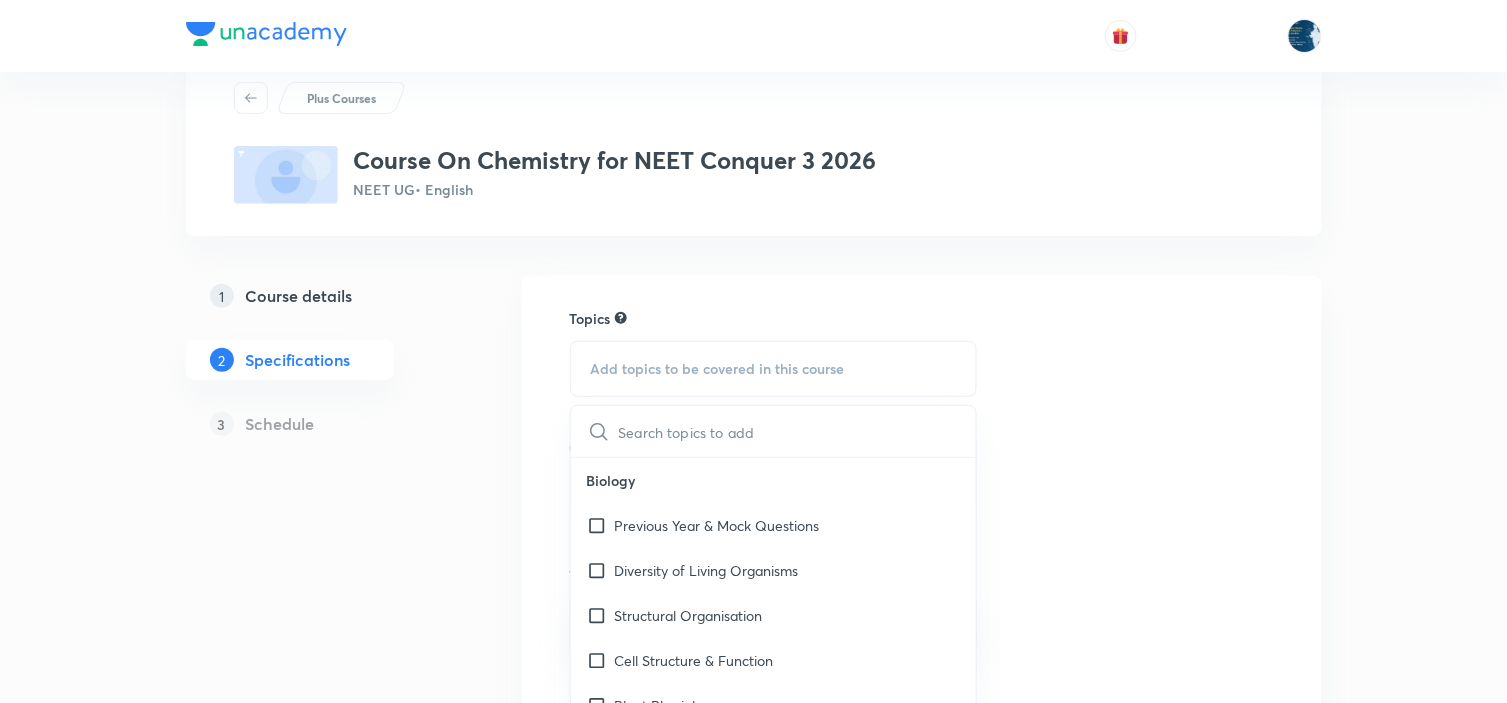 scroll, scrollTop: 111, scrollLeft: 0, axis: vertical 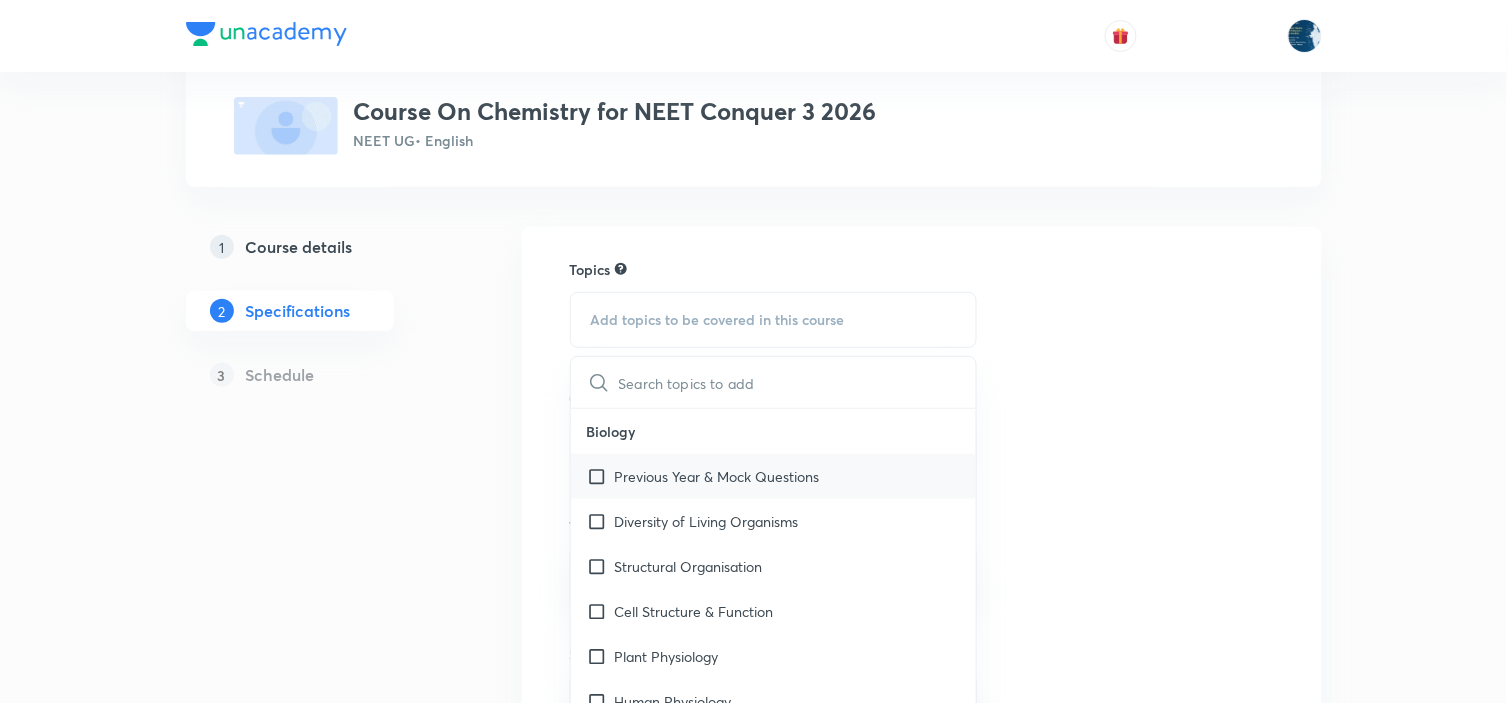click on "Previous Year & Mock Questions" at bounding box center [774, 476] 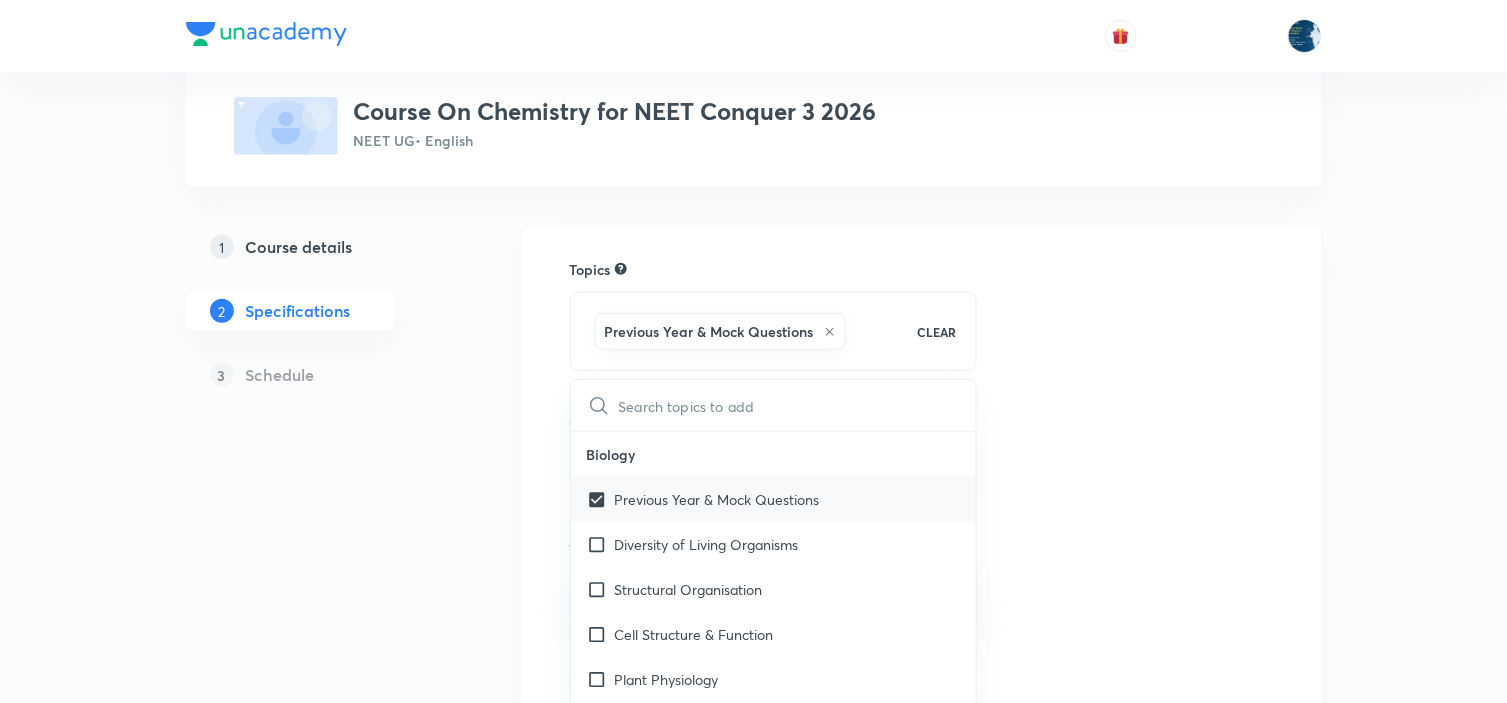 click on "Previous Year & Mock Questions" at bounding box center (717, 499) 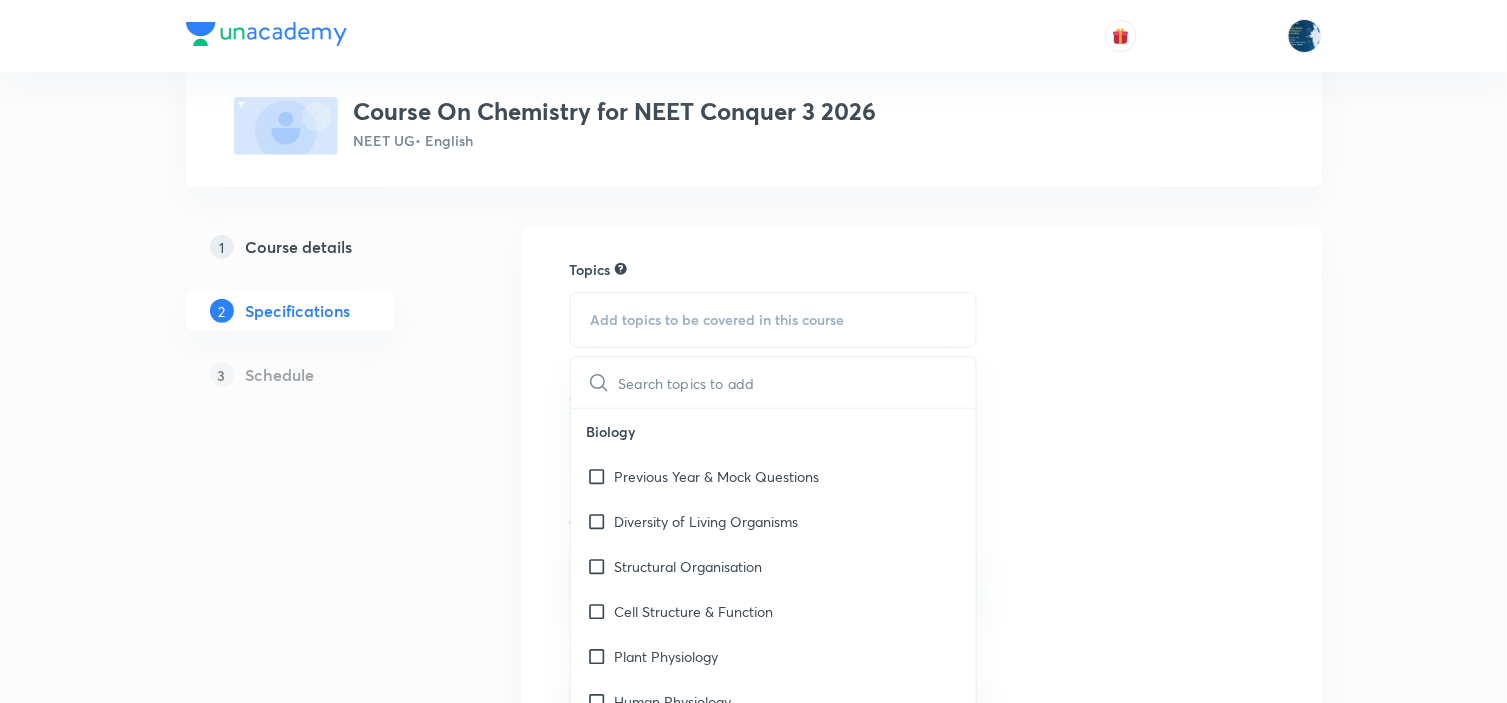 click on "Add topics to be covered in this course" at bounding box center (774, 320) 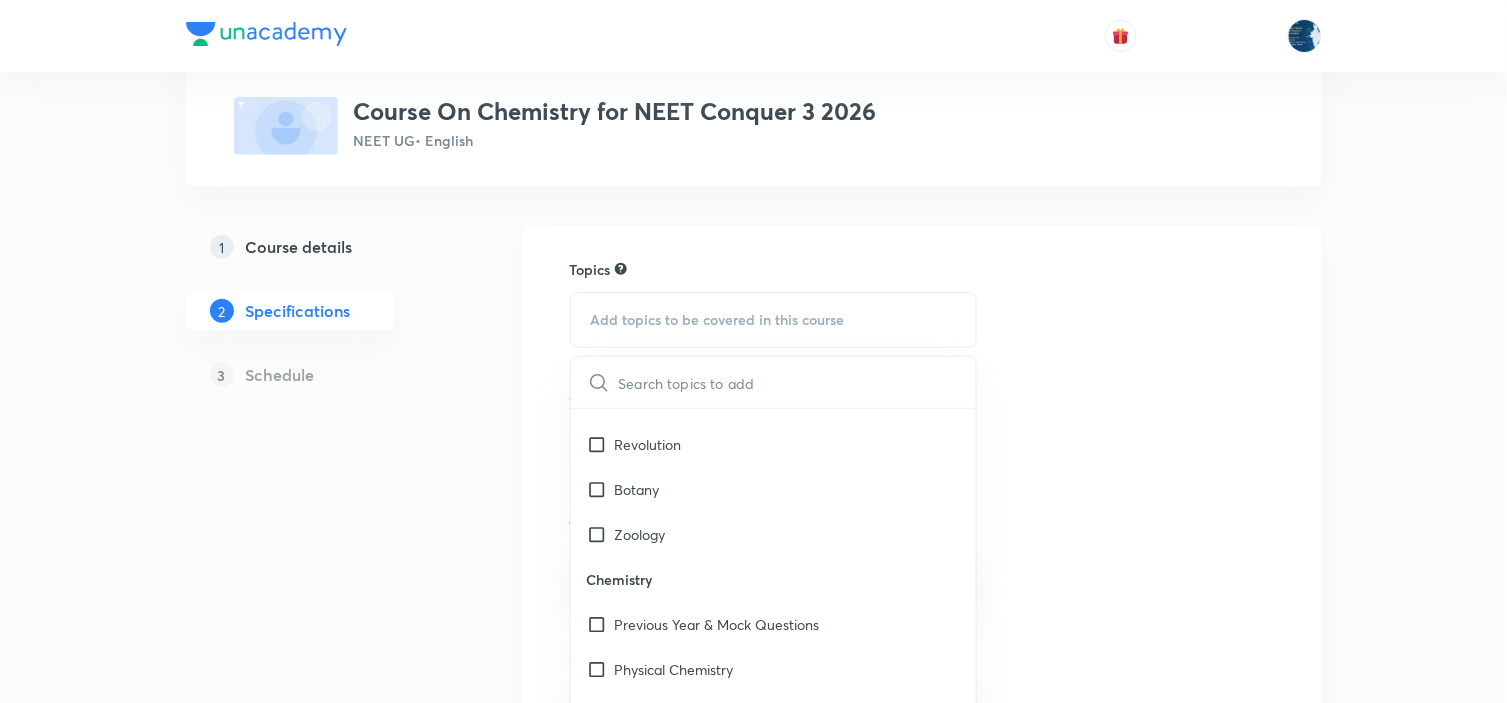 scroll, scrollTop: 2888, scrollLeft: 0, axis: vertical 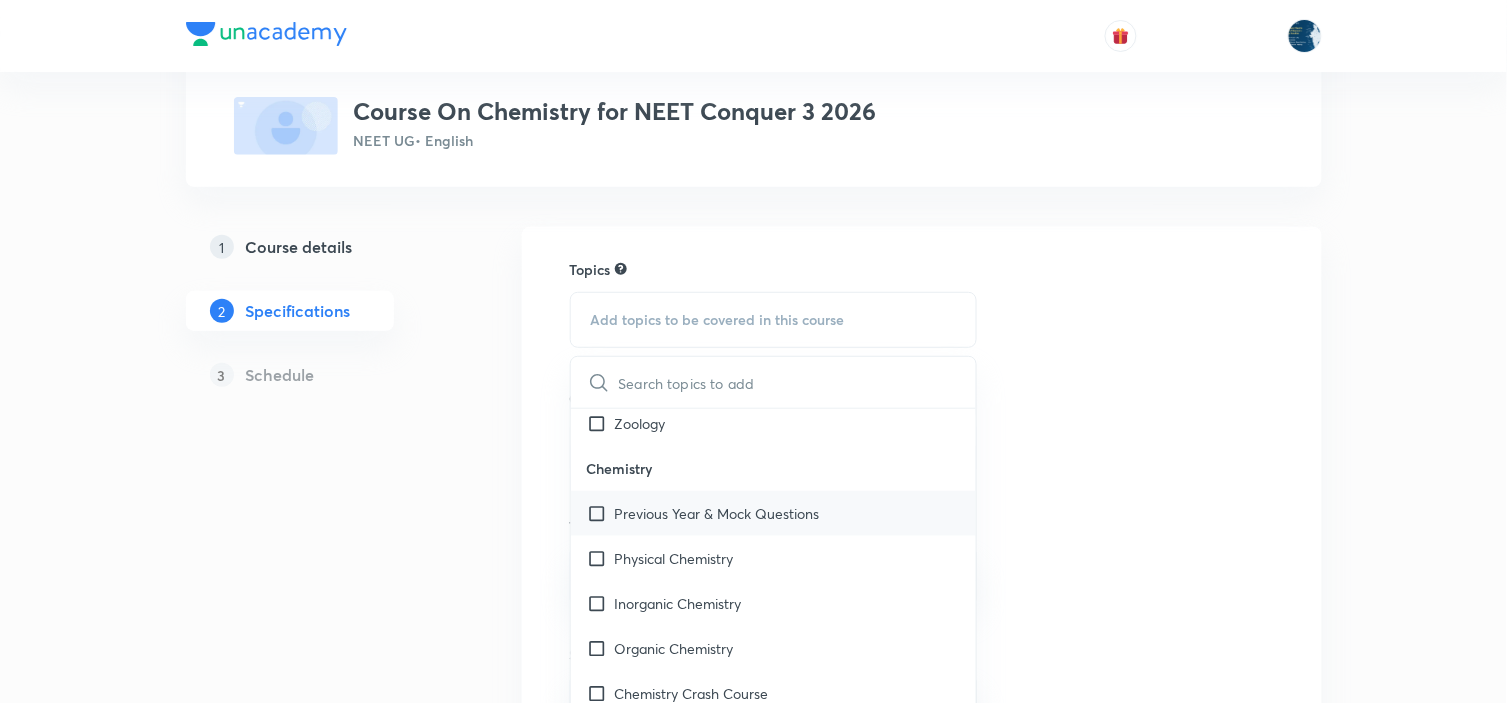 click on "Previous Year & Mock Questions" at bounding box center (717, 513) 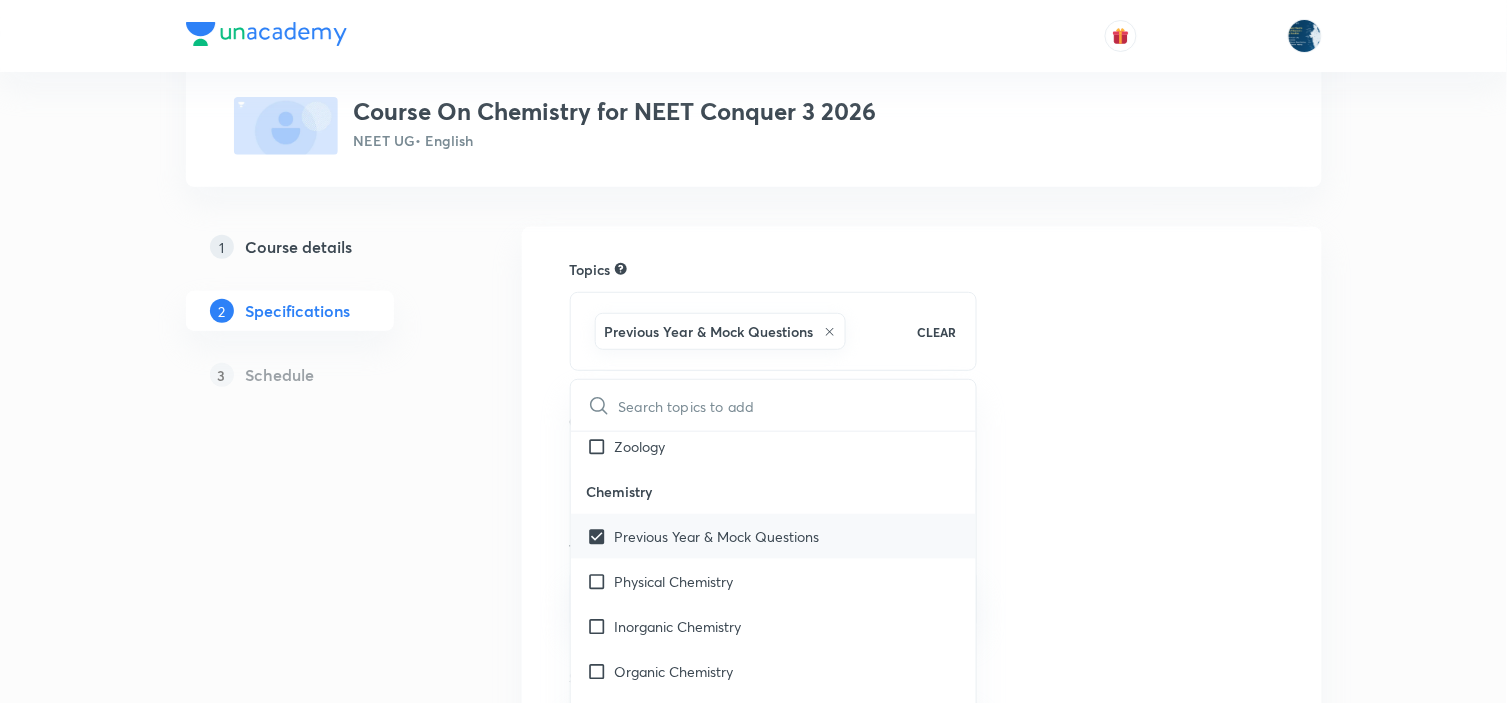 click on "Physical Chemistry" at bounding box center (774, 581) 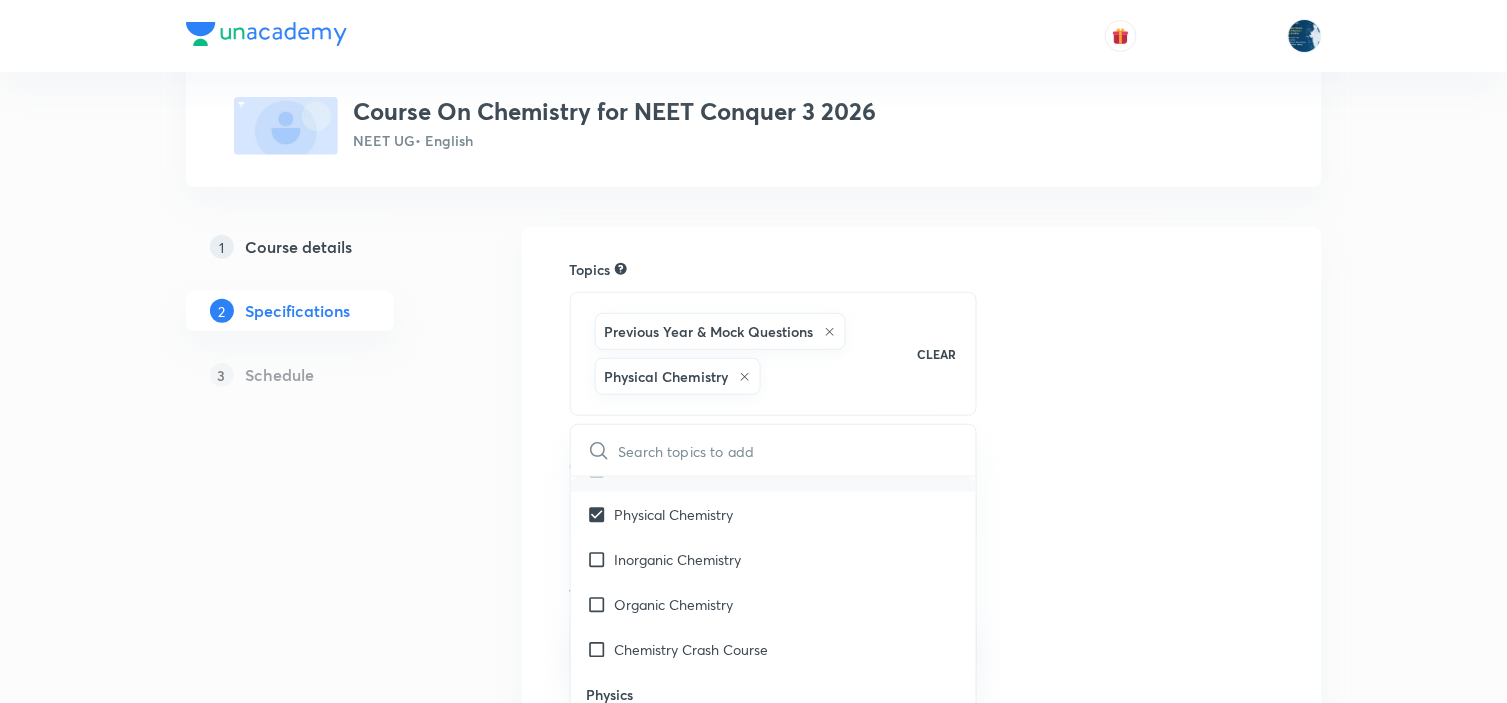 click on "Inorganic Chemistry" at bounding box center [678, 559] 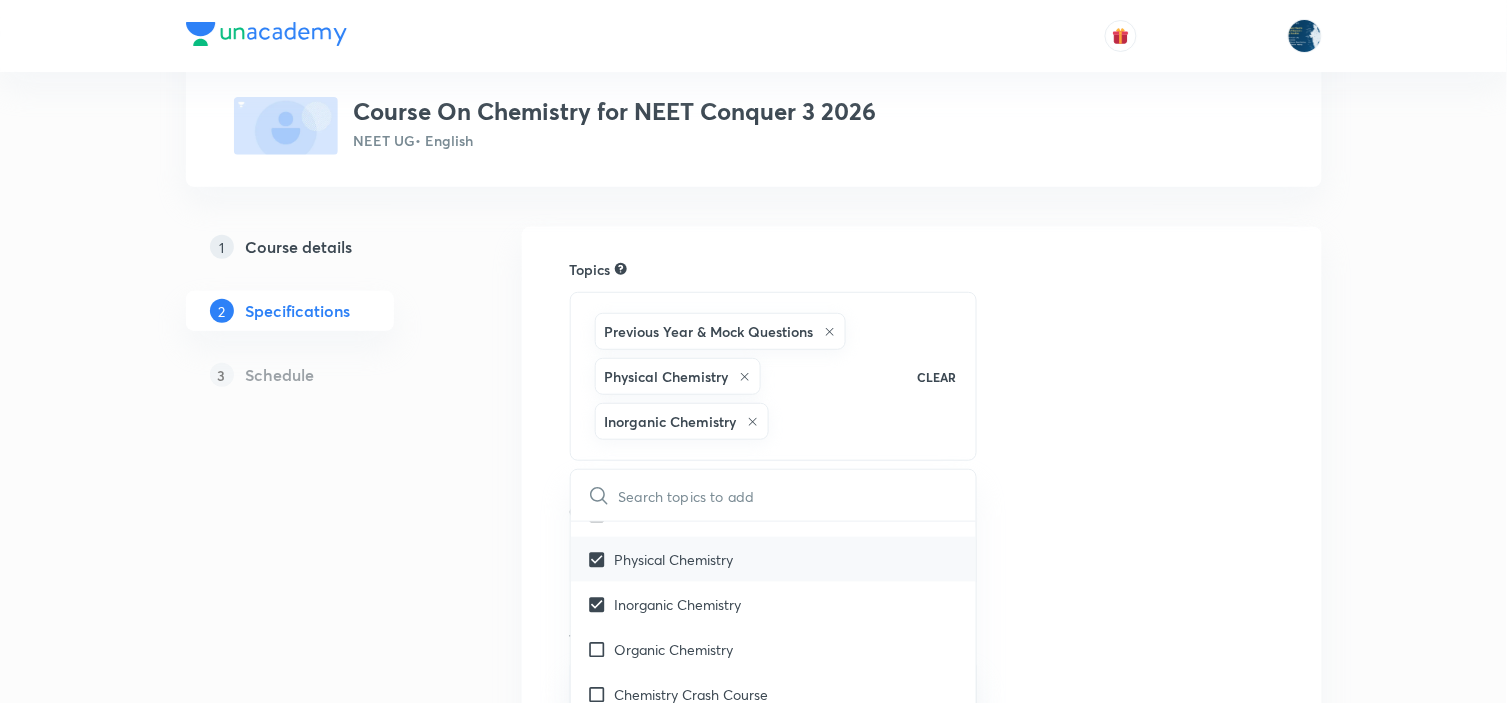scroll, scrollTop: 3111, scrollLeft: 0, axis: vertical 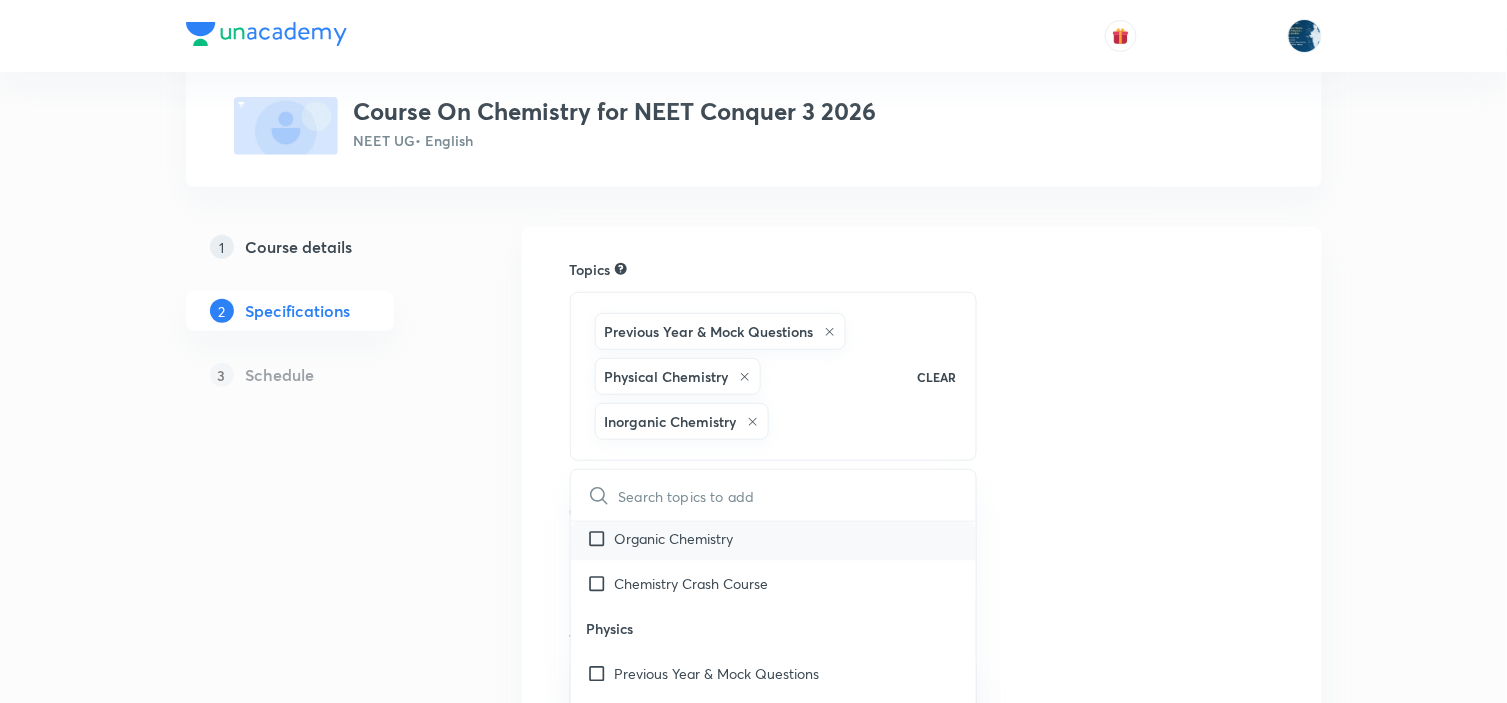 click on "Organic Chemistry" at bounding box center (774, 538) 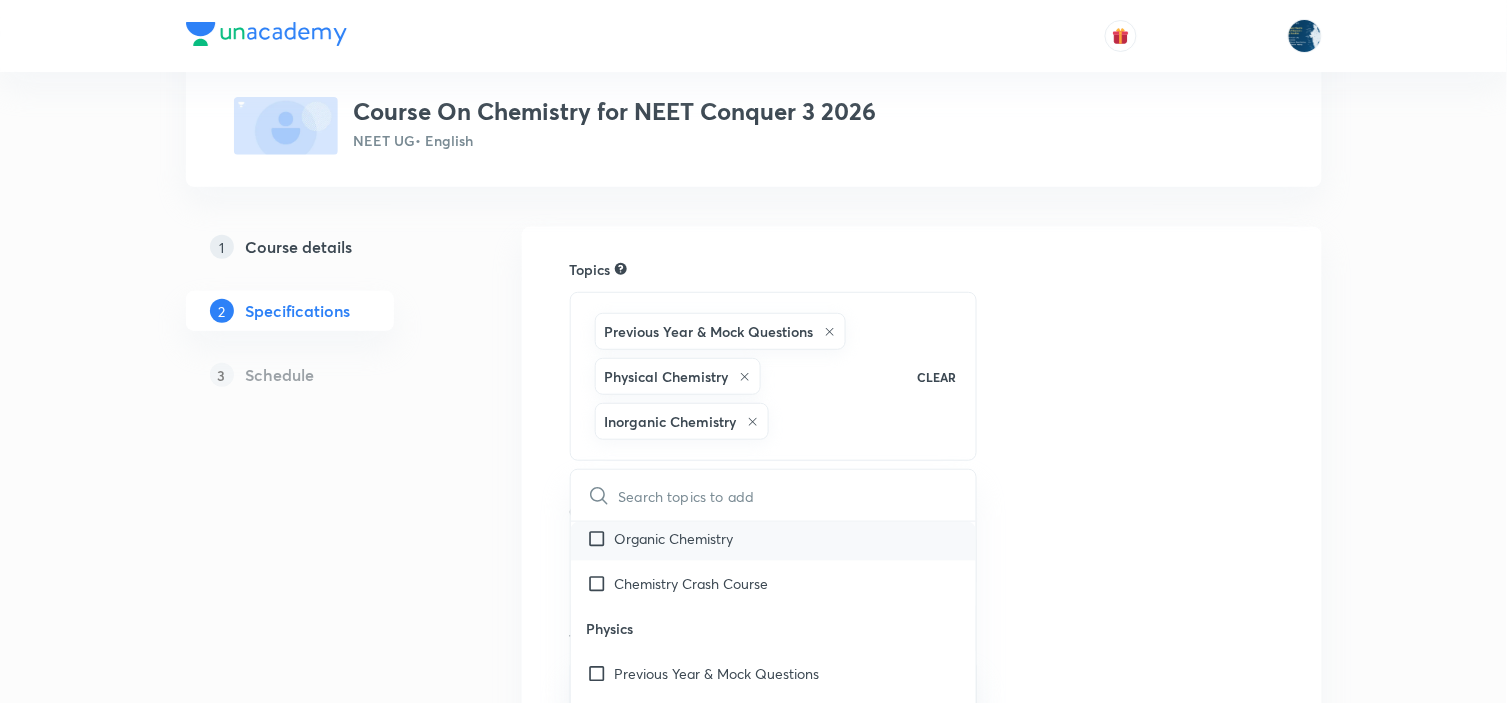 checkbox on "true" 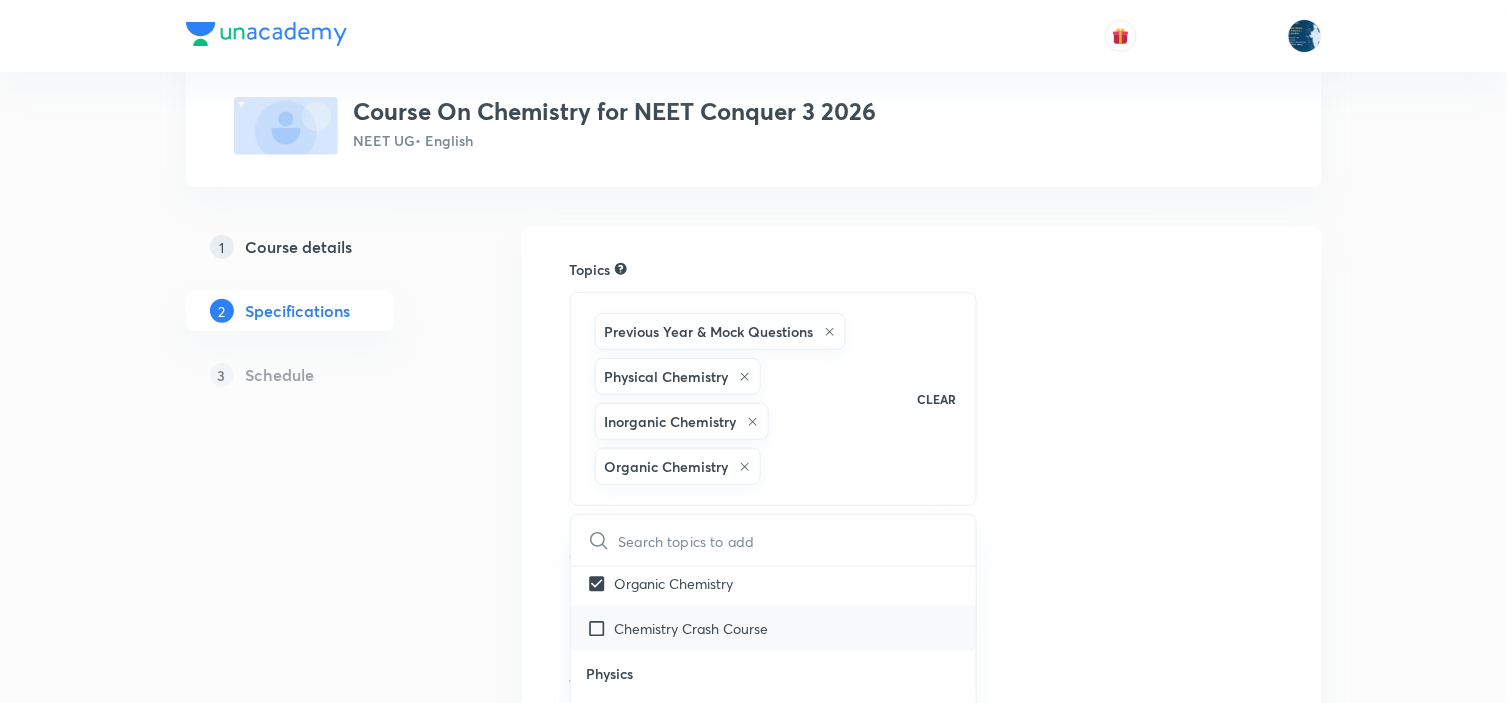 click on "Chemistry Crash Course" at bounding box center (774, 628) 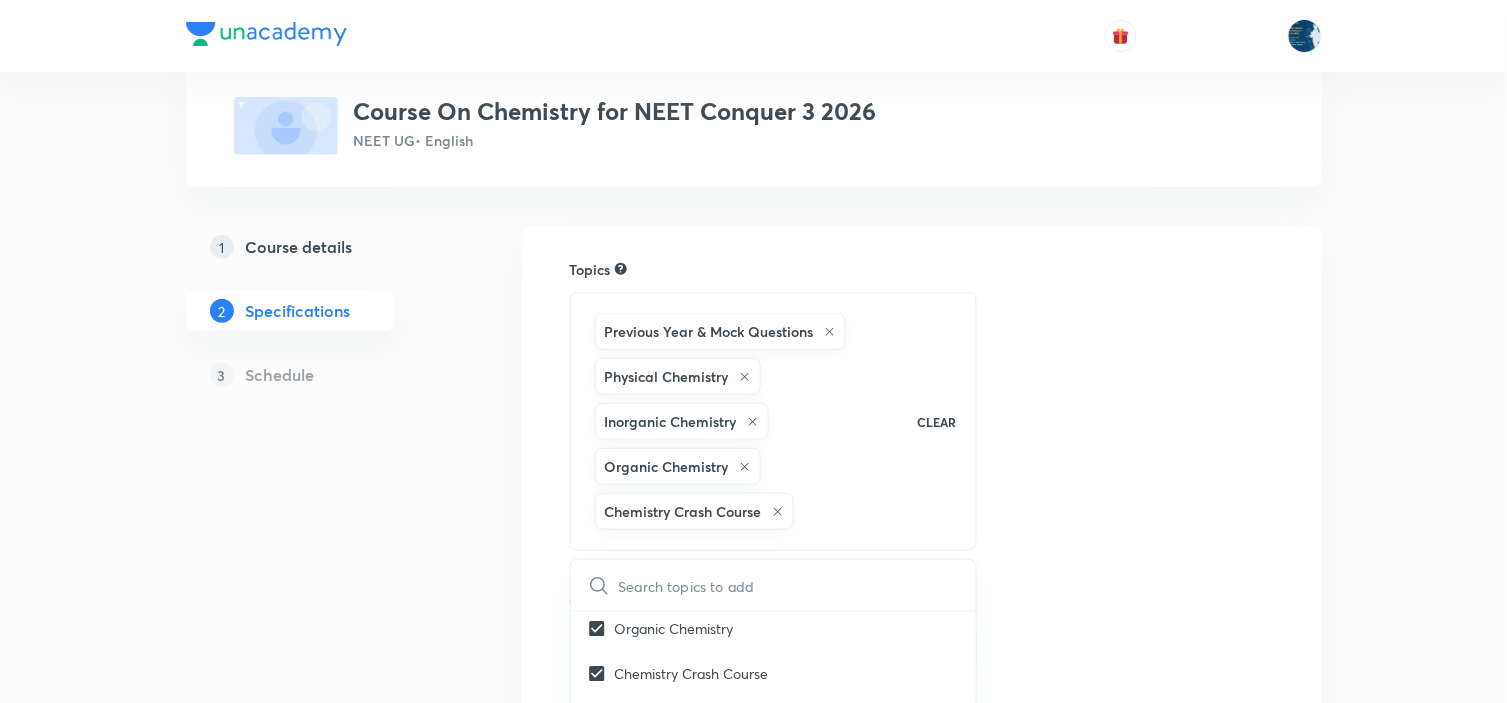 click on "Topics Previous Year & Mock Questions Physical Chemistry Inorganic Chemistry Organic Chemistry Chemistry Crash Course CLEAR ​ Biology Previous Year & Mock Questions Diversity of Living Organisms Structural Organisation Cell Structure & Function Plant Physiology Human Physiology Reproduction Genetics & Evolution Biology & Human Welfare Biotechnology & Applications Environment & Ecology Cell - The Unit of Life Crash Course Reproduction in Organisms Biological Classification The Living World Cell Cycle and Cell Division Plant Kingdom Principles of Inheritance and Variation (Genetics) Sexual Reproduction in Flowering plants Reproductive Health Human Reproduction Morphology of Flowering Plants Respiration in Plants Photosynthesis in Higher Plants Mineral Nutrition Transport in Plants Anatomy of Flowering Plants Environmental Issues Biodiversity and Conservation Ecosystem Organism, Population and Community Microbes in Human Welfare Strategies for Enhancement in Food Production Molecular Basis of Inheritance Frog" at bounding box center [922, 755] 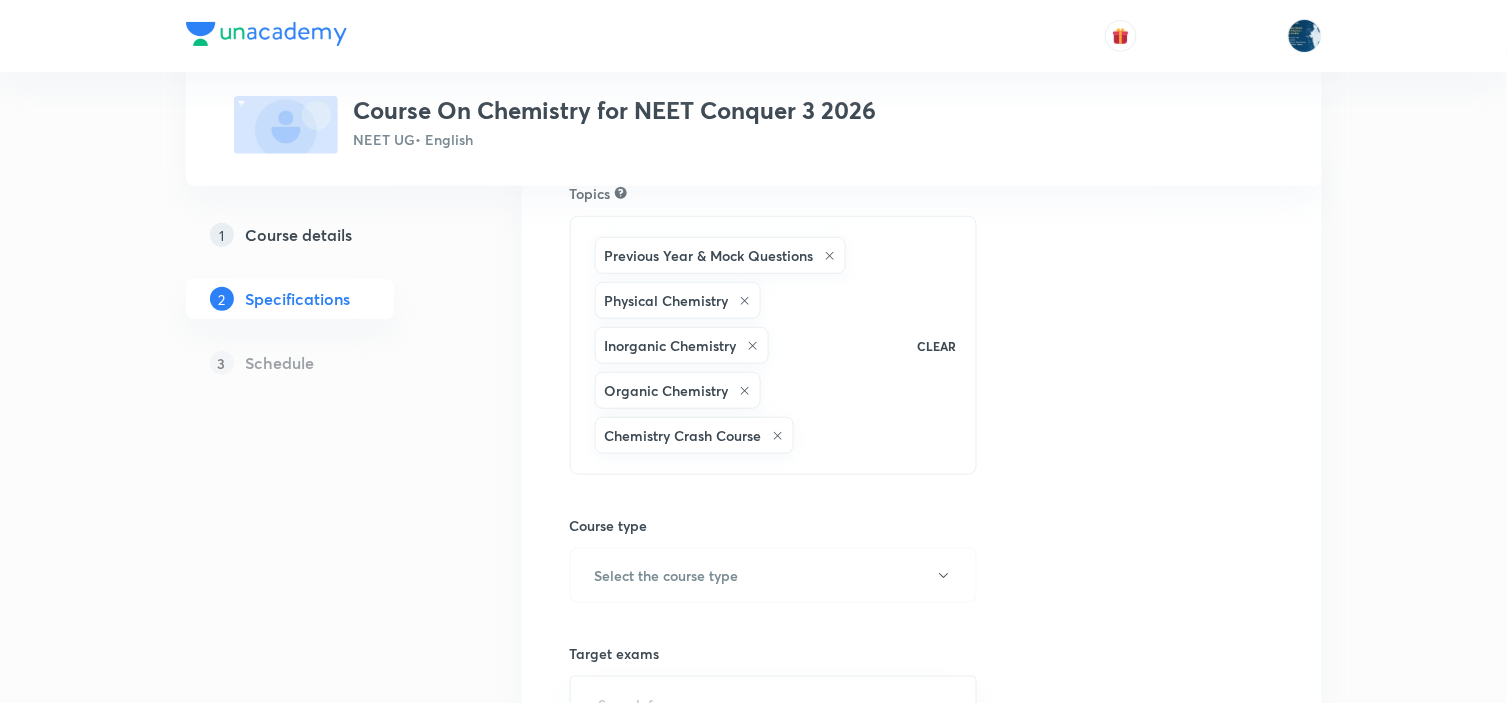 scroll, scrollTop: 222, scrollLeft: 0, axis: vertical 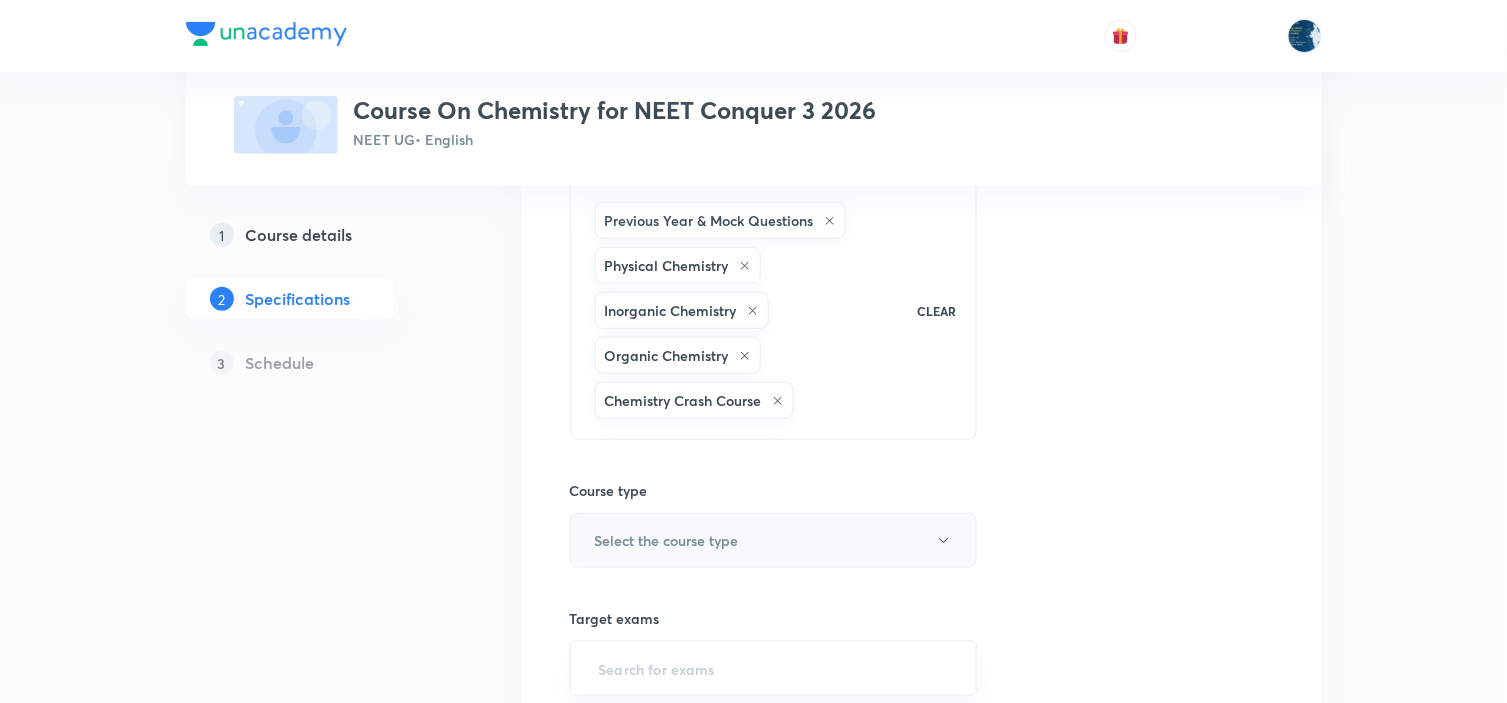 click on "Select the course type" at bounding box center [774, 540] 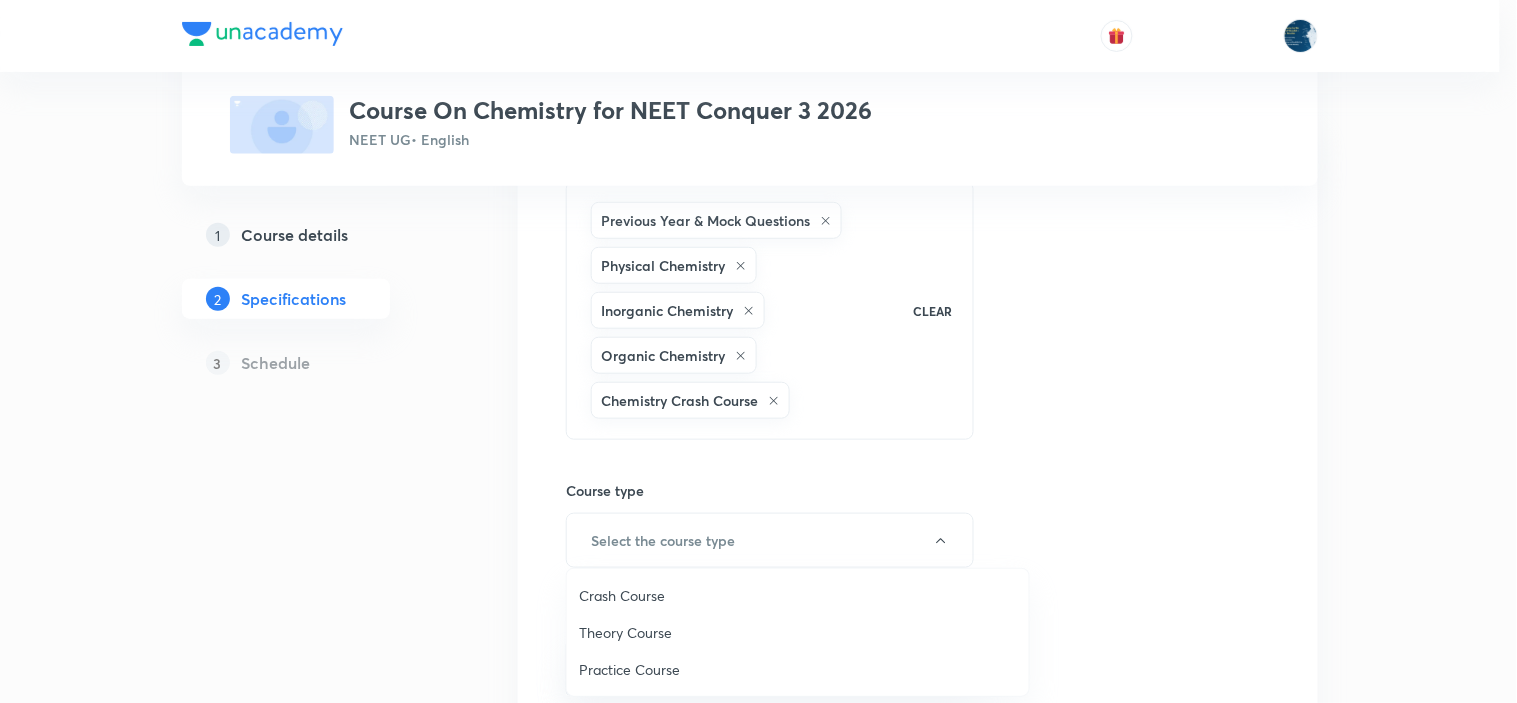 click on "Theory Course" at bounding box center [798, 632] 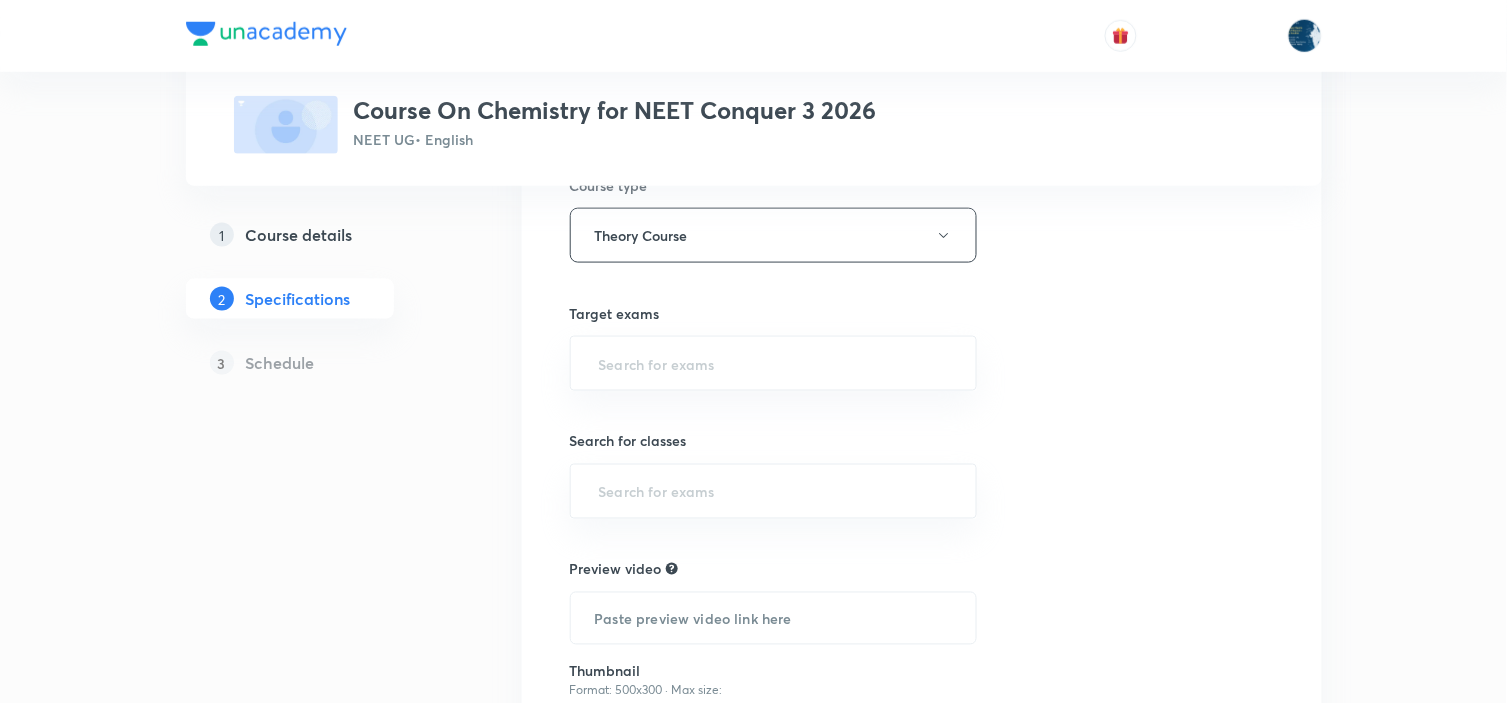 scroll, scrollTop: 555, scrollLeft: 0, axis: vertical 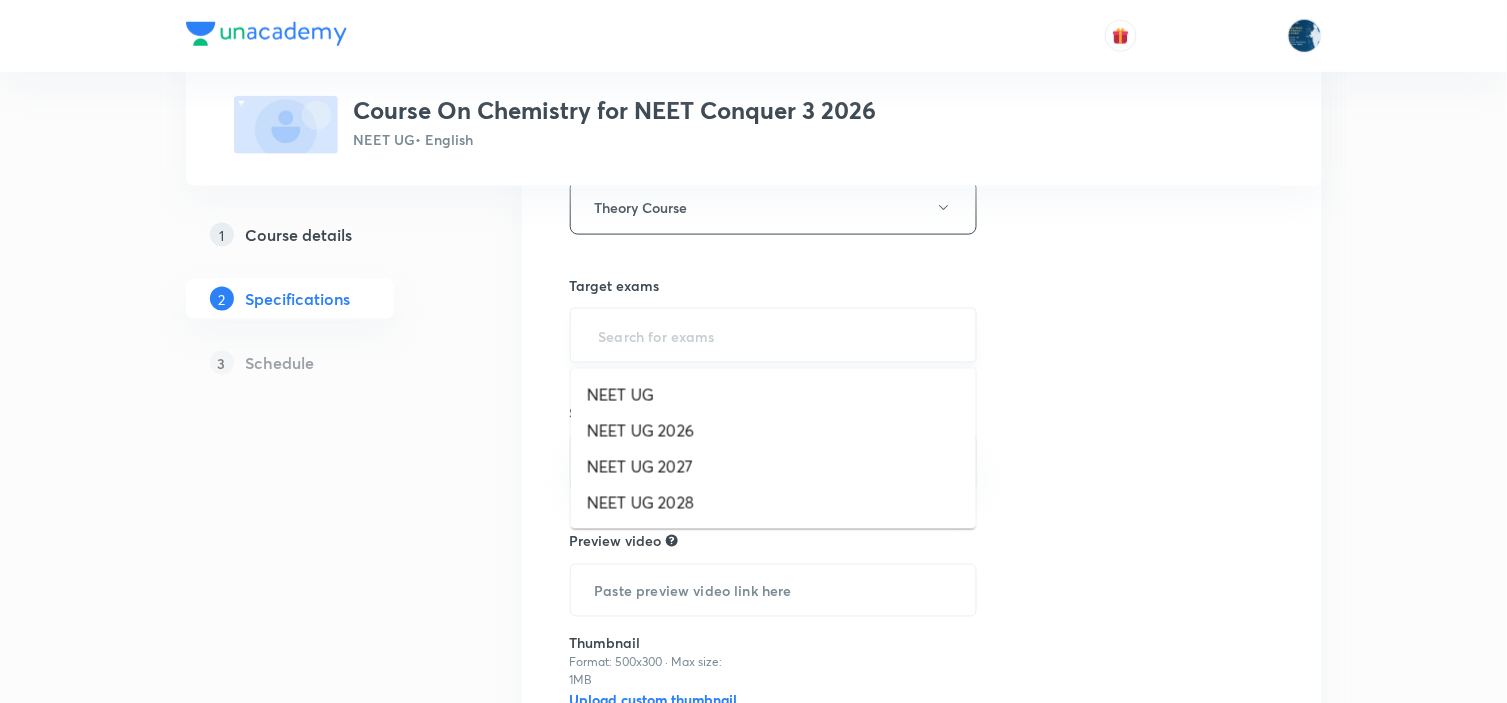 click at bounding box center [774, 335] 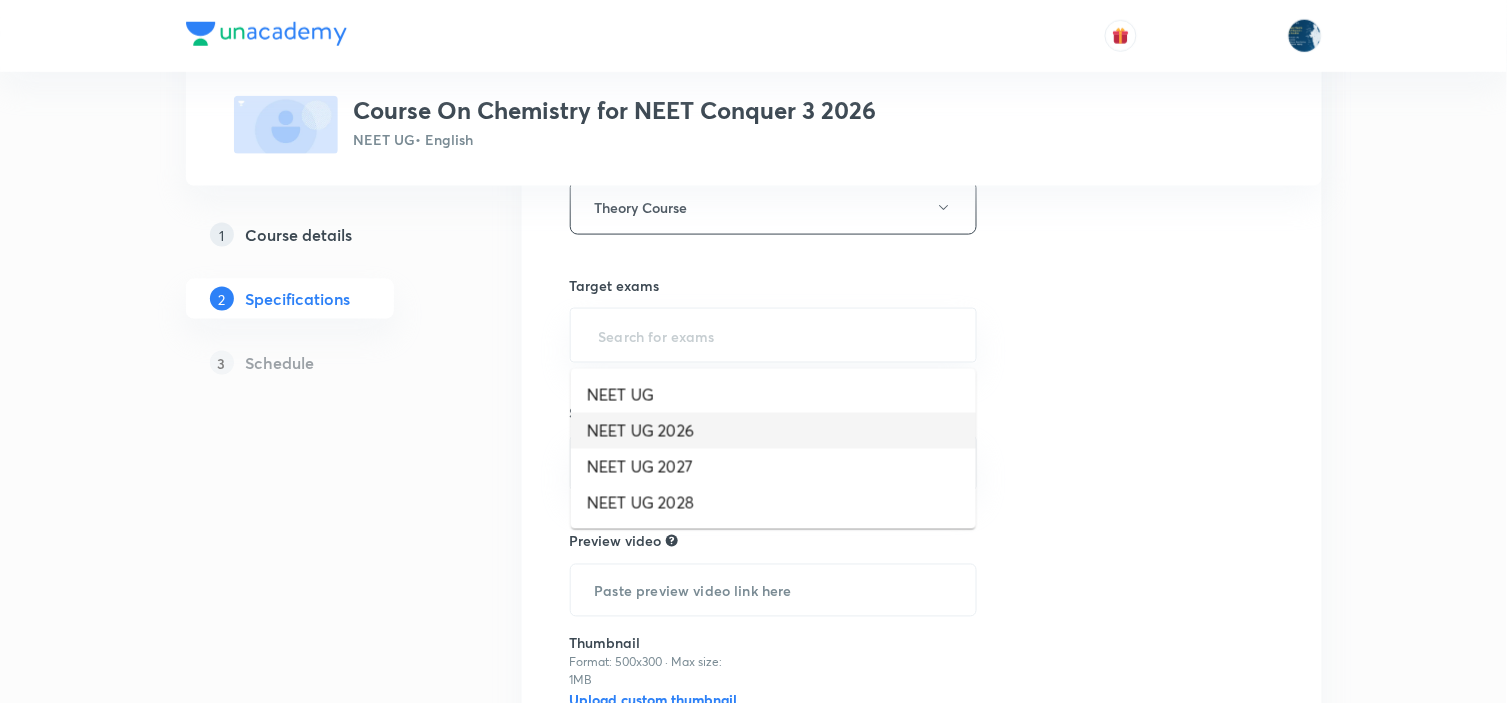 click on "NEET UG 2026" at bounding box center (773, 431) 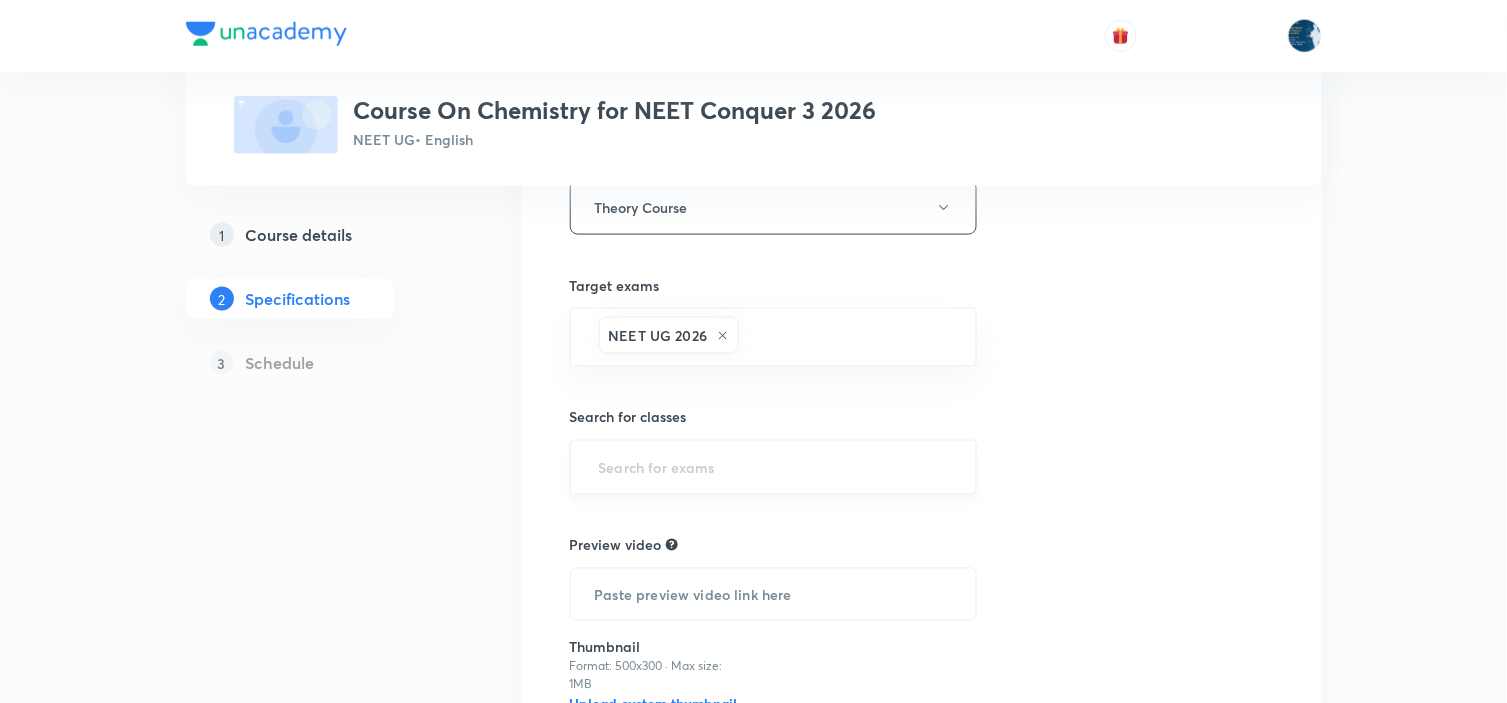 click at bounding box center [774, 467] 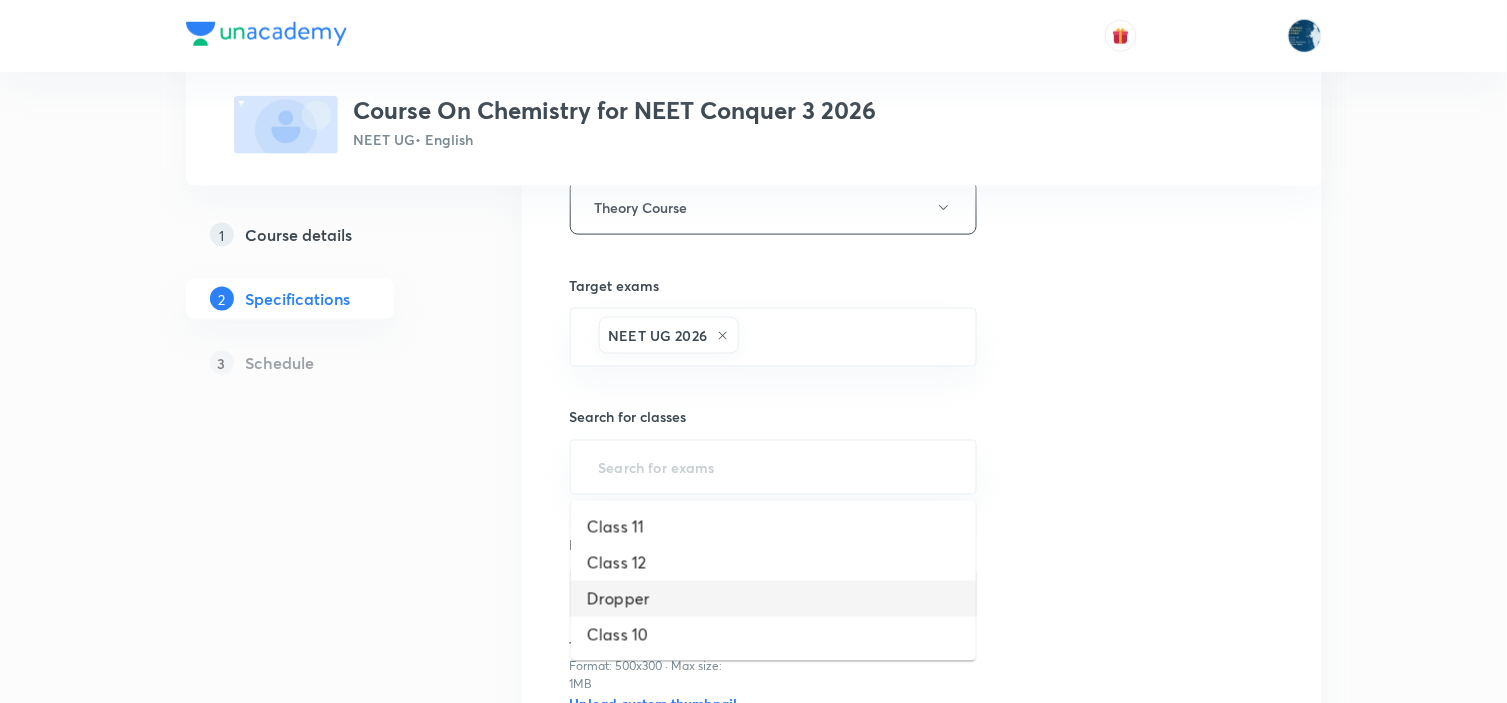 click on "Dropper" at bounding box center [773, 599] 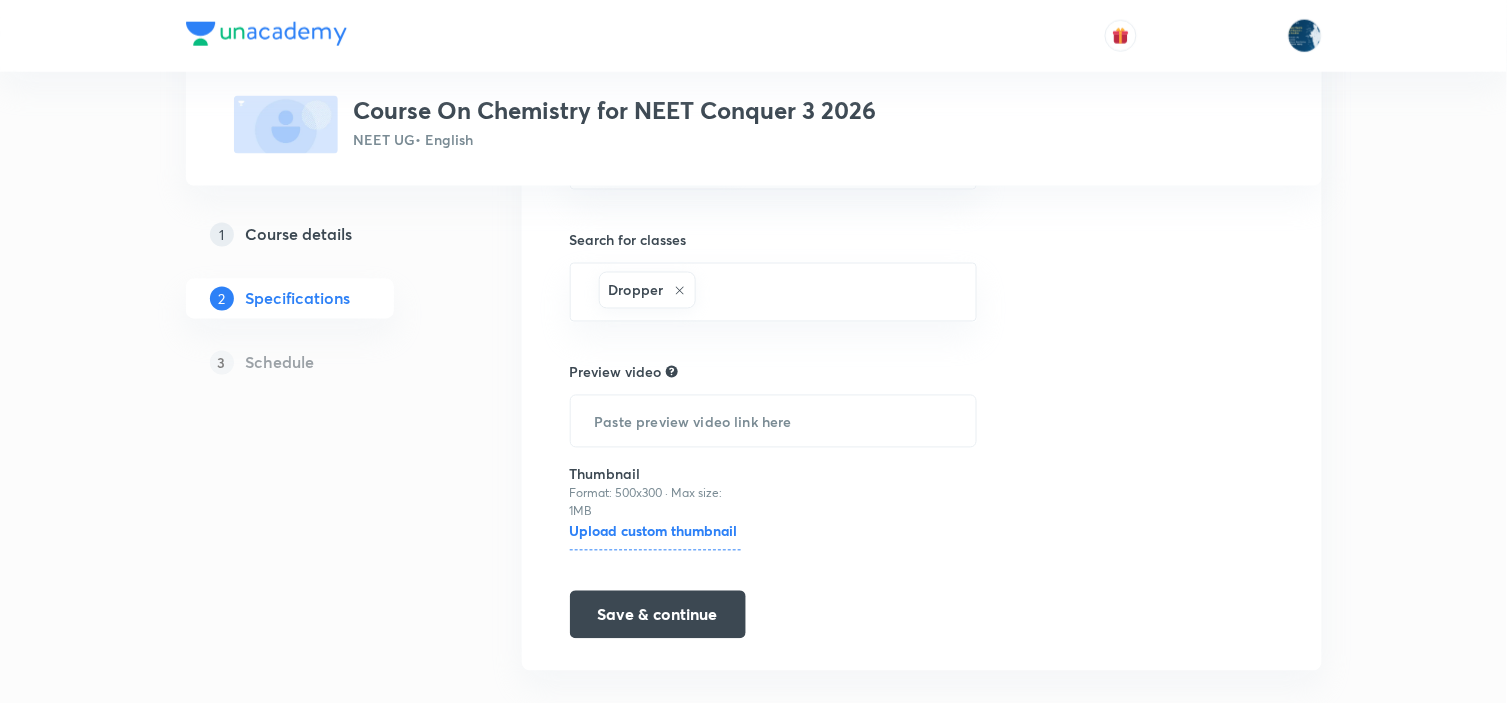 scroll, scrollTop: 766, scrollLeft: 0, axis: vertical 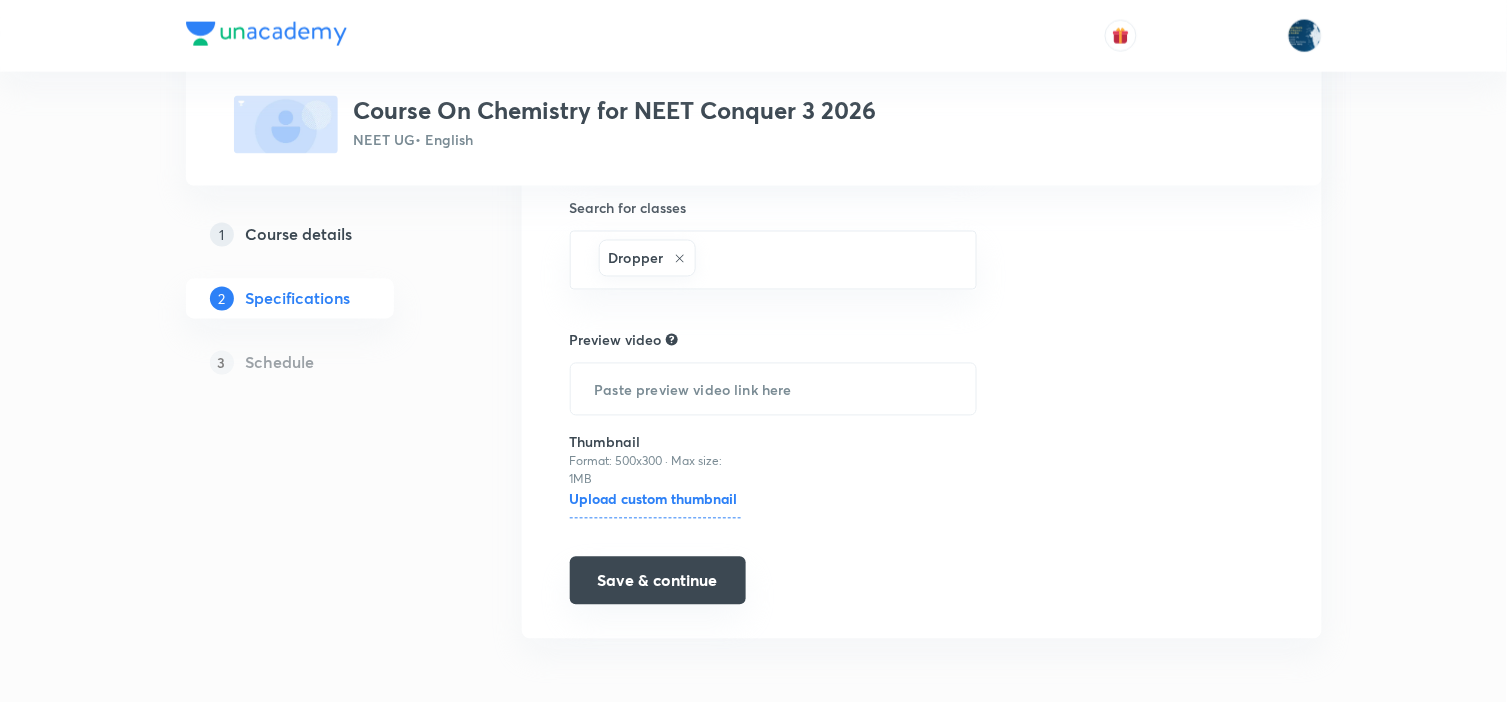 click on "Save & continue" at bounding box center [658, 581] 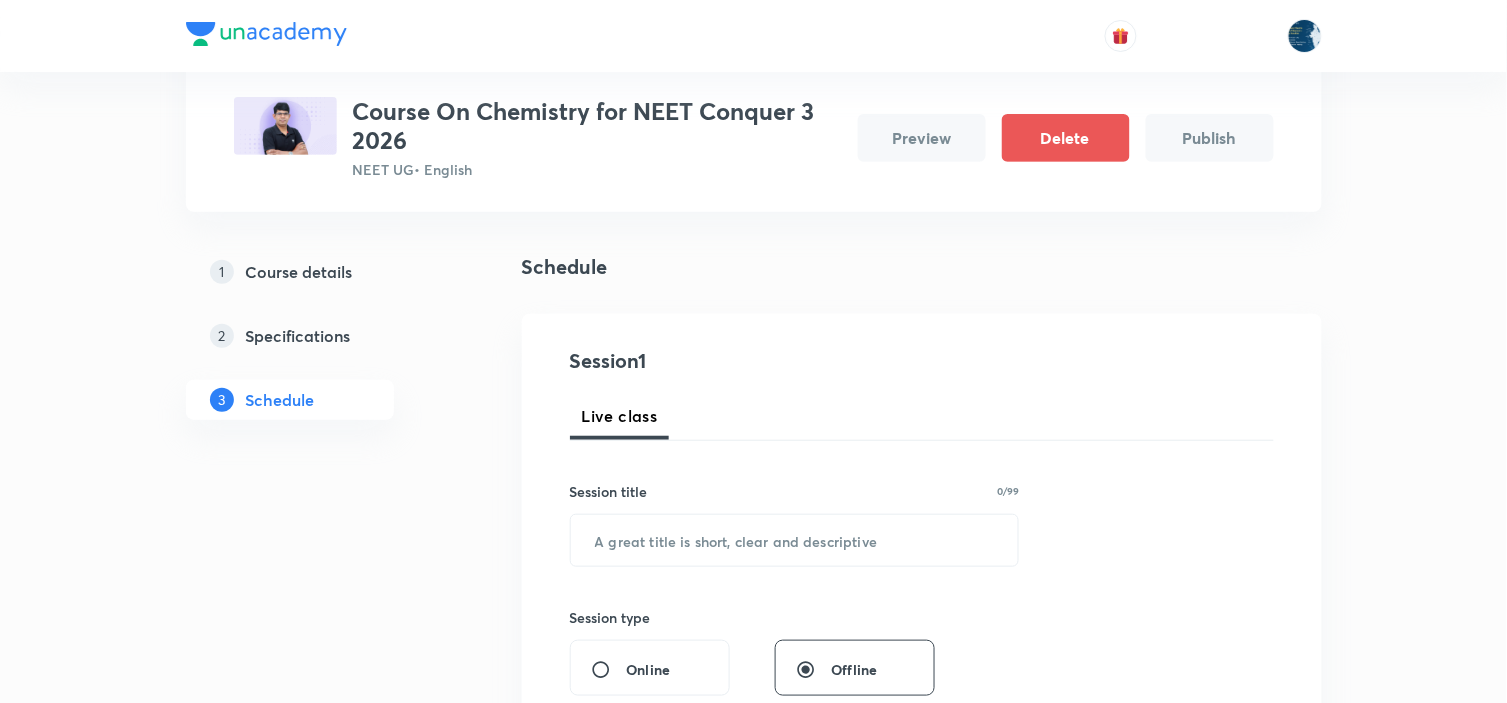 scroll, scrollTop: 222, scrollLeft: 0, axis: vertical 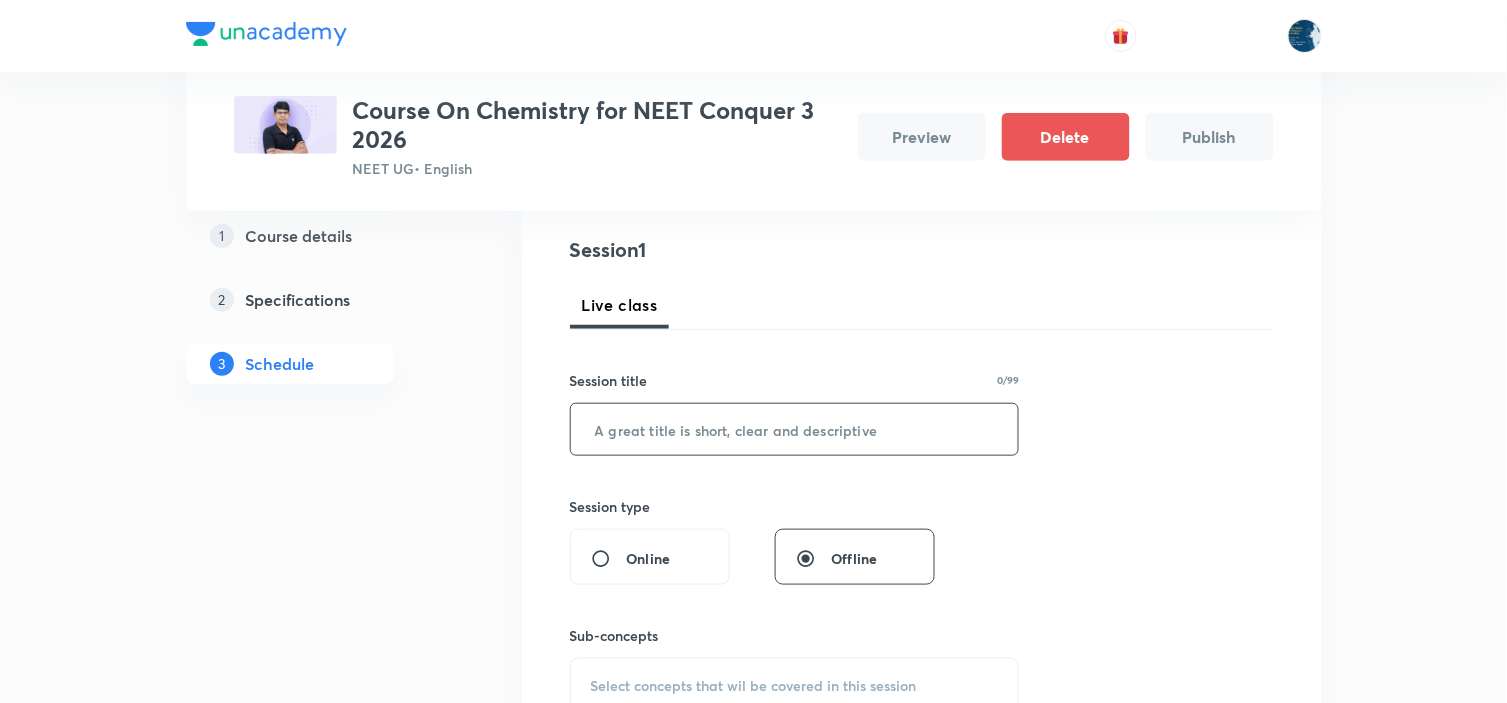 click at bounding box center [795, 429] 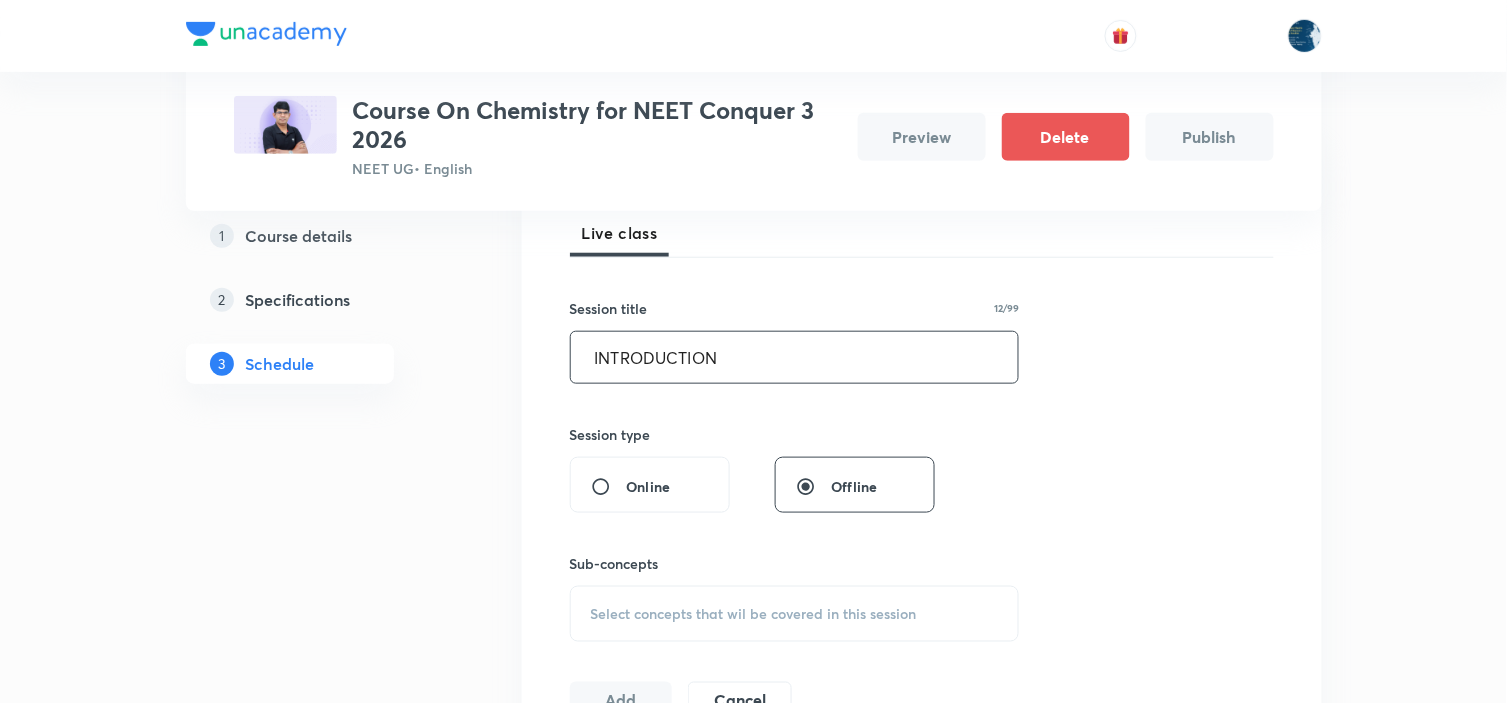 scroll, scrollTop: 333, scrollLeft: 0, axis: vertical 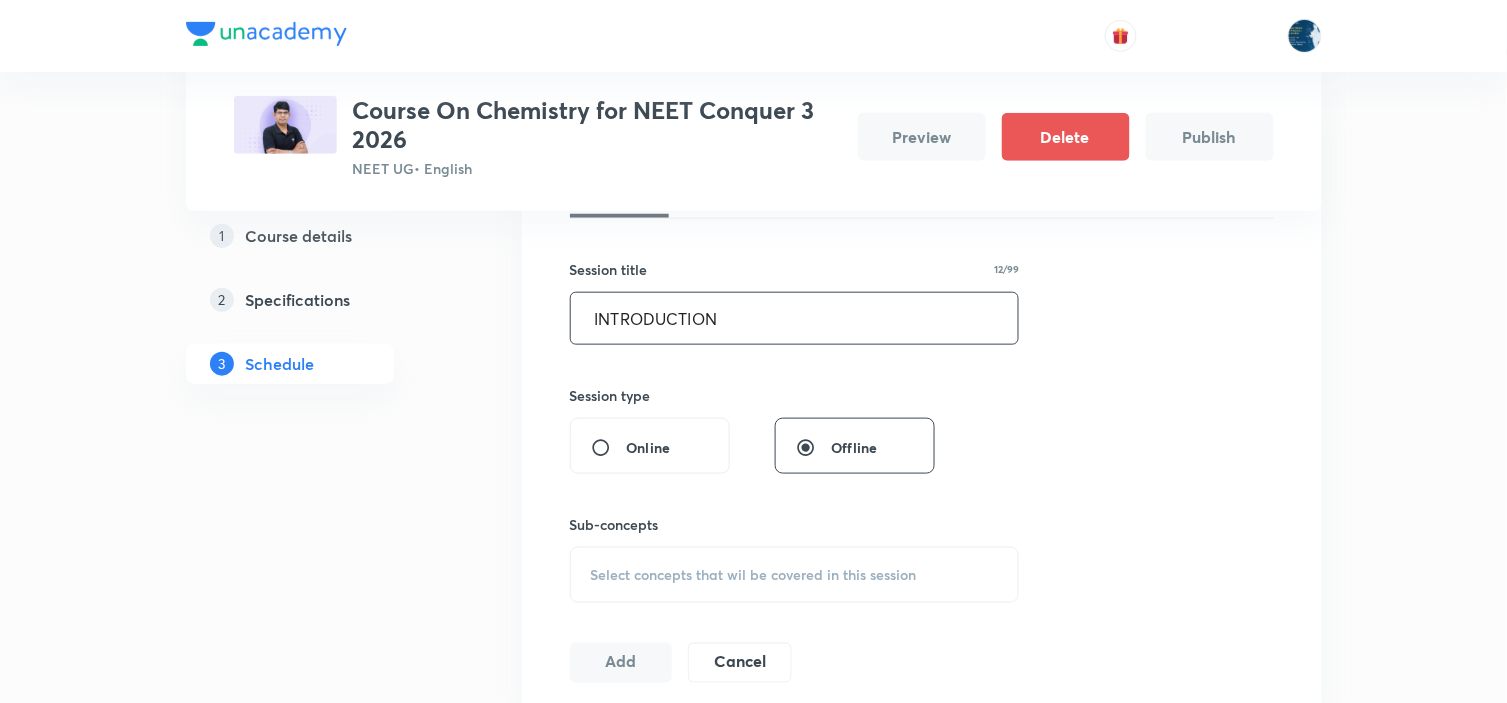 type on "INTRODUCTION" 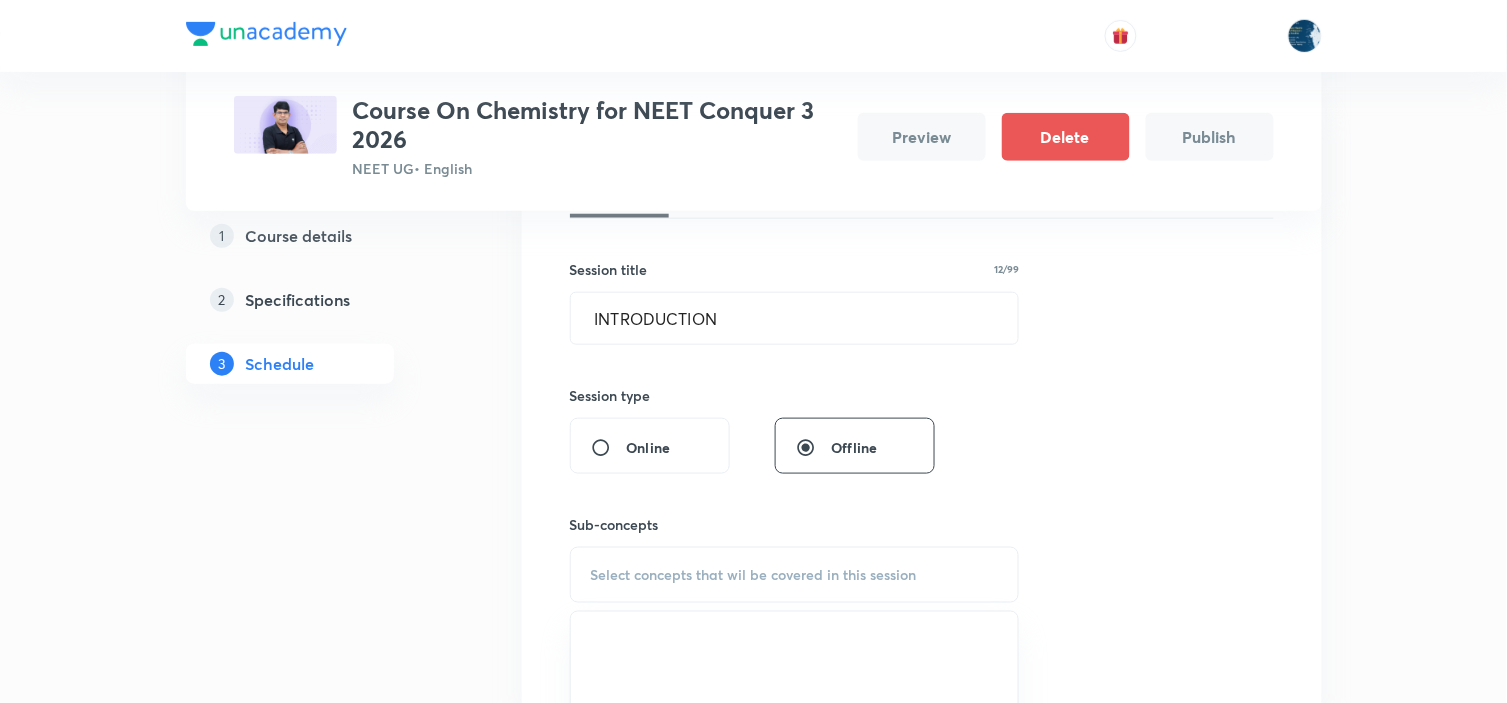 scroll, scrollTop: 444, scrollLeft: 0, axis: vertical 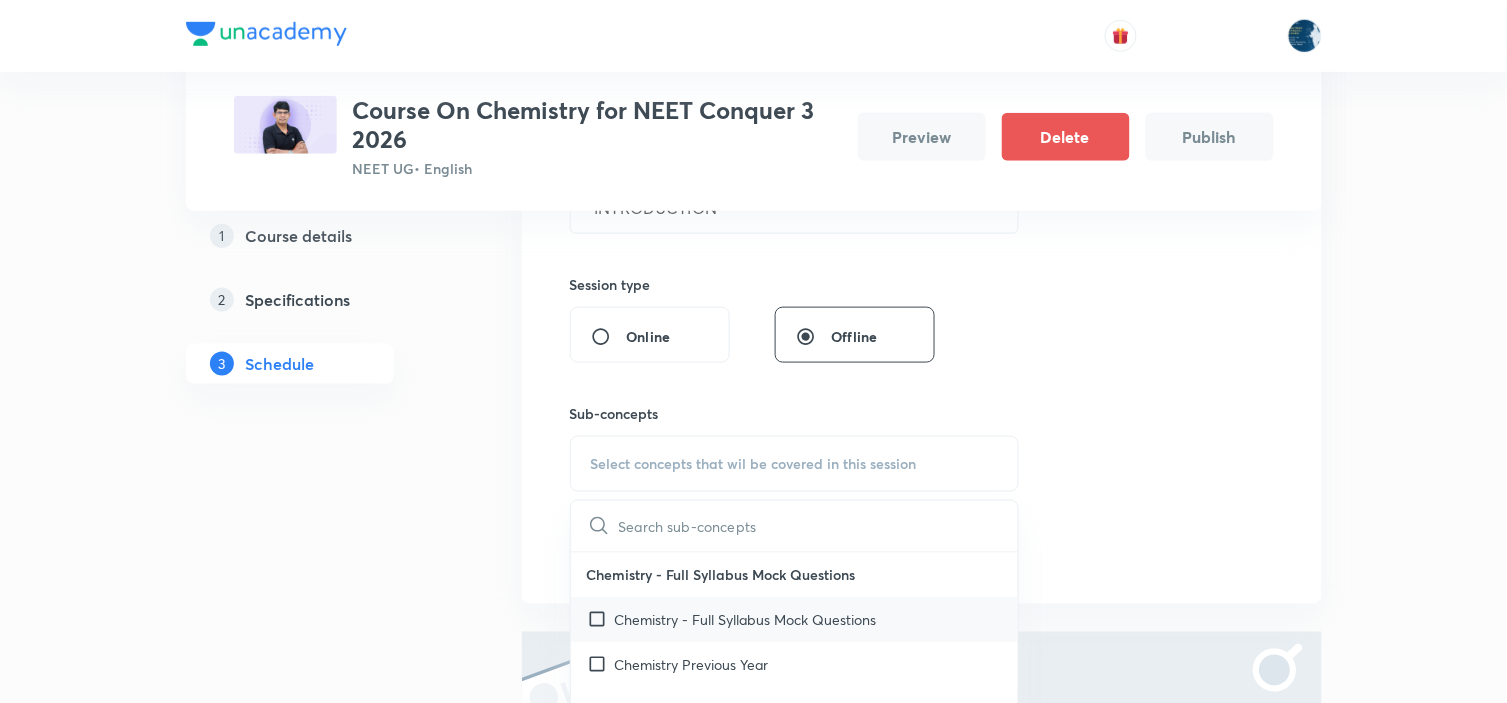 click on "Chemistry - Full Syllabus Mock Questions" at bounding box center [795, 620] 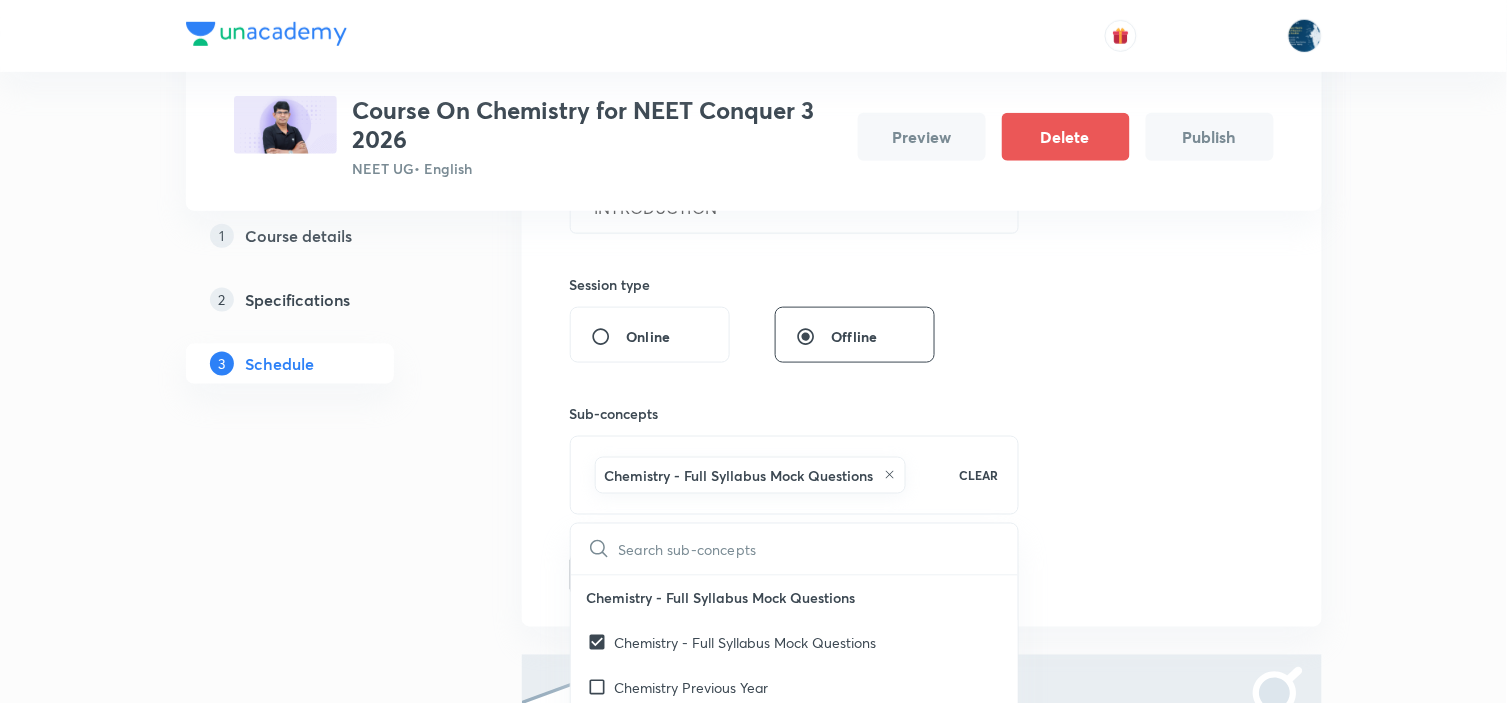 click on "Session  1 Live class Session title 12/99 INTRODUCTION ​   Session type Online Offline Sub-concepts Chemistry - Full Syllabus Mock Questions CLEAR ​ Chemistry - Full Syllabus Mock Questions Chemistry - Full Syllabus Mock Questions Chemistry Previous Year Chemistry Previous Year Questions Chemistry Previous Year Questions General Topics & Mole Concept Basic Concepts Mole – Basic Introduction Percentage Composition Stoichiometry Principle of Atom Conservation (POAC) Relation between Stoichiometric Quantities Application of Mole Concept: Gravimetric Analysis Electronic Configuration Of Atoms (Hund's rule)  Quantum Numbers (Magnetic Quantum no.) Quantum Numbers(Pauli's Exclusion law) Mean Molar Mass or Molecular Mass Variation of Conductivity with Concentration Mechanism of Corrosion Atomic Structure Discovery Of Electron Some Prerequisites of Physics Discovery Of Protons And Neutrons Atomic Models Representation Of Atom With Electrons And Neutrons Nature of Waves Nature Of Electromagnetic Radiation Wave pH" at bounding box center (922, 304) 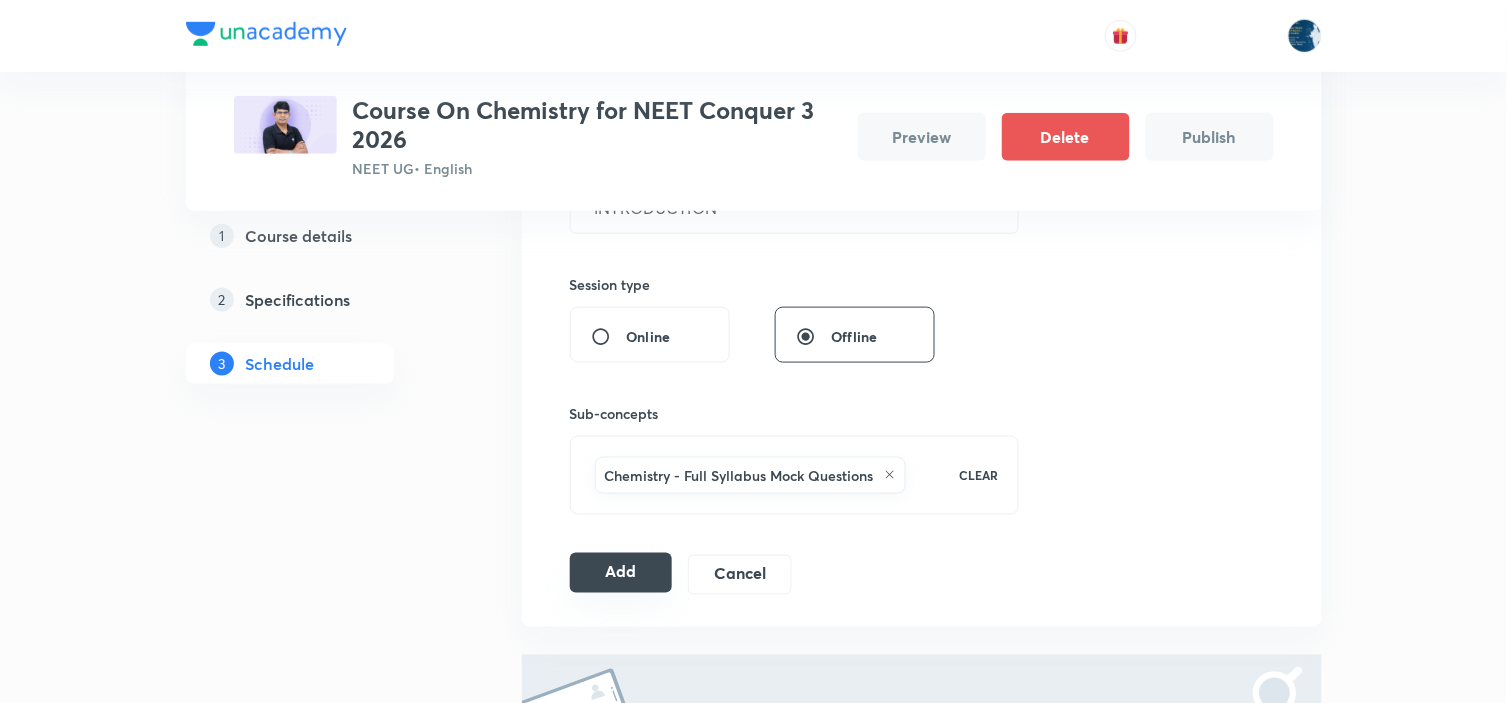 click on "Add" at bounding box center [621, 573] 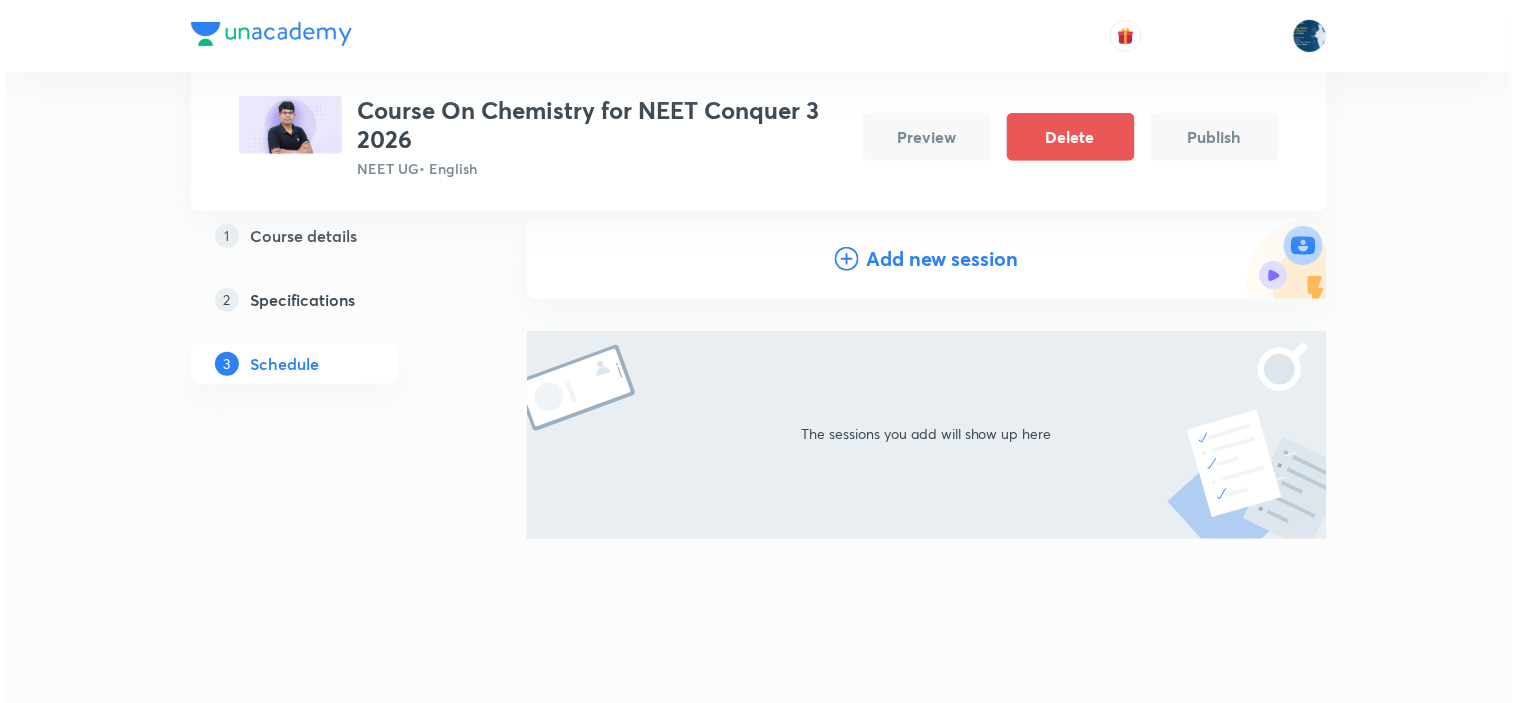 scroll, scrollTop: 155, scrollLeft: 0, axis: vertical 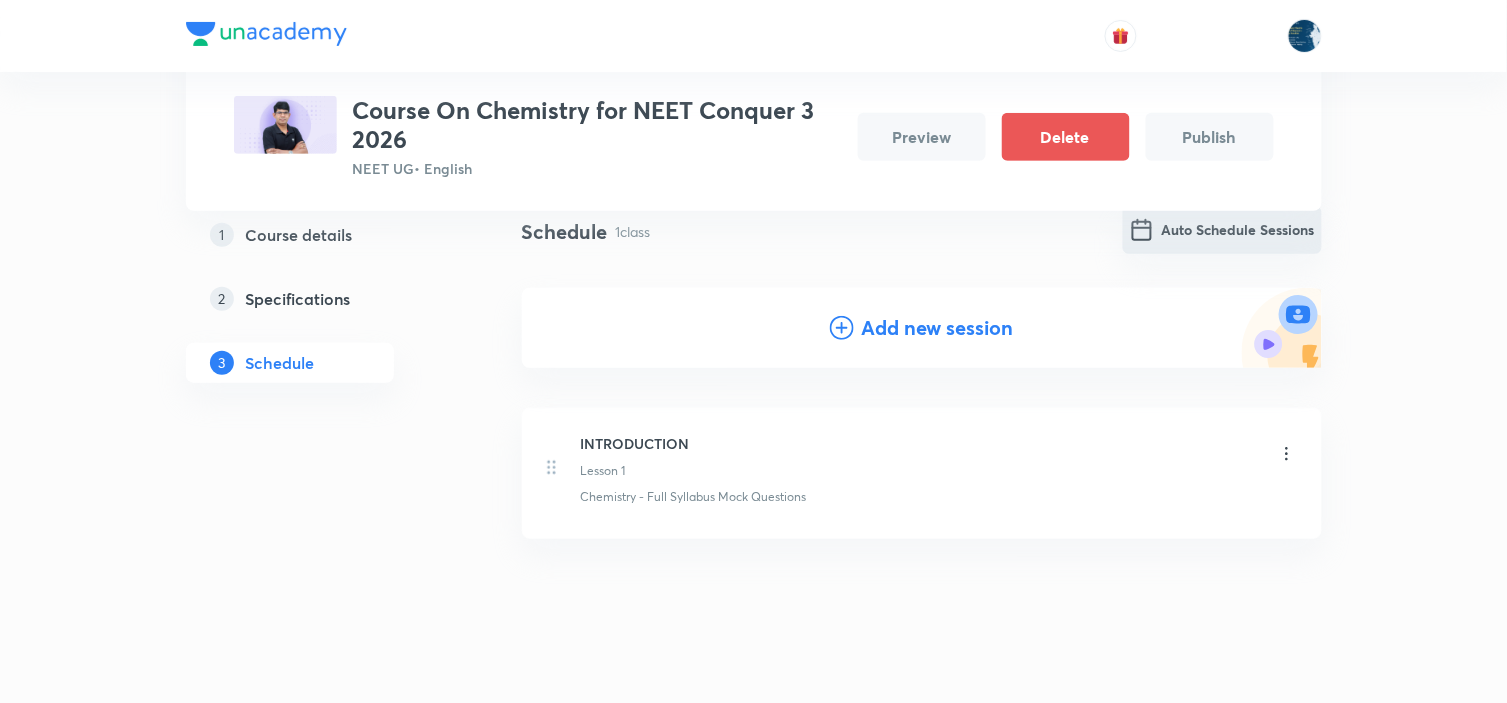 click on "Auto Schedule Sessions" at bounding box center [1222, 230] 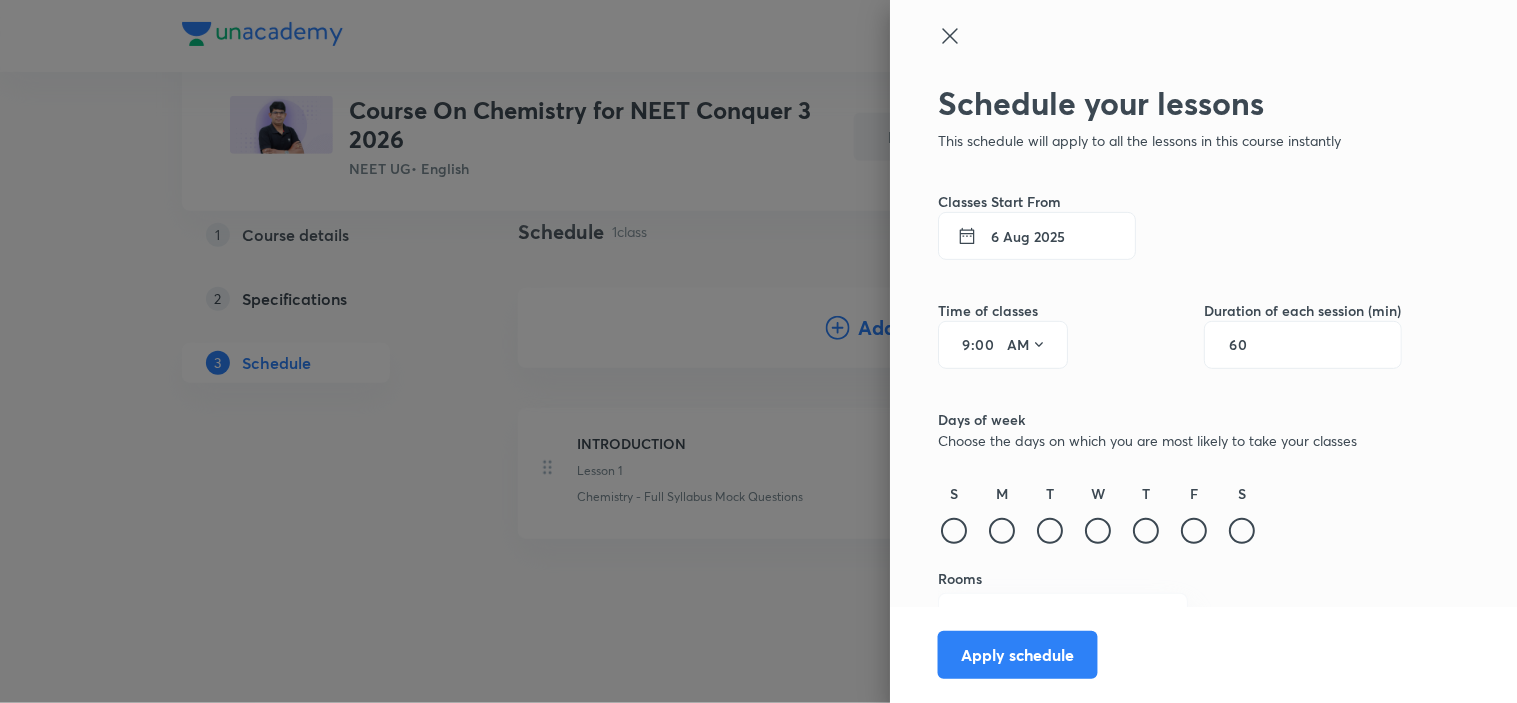 click on "6 Aug 2025" at bounding box center (1037, 236) 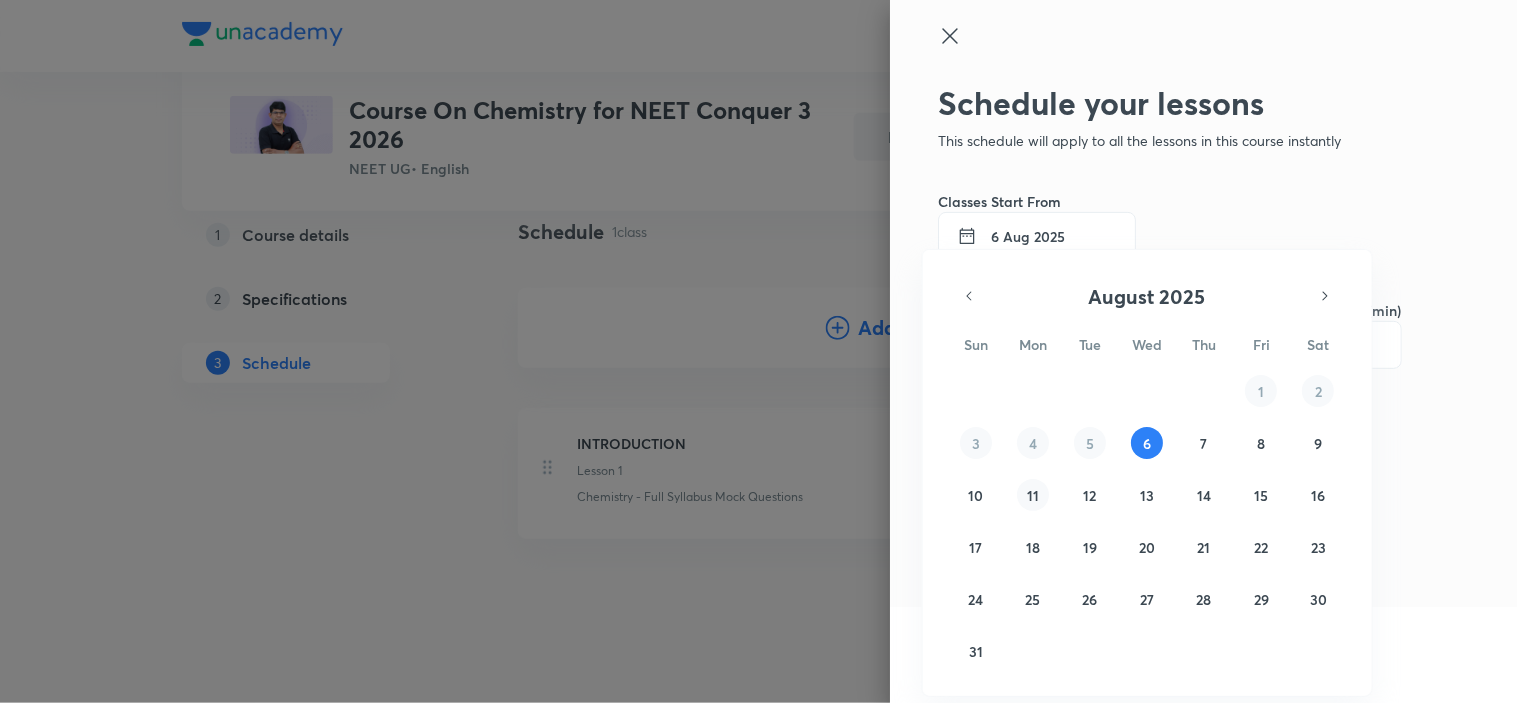 click on "11" at bounding box center (1033, 495) 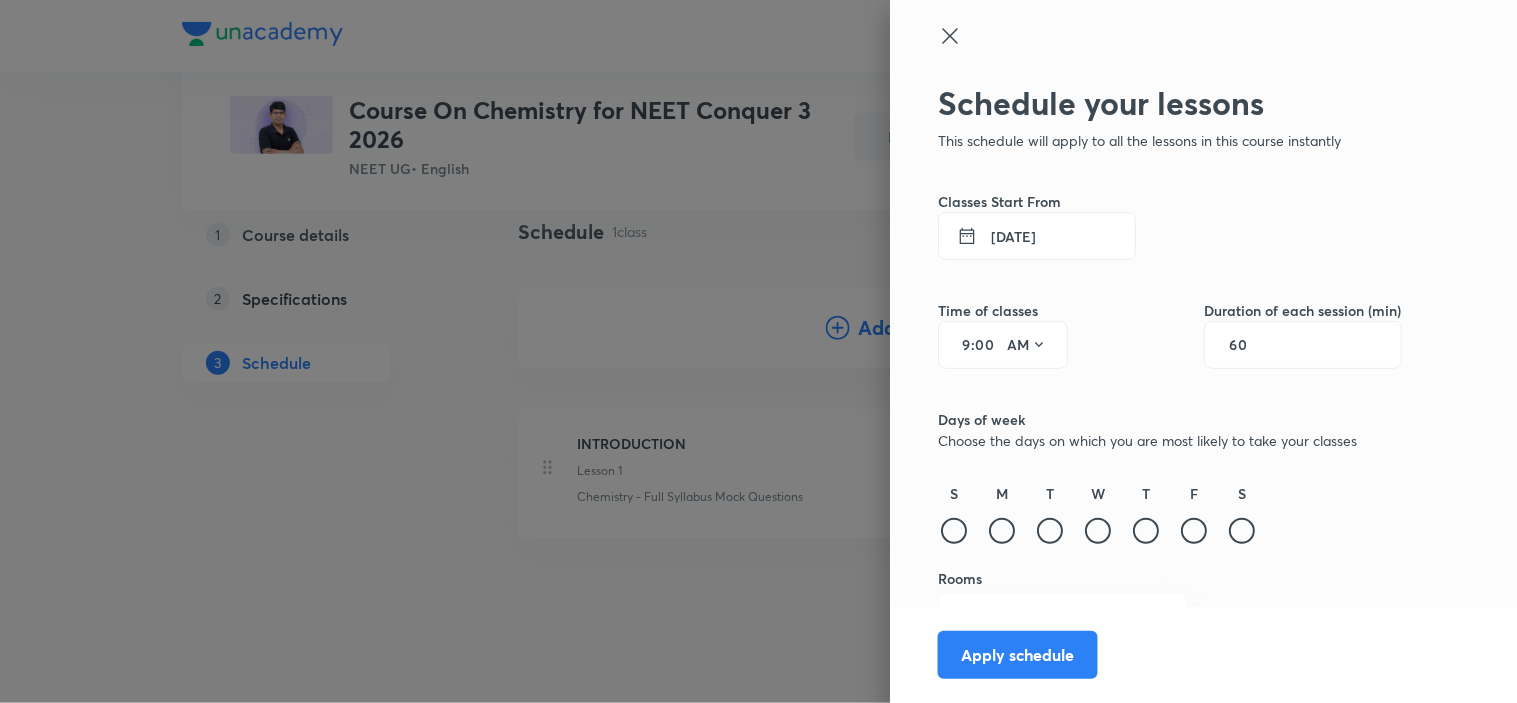 click on "00" at bounding box center [987, 345] 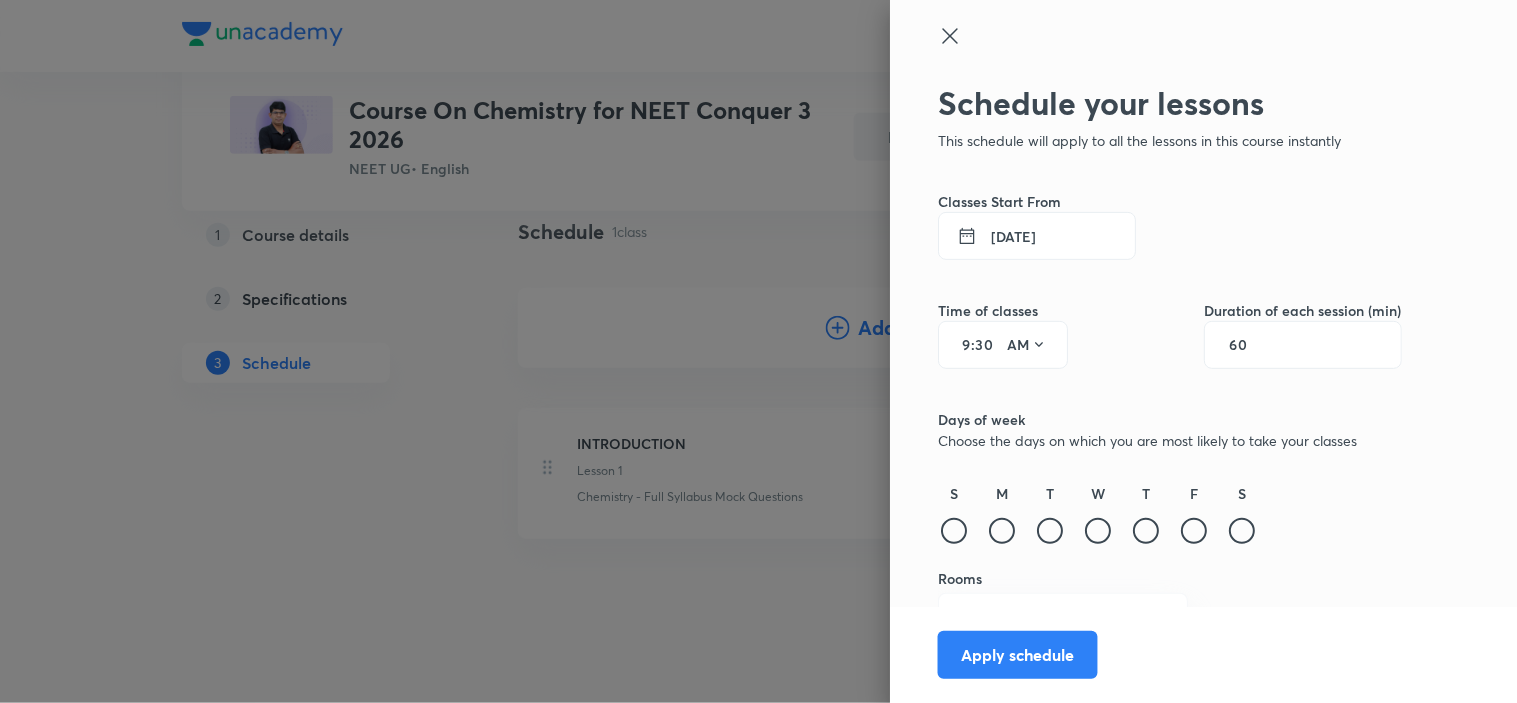 type on "30" 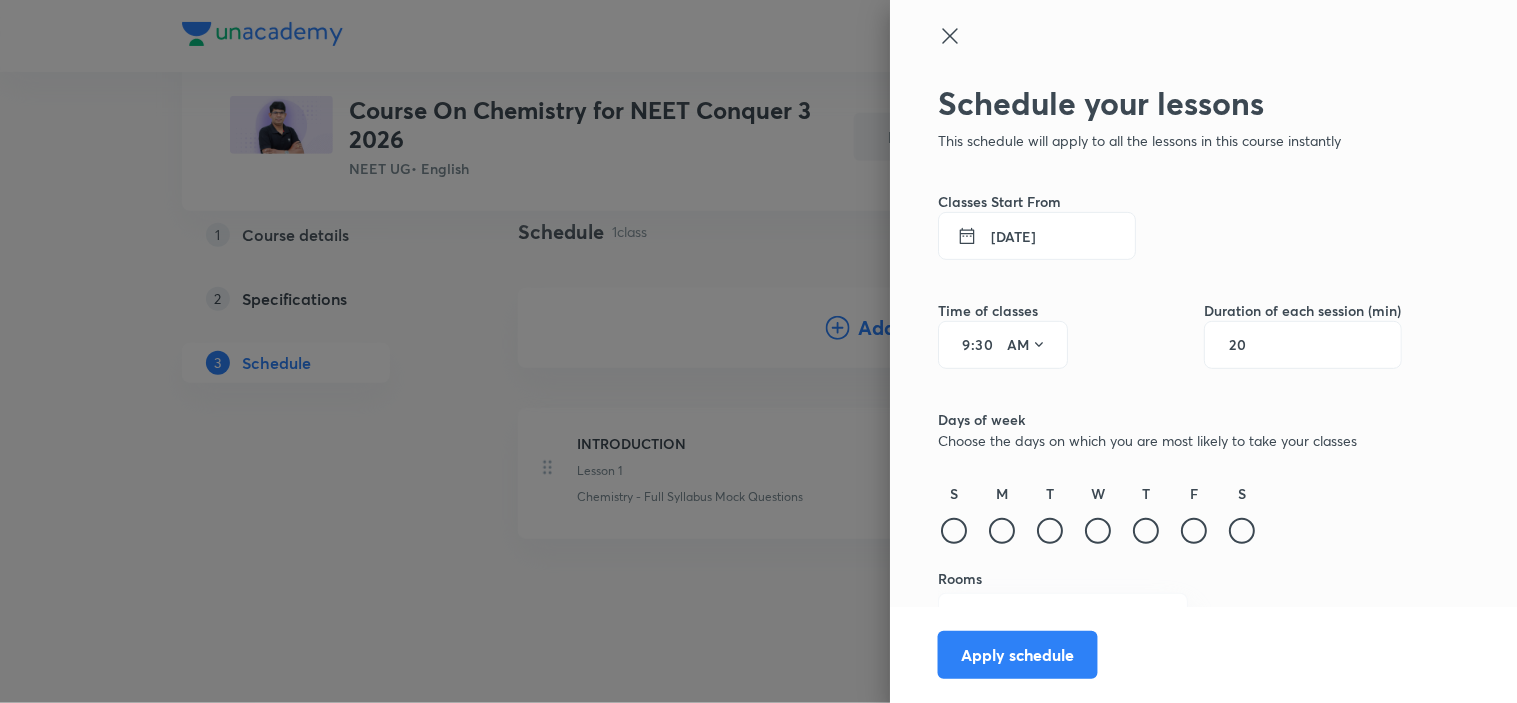 type on "20" 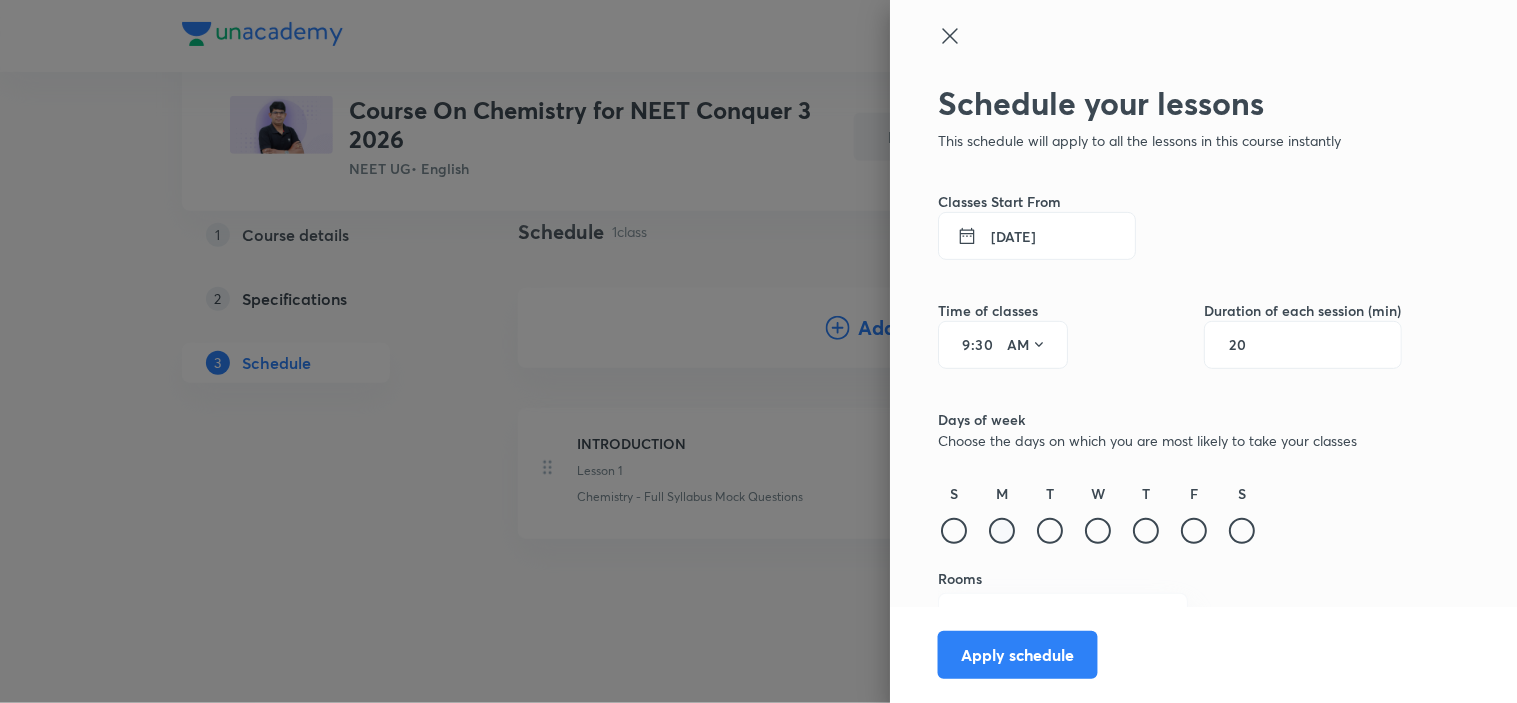 click at bounding box center (1002, 531) 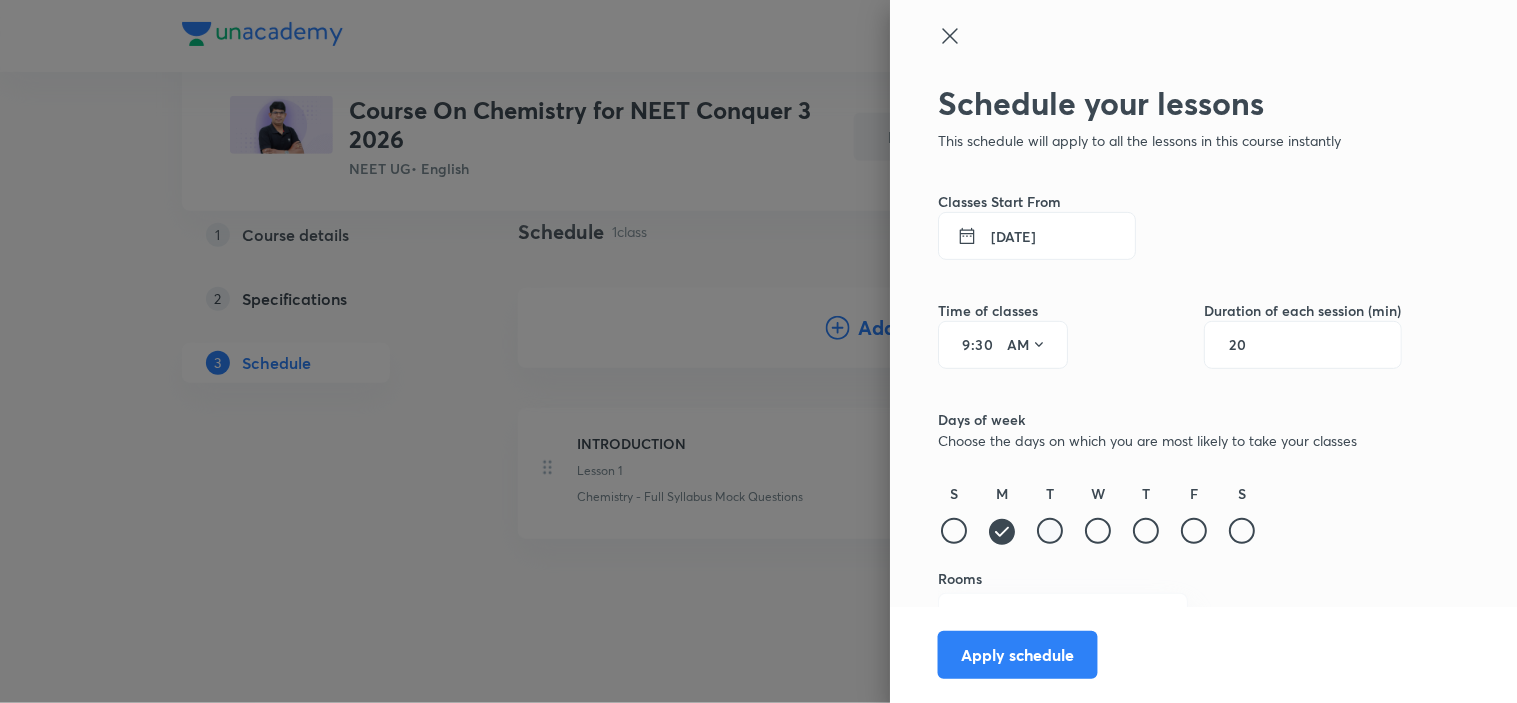 click at bounding box center (1050, 531) 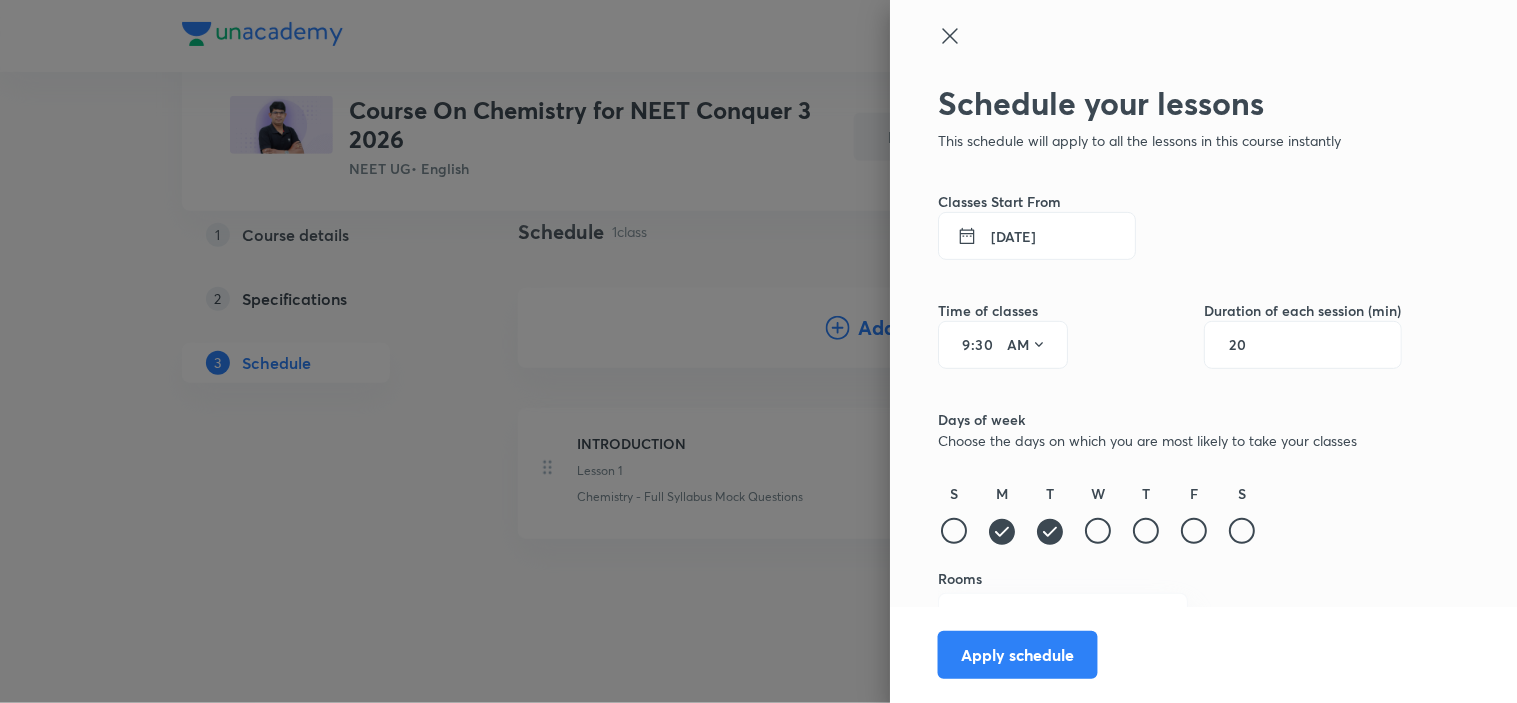 click on "S M T W T F S" at bounding box center [1170, 515] 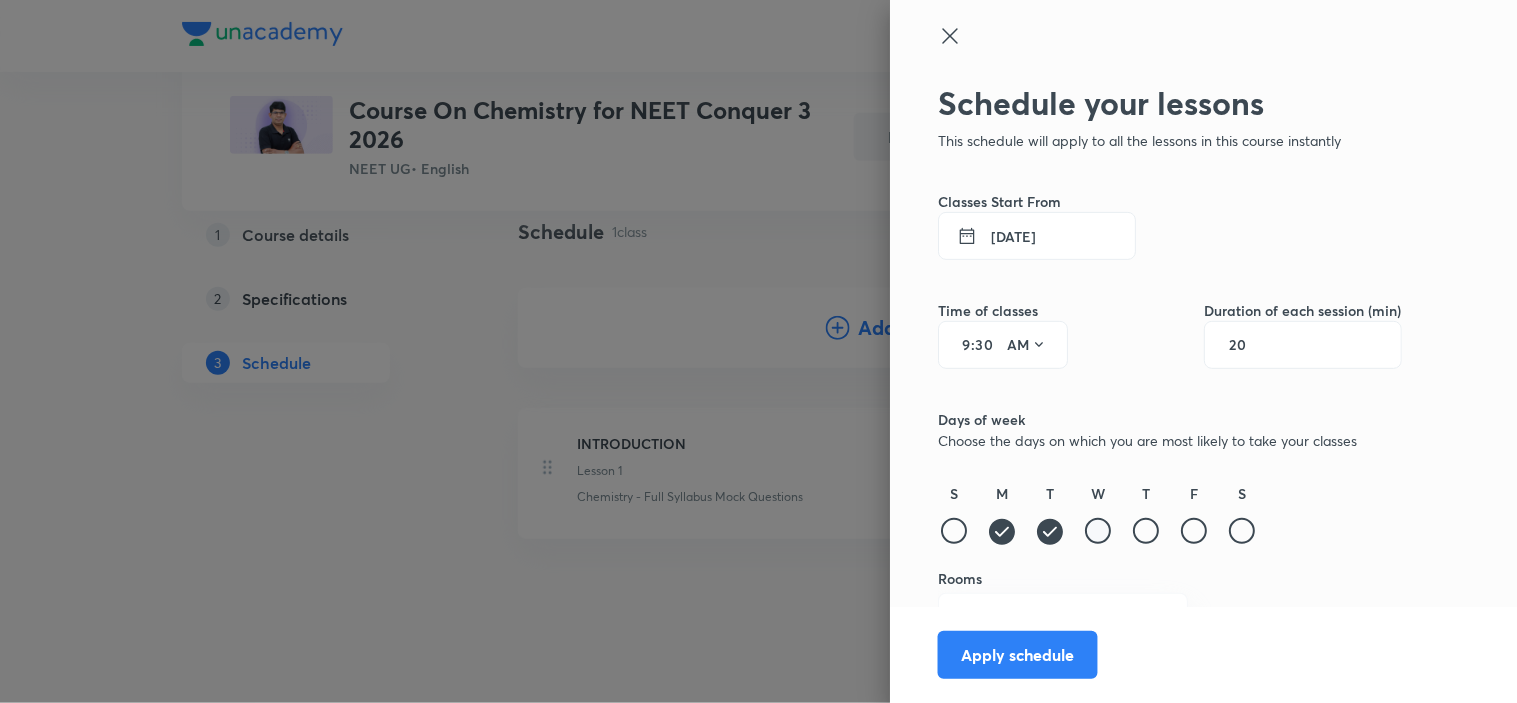 click at bounding box center [1098, 531] 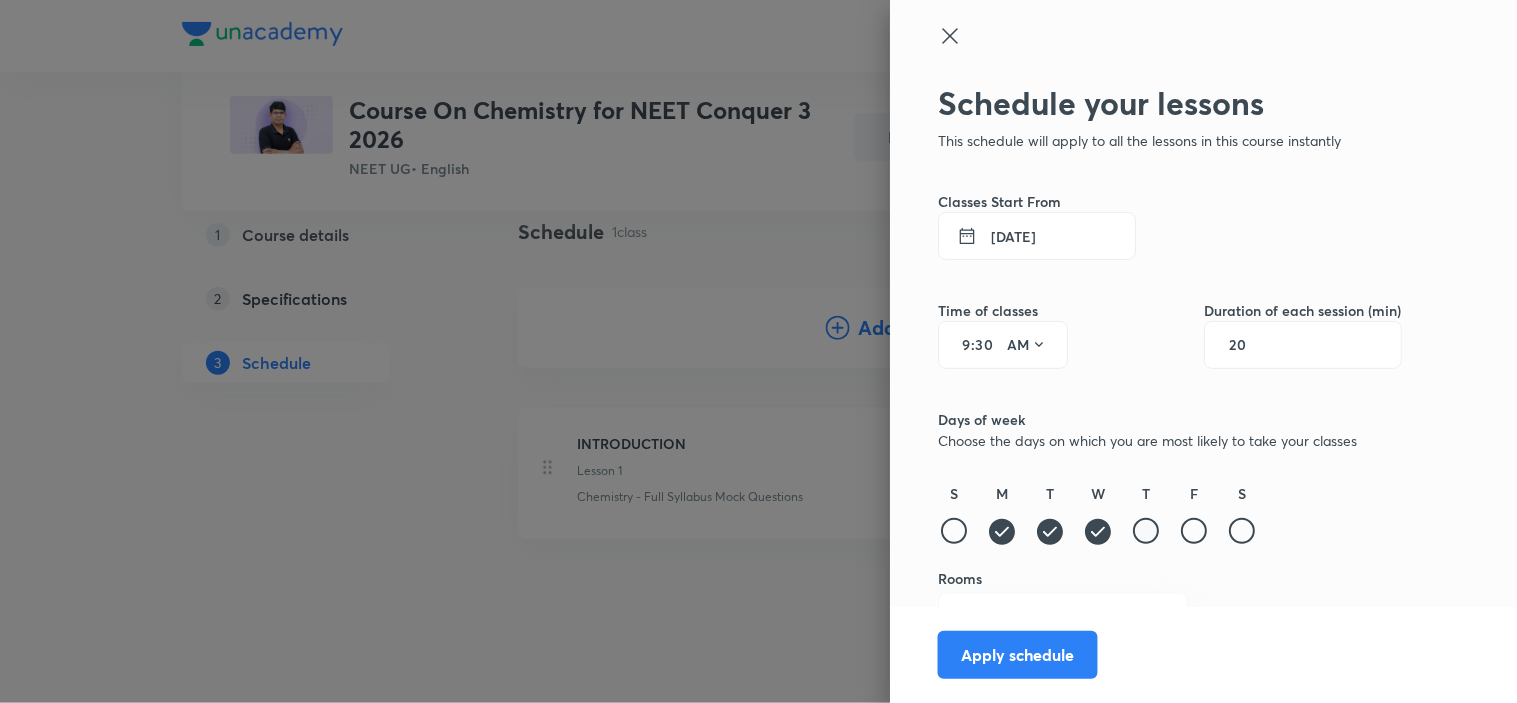 click at bounding box center [1146, 531] 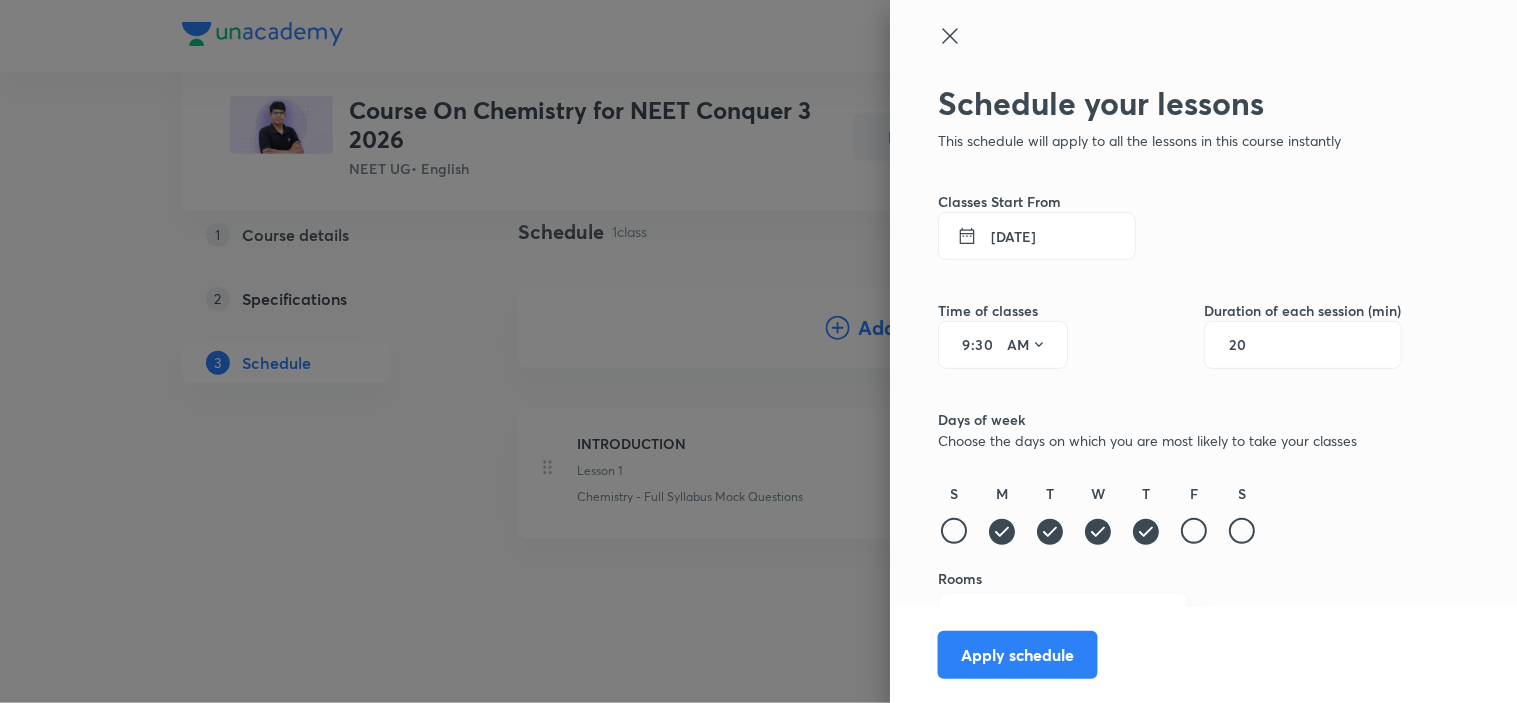 click on "F" at bounding box center [1194, 515] 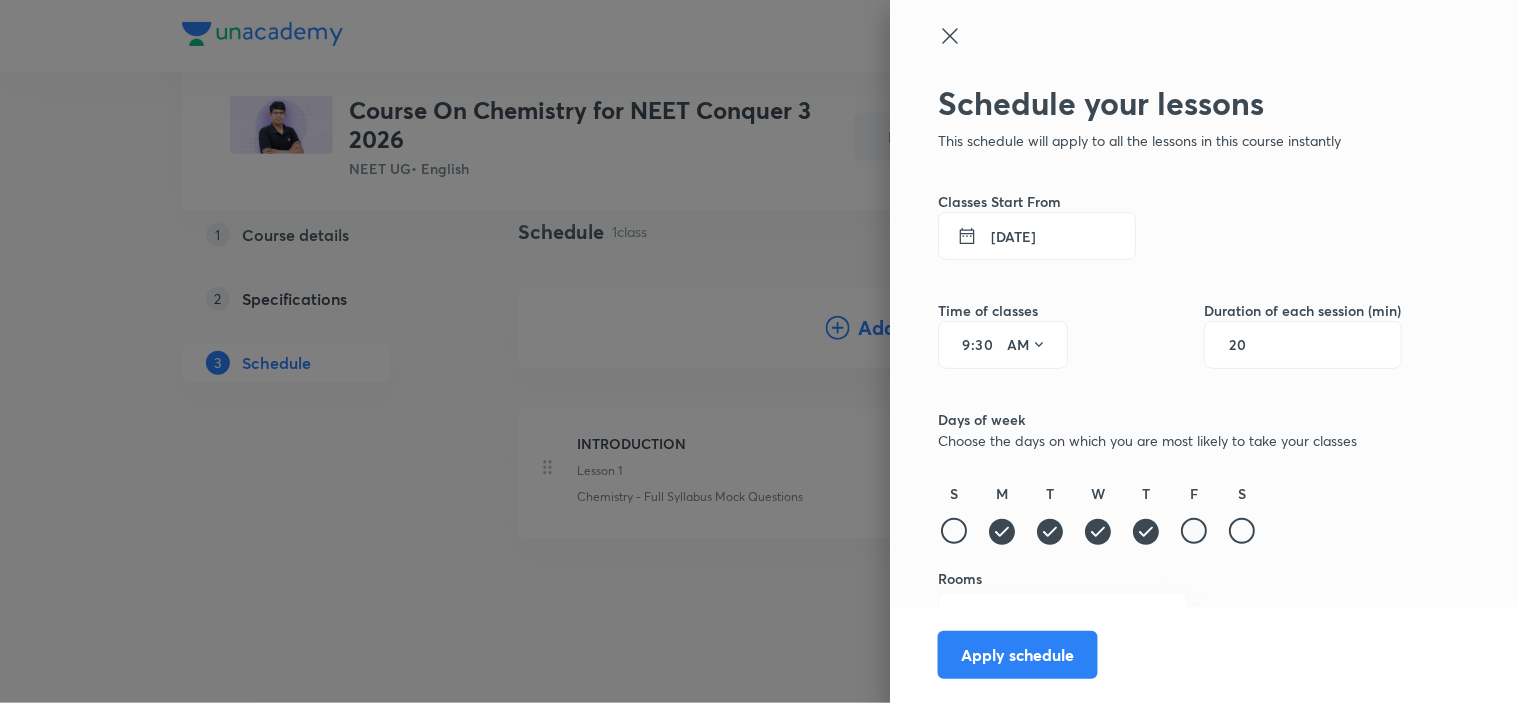 click at bounding box center [1194, 531] 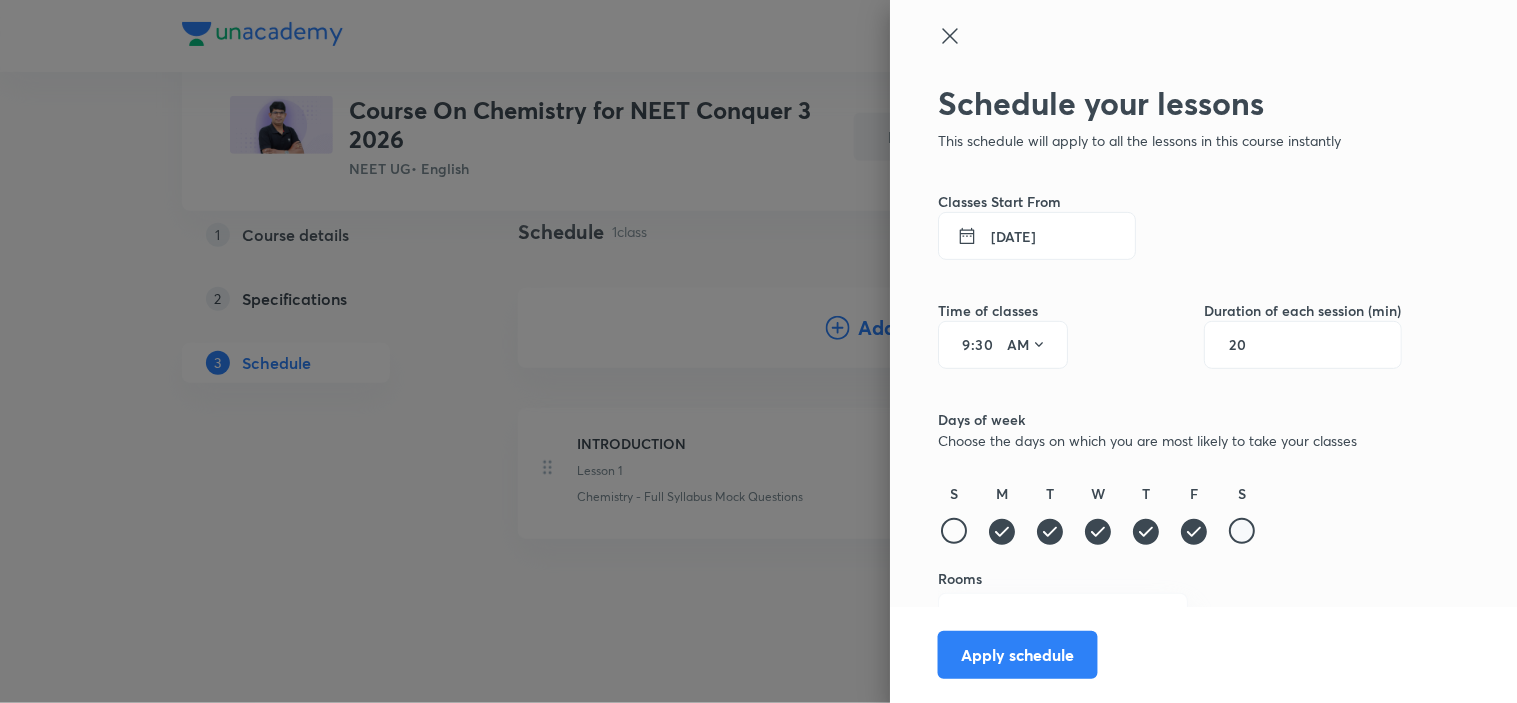 click at bounding box center [1242, 531] 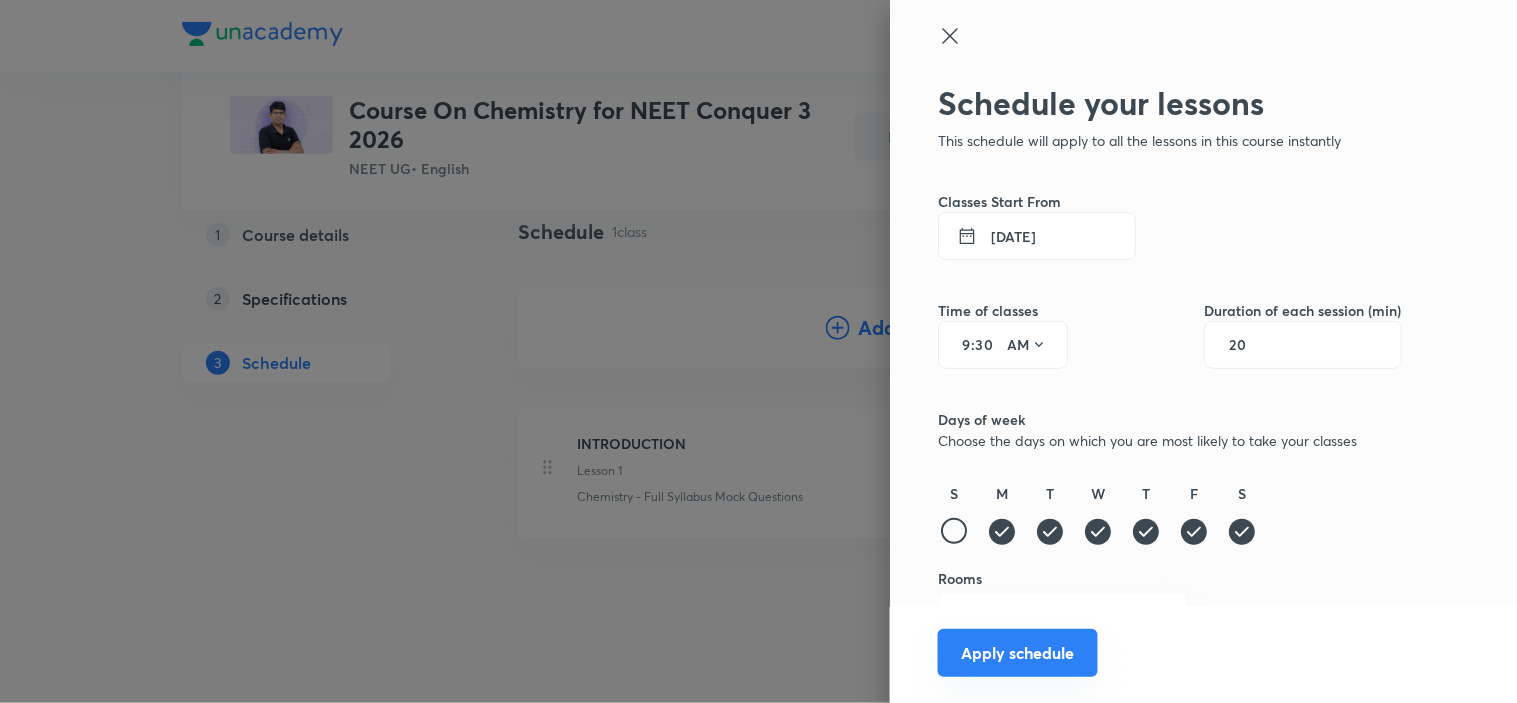 click on "Apply schedule" at bounding box center [1018, 653] 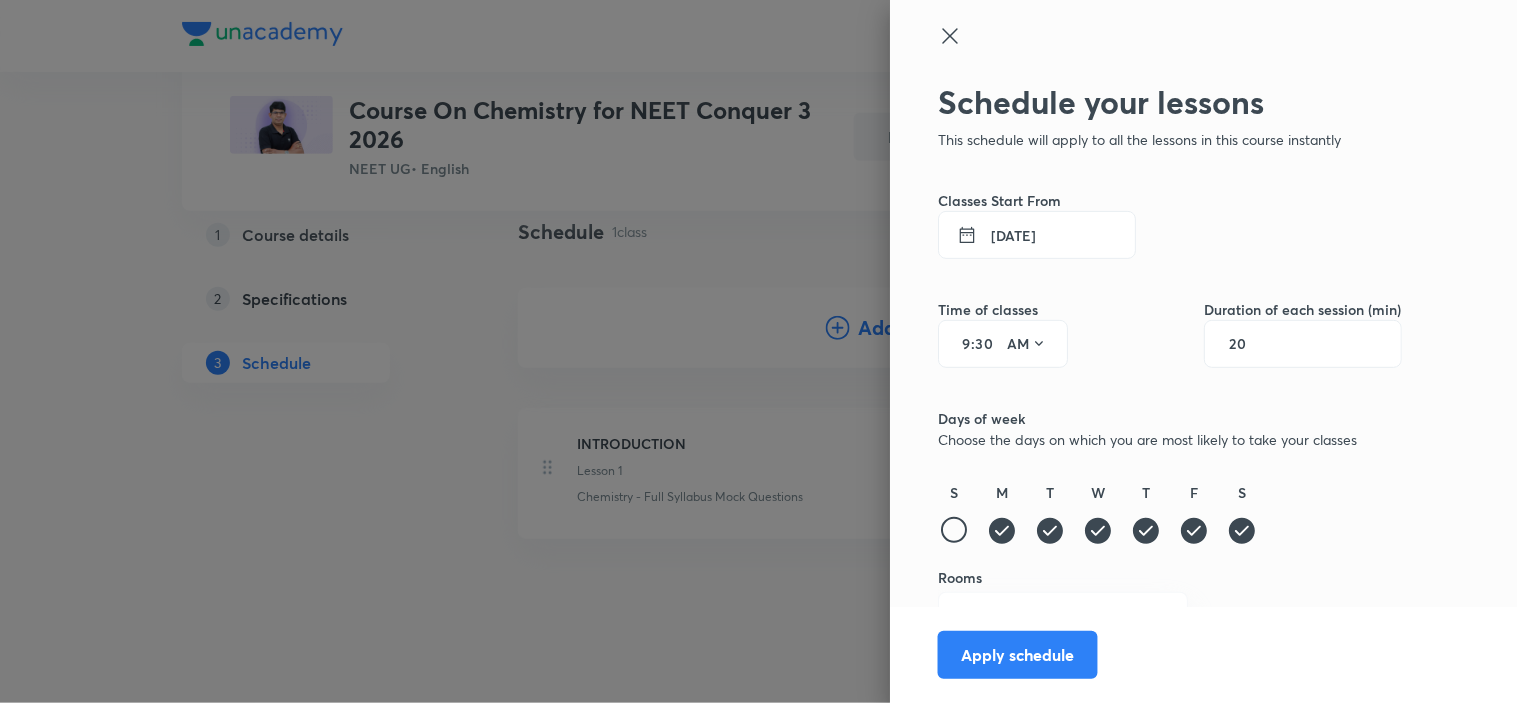 scroll, scrollTop: 5, scrollLeft: 0, axis: vertical 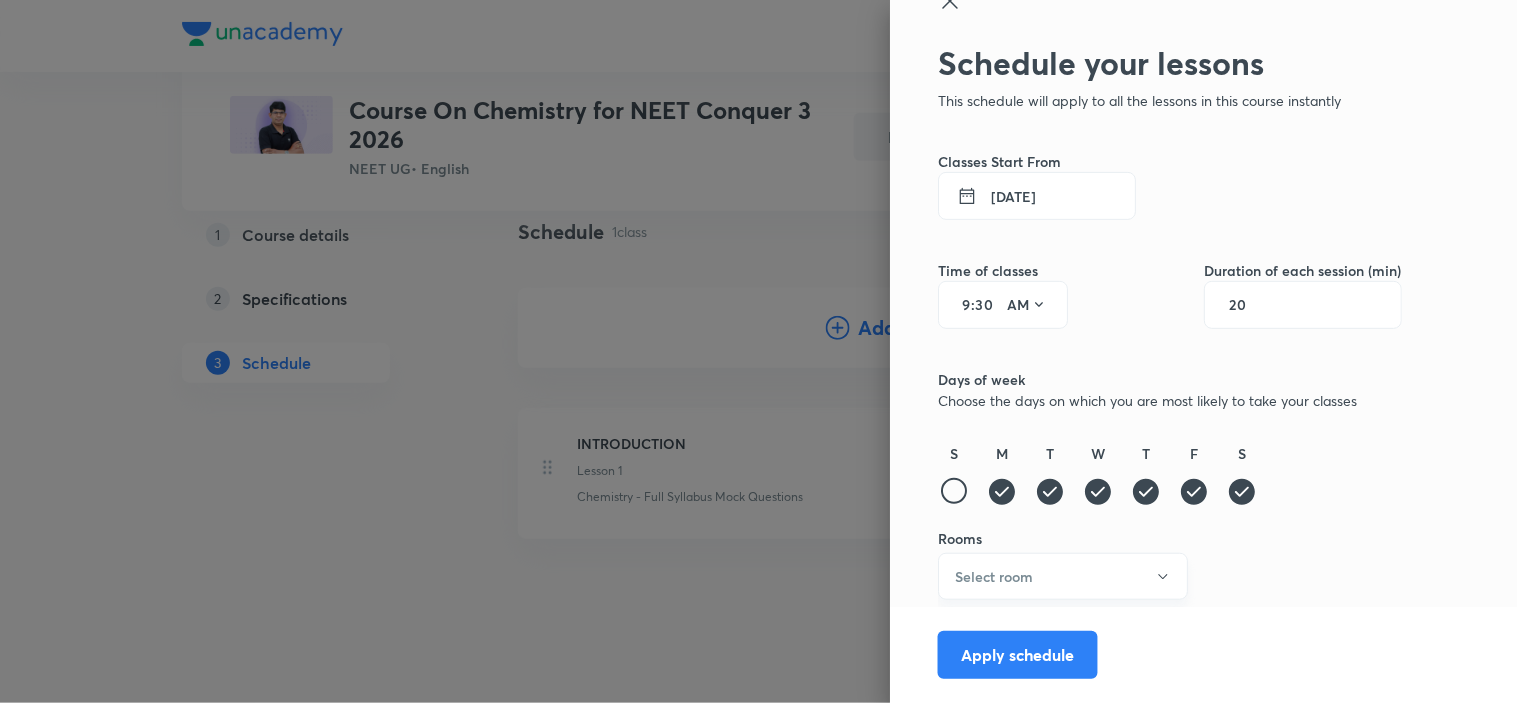 click on "Select room" at bounding box center (1063, 576) 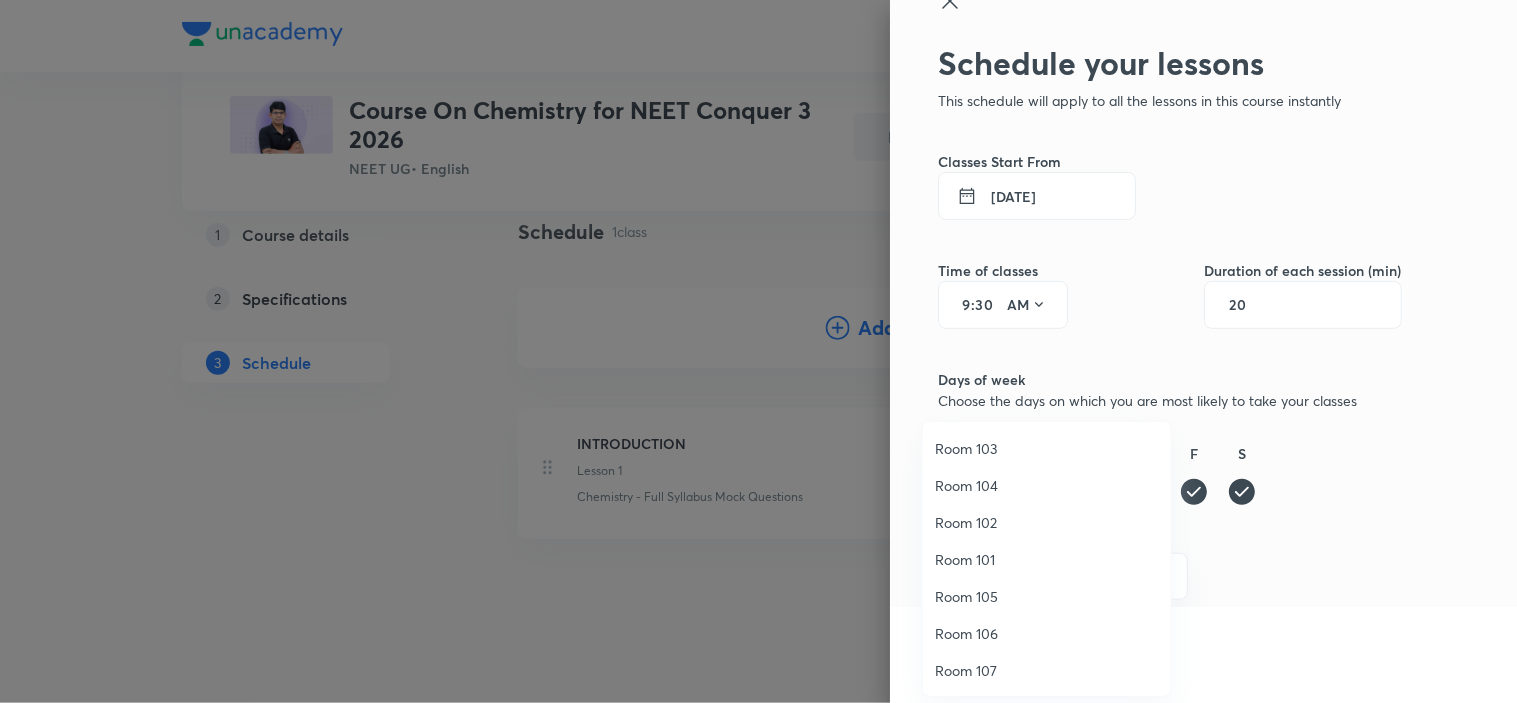 click on "Room 107" at bounding box center (1047, 670) 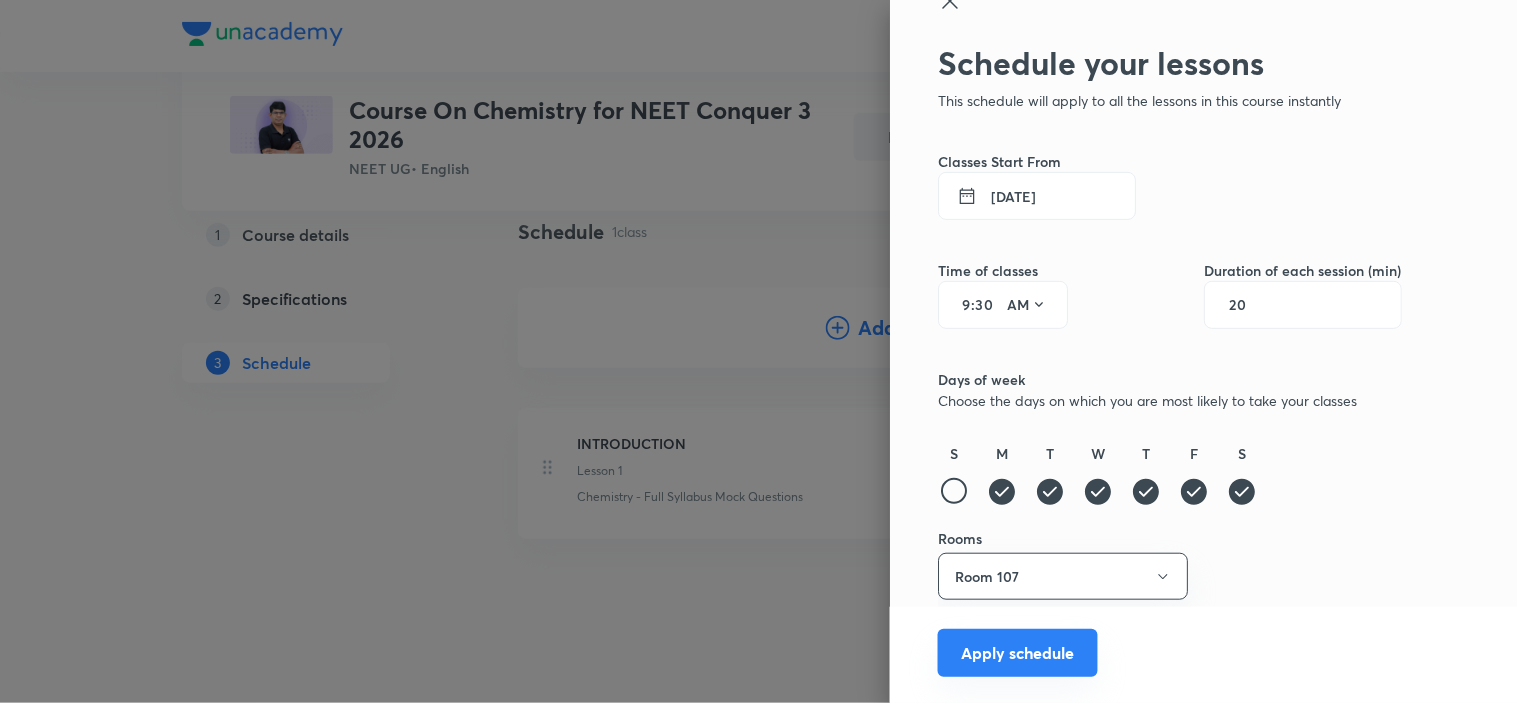 click on "Apply schedule" at bounding box center (1018, 653) 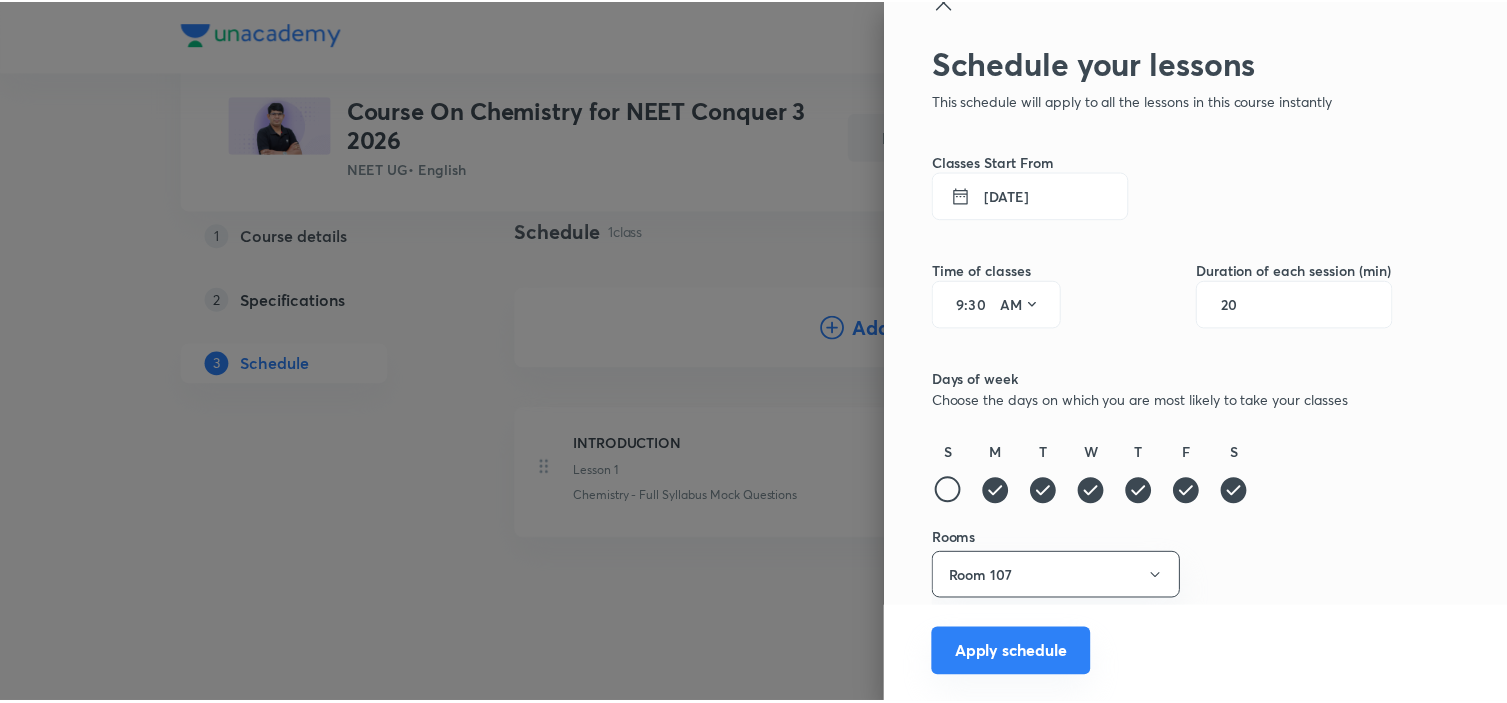 scroll, scrollTop: 0, scrollLeft: 0, axis: both 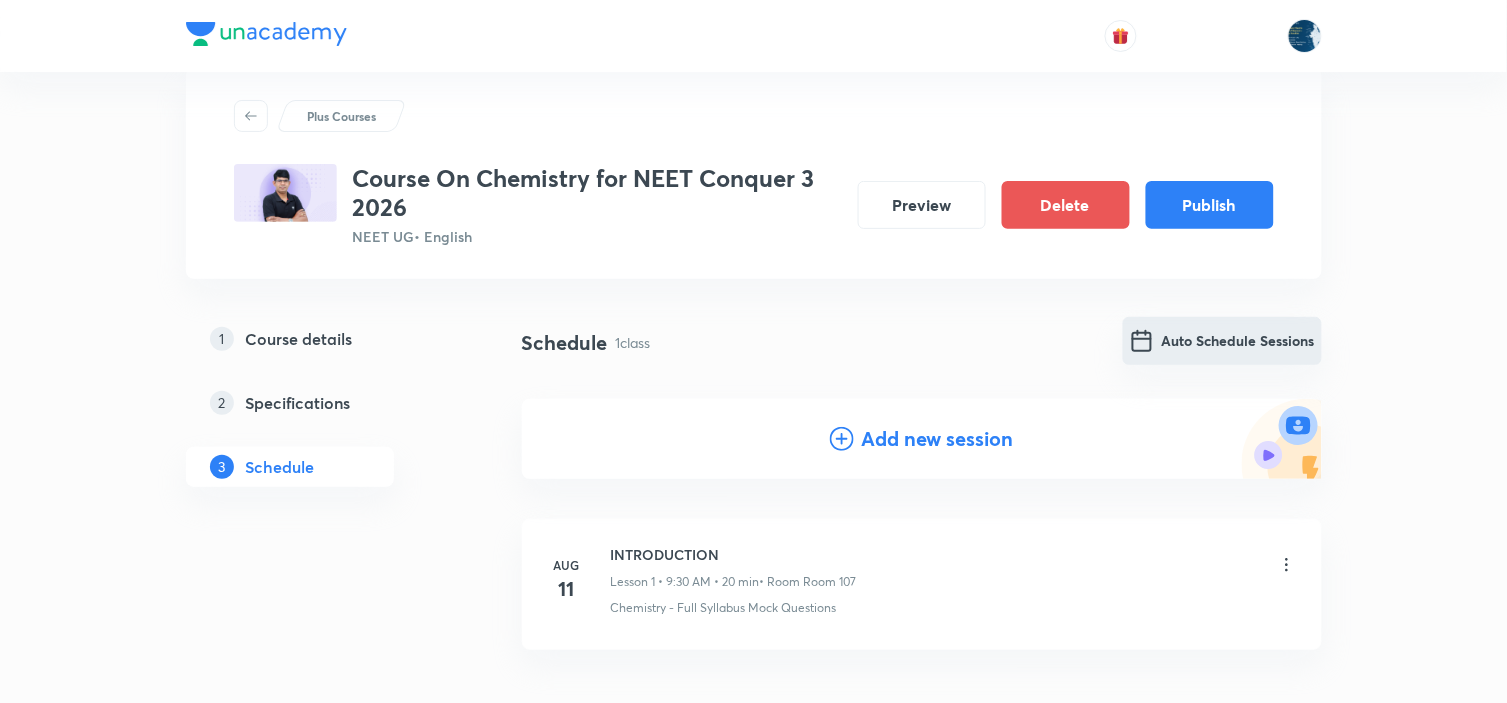 click on "Auto Schedule Sessions" at bounding box center [1222, 341] 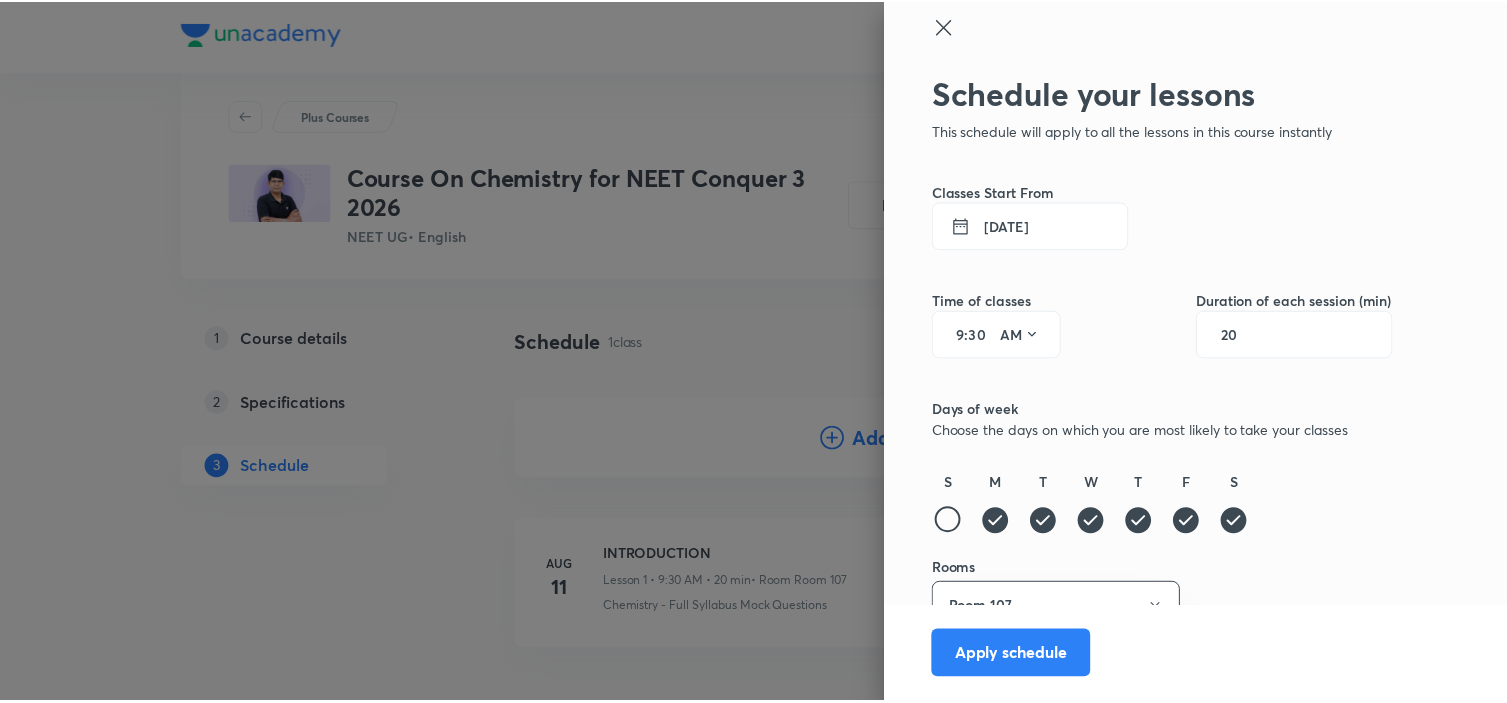 scroll, scrollTop: 37, scrollLeft: 0, axis: vertical 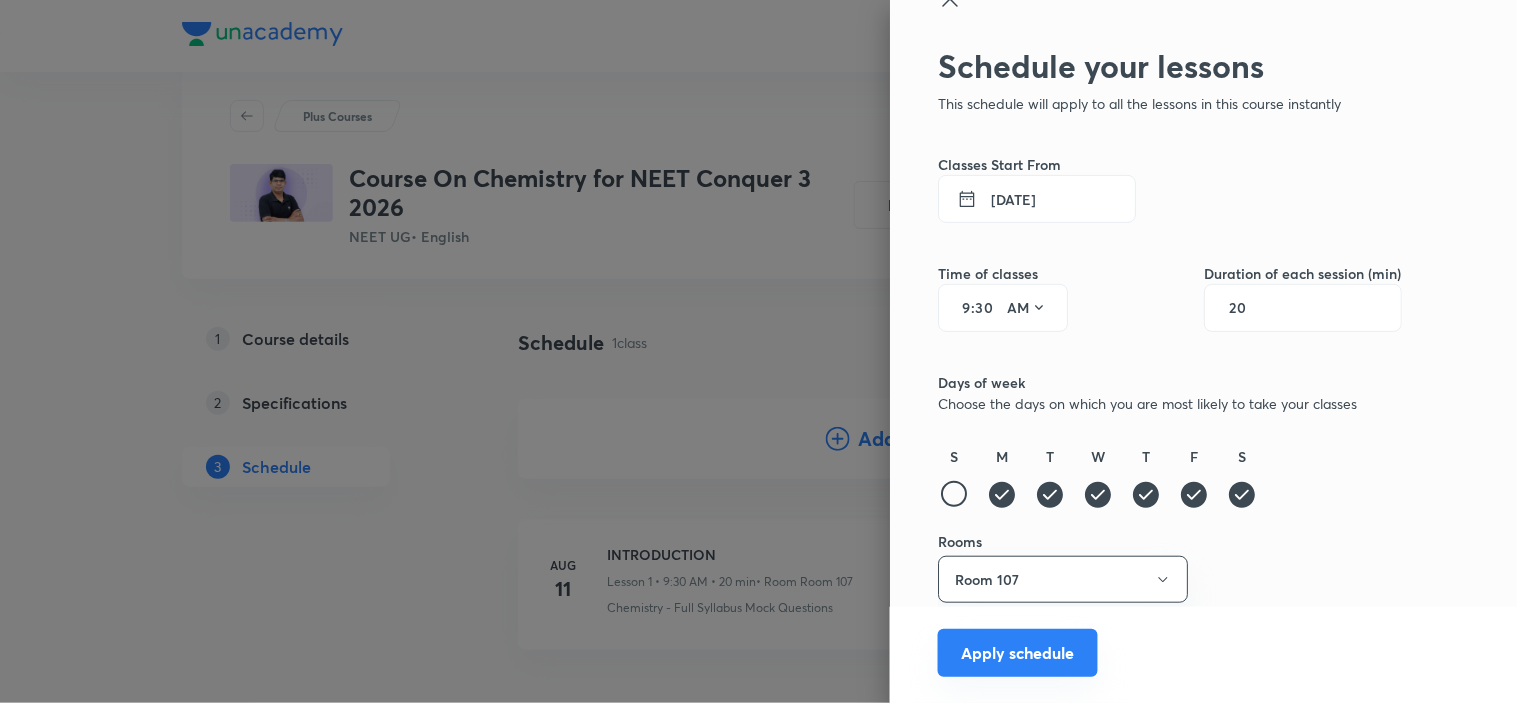 click on "Apply schedule" at bounding box center (1018, 653) 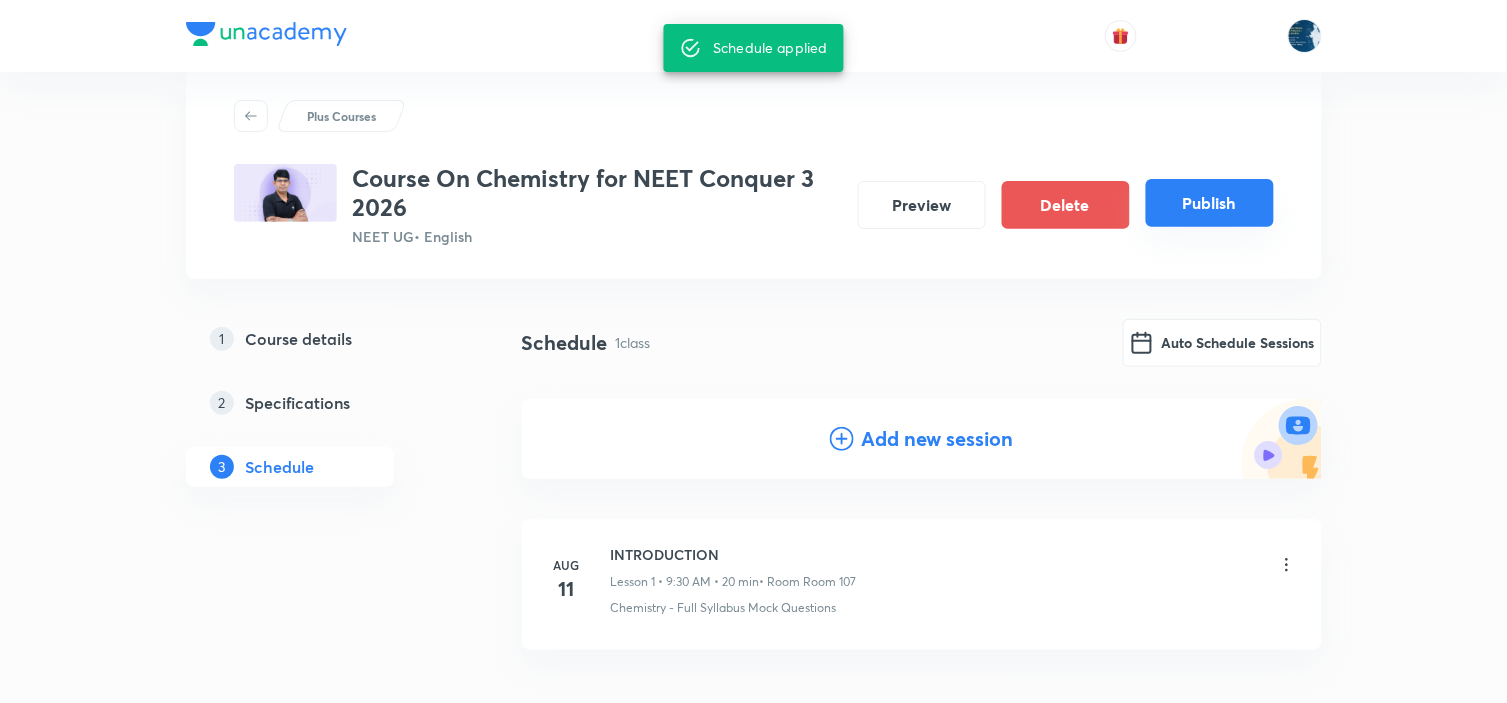 click on "Publish" at bounding box center (1210, 203) 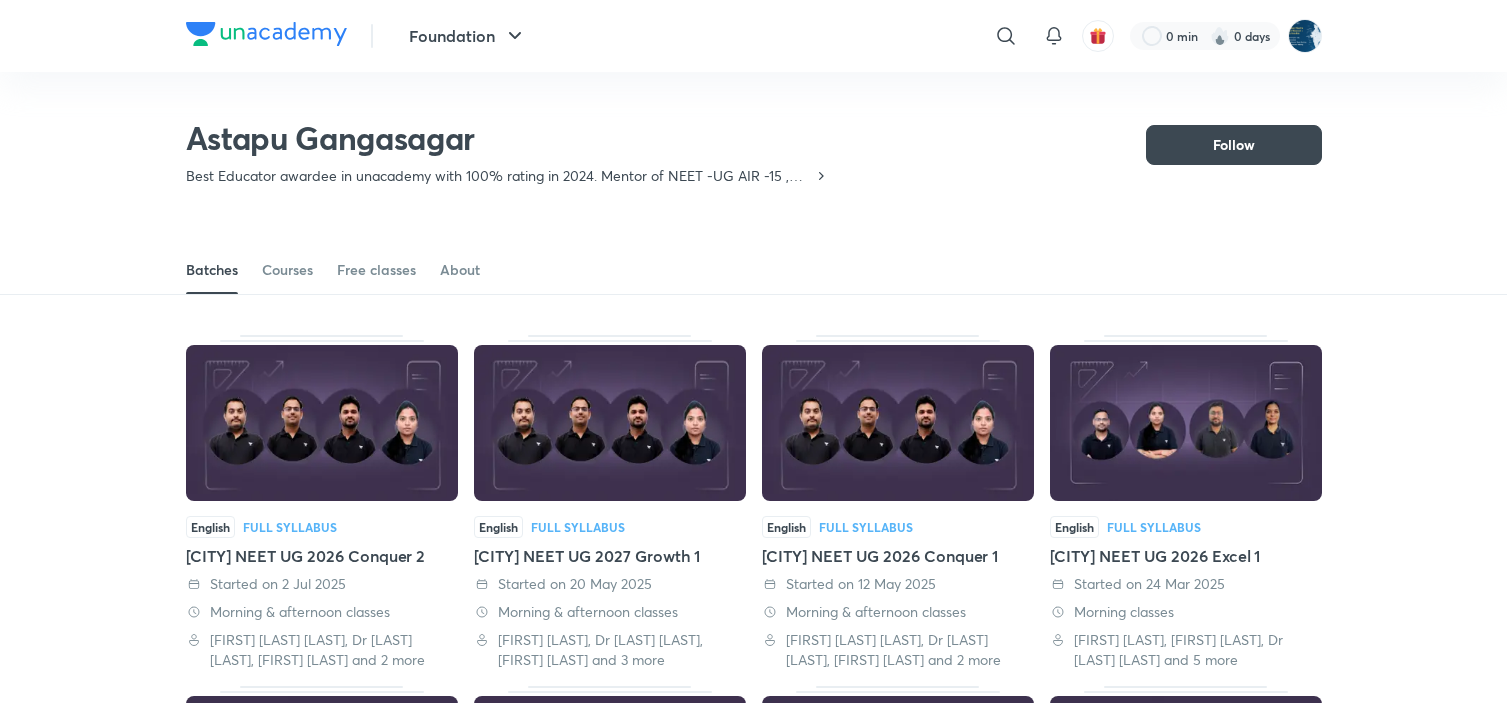 scroll, scrollTop: 88, scrollLeft: 0, axis: vertical 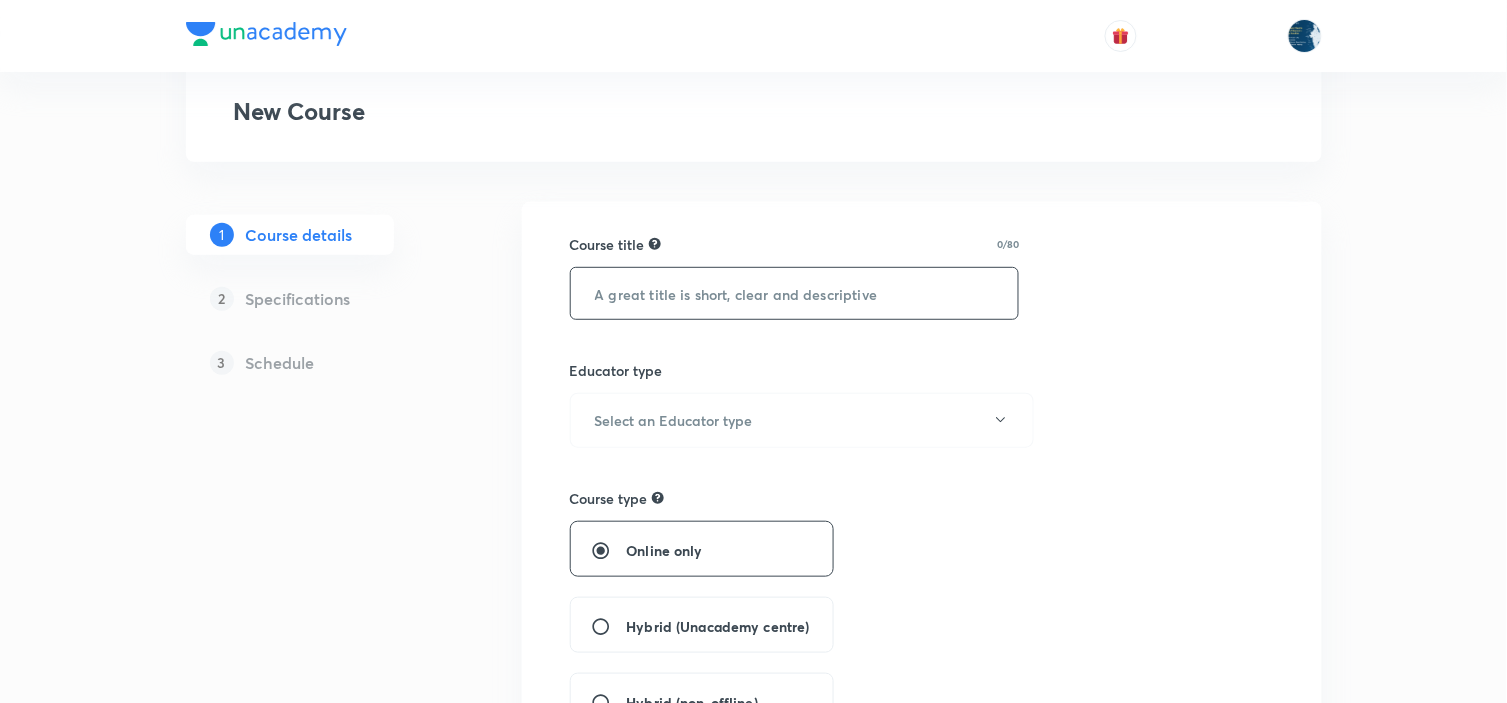click at bounding box center (795, 293) 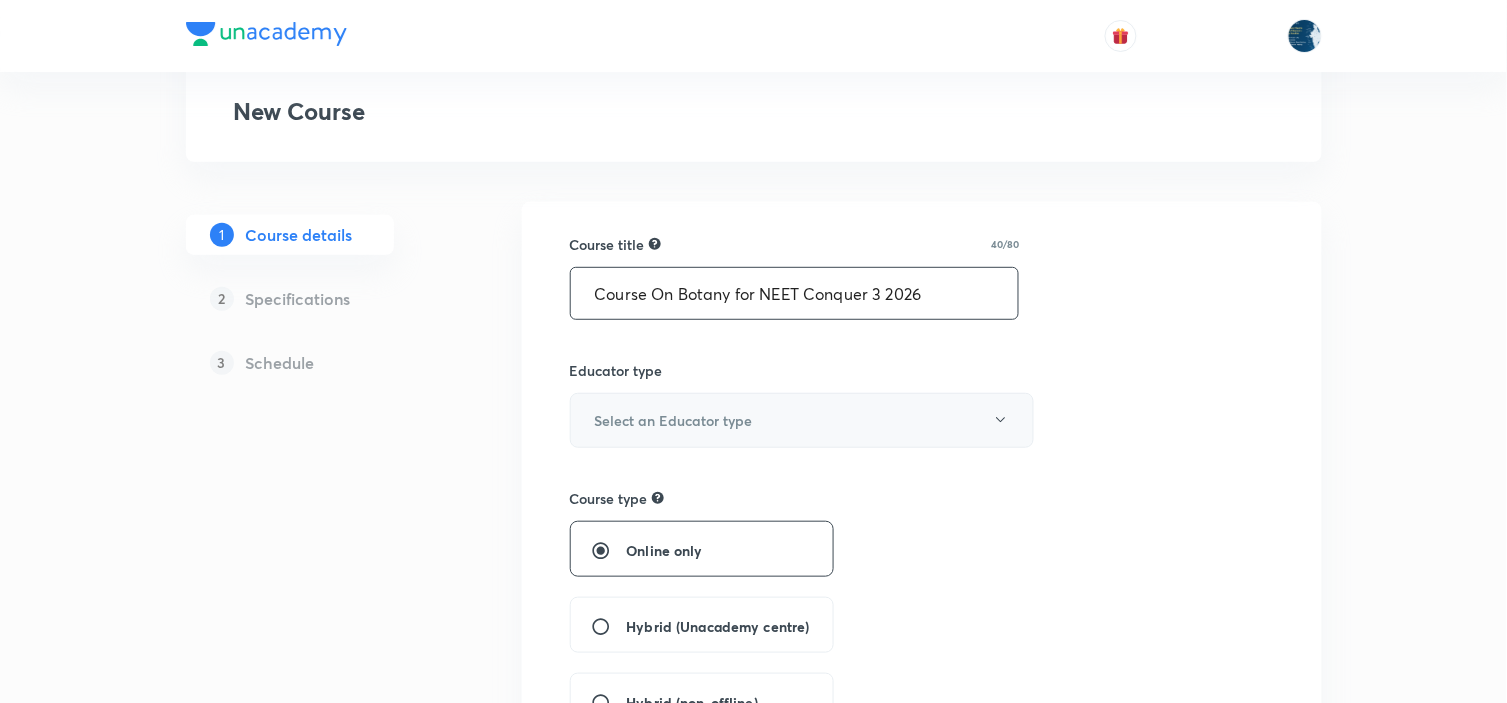 type on "Course On Botany for NEET Conquer 3 2026" 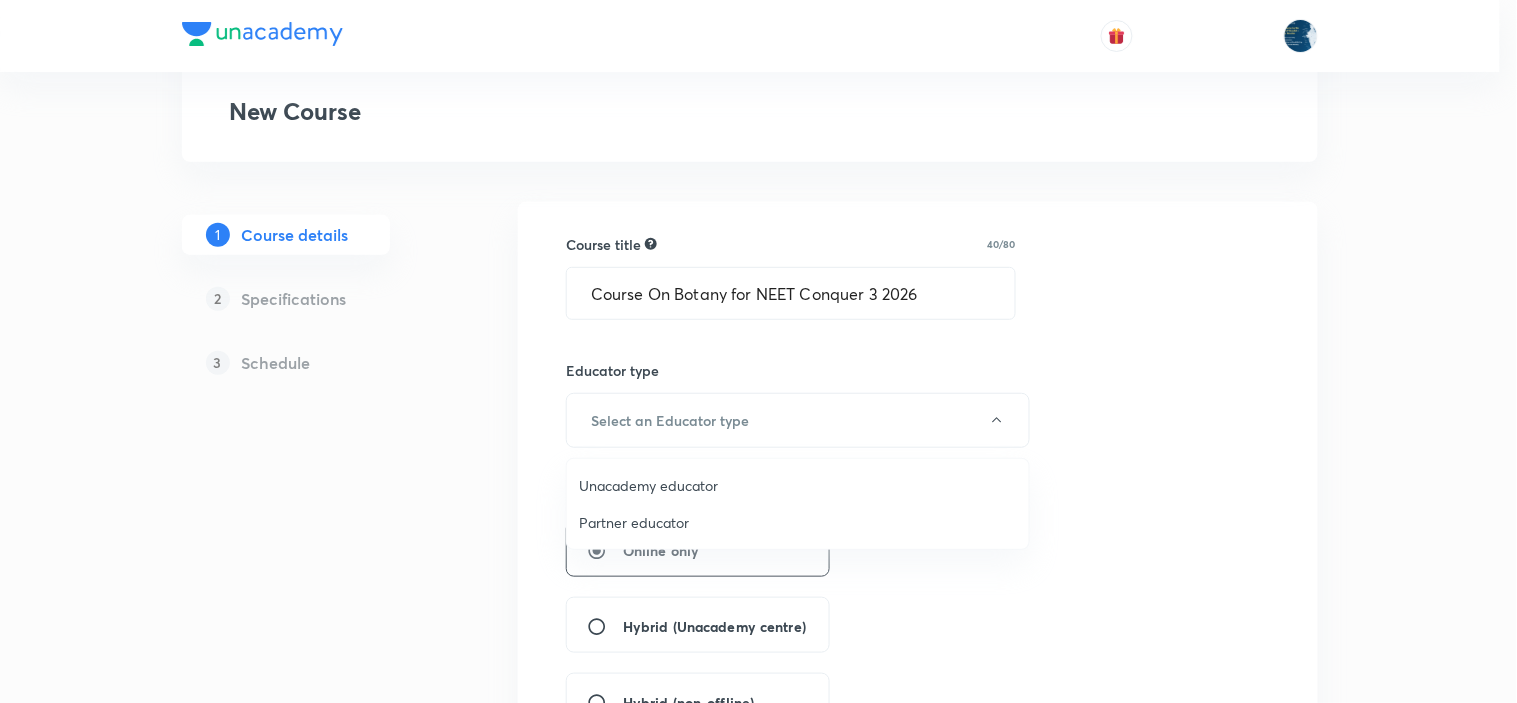 click on "Unacademy educator" at bounding box center [798, 485] 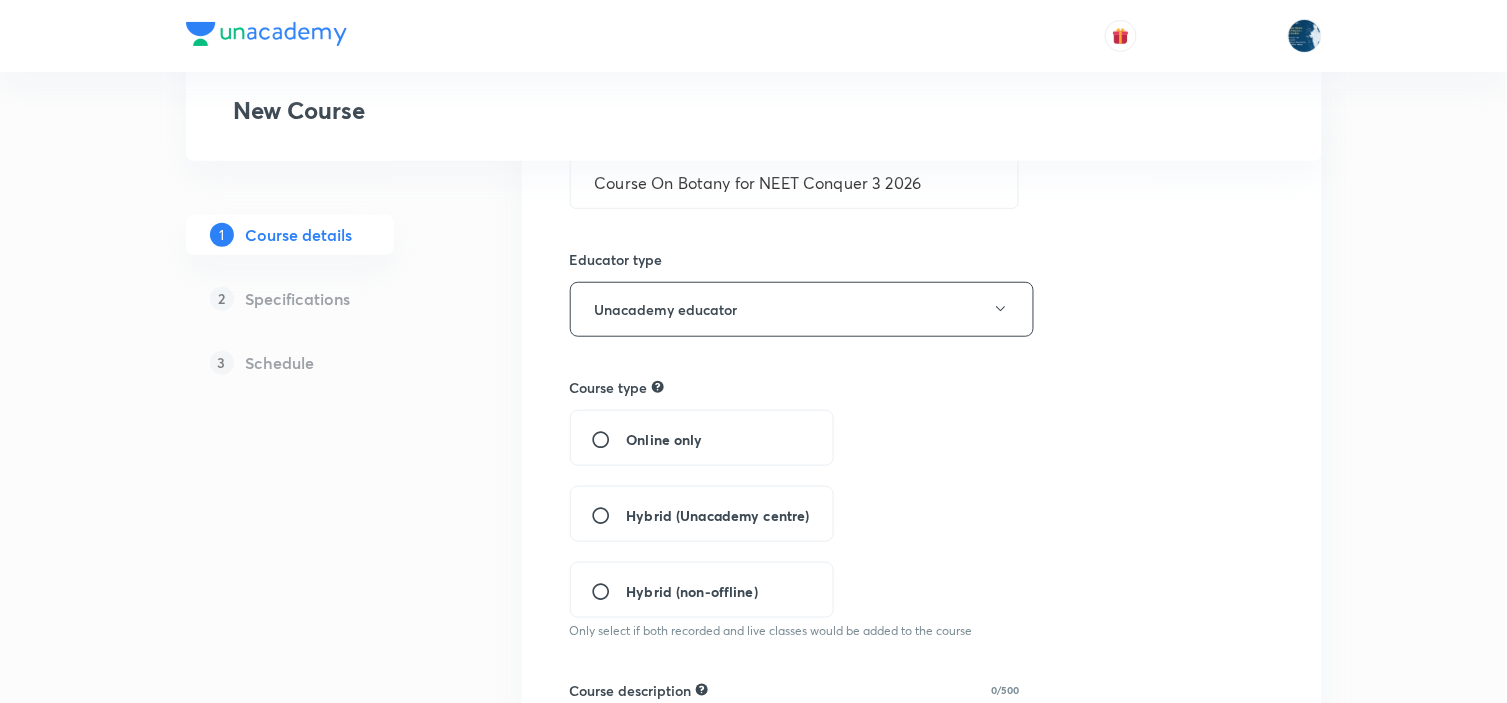 click on "Hybrid (Unacademy centre)" at bounding box center (702, 514) 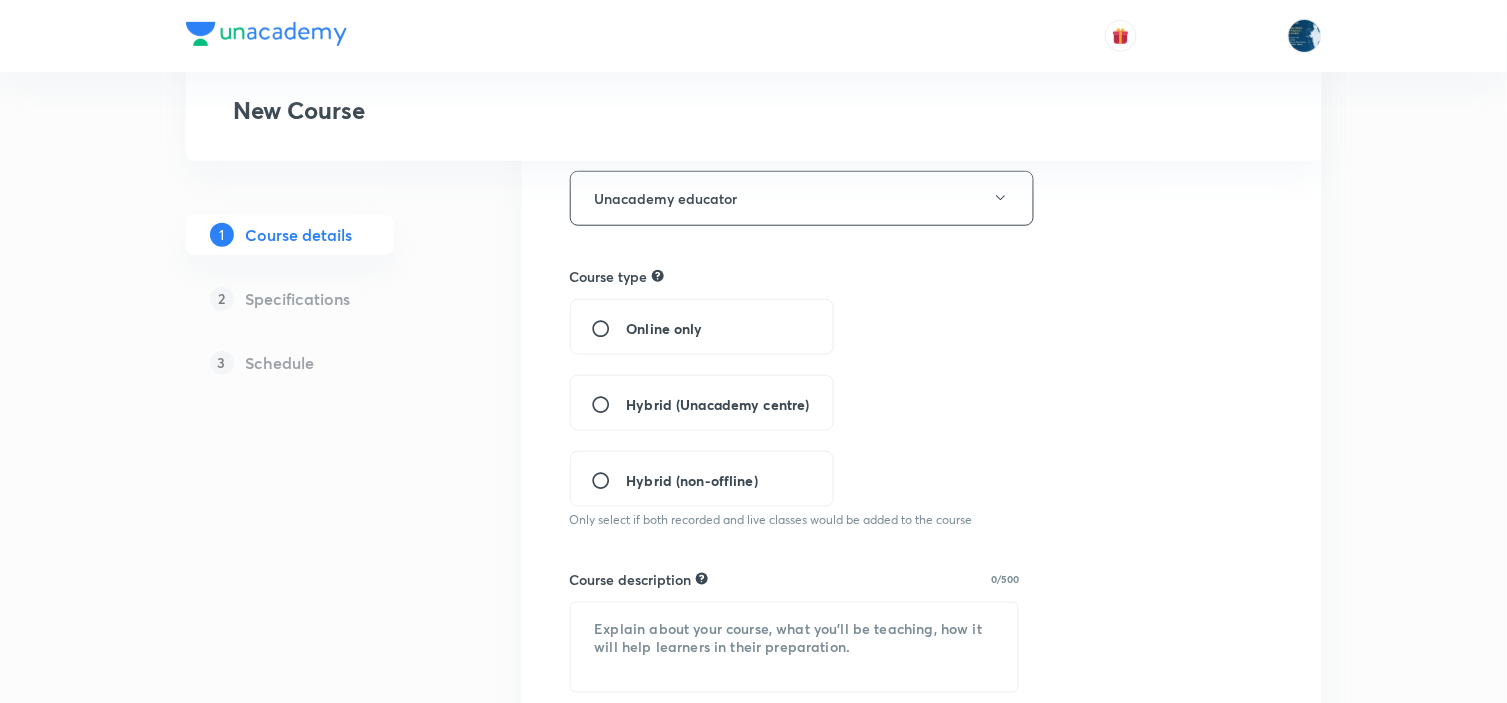 click on "Hybrid (Unacademy centre)" at bounding box center [702, 403] 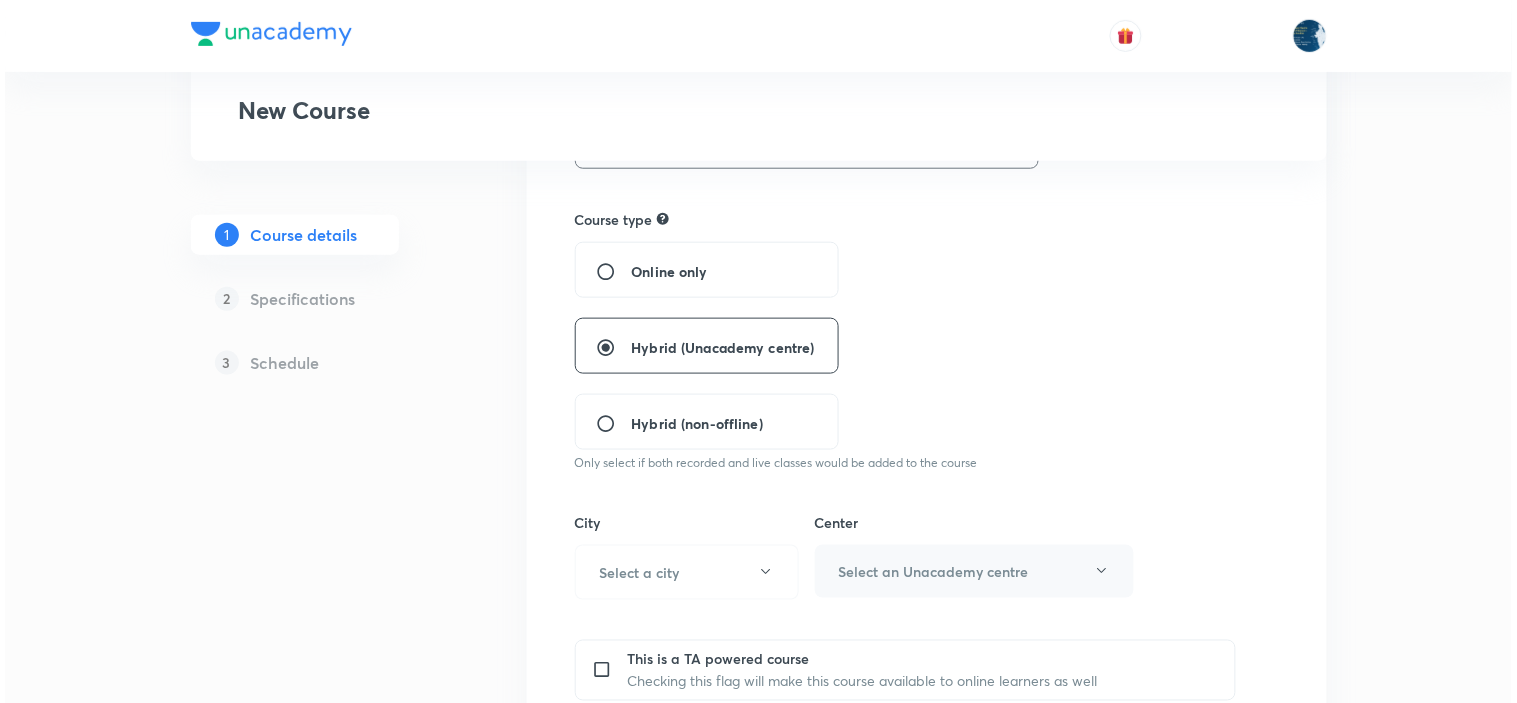 scroll, scrollTop: 444, scrollLeft: 0, axis: vertical 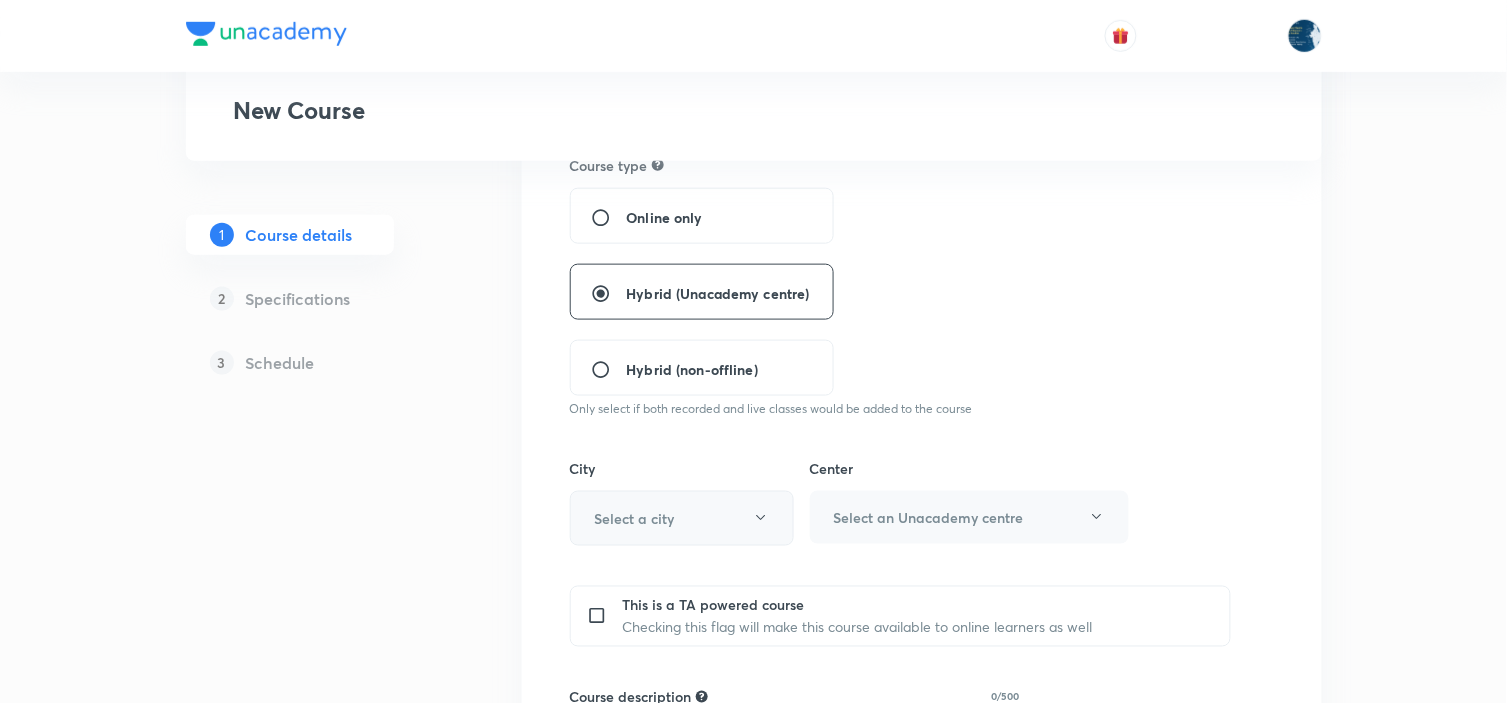 click on "Select a city" at bounding box center (635, 518) 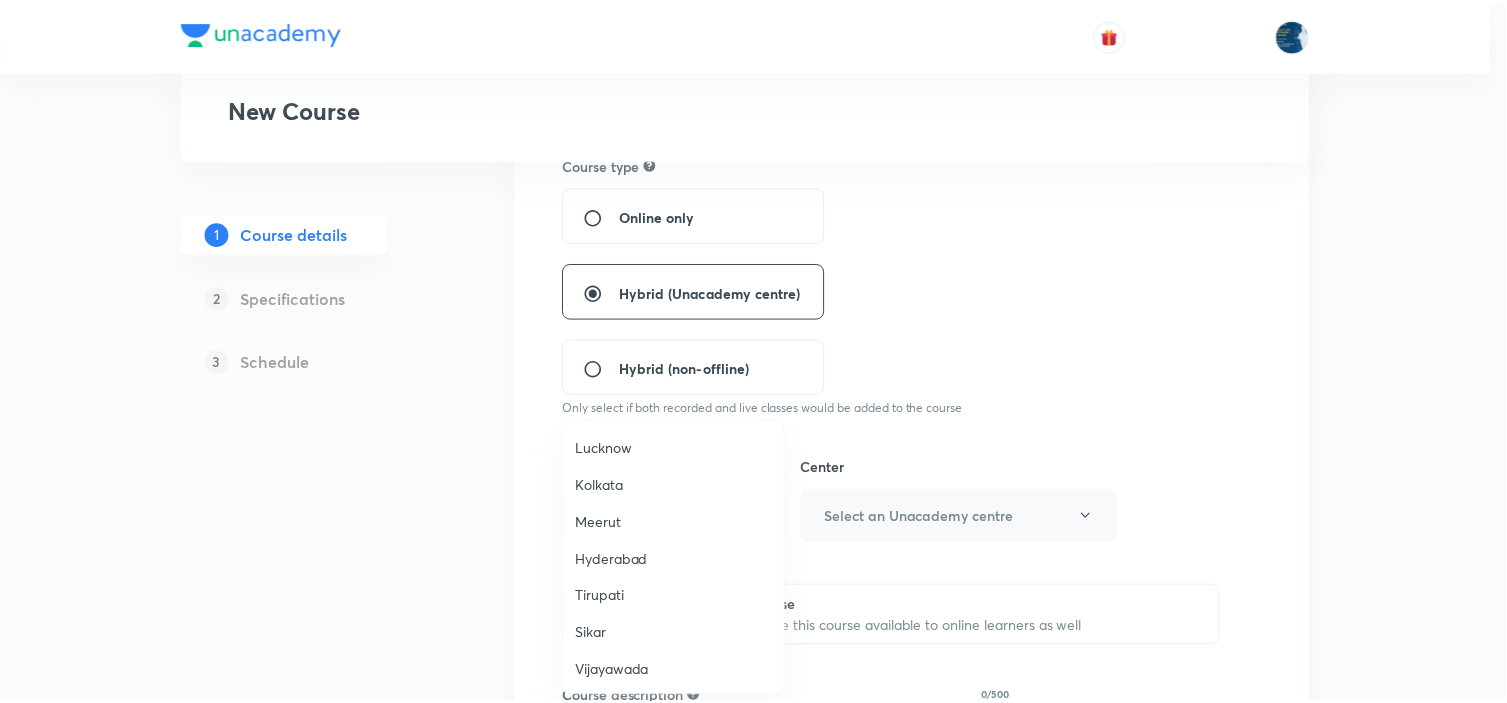 scroll, scrollTop: 1222, scrollLeft: 0, axis: vertical 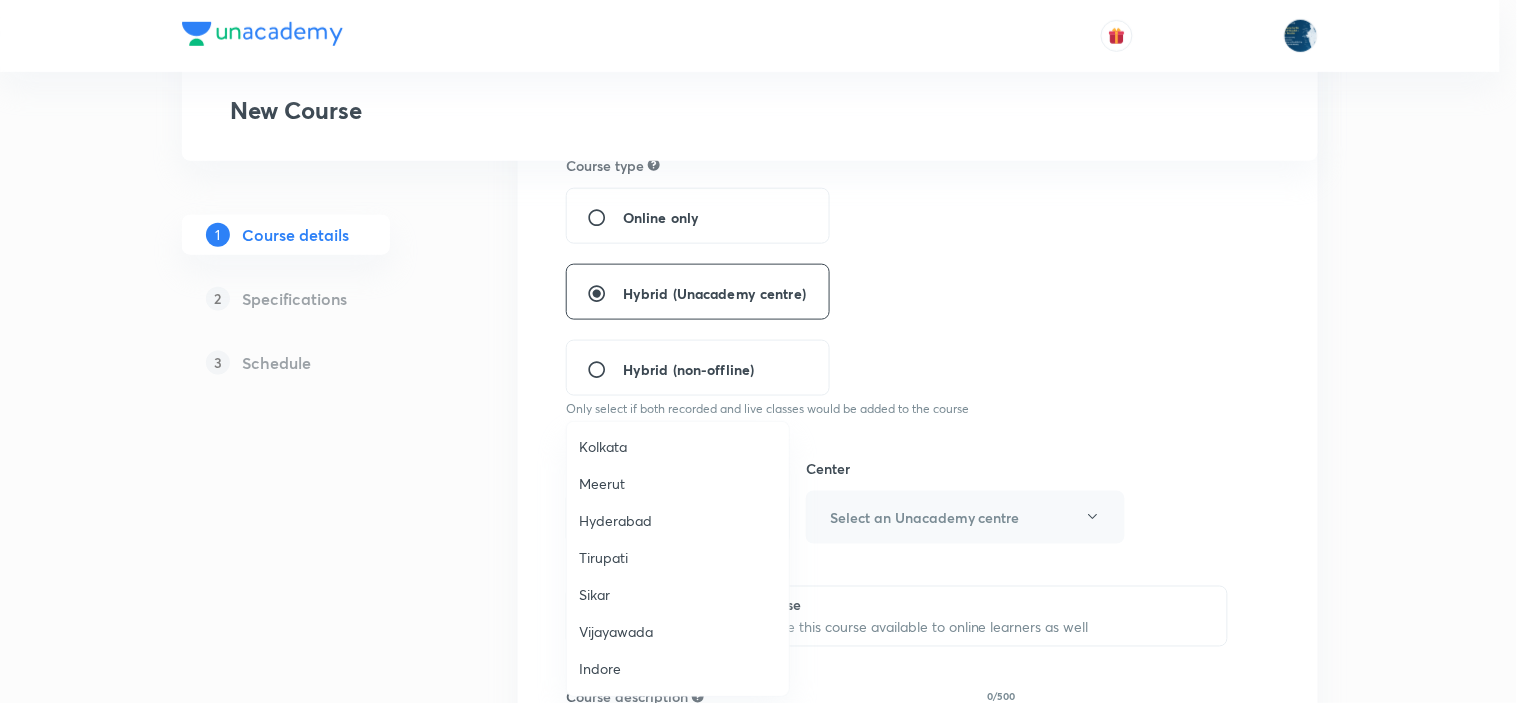 click on "Hyderabad" at bounding box center (678, 521) 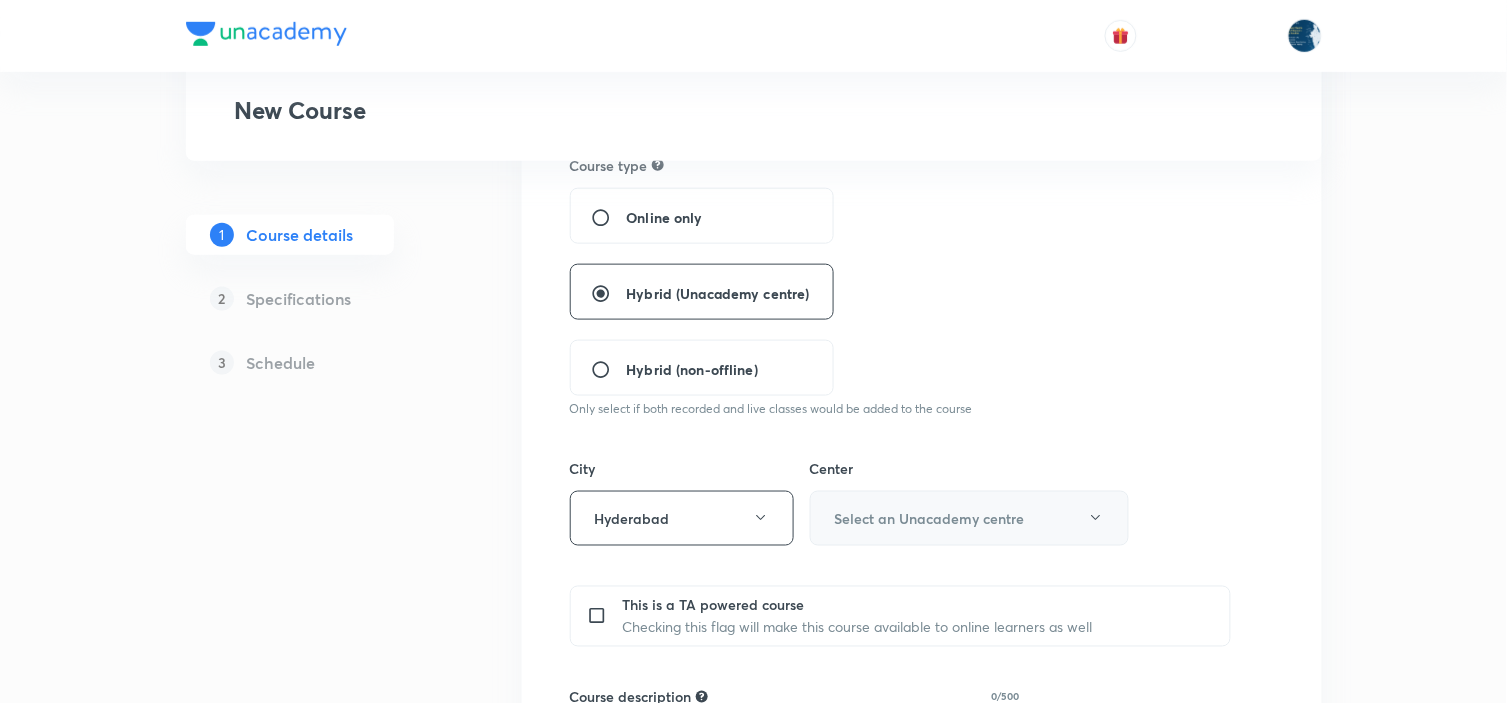 click on "Select an Unacademy centre" at bounding box center [969, 518] 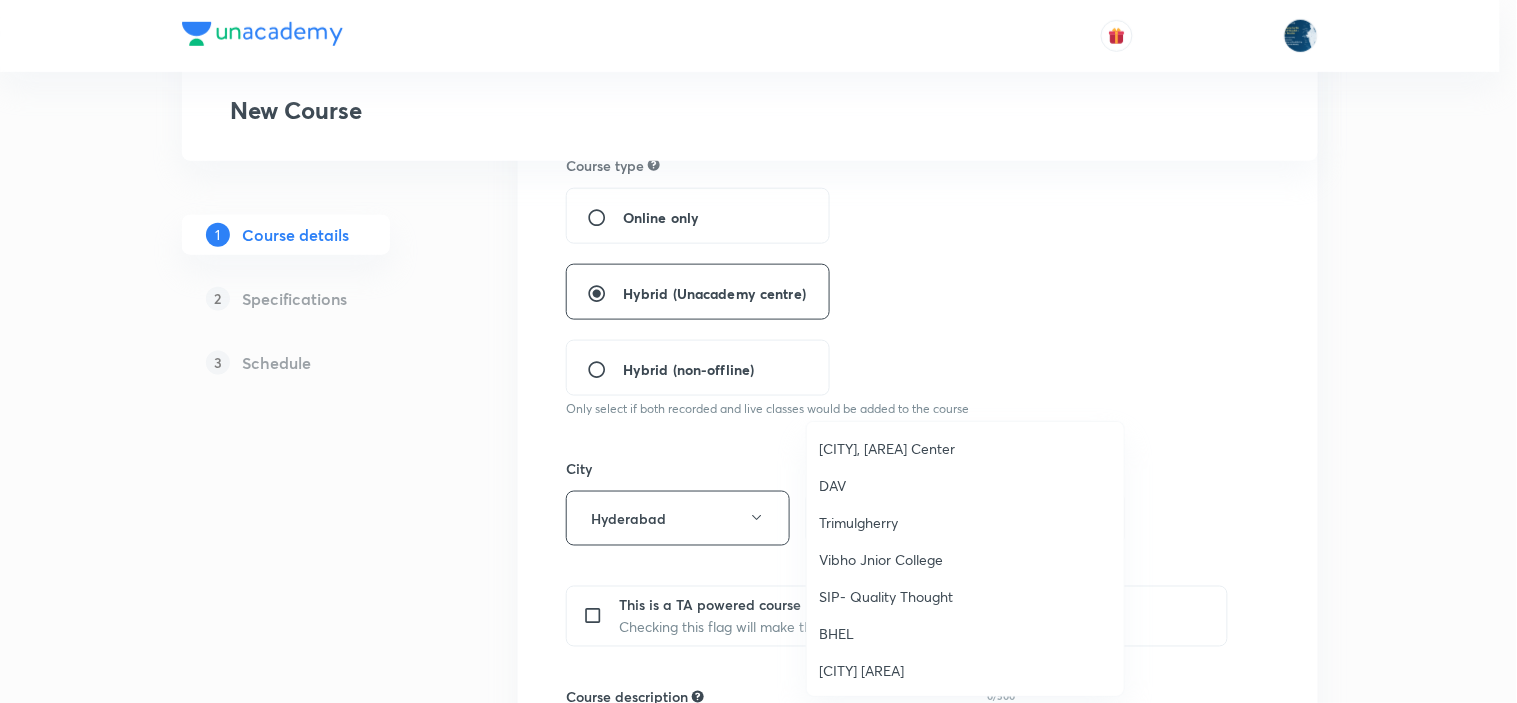 click on "[CITY], [AREA] Center" at bounding box center [965, 448] 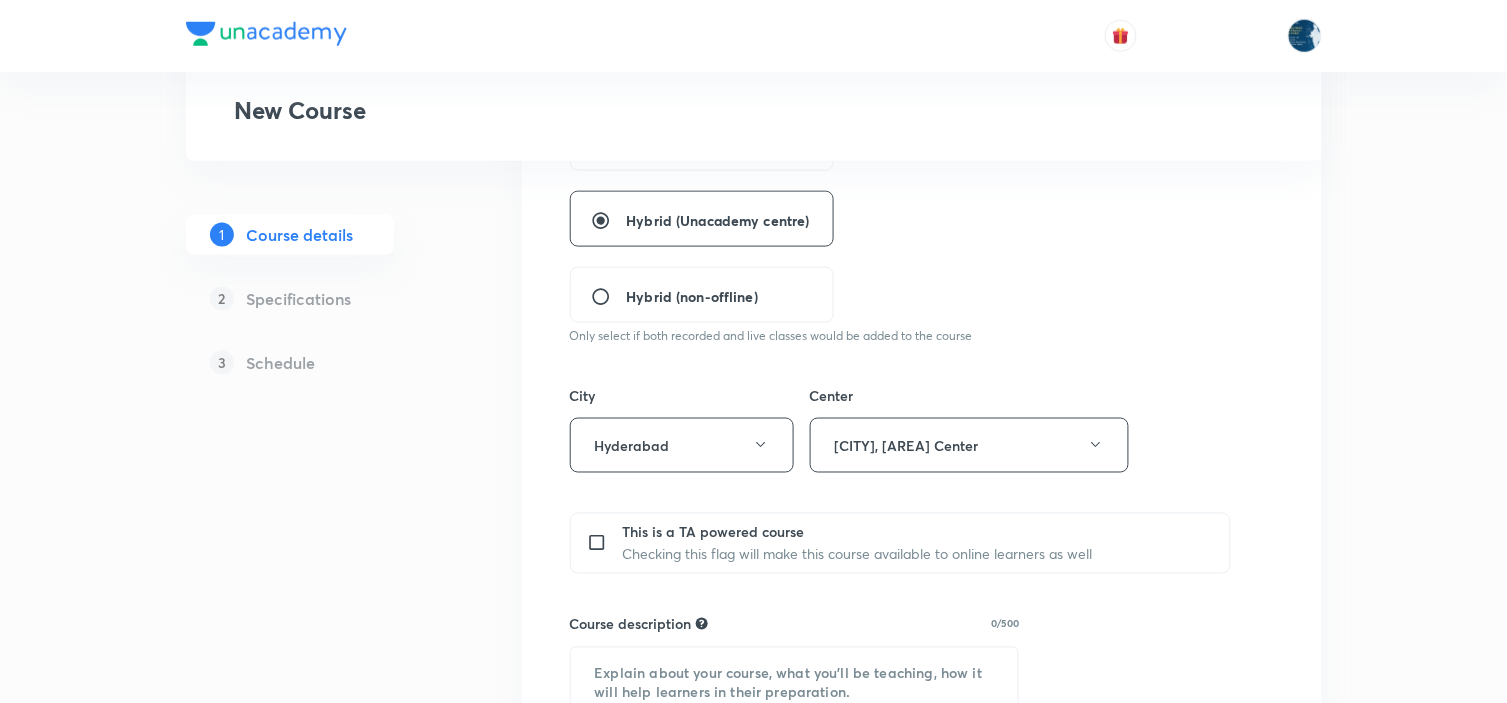 scroll, scrollTop: 666, scrollLeft: 0, axis: vertical 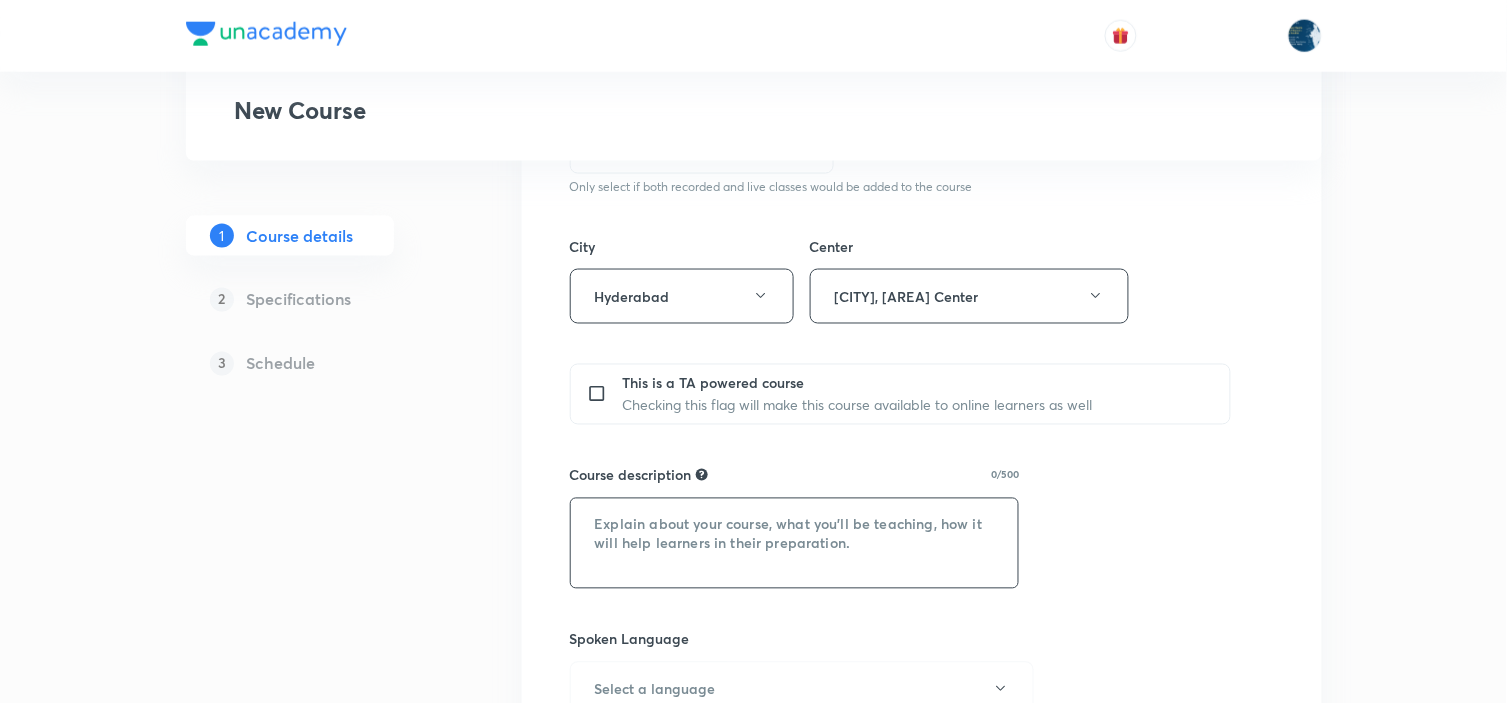 click at bounding box center (795, 543) 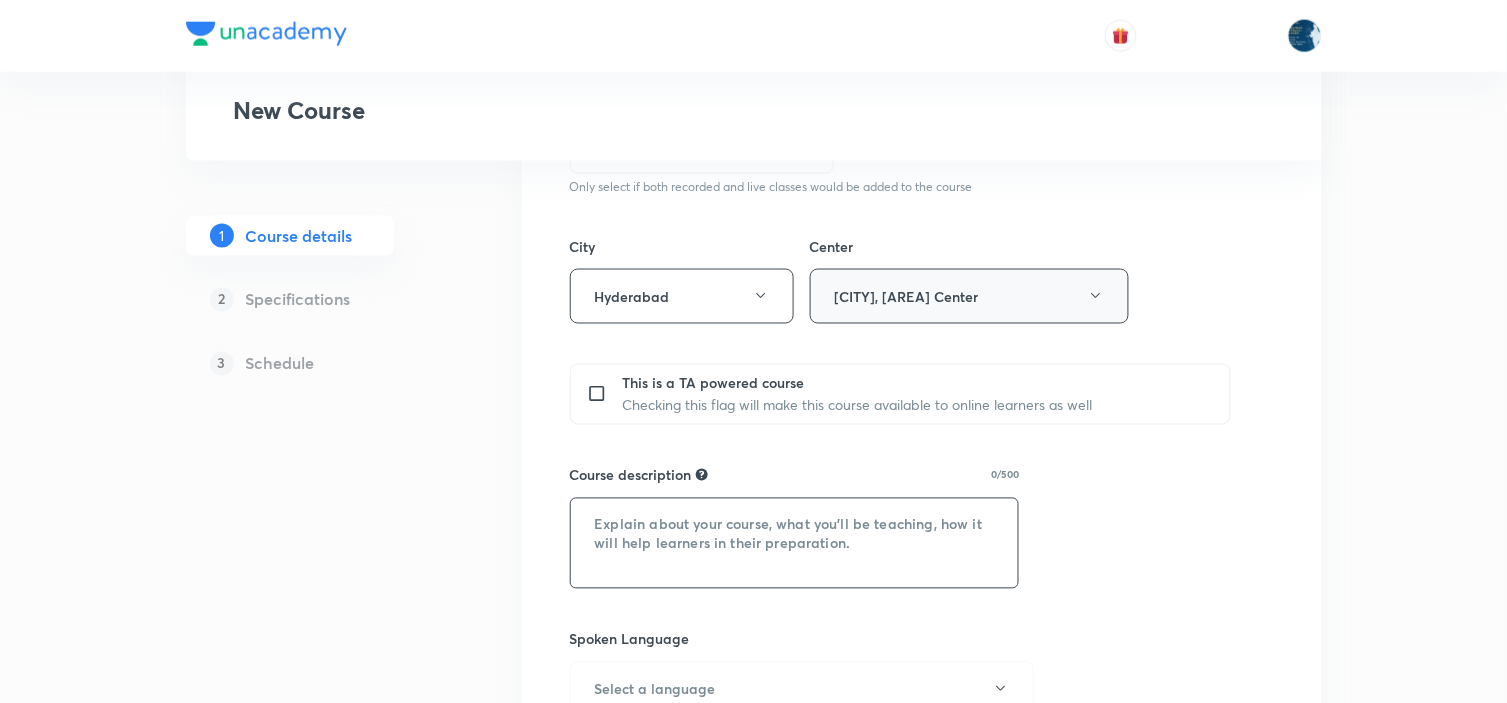 paste on "In this course, [NAME] [LAST] will provide in-depth knowledge of Chemistry. The course will
be helpful for aspirants preparing for NEET UG. All doubts related to the topic will be
clarified during the doubt-clearing sessions in the course. The course will be covered in English and the notes will be provided in English" 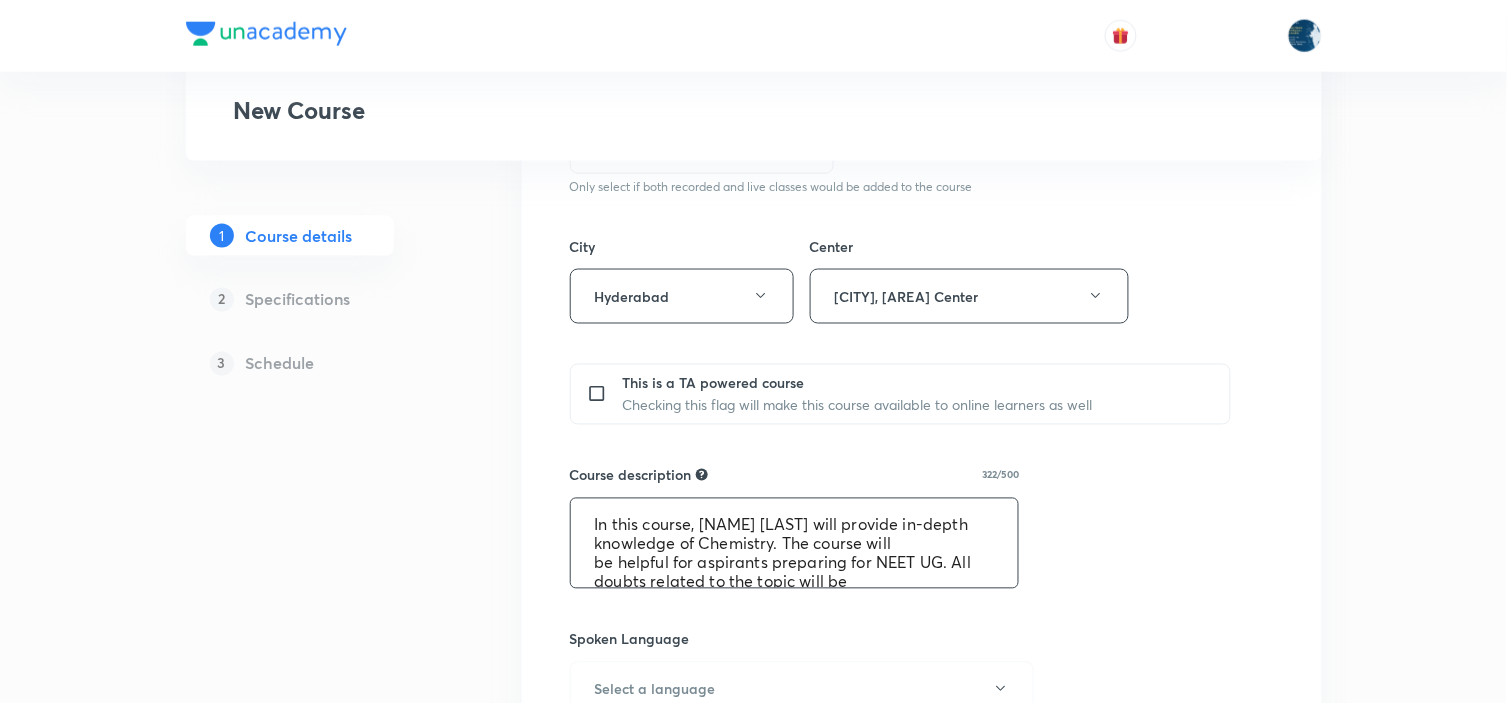 scroll, scrollTop: 75, scrollLeft: 0, axis: vertical 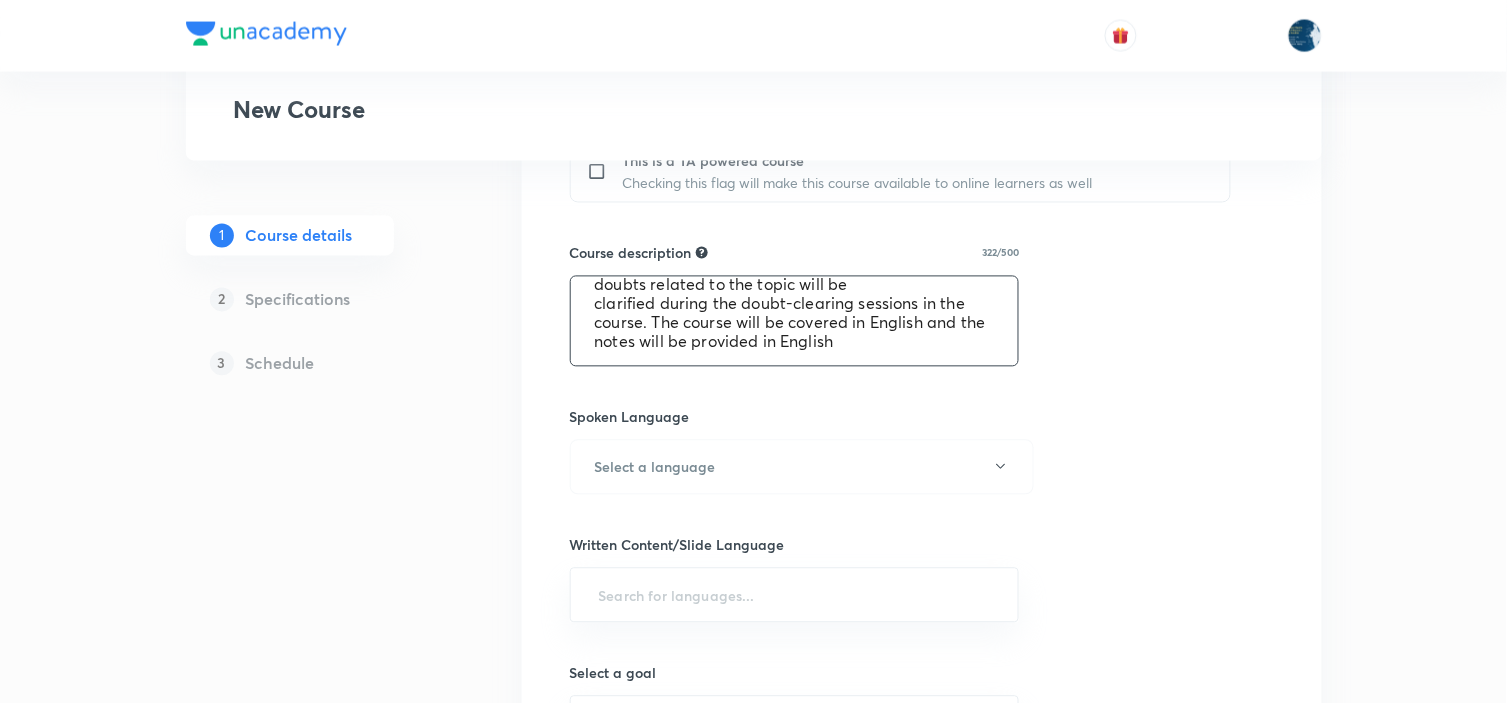 type on "In this course, [NAME] [LAST] will provide in-depth knowledge of Chemistry. The course will
be helpful for aspirants preparing for NEET UG. All doubts related to the topic will be
clarified during the doubt-clearing sessions in the course. The course will be covered in English and the notes will be provided in English" 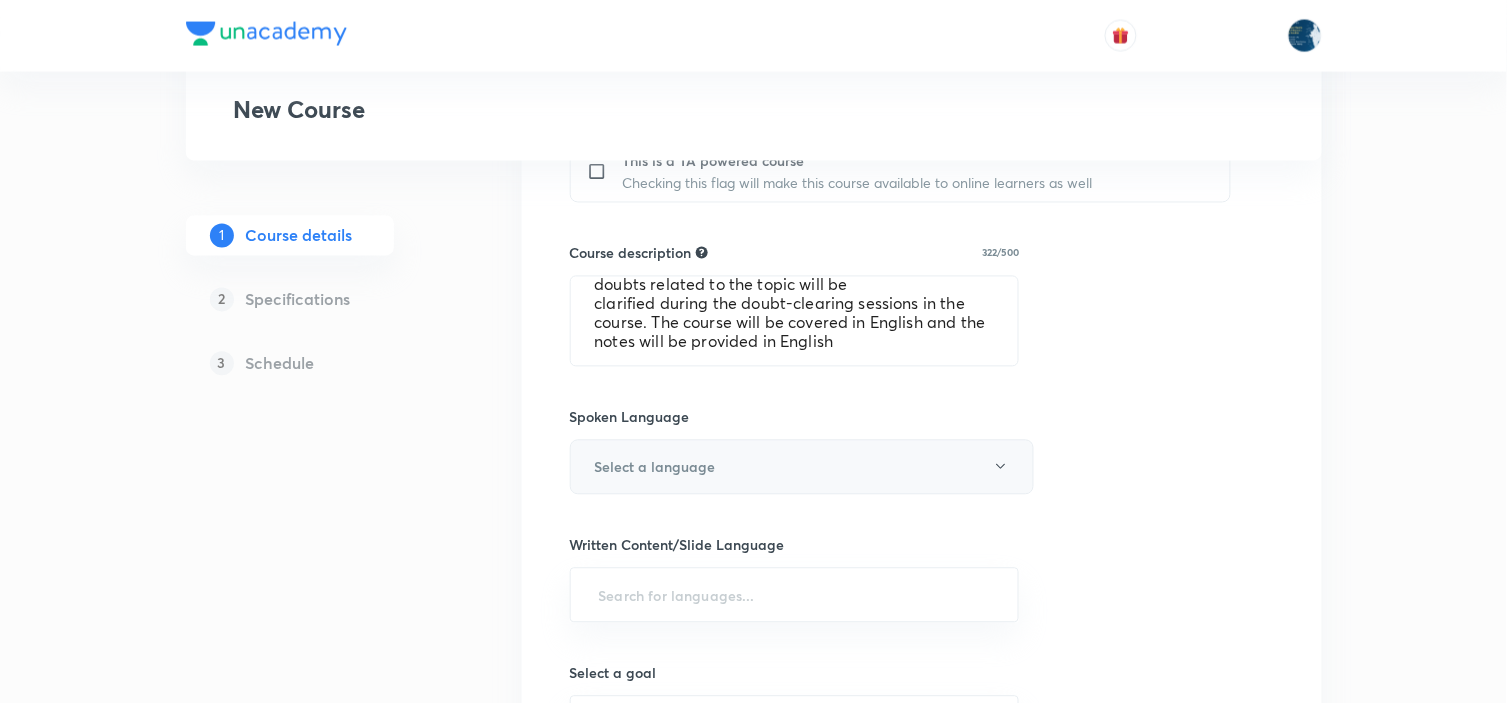 click on "Select a language" at bounding box center (655, 467) 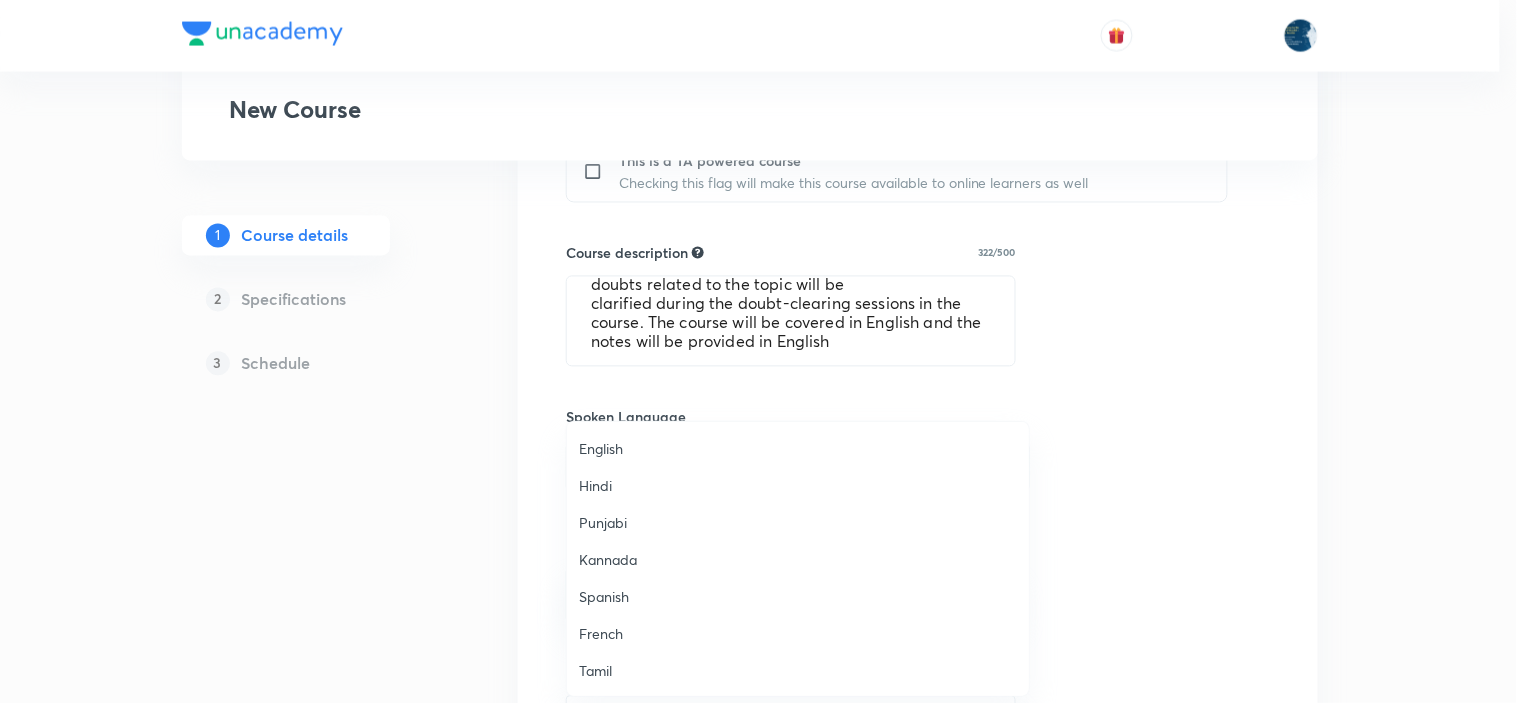 click on "English" at bounding box center (798, 448) 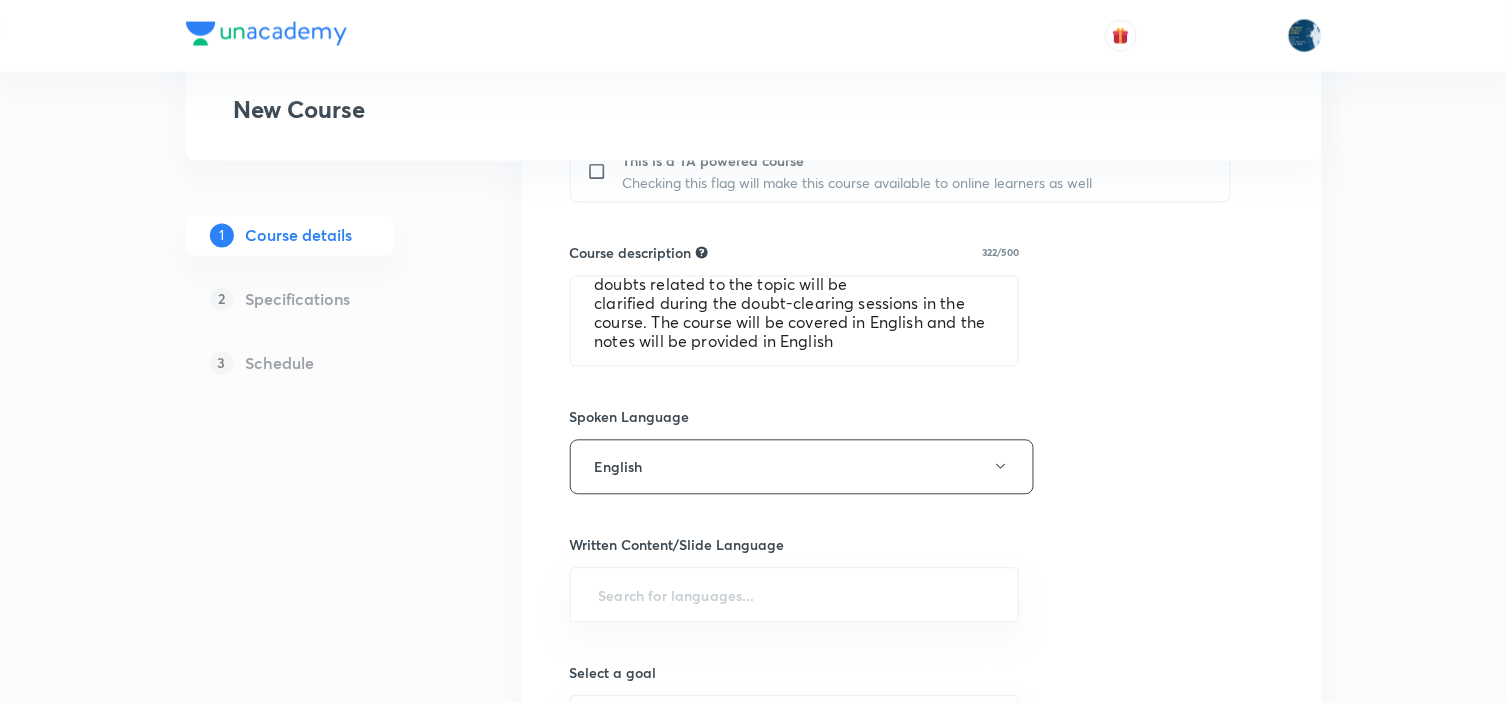 scroll, scrollTop: 1000, scrollLeft: 0, axis: vertical 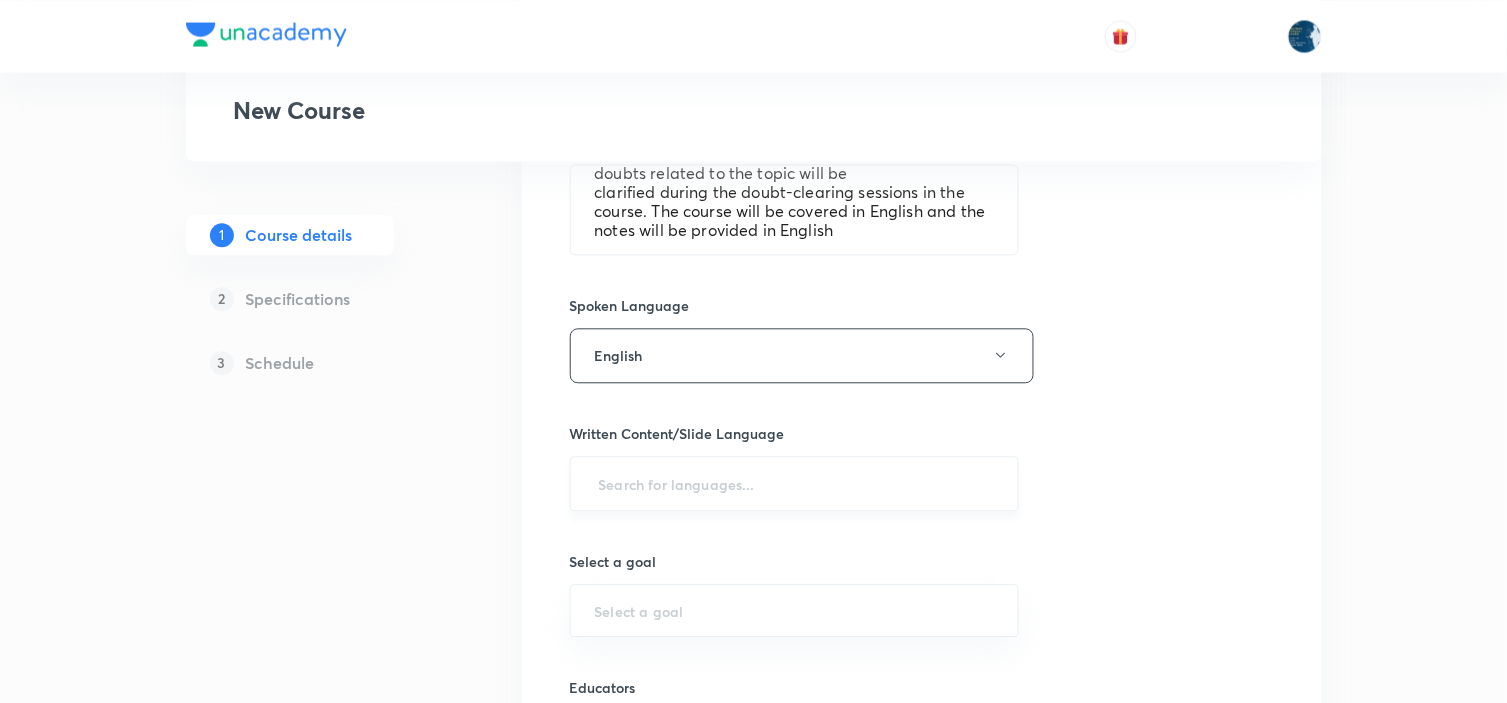 click at bounding box center (795, 483) 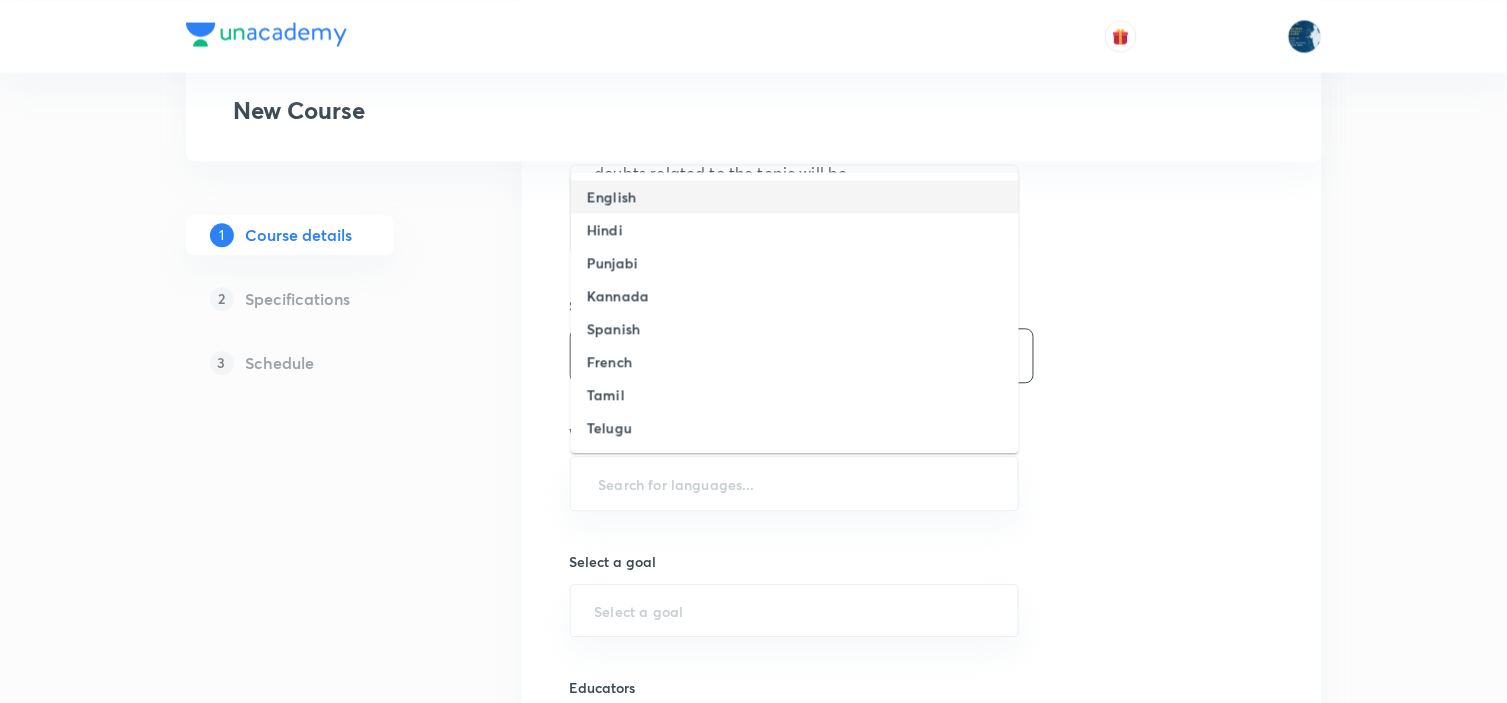 click on "English" at bounding box center (795, 196) 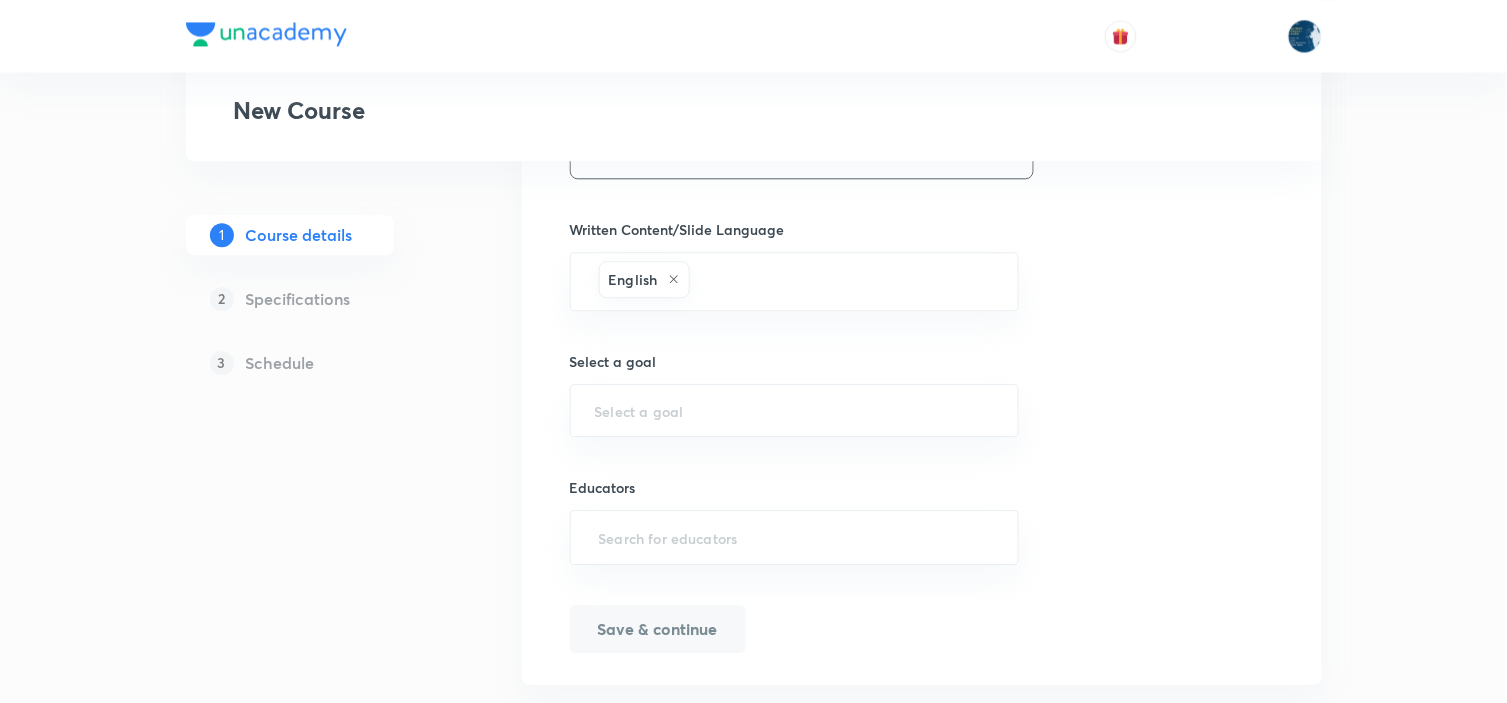 scroll, scrollTop: 1222, scrollLeft: 0, axis: vertical 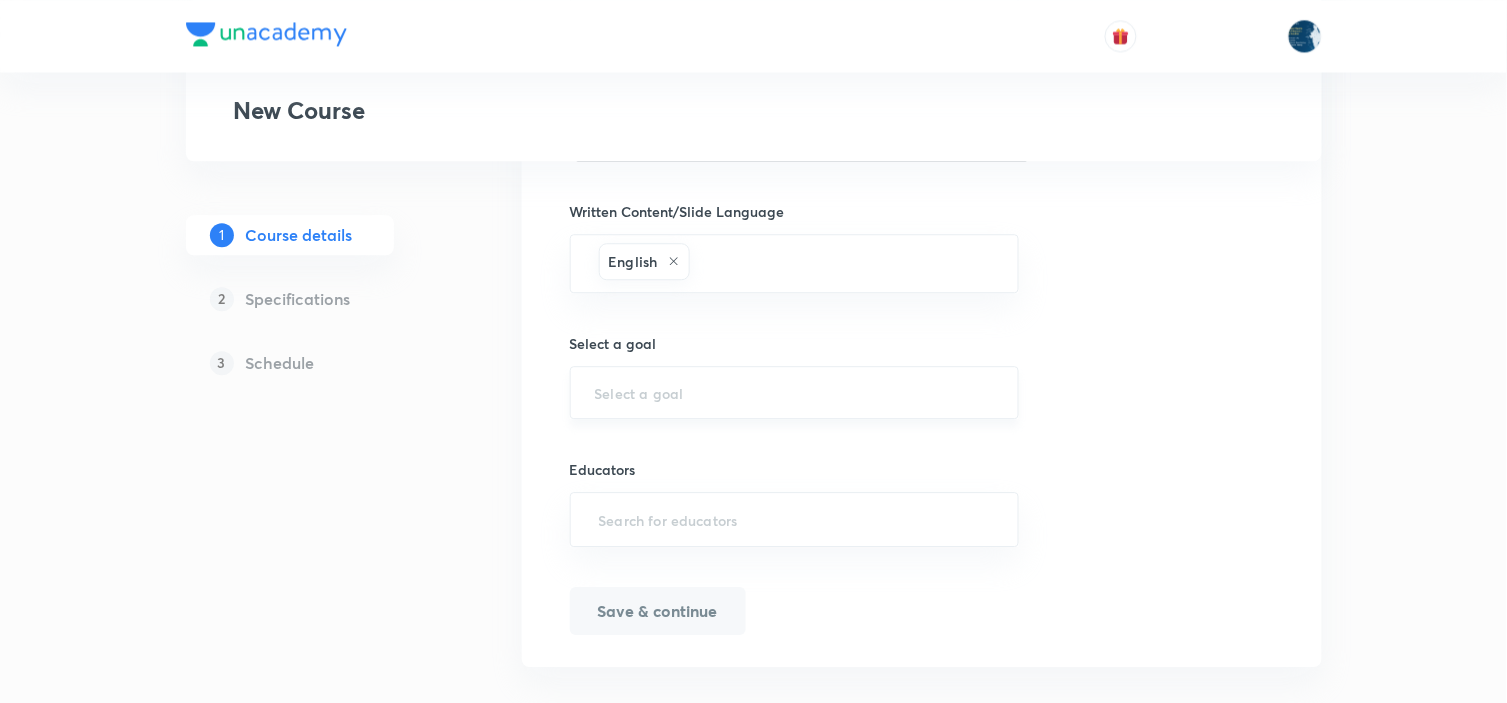 click at bounding box center (795, 392) 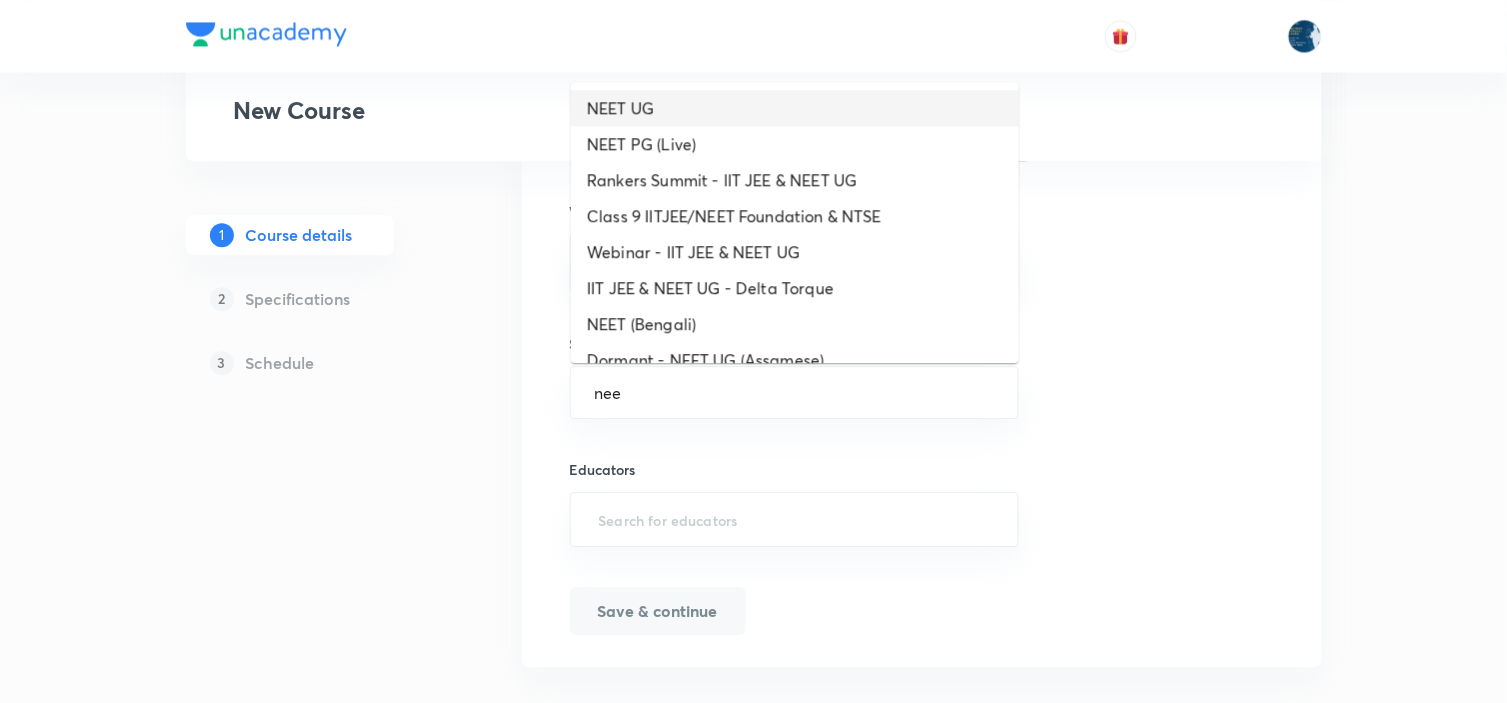 click on "NEET UG" at bounding box center [795, 108] 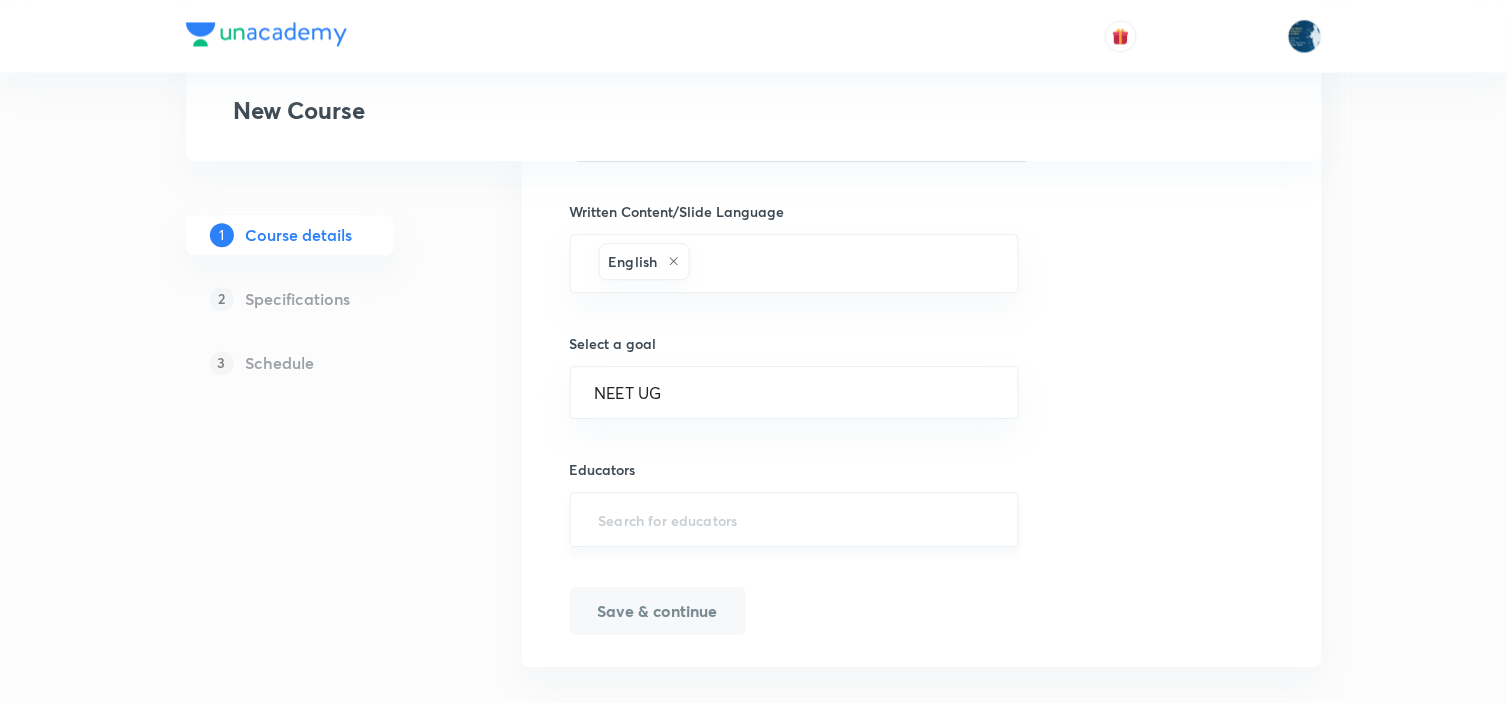 click at bounding box center (795, 519) 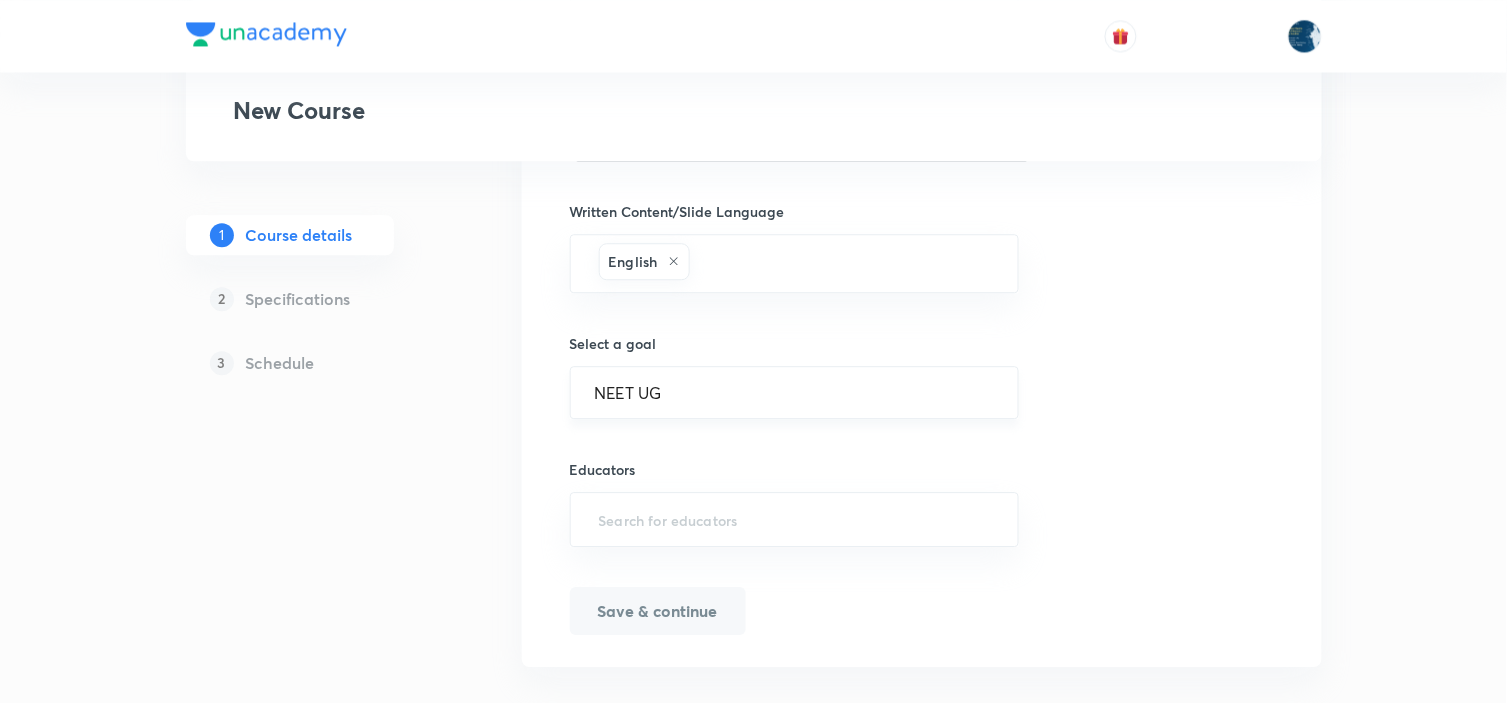 paste on "unacademy-user-qx1r0txlef3g" 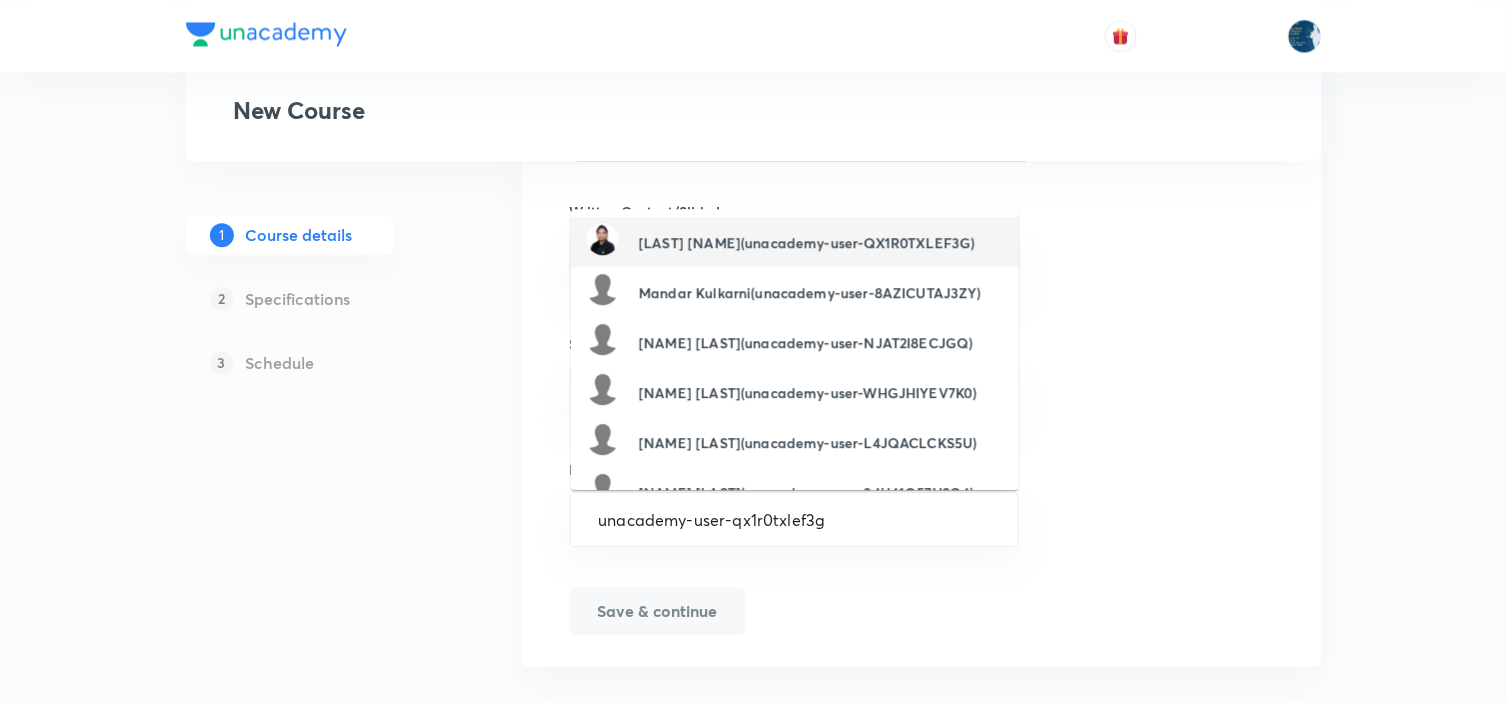 click on "[LAST] [NAME](unacademy-user-QX1R0TXLEF3G)" at bounding box center [795, 242] 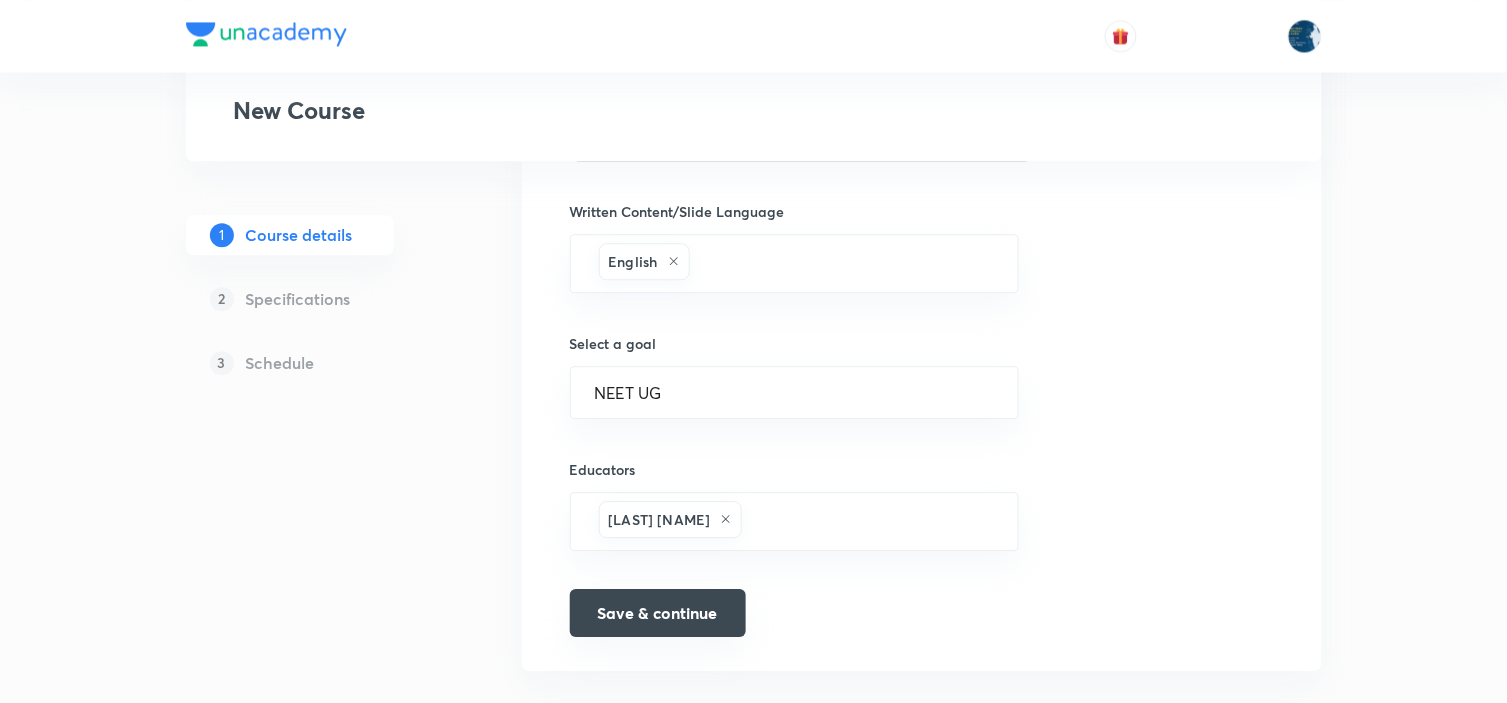 click on "Save & continue" at bounding box center (658, 613) 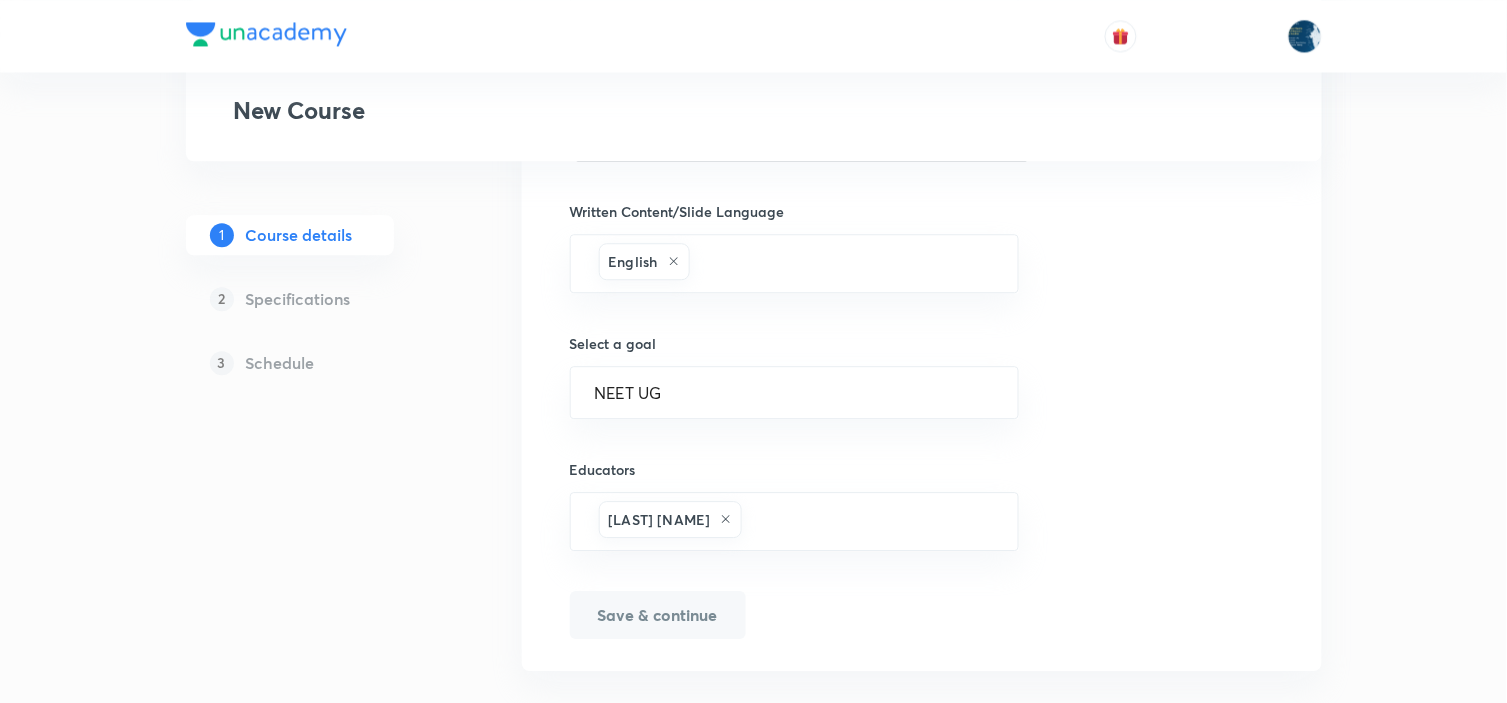 scroll, scrollTop: 1247, scrollLeft: 0, axis: vertical 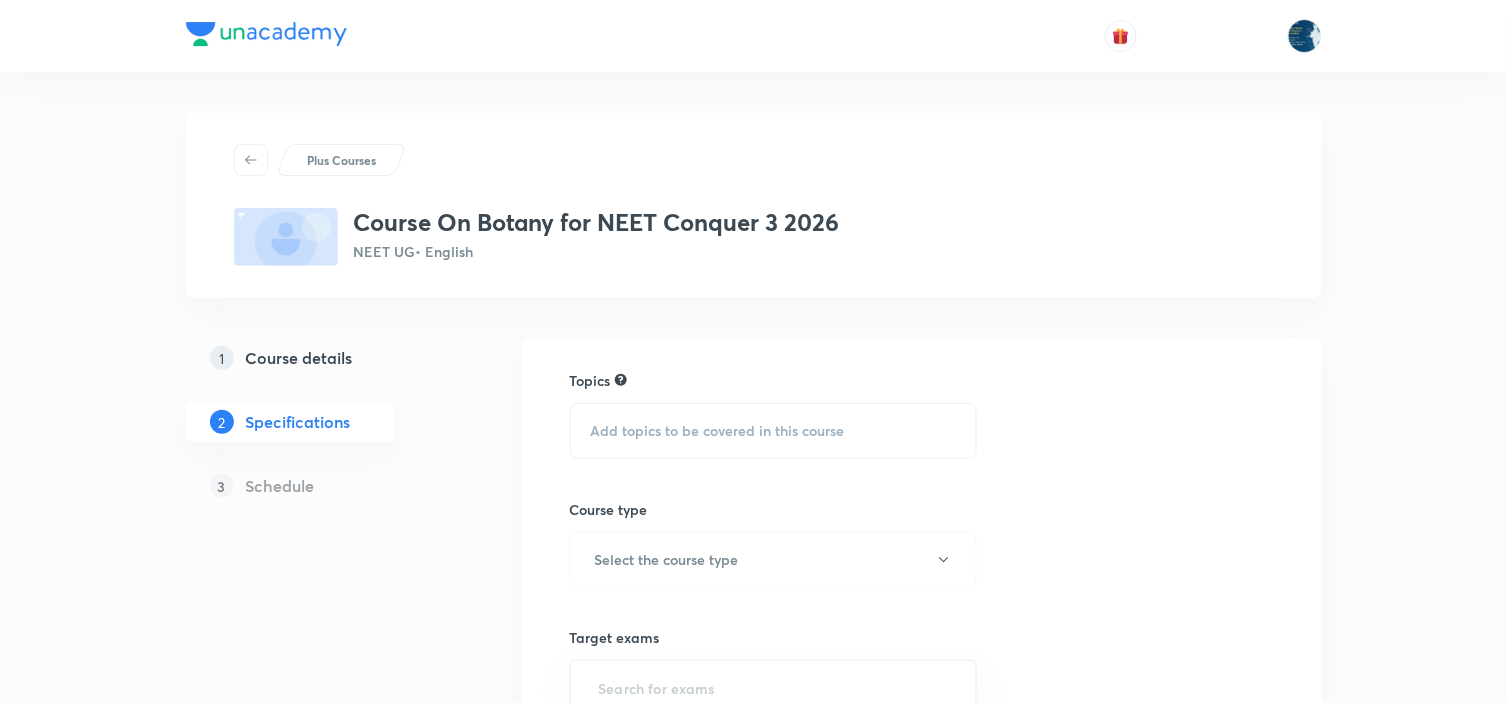 click on "Add topics to be covered in this course" at bounding box center [774, 431] 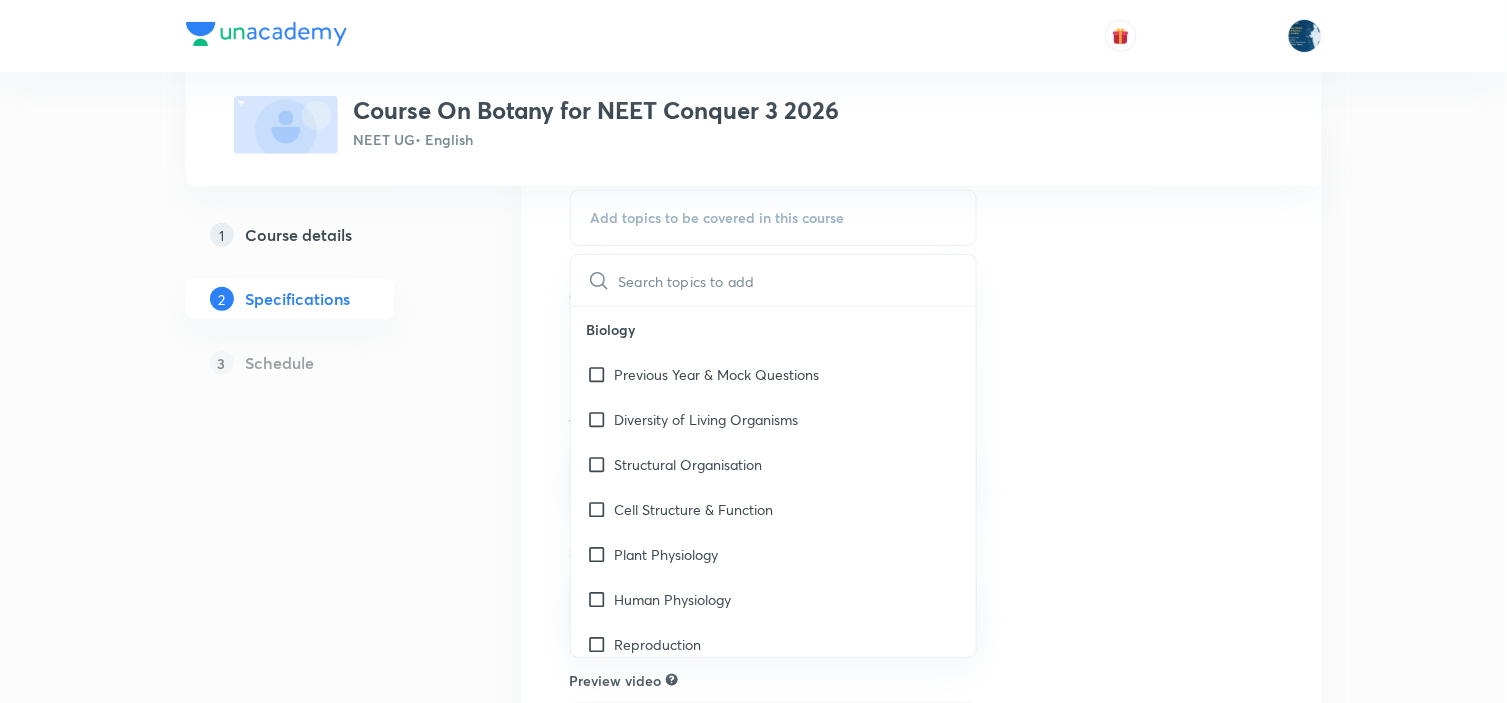 scroll, scrollTop: 222, scrollLeft: 0, axis: vertical 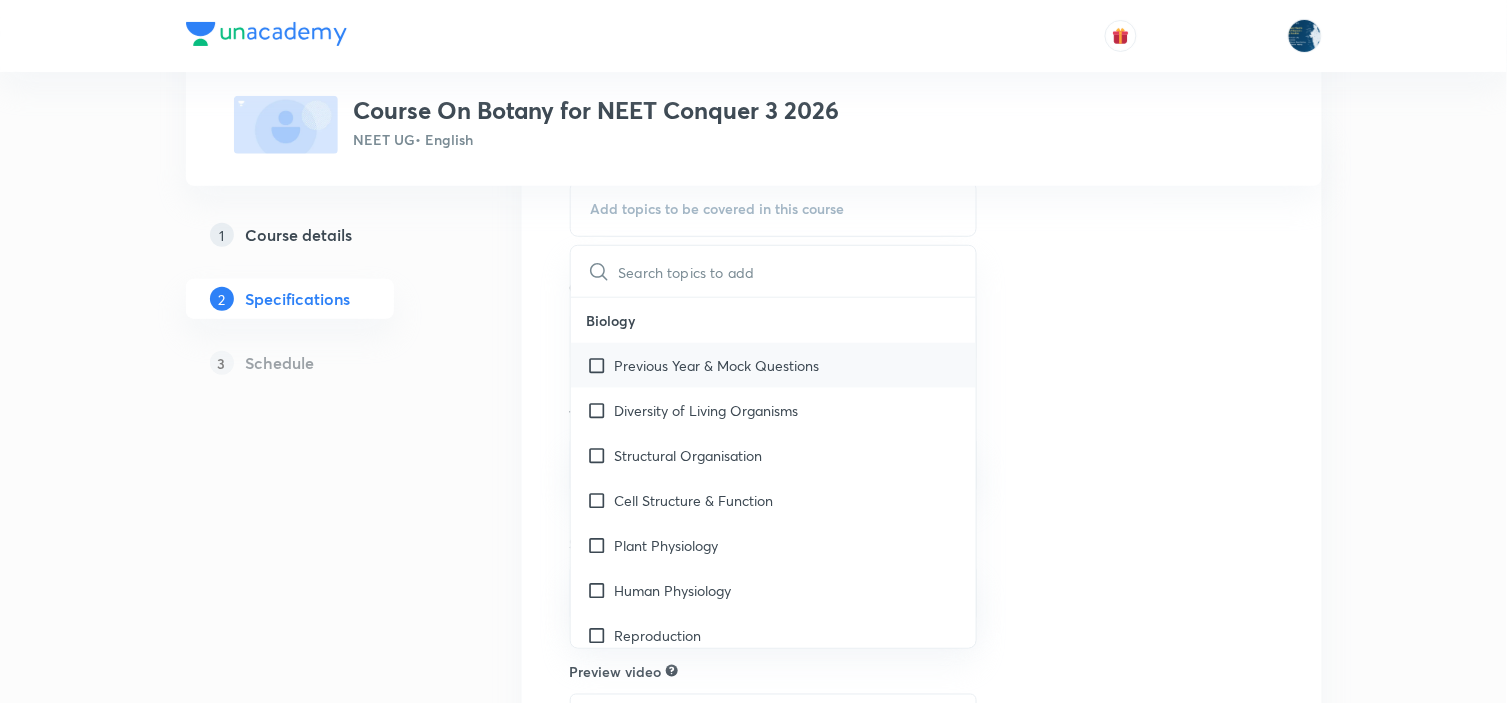 click on "Previous Year & Mock Questions" at bounding box center [717, 365] 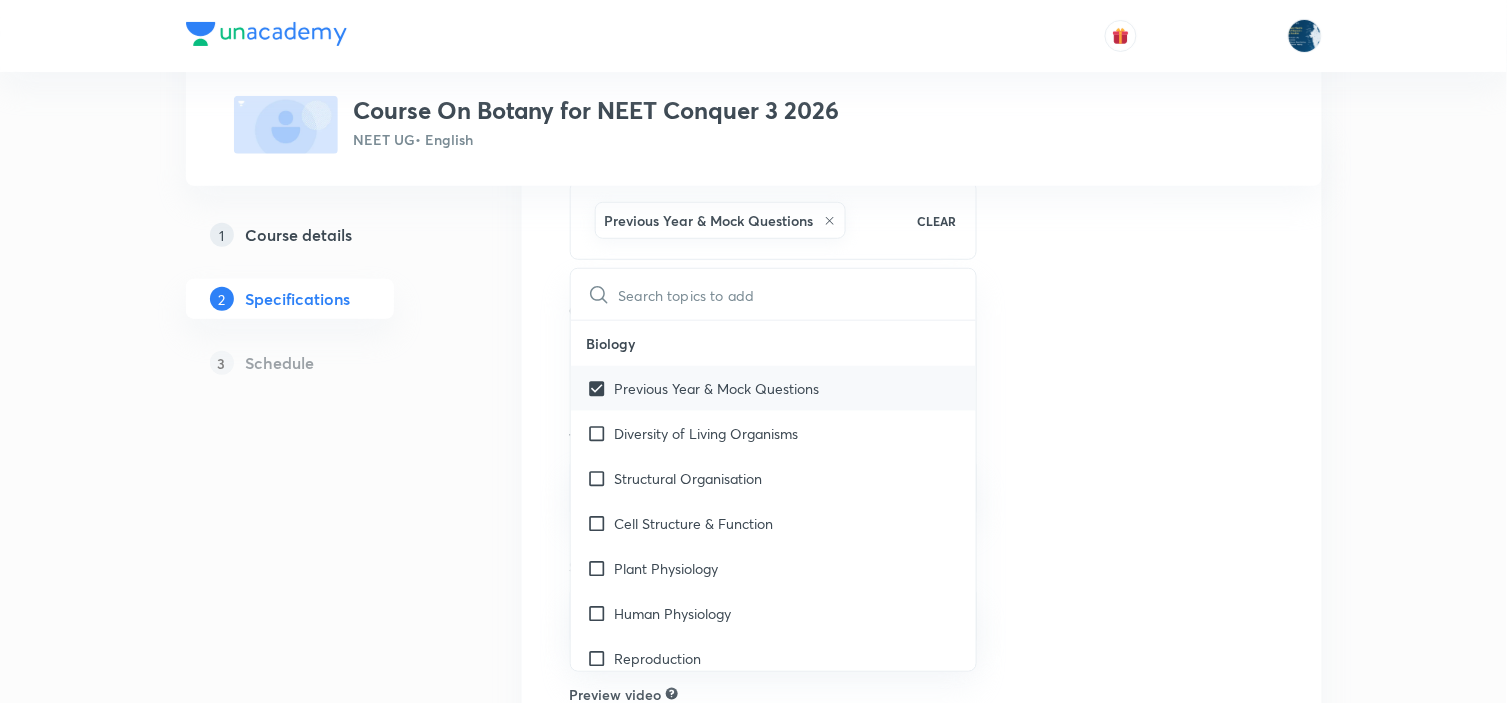 click on "Previous Year & Mock Questions" at bounding box center (717, 388) 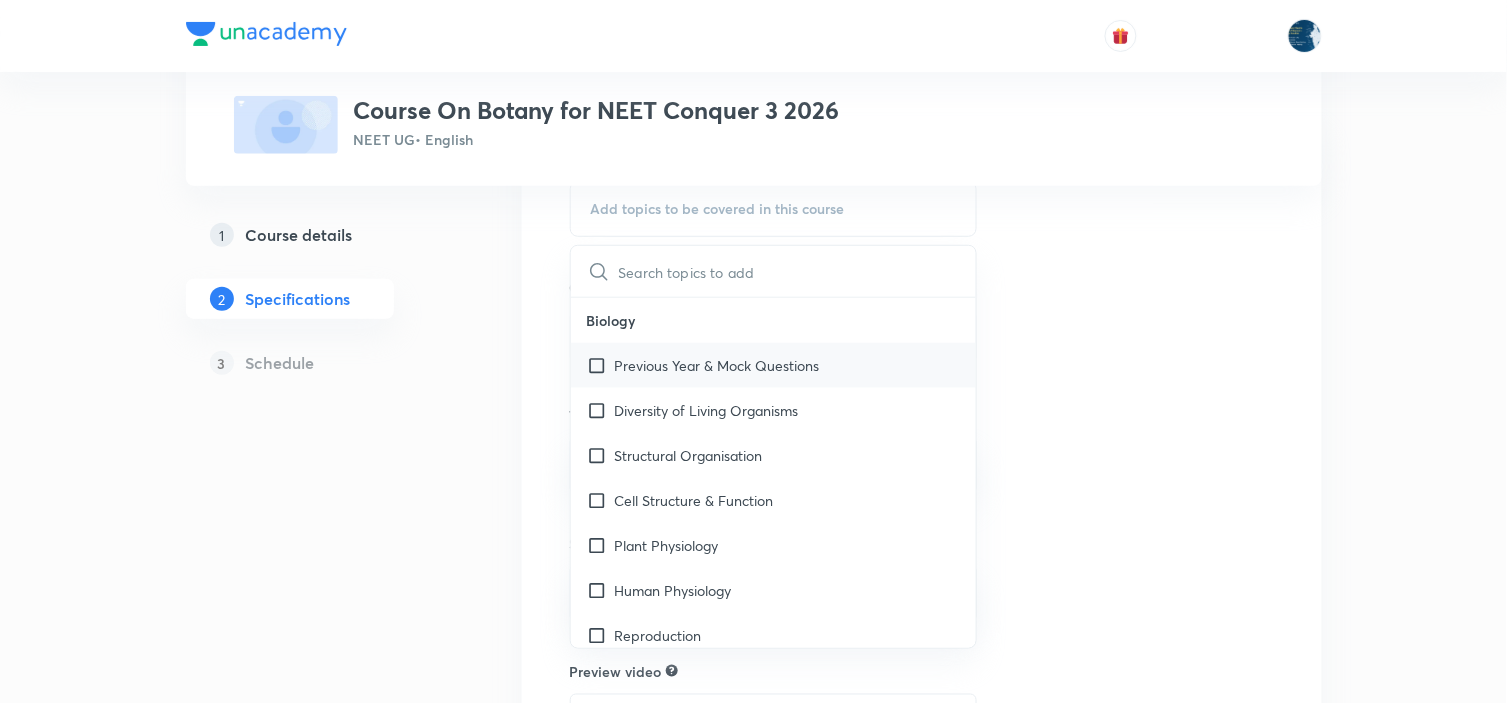 click on "Previous Year & Mock Questions" at bounding box center [717, 365] 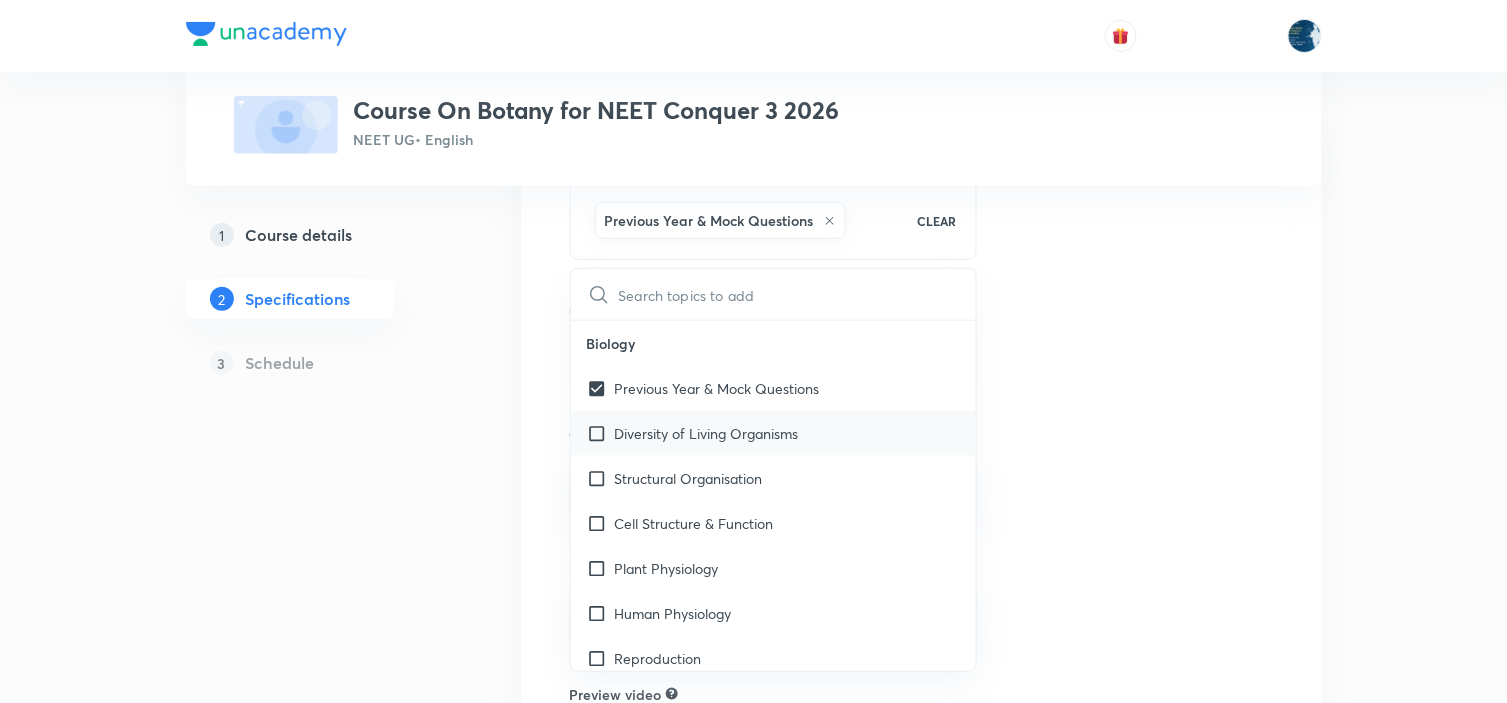 click on "Diversity of Living Organisms" at bounding box center [707, 433] 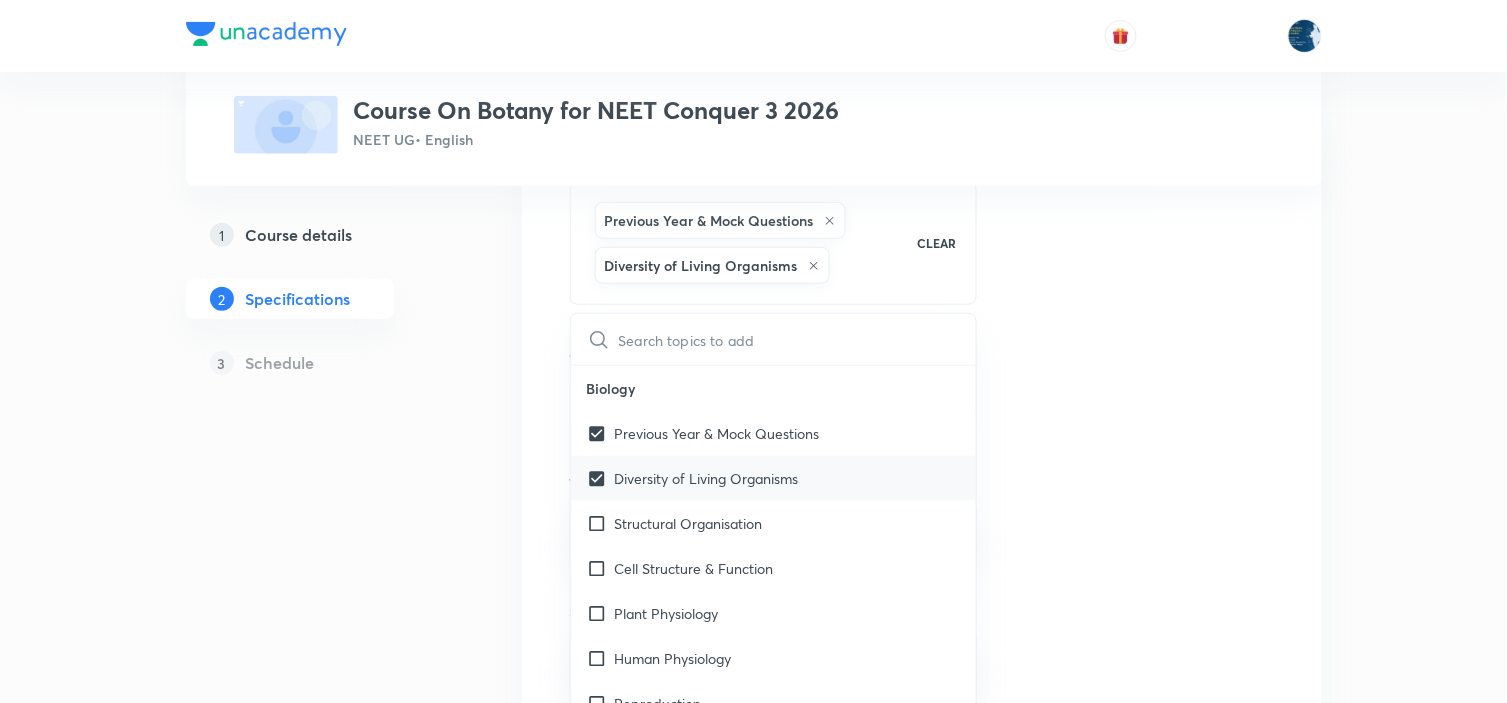 click on "Diversity of Living Organisms" at bounding box center (774, 478) 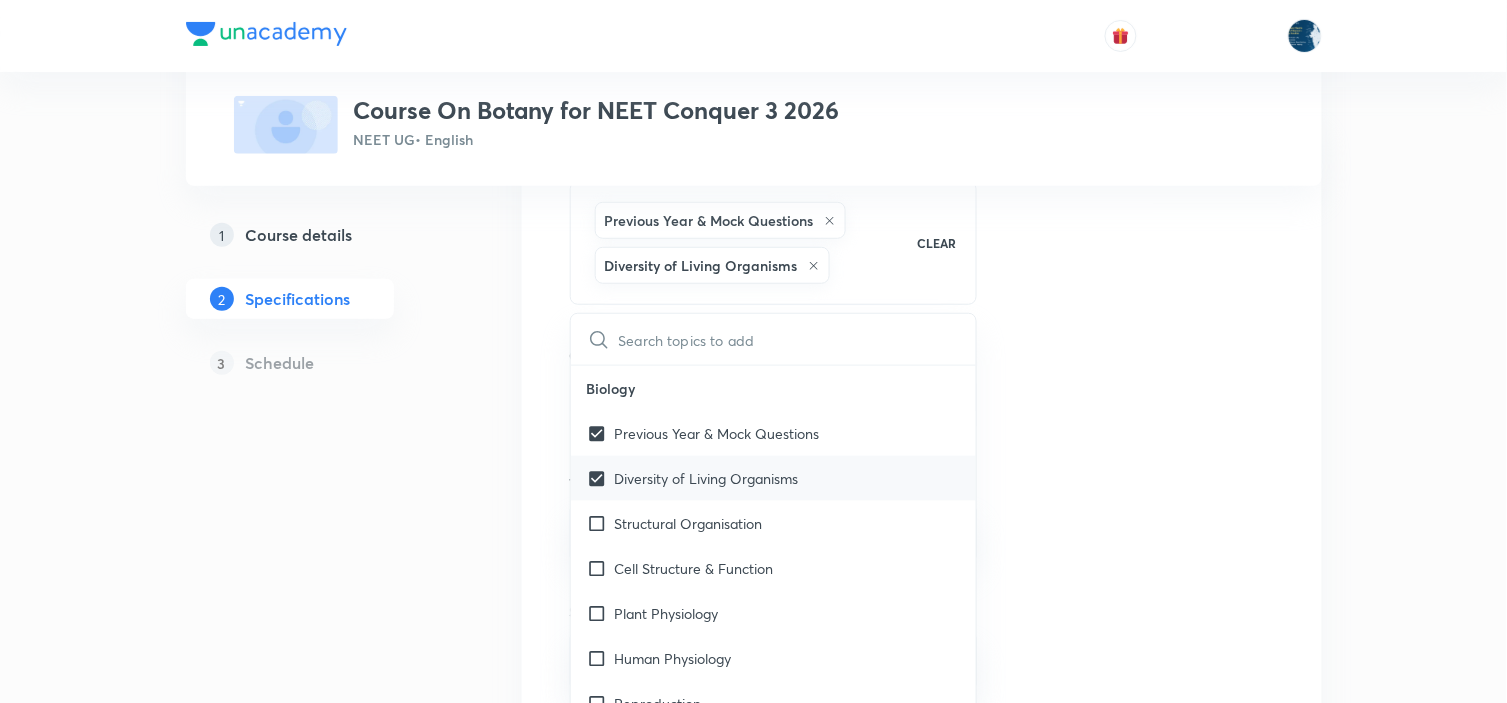 checkbox on "true" 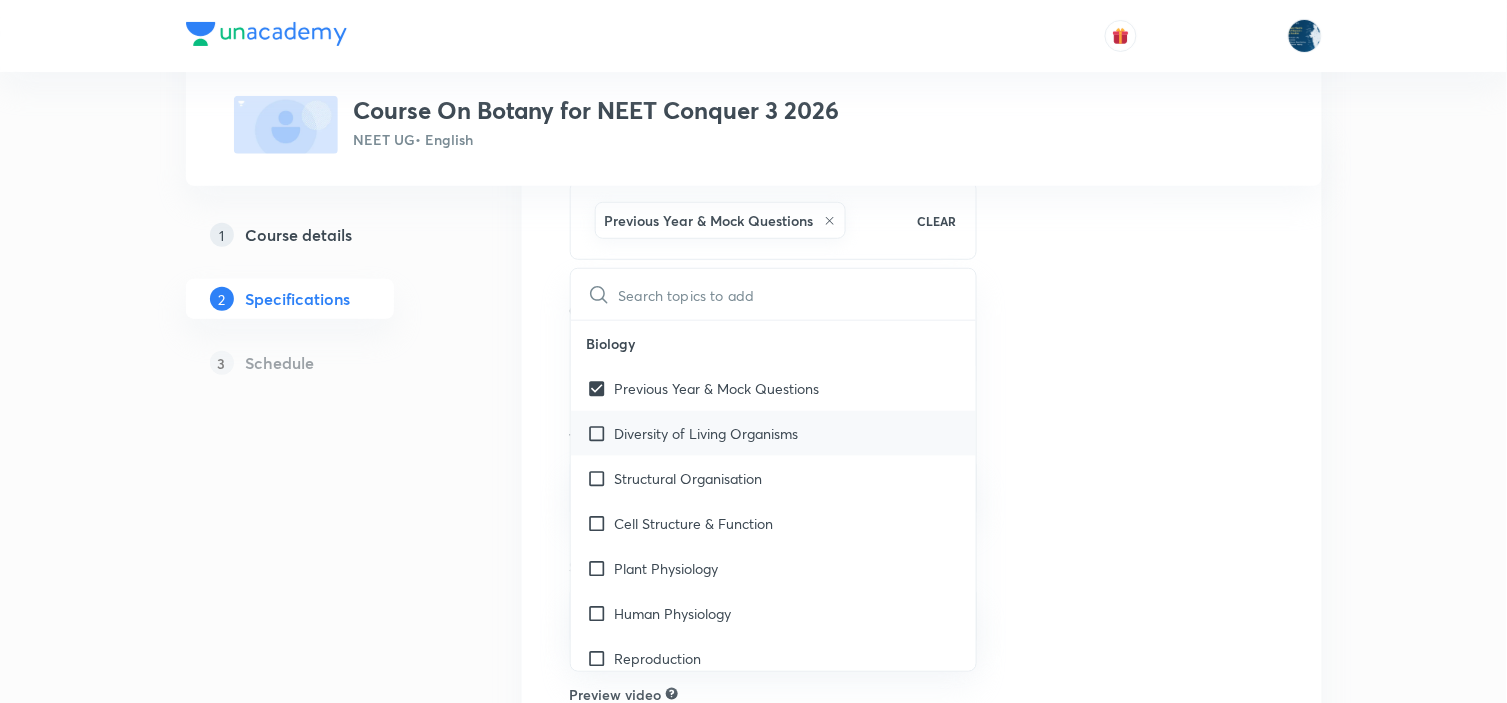 click on "Diversity of Living Organisms" at bounding box center [707, 433] 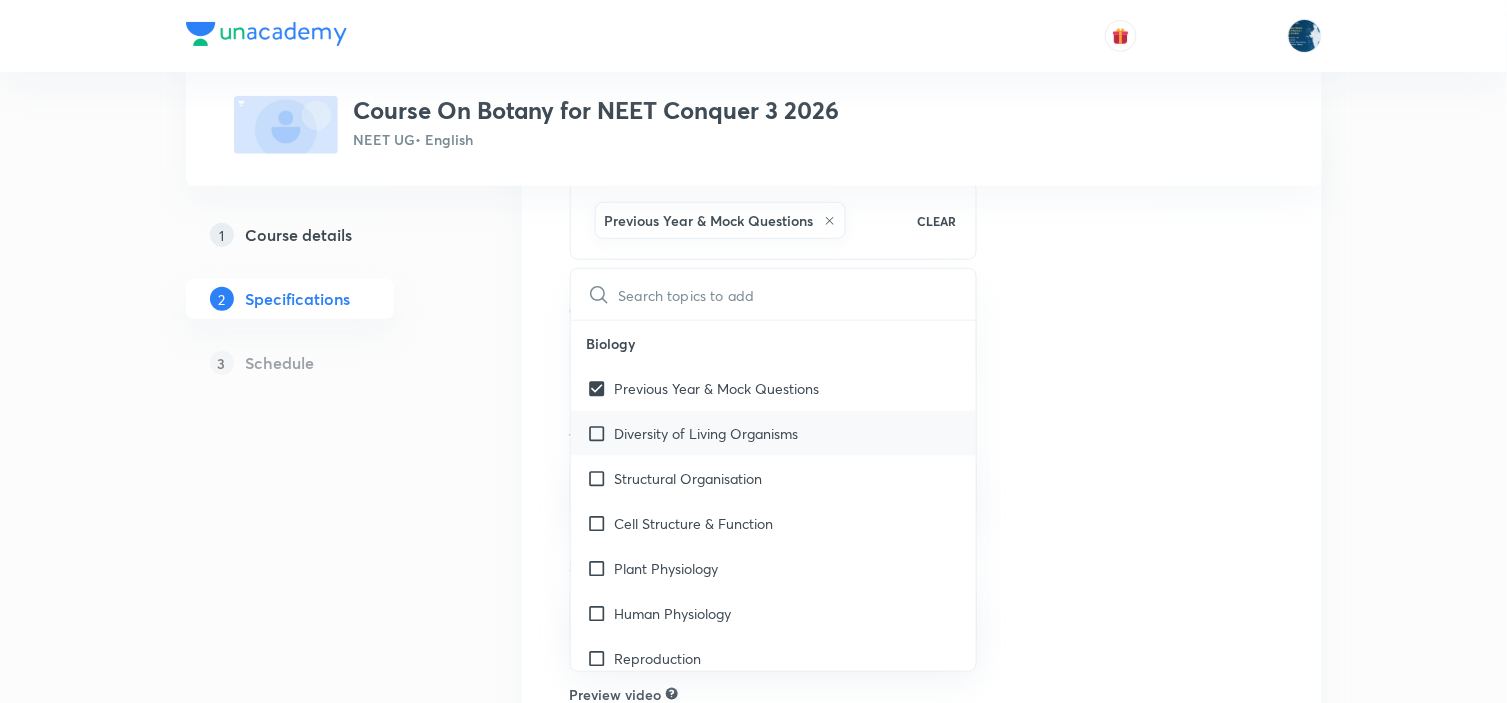checkbox on "true" 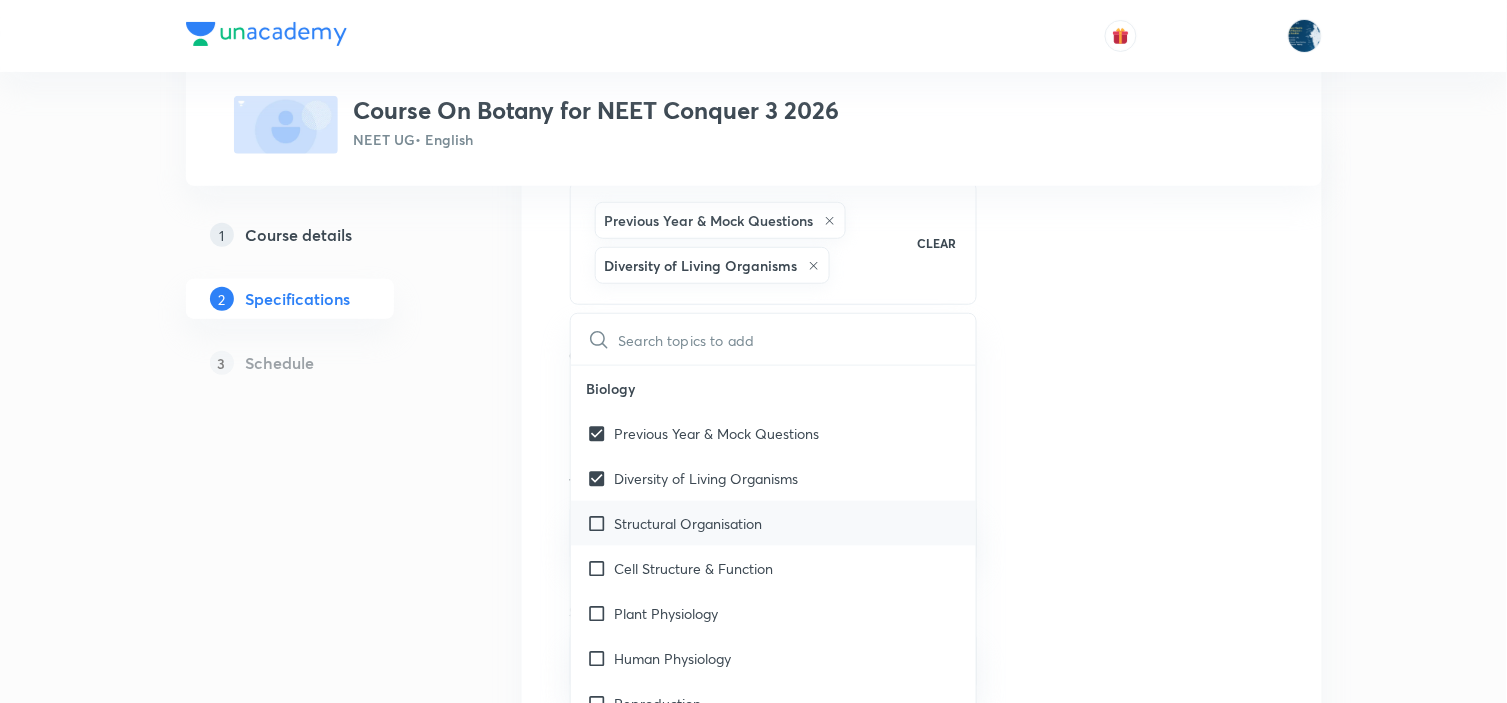 click on "Structural Organisation" at bounding box center [689, 523] 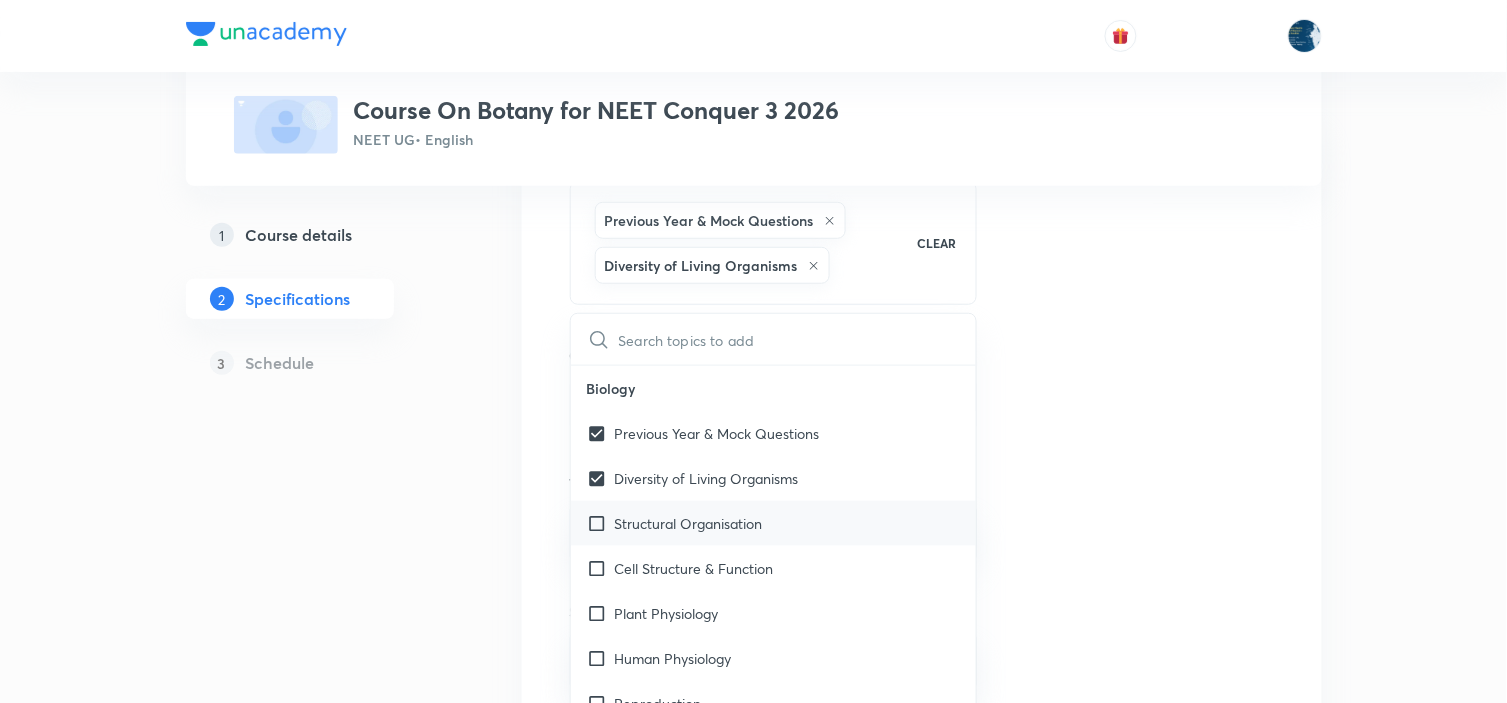 checkbox on "true" 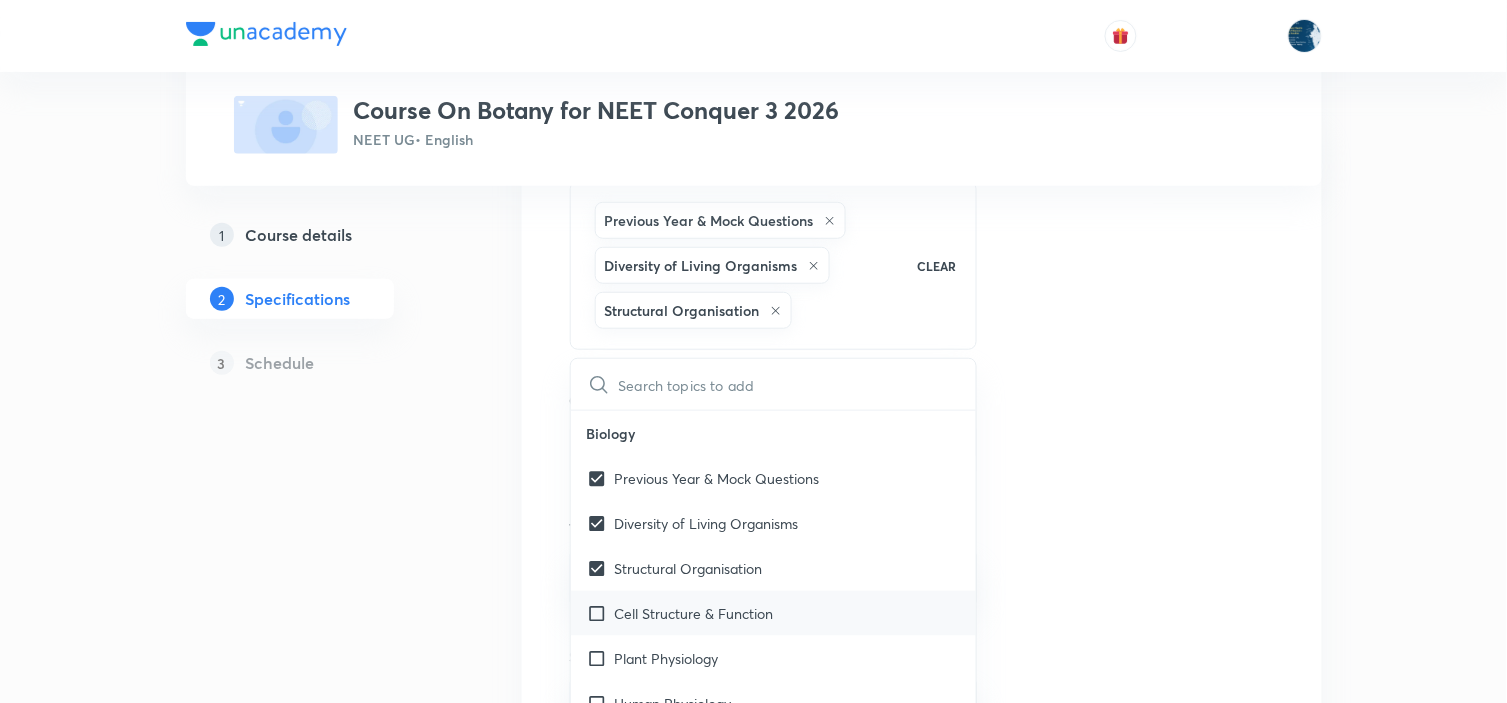 click on "Cell Structure & Function" at bounding box center (774, 613) 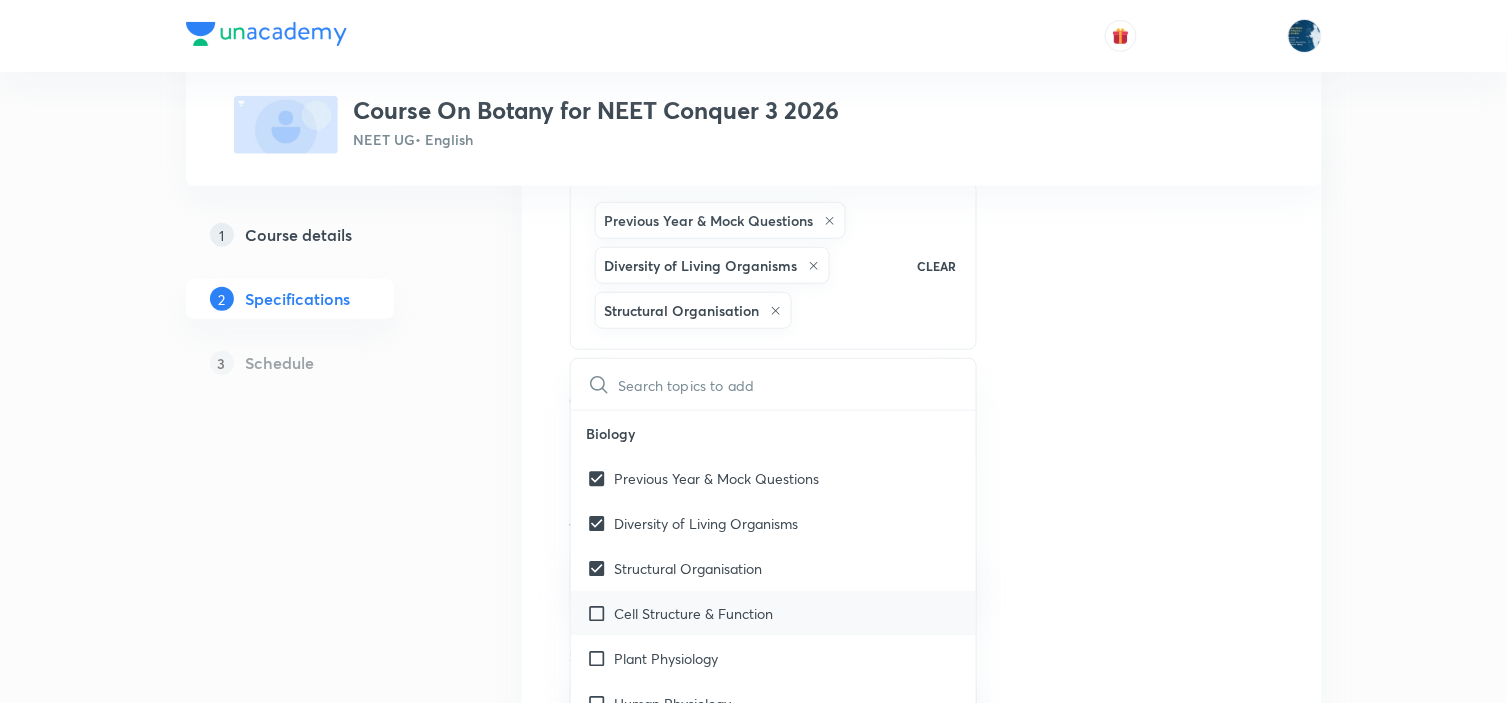 checkbox on "true" 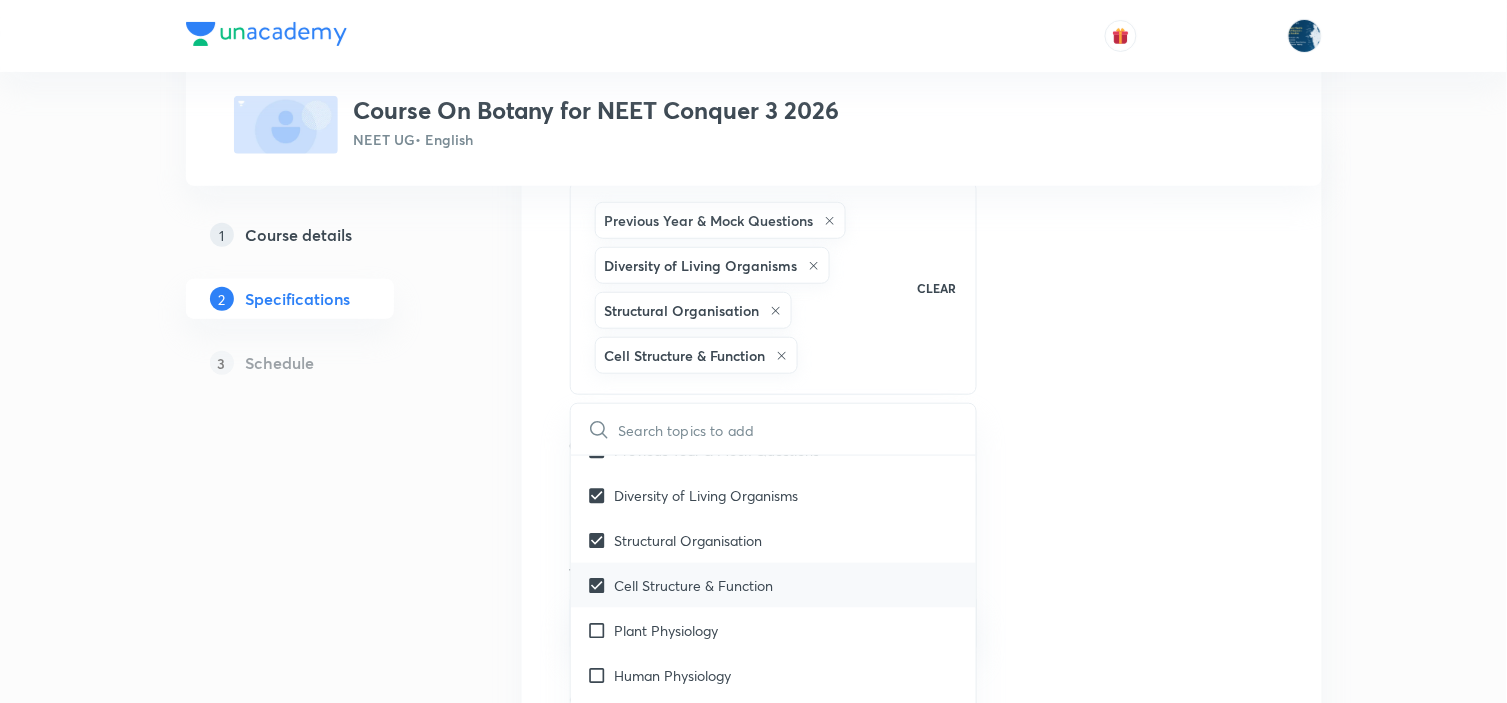 scroll, scrollTop: 111, scrollLeft: 0, axis: vertical 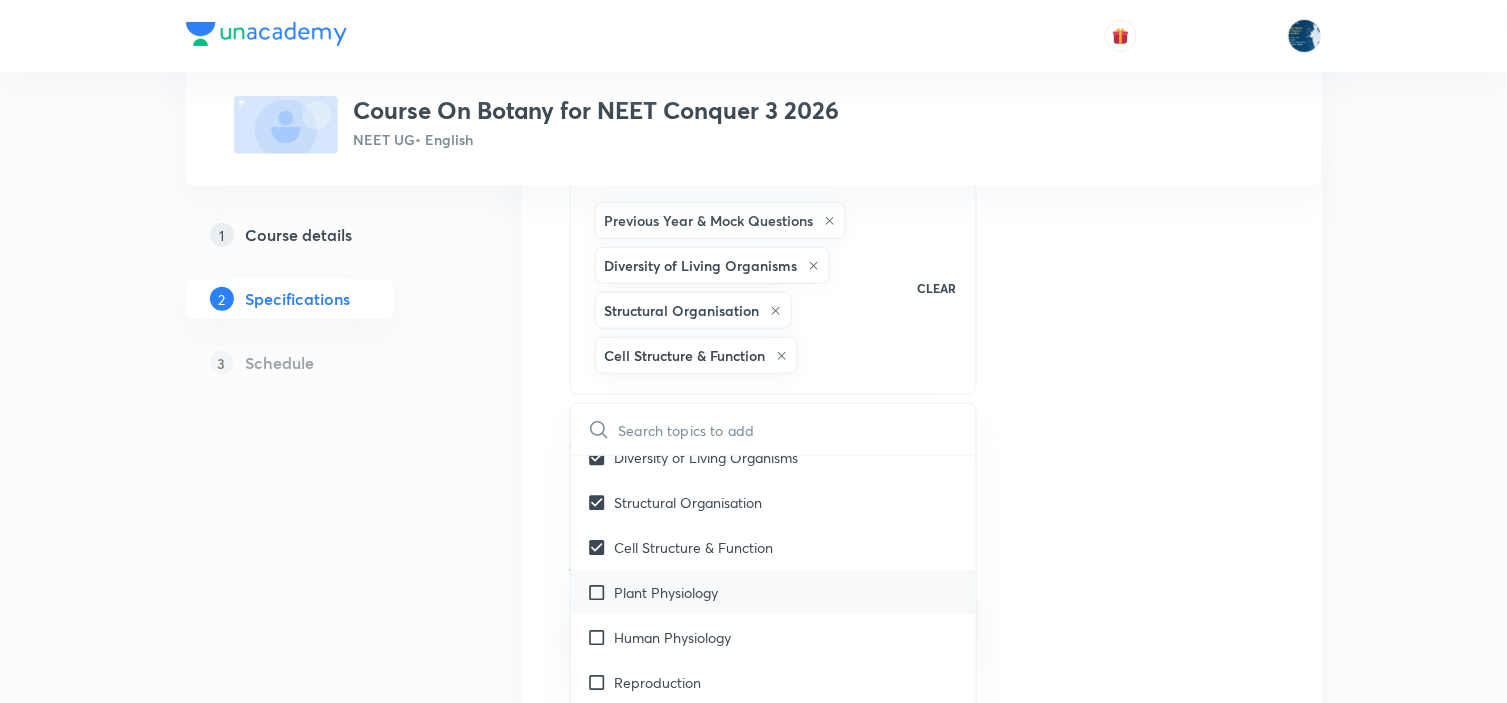 click on "Plant Physiology" at bounding box center [667, 592] 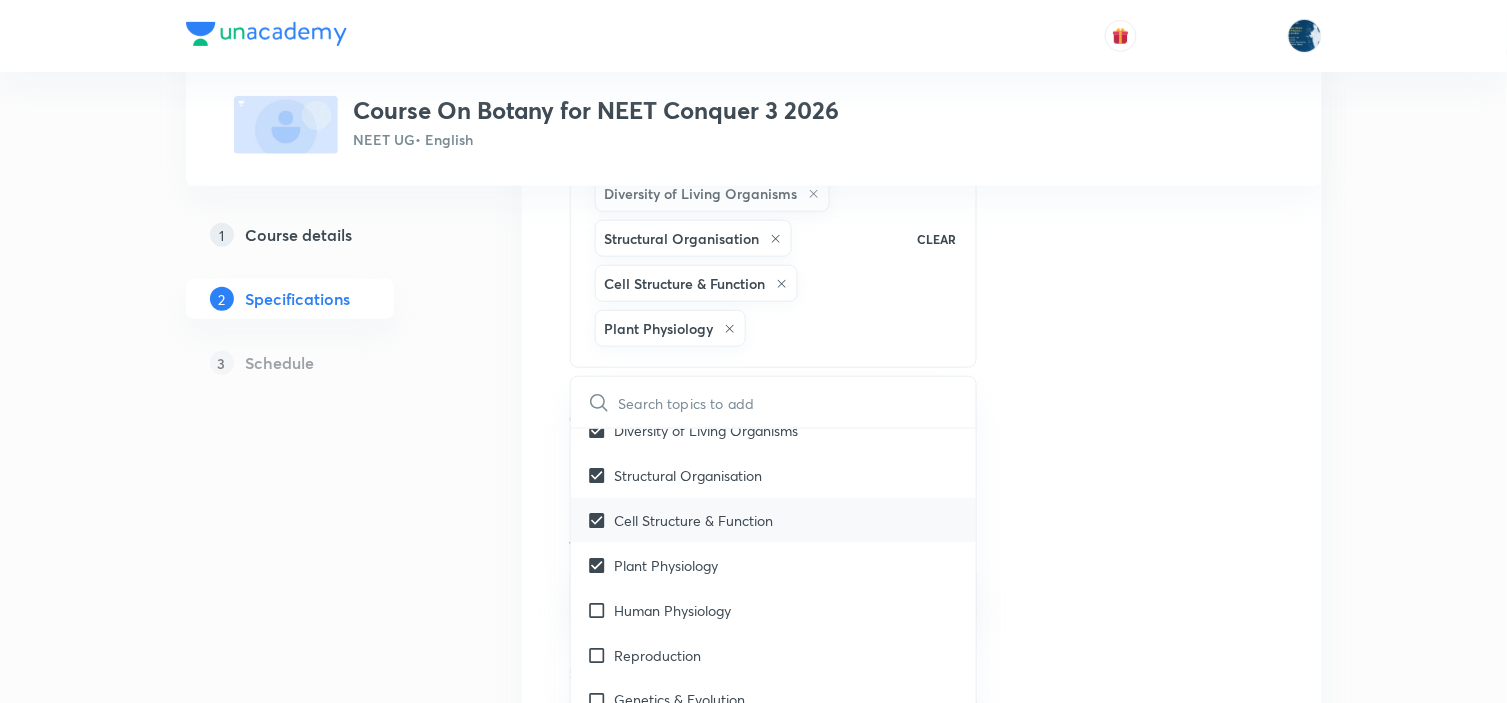 scroll, scrollTop: 333, scrollLeft: 0, axis: vertical 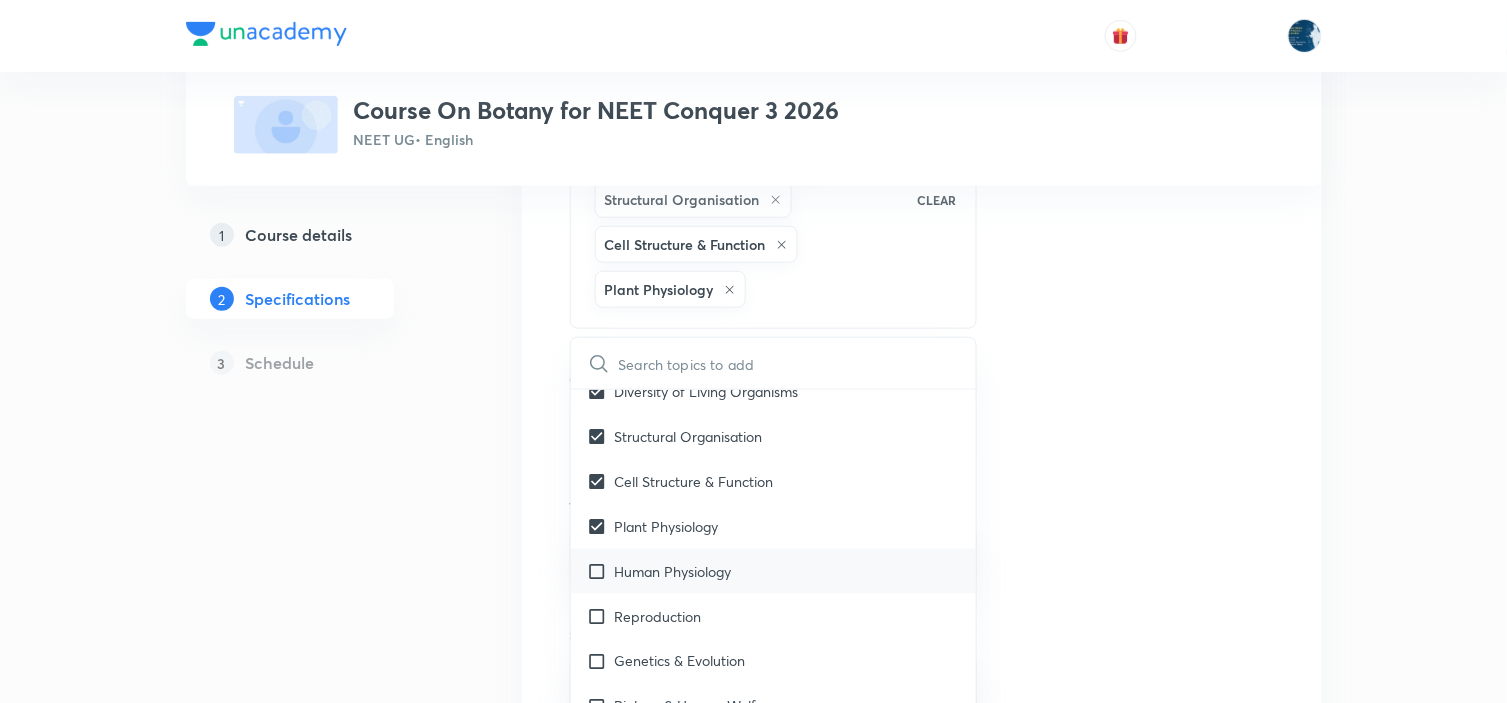 click on "Human Physiology" at bounding box center [774, 571] 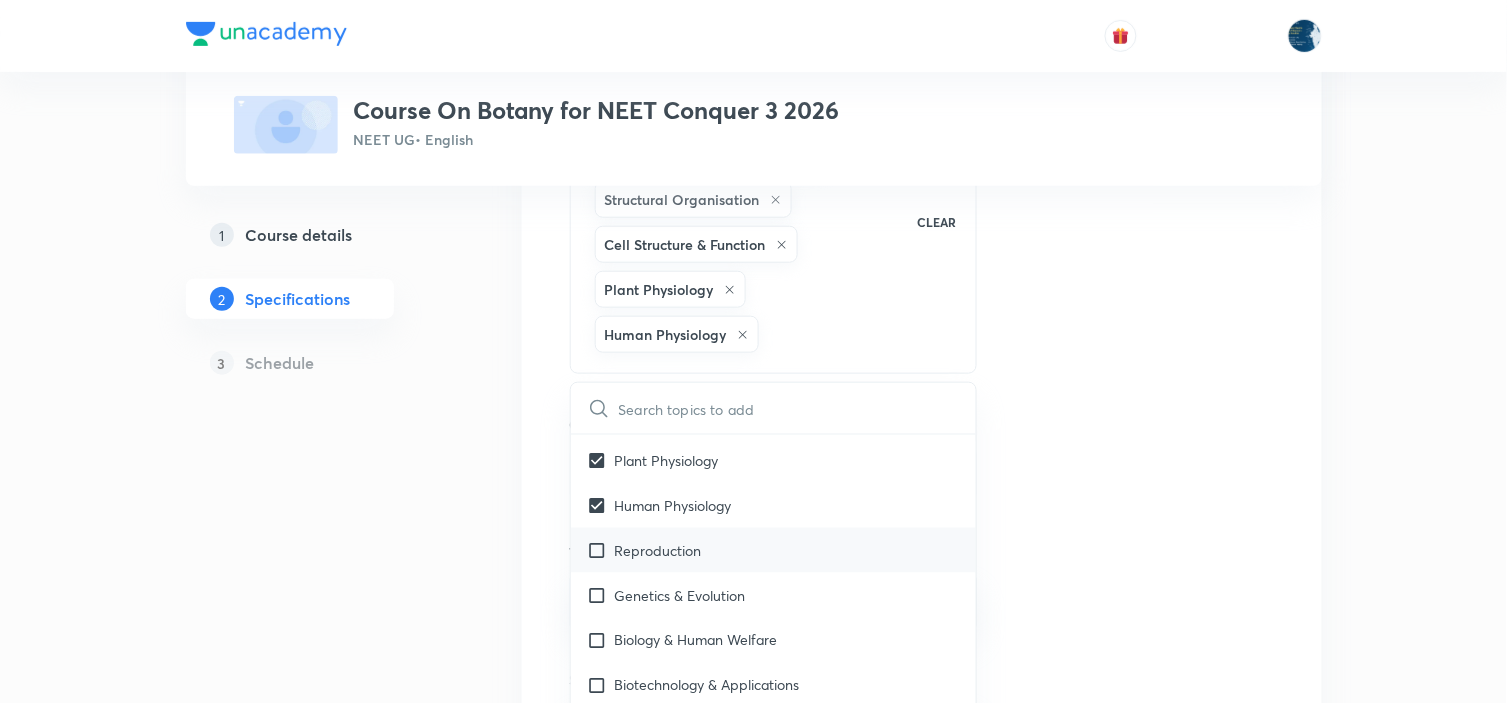 click on "Reproduction" at bounding box center (774, 550) 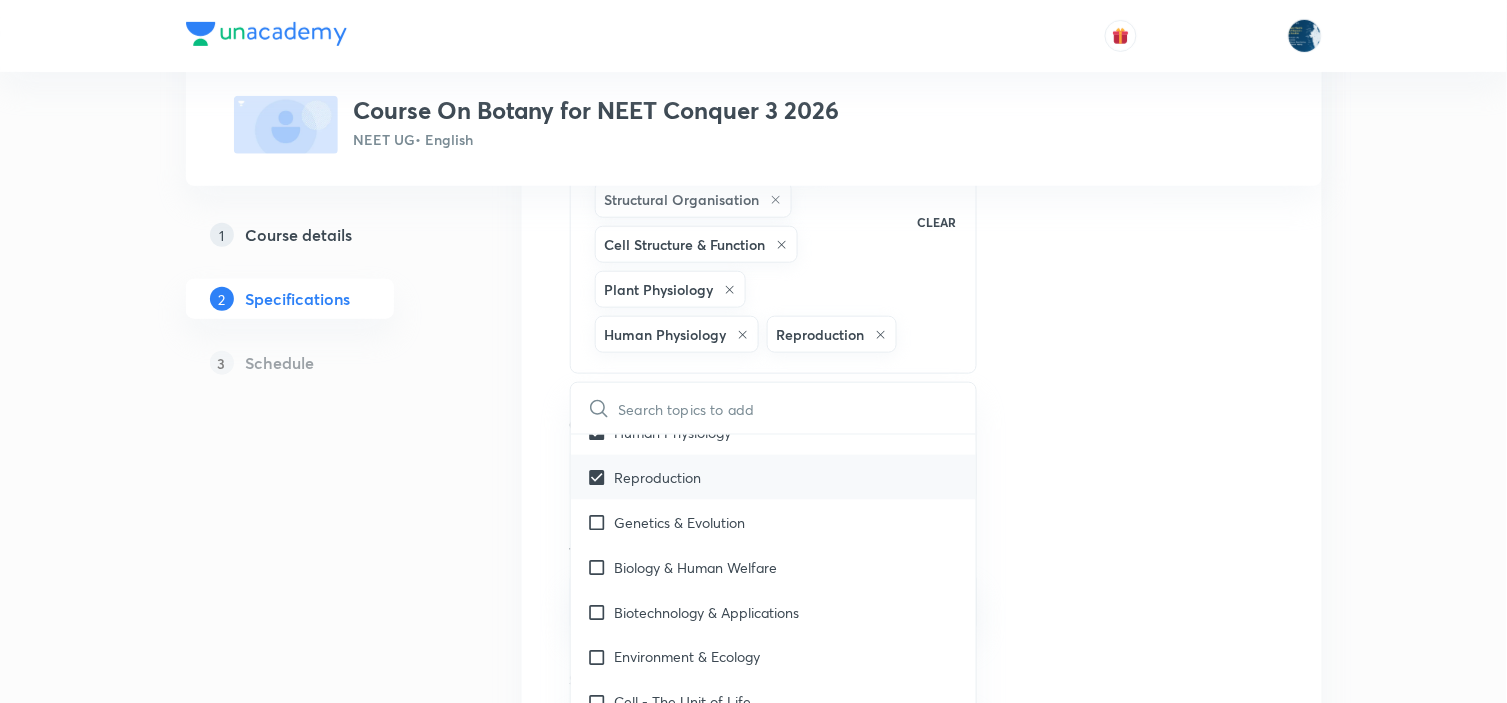 scroll, scrollTop: 333, scrollLeft: 0, axis: vertical 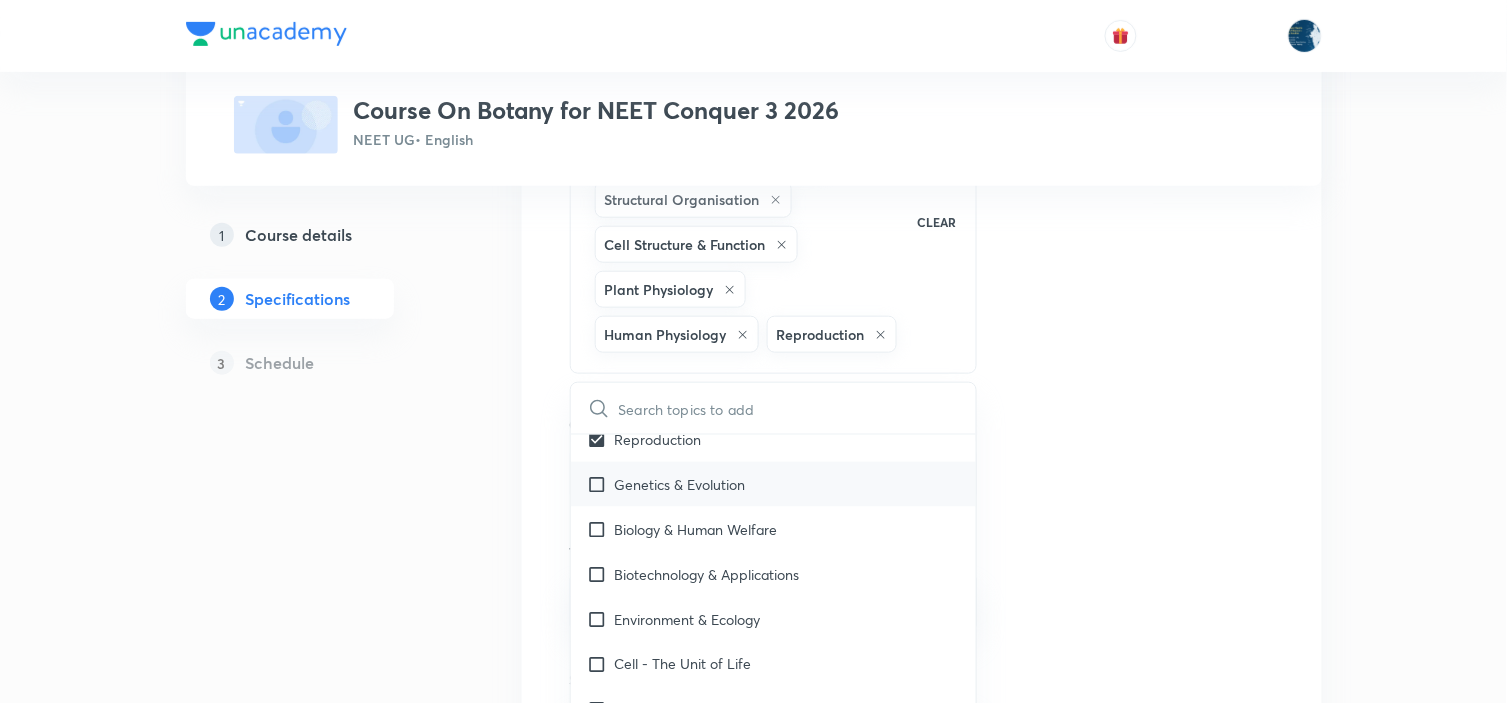 click on "Genetics & Evolution" at bounding box center (680, 484) 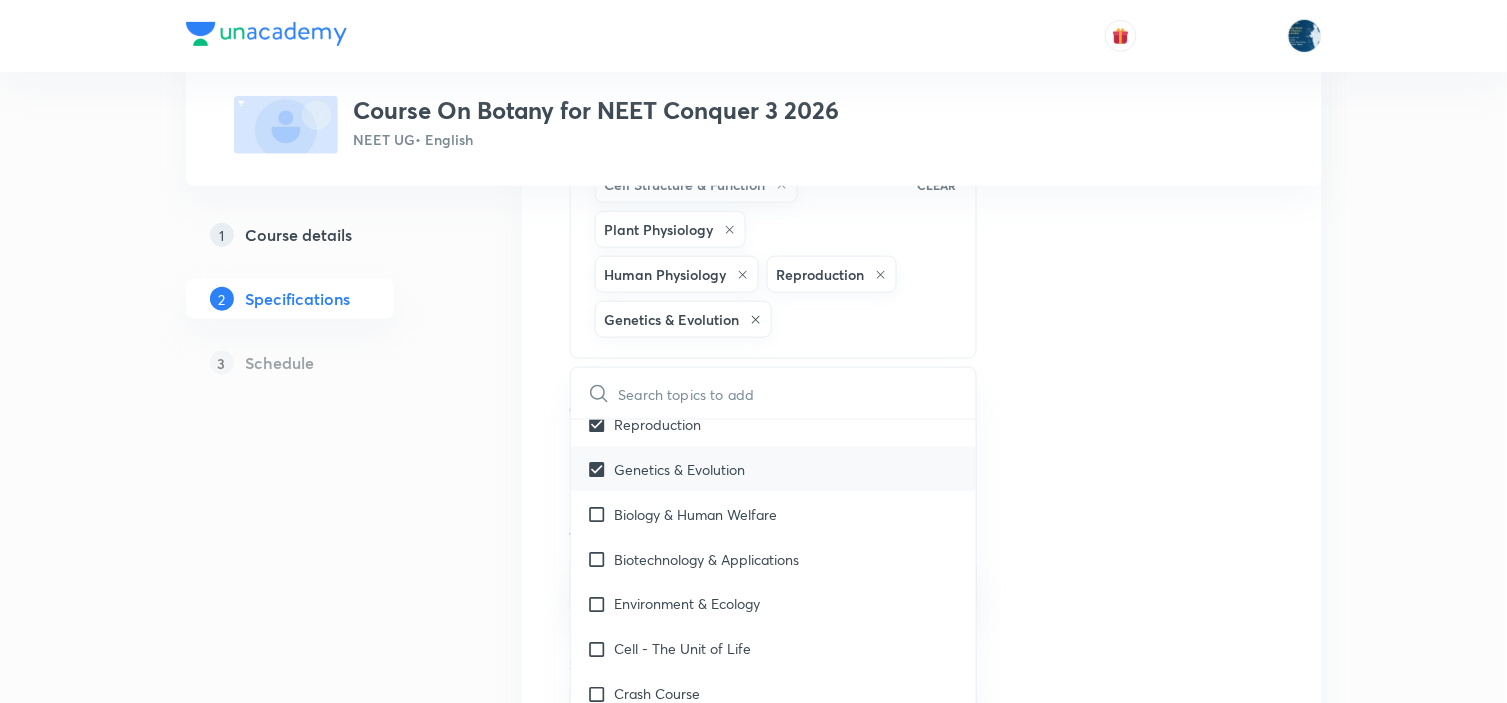 scroll, scrollTop: 444, scrollLeft: 0, axis: vertical 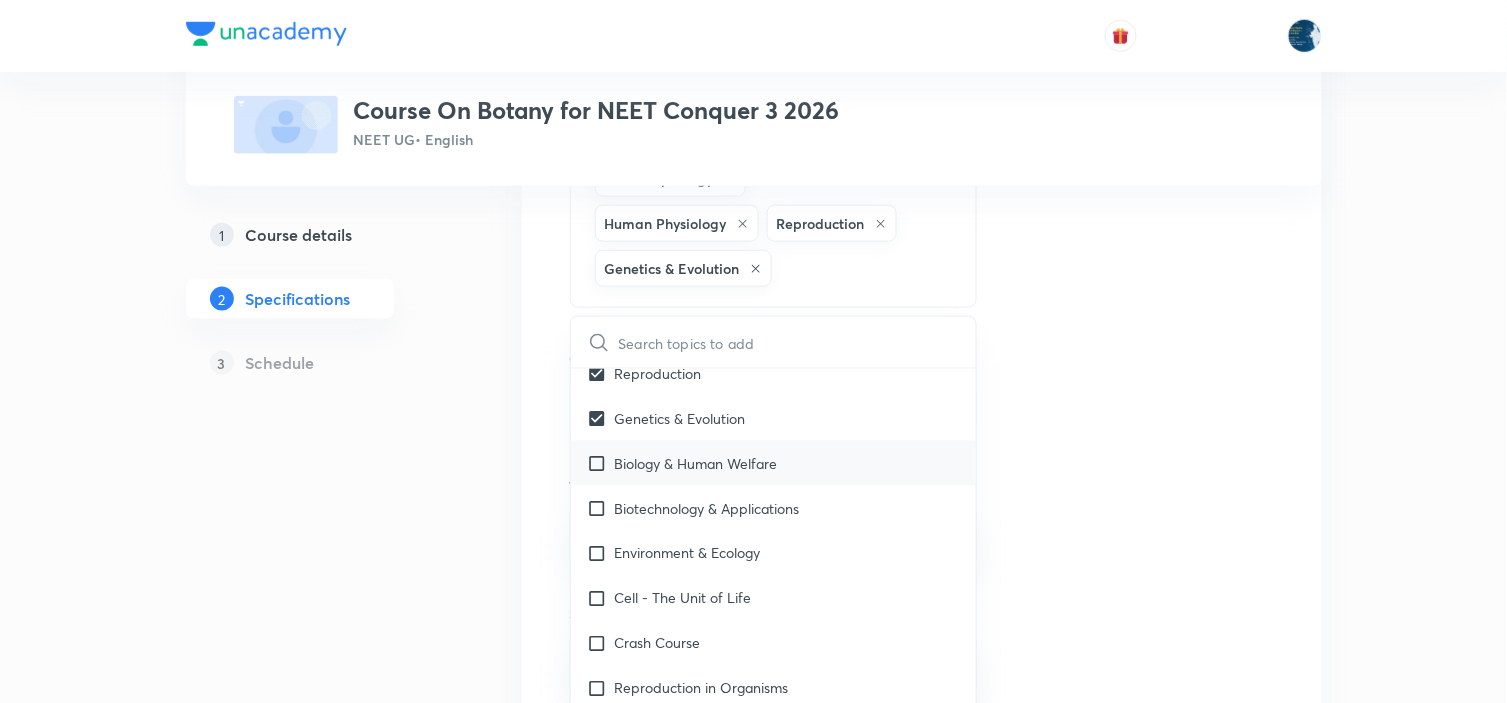 click on "Biology & Human Welfare" at bounding box center (774, 463) 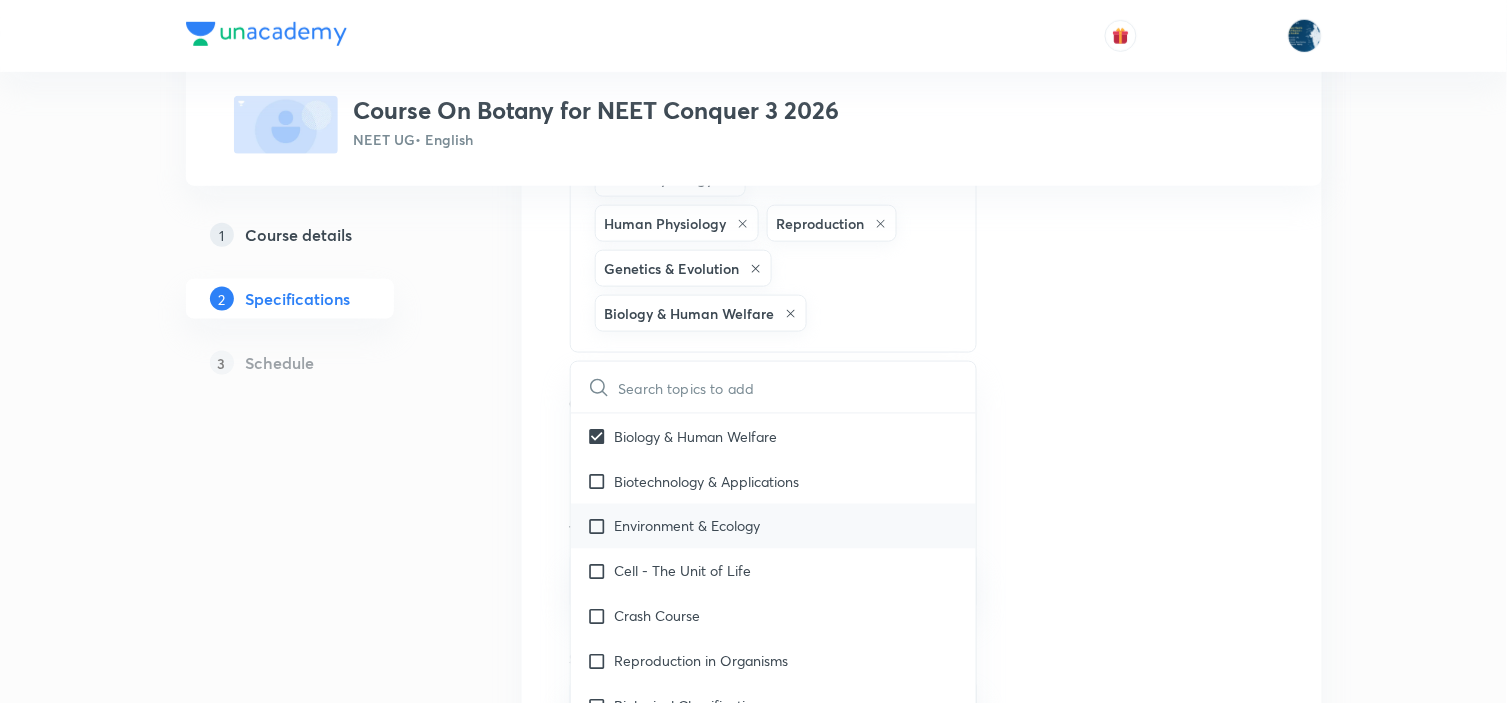 scroll, scrollTop: 444, scrollLeft: 0, axis: vertical 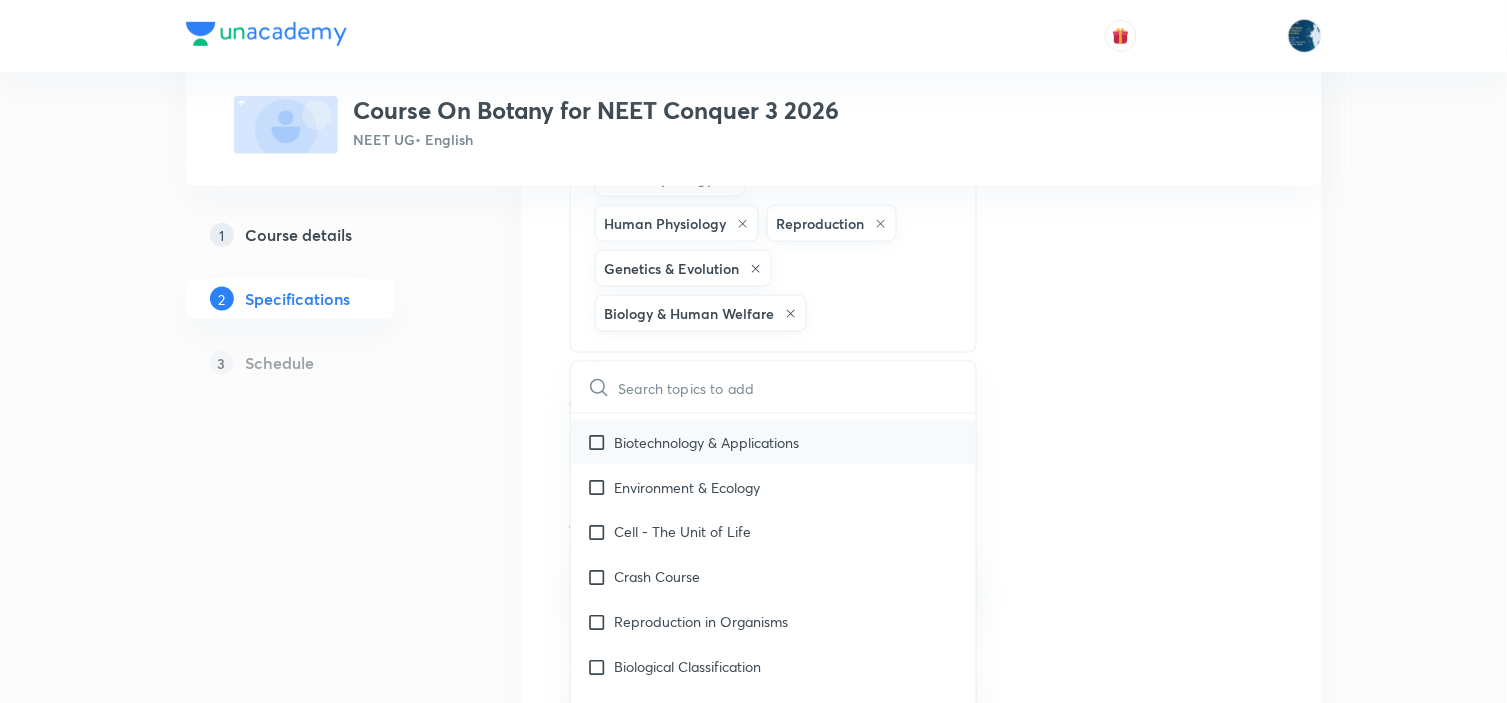 click on "Biotechnology & Applications" at bounding box center [707, 442] 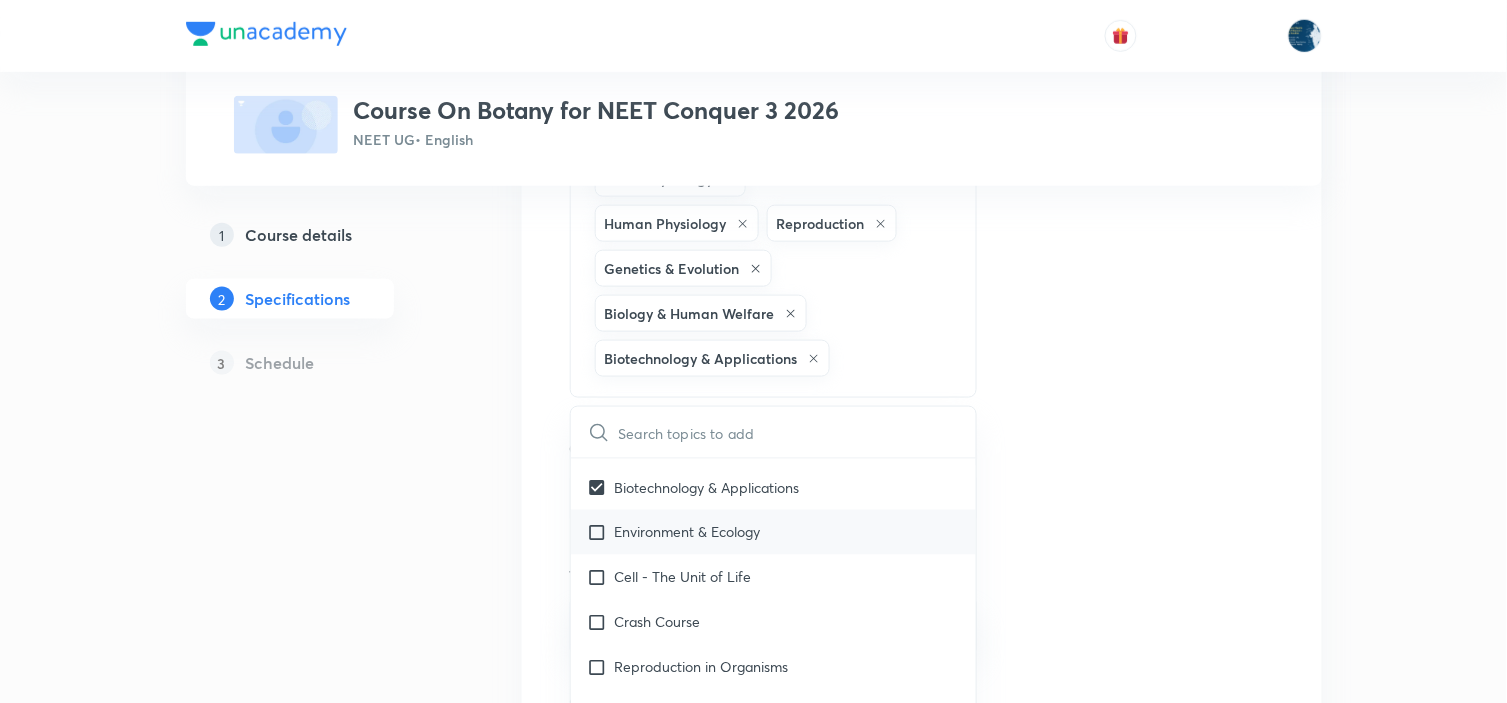 click on "Environment & Ecology" at bounding box center [688, 532] 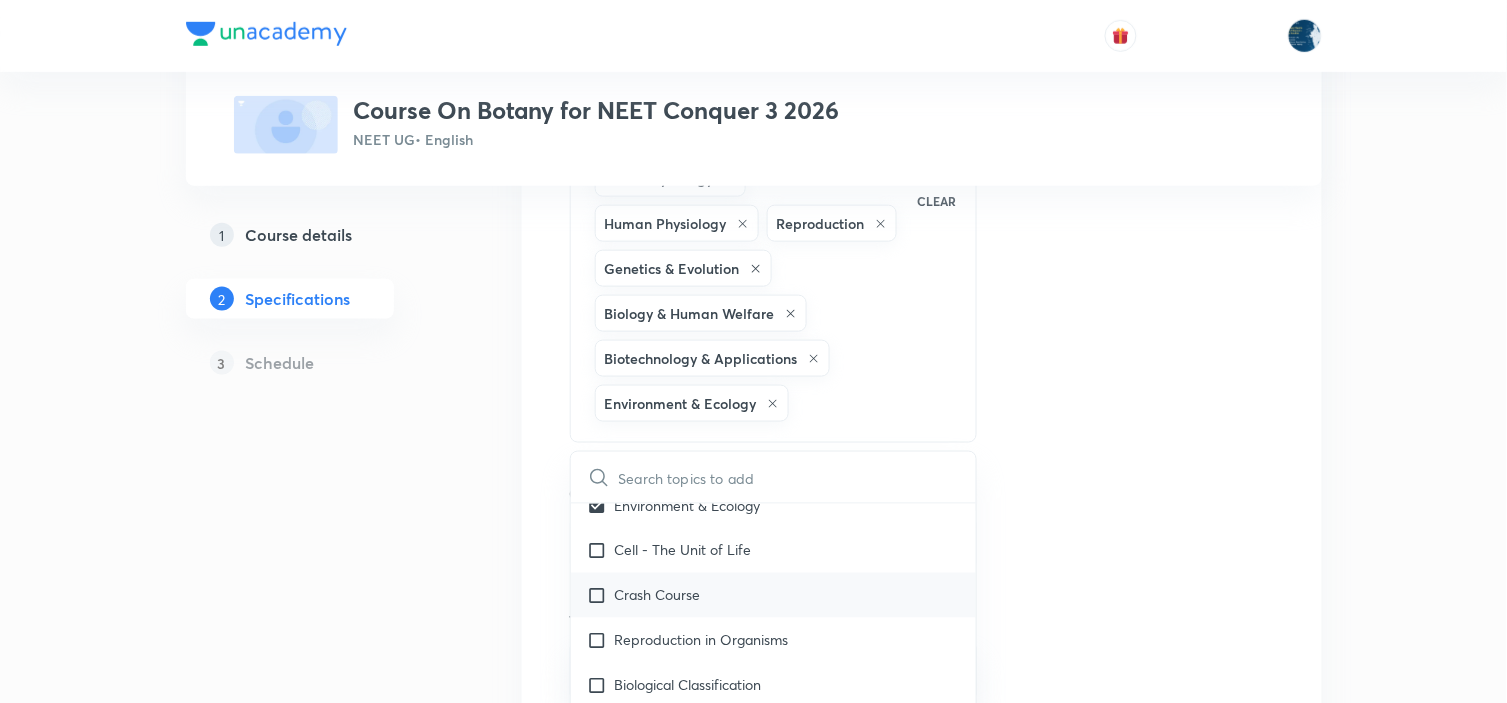 scroll, scrollTop: 555, scrollLeft: 0, axis: vertical 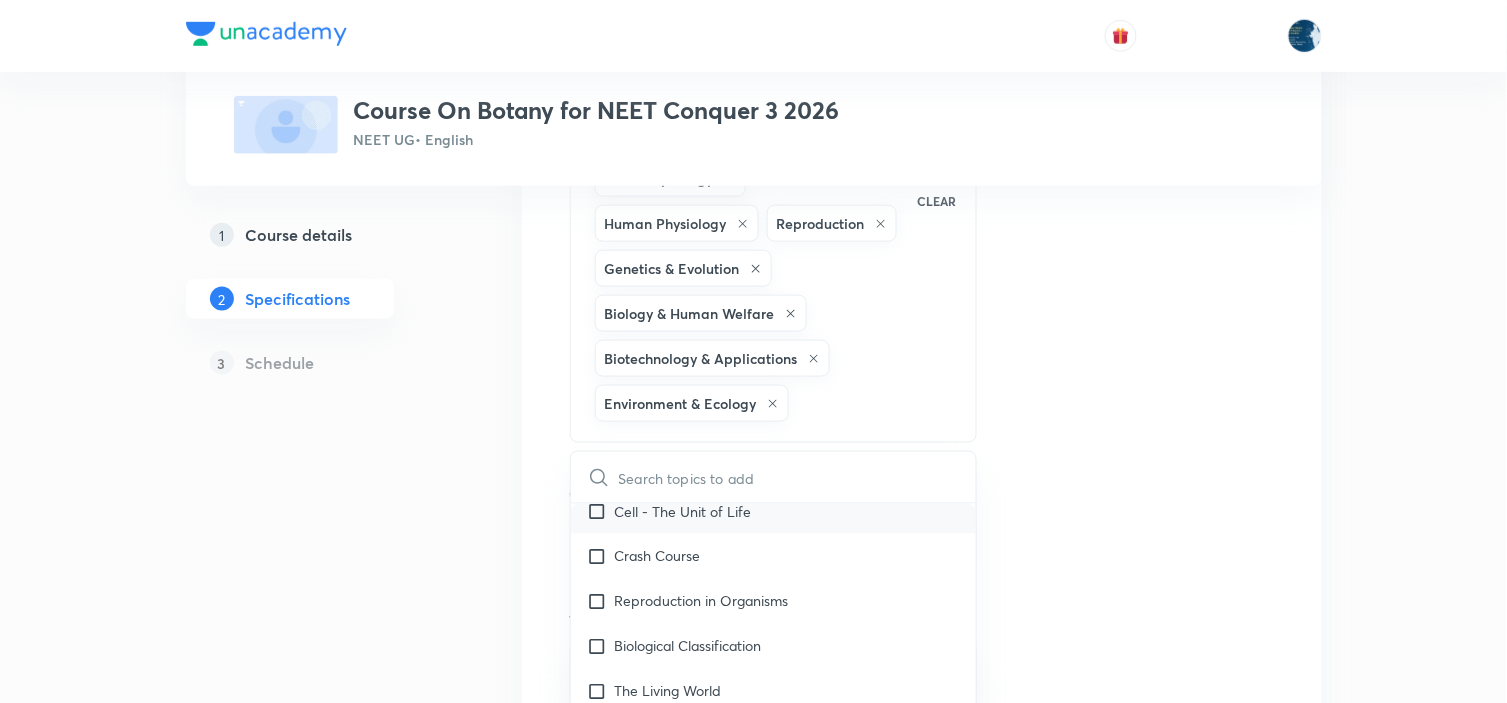 click on "Cell - The Unit of Life" at bounding box center (774, 511) 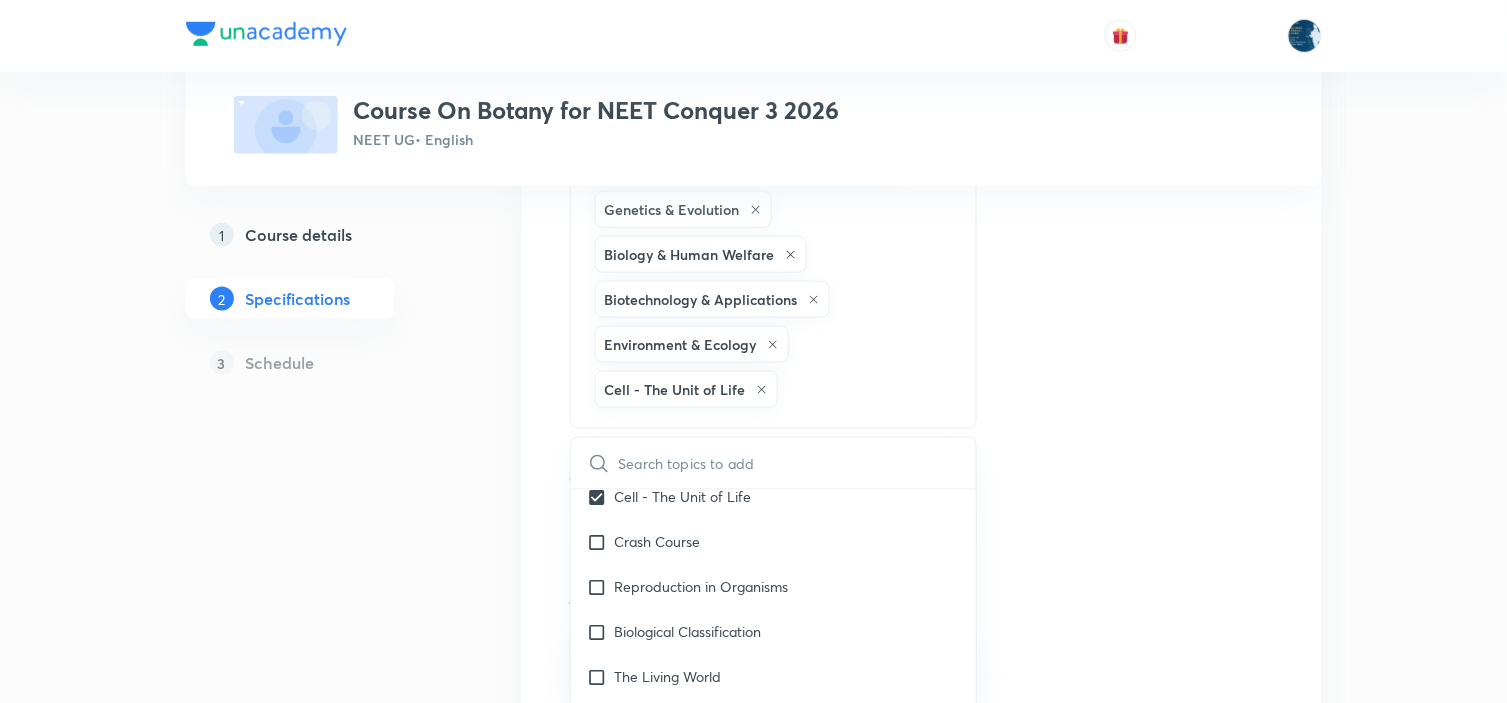scroll, scrollTop: 555, scrollLeft: 0, axis: vertical 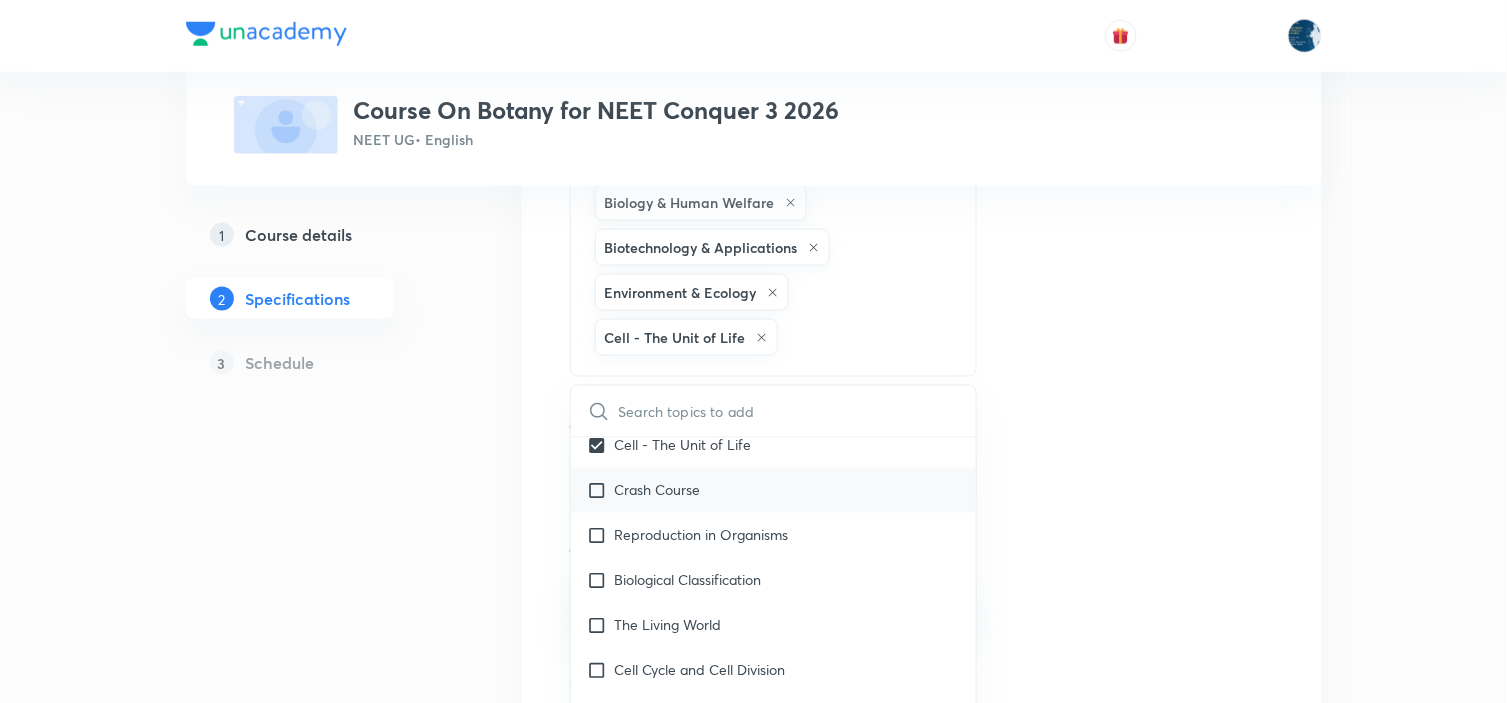click on "Crash Course" at bounding box center [774, 490] 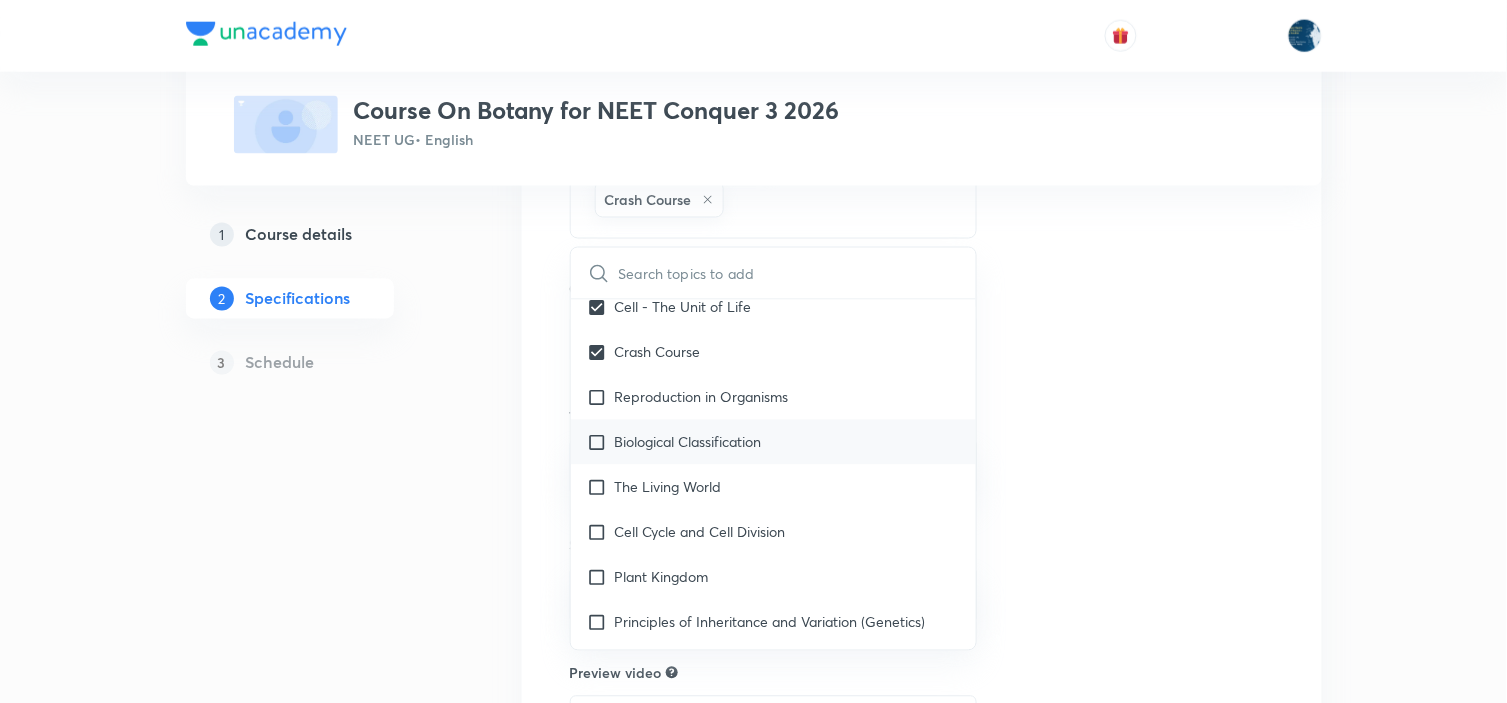 scroll, scrollTop: 777, scrollLeft: 0, axis: vertical 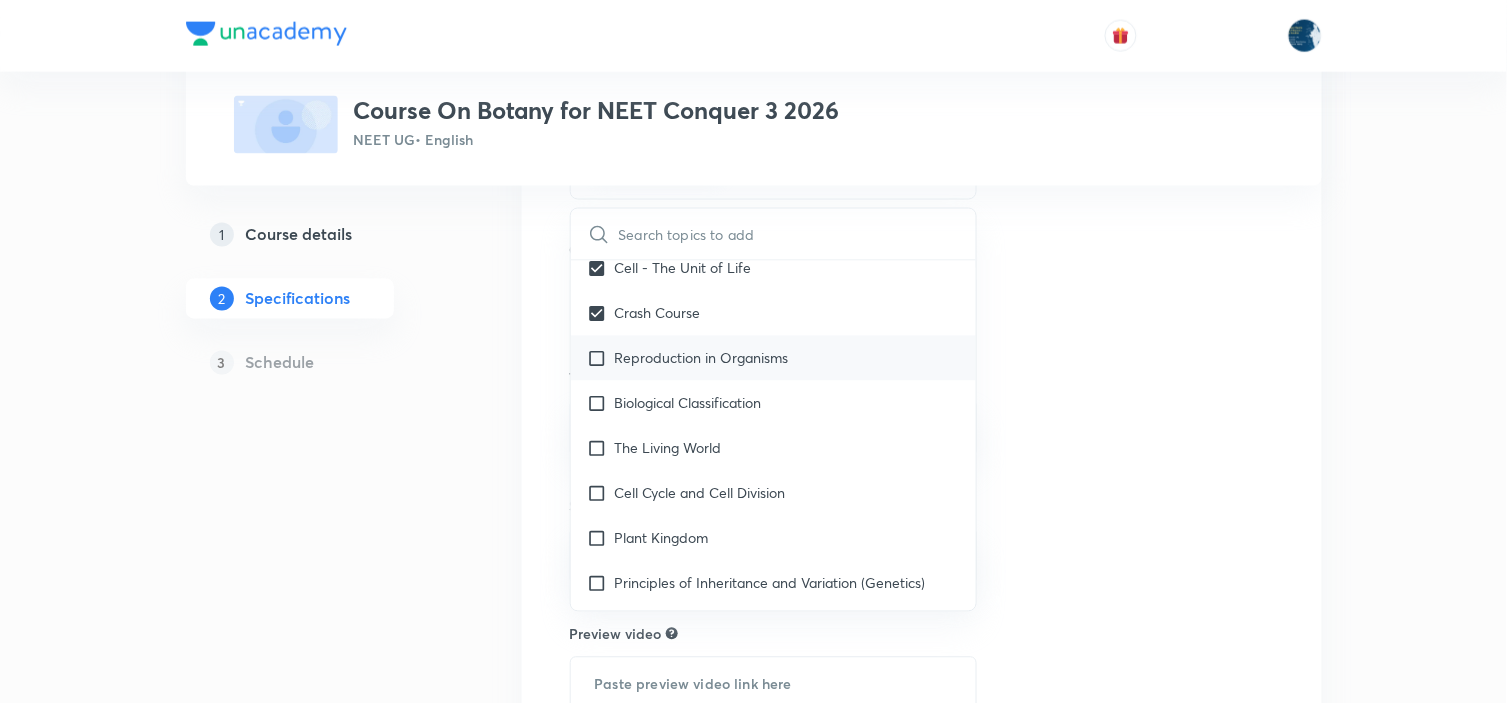 click on "Reproduction in Organisms" at bounding box center [702, 358] 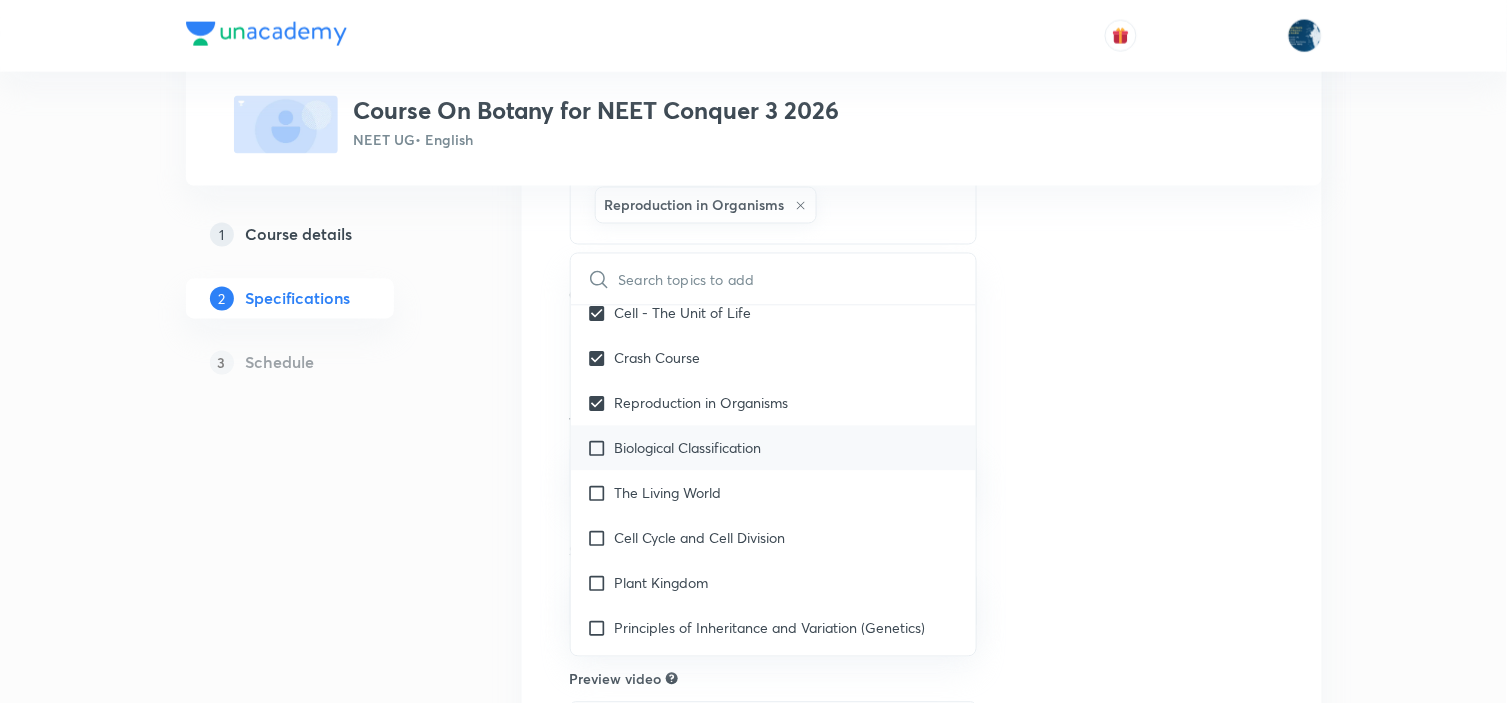 click on "Biological Classification" at bounding box center (774, 448) 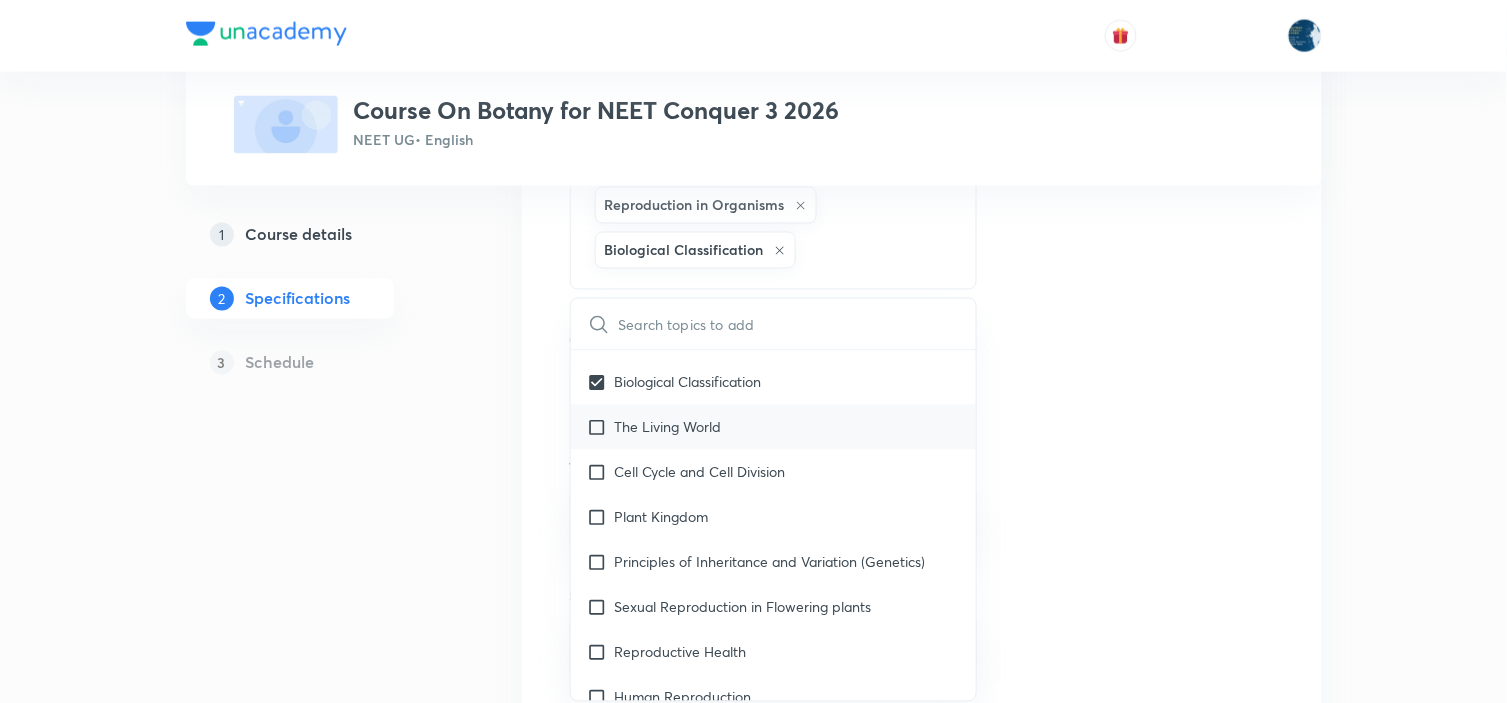 click on "The Living World" at bounding box center [668, 427] 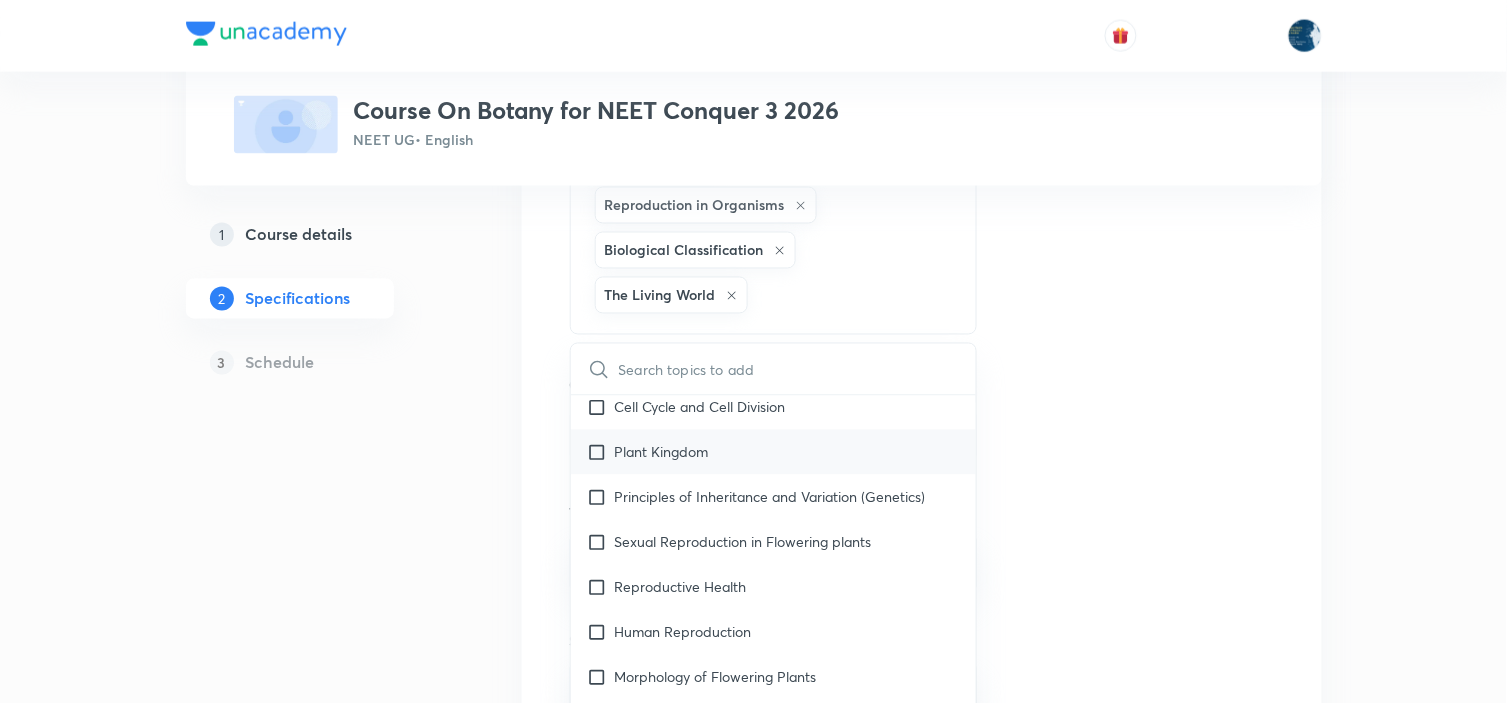 scroll, scrollTop: 777, scrollLeft: 0, axis: vertical 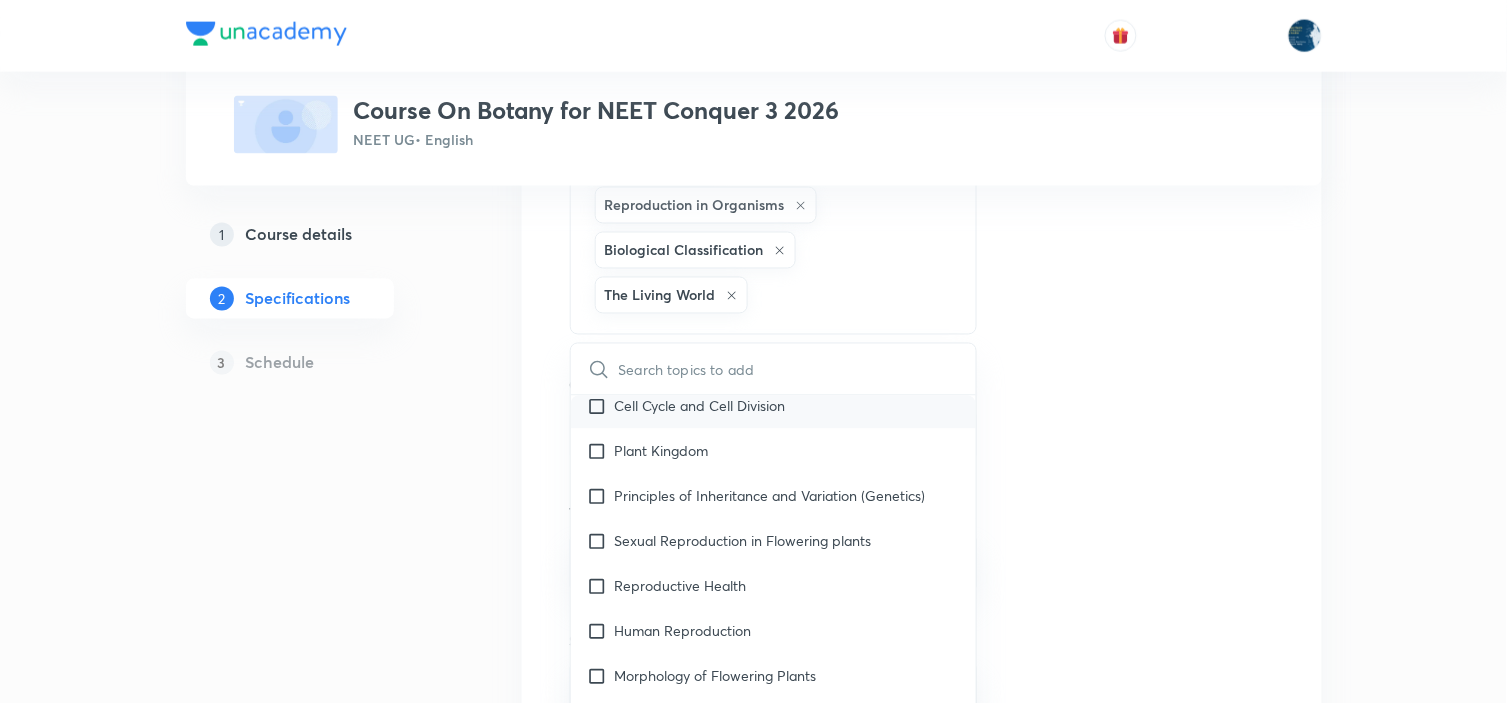 click on "Cell Cycle and Cell Division" at bounding box center [774, 406] 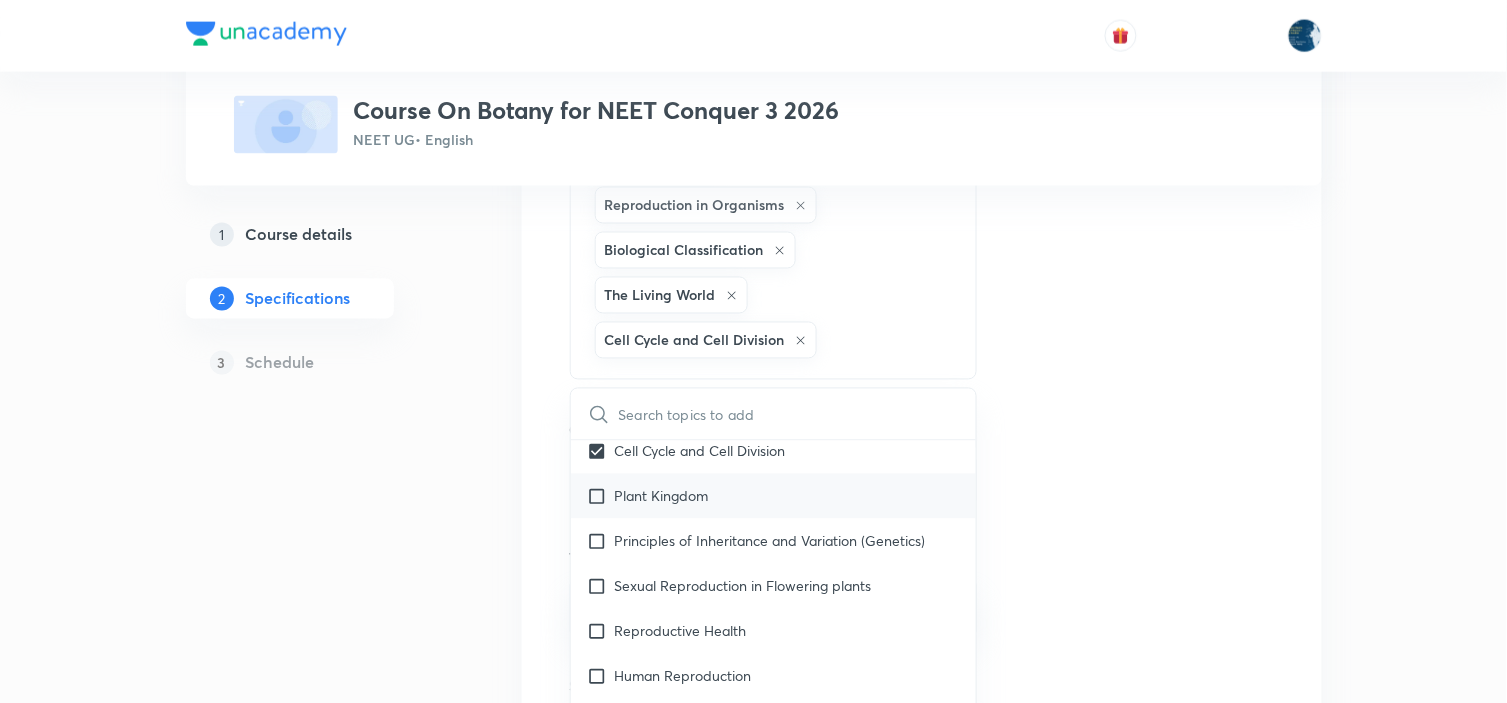 click on "Plant Kingdom" at bounding box center [662, 496] 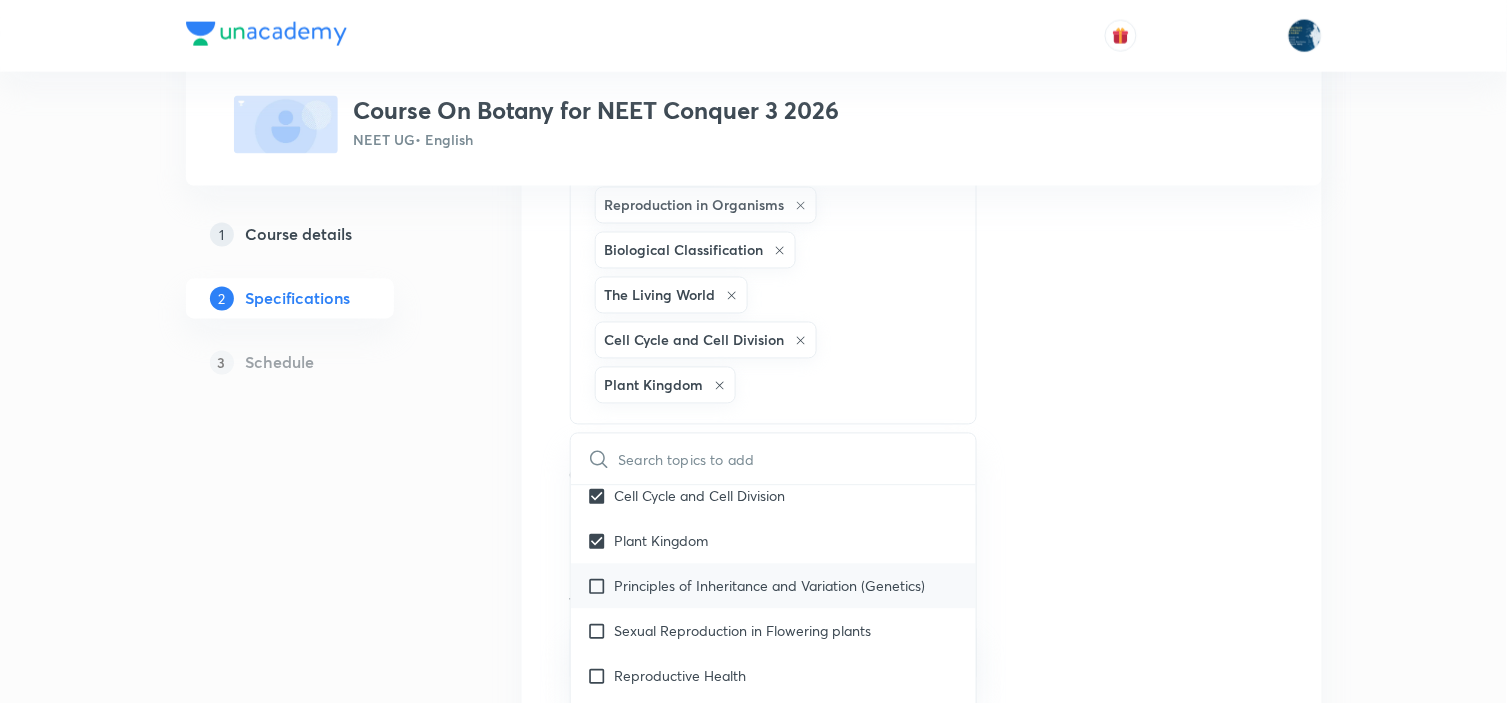 click on "Principles of Inheritance and Variation (Genetics)" at bounding box center [770, 586] 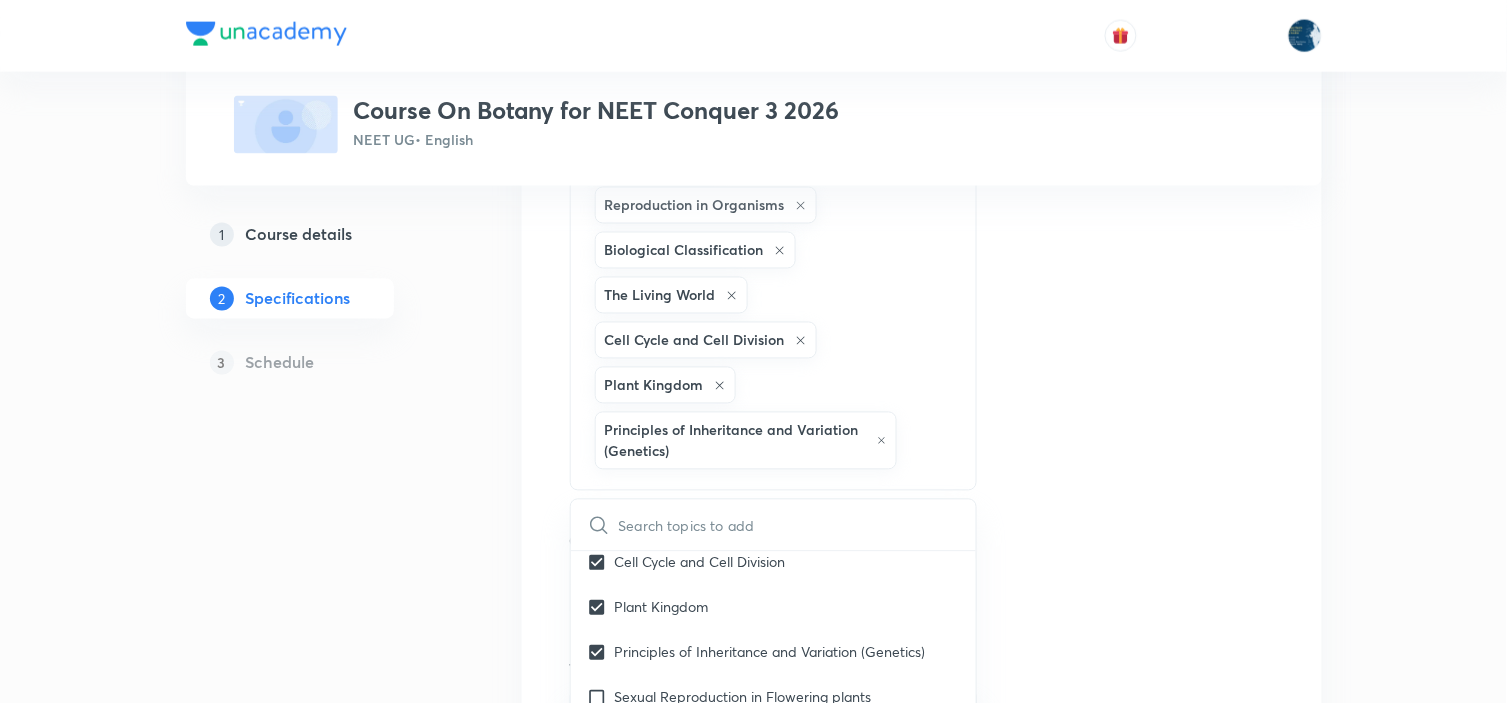 scroll, scrollTop: 888, scrollLeft: 0, axis: vertical 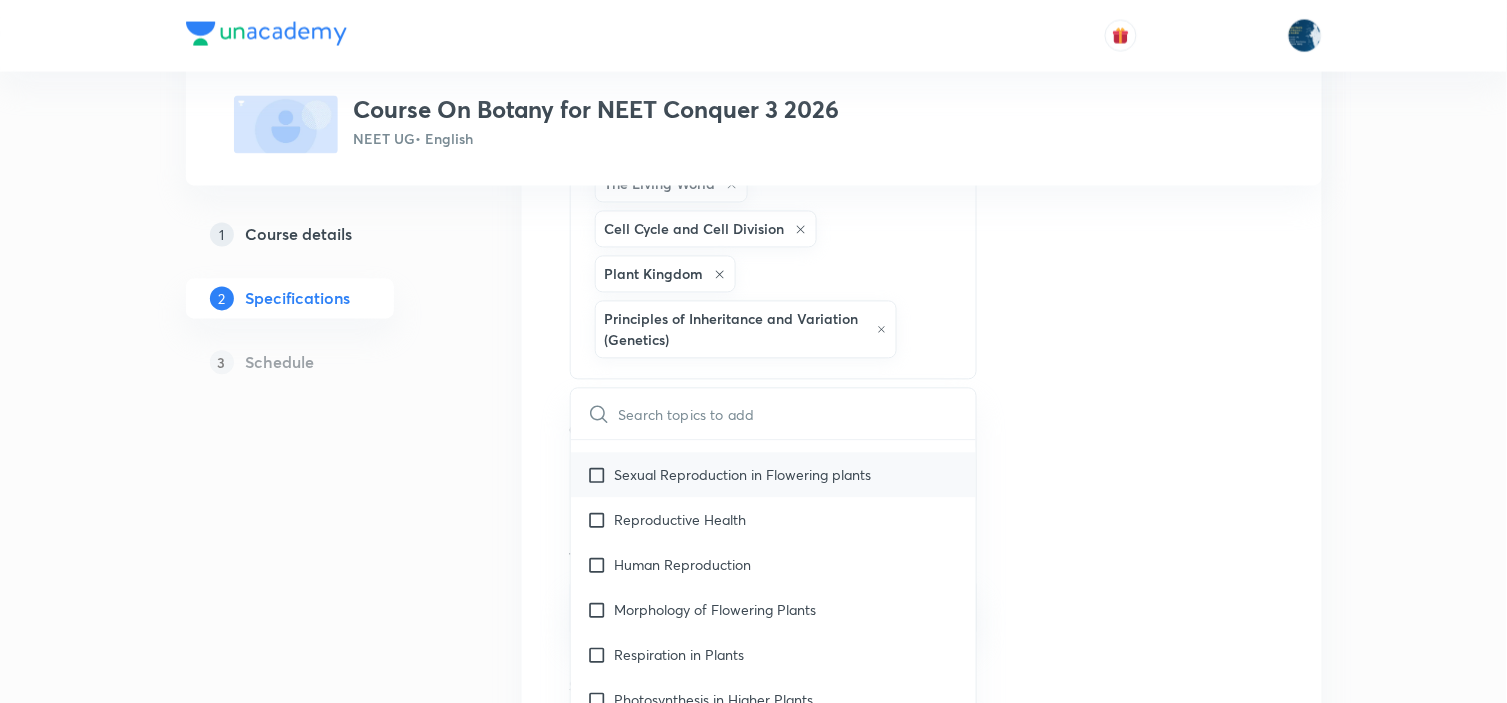 click on "Sexual Reproduction in Flowering plants" at bounding box center (774, 475) 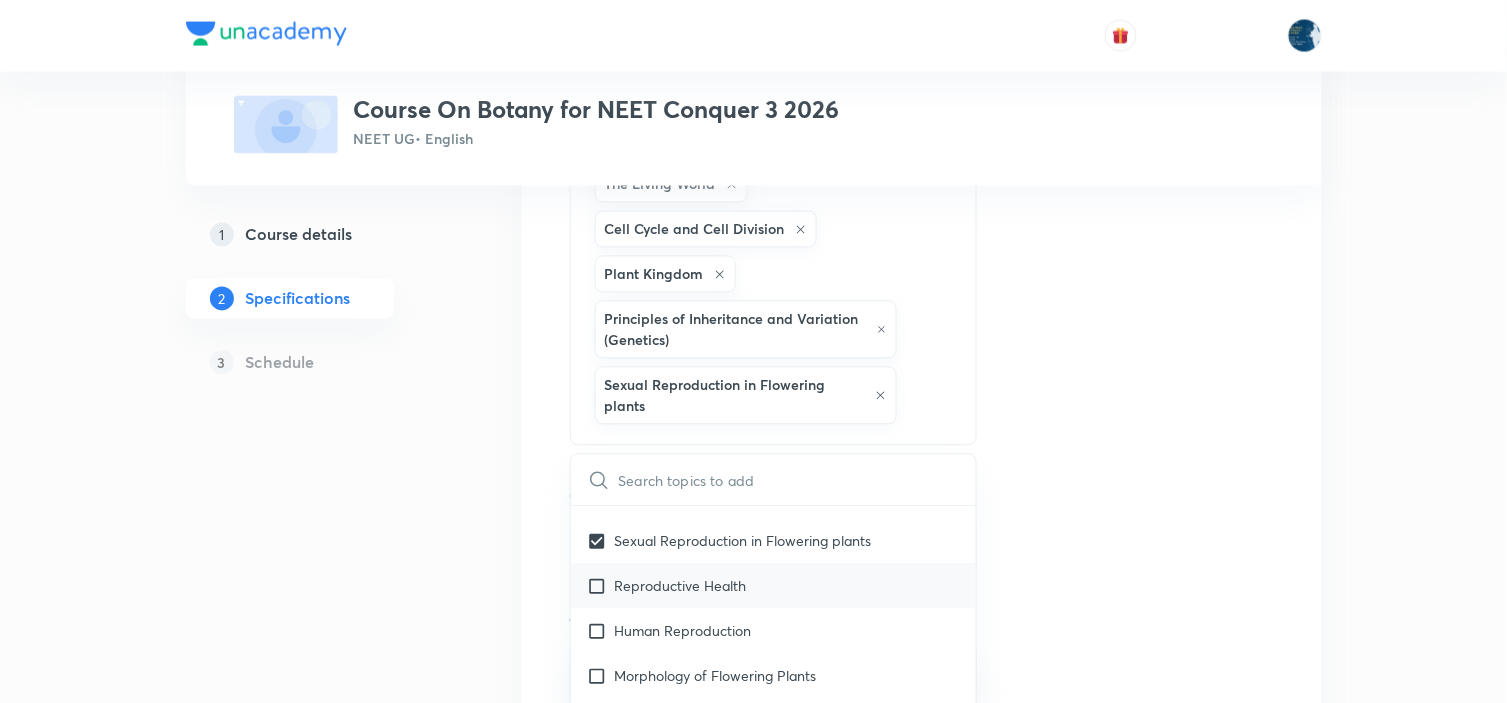 click on "Reproductive Health" at bounding box center (774, 586) 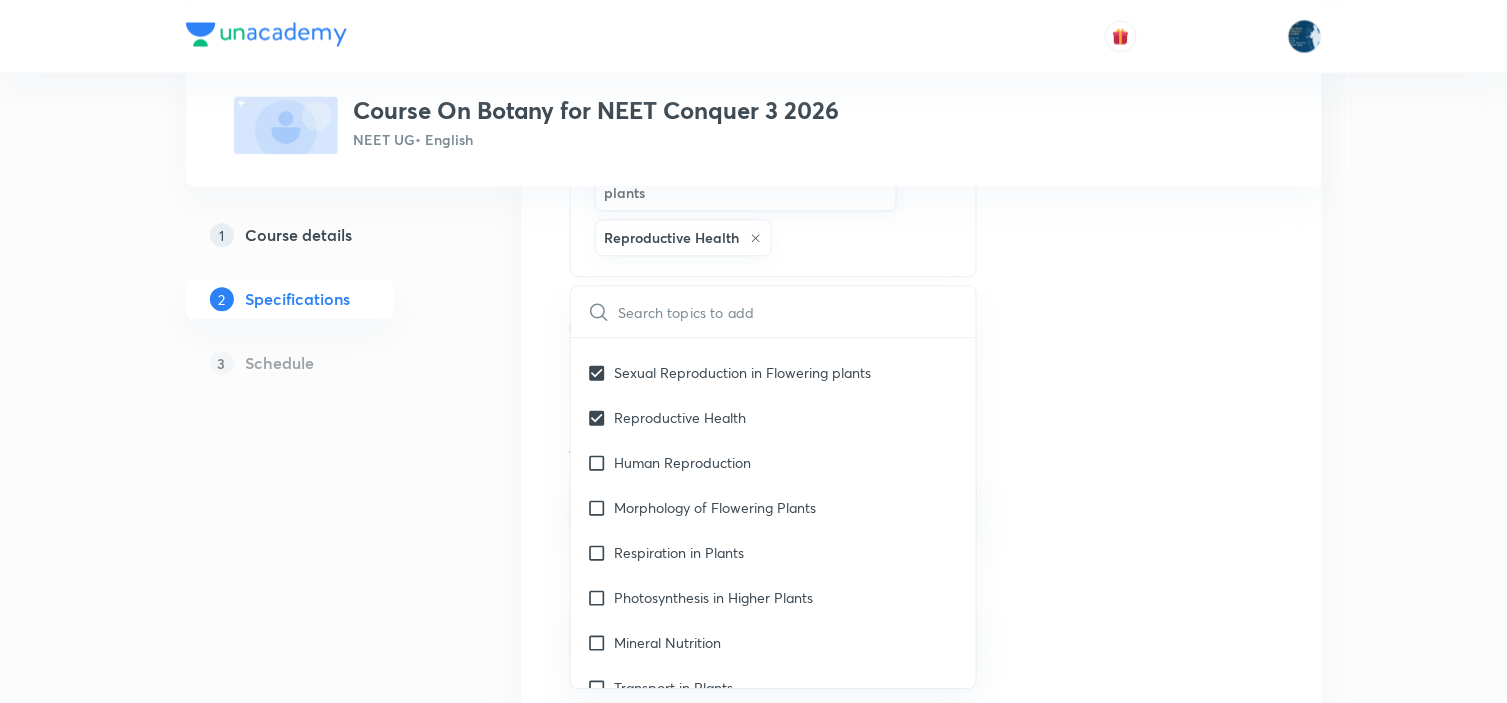 scroll, scrollTop: 1111, scrollLeft: 0, axis: vertical 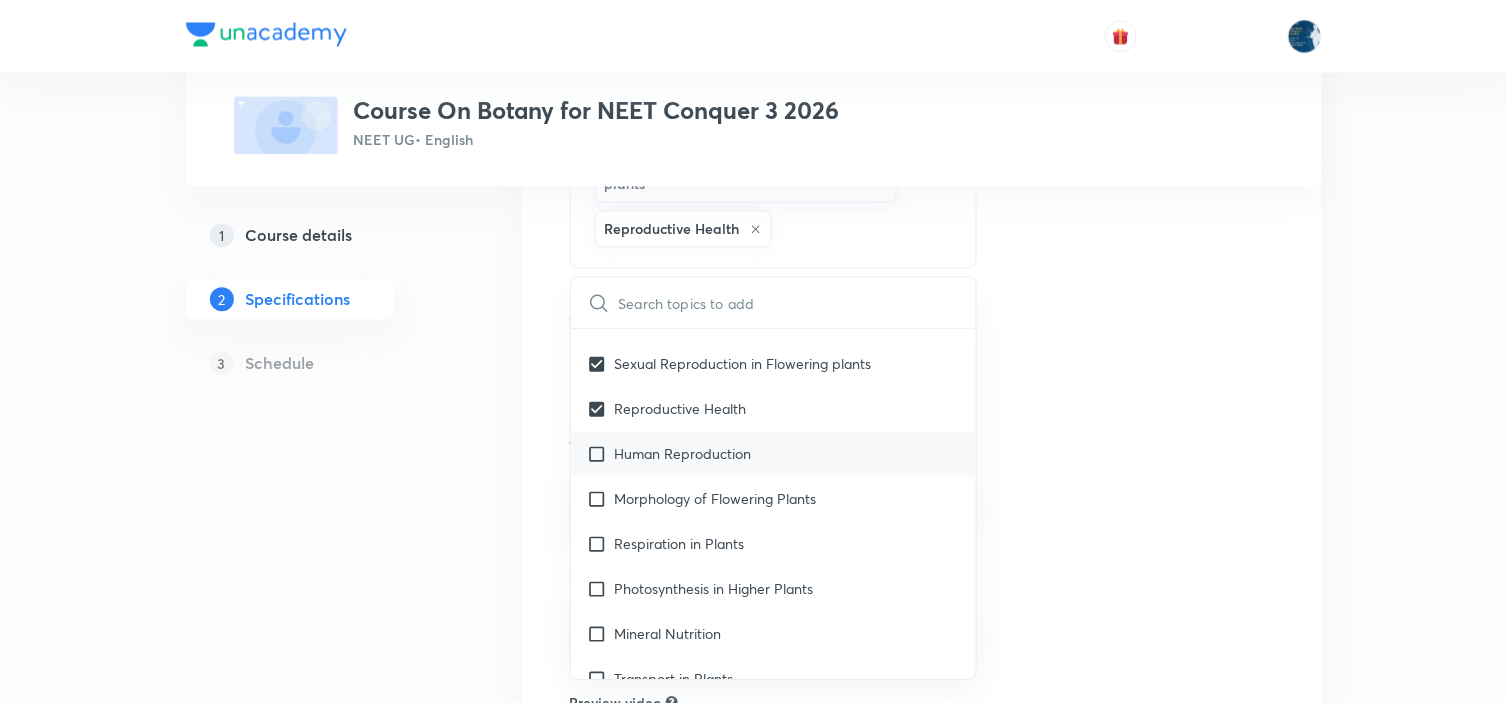 click on "Human Reproduction" at bounding box center (683, 453) 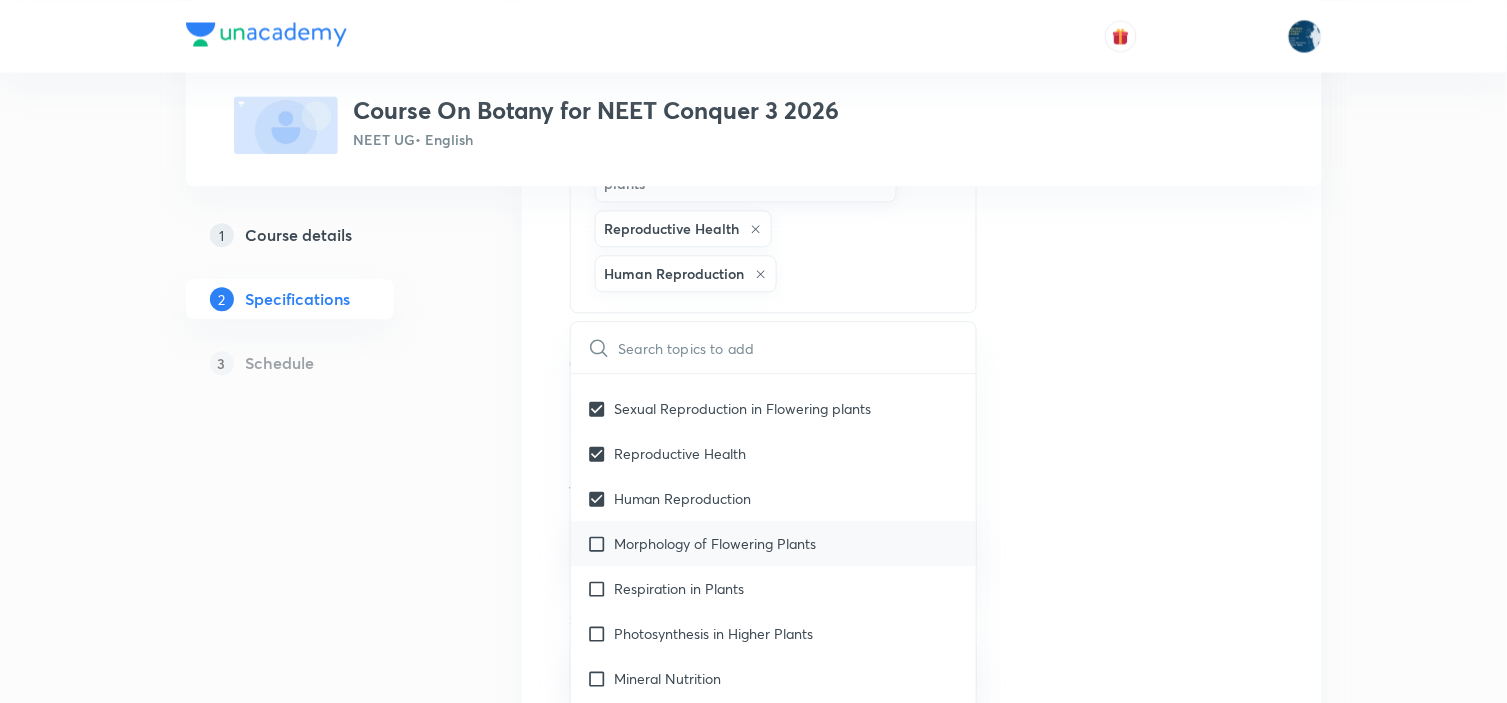 click on "Morphology of Flowering Plants" at bounding box center [716, 543] 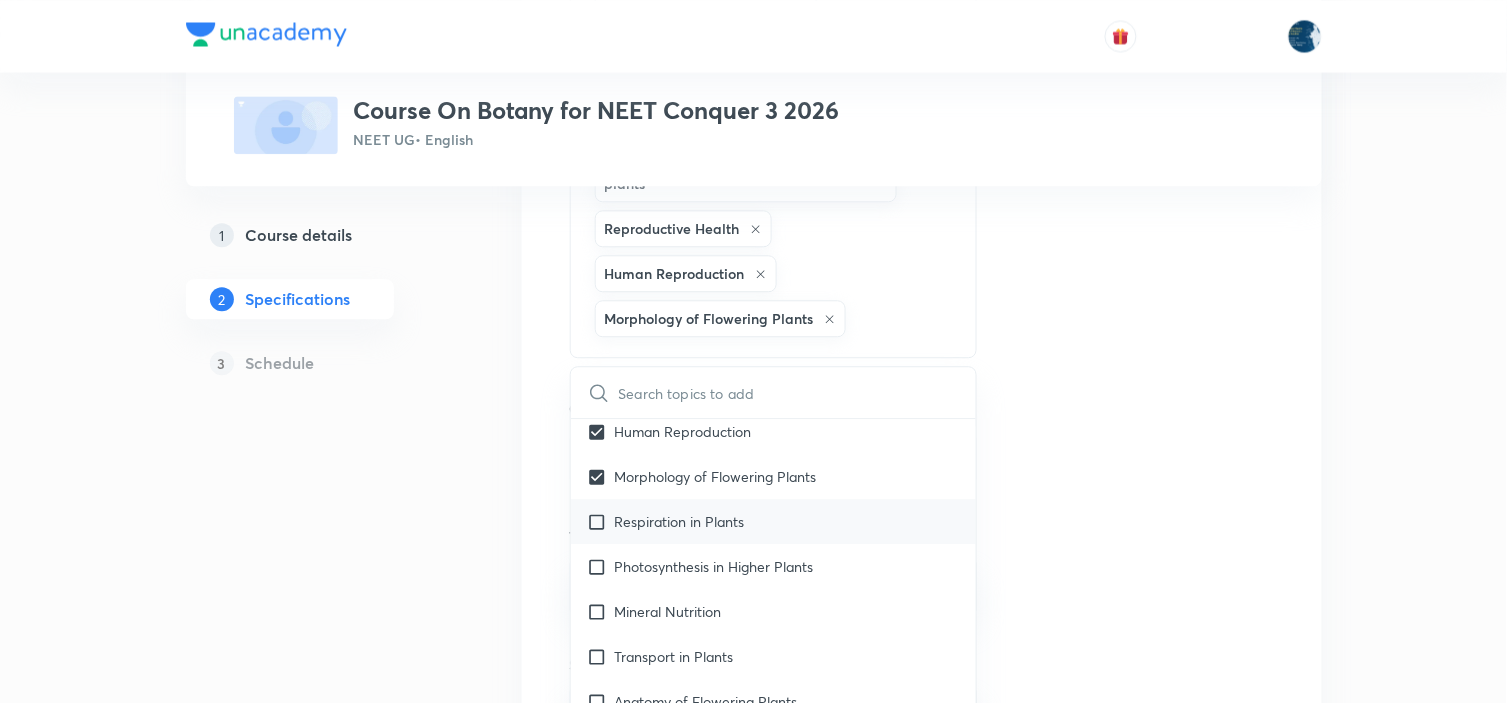 click on "Respiration in Plants" at bounding box center [680, 521] 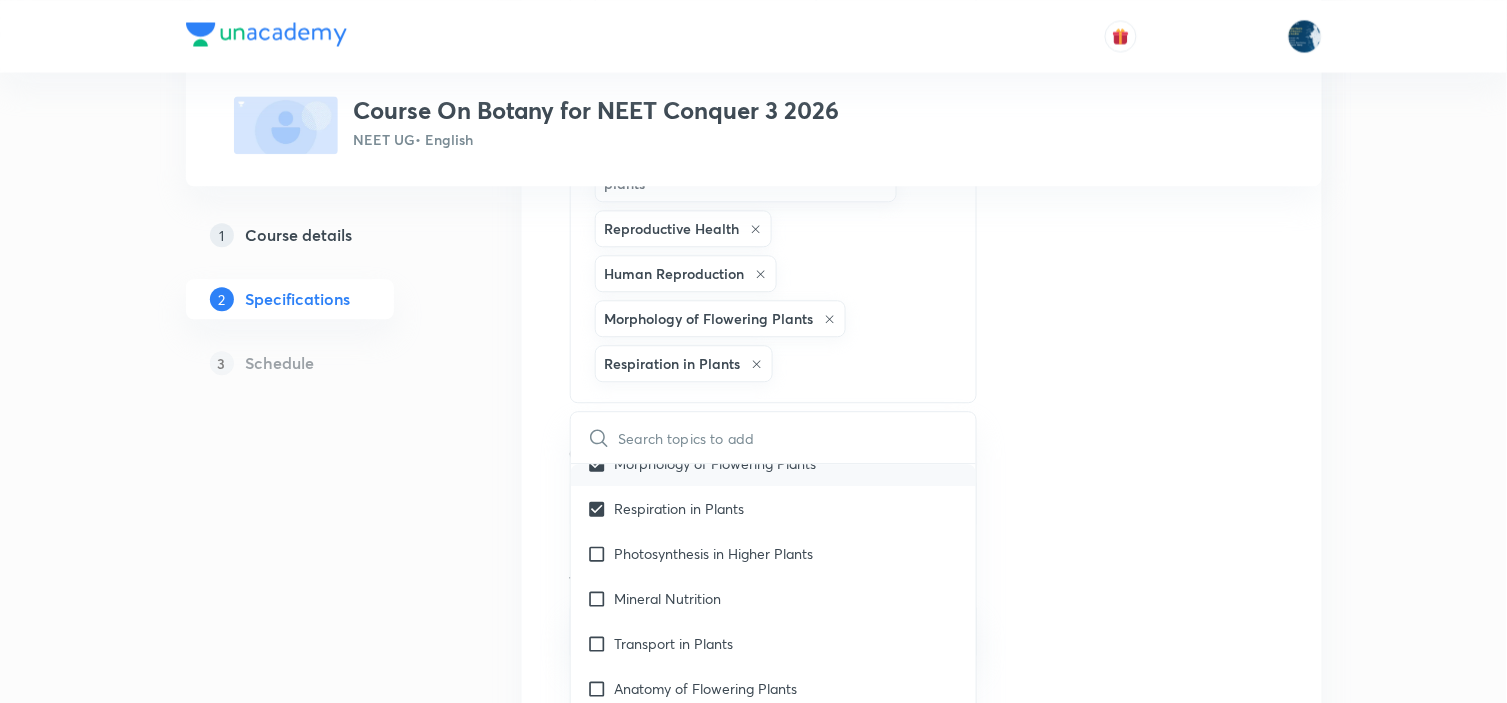 scroll, scrollTop: 1111, scrollLeft: 0, axis: vertical 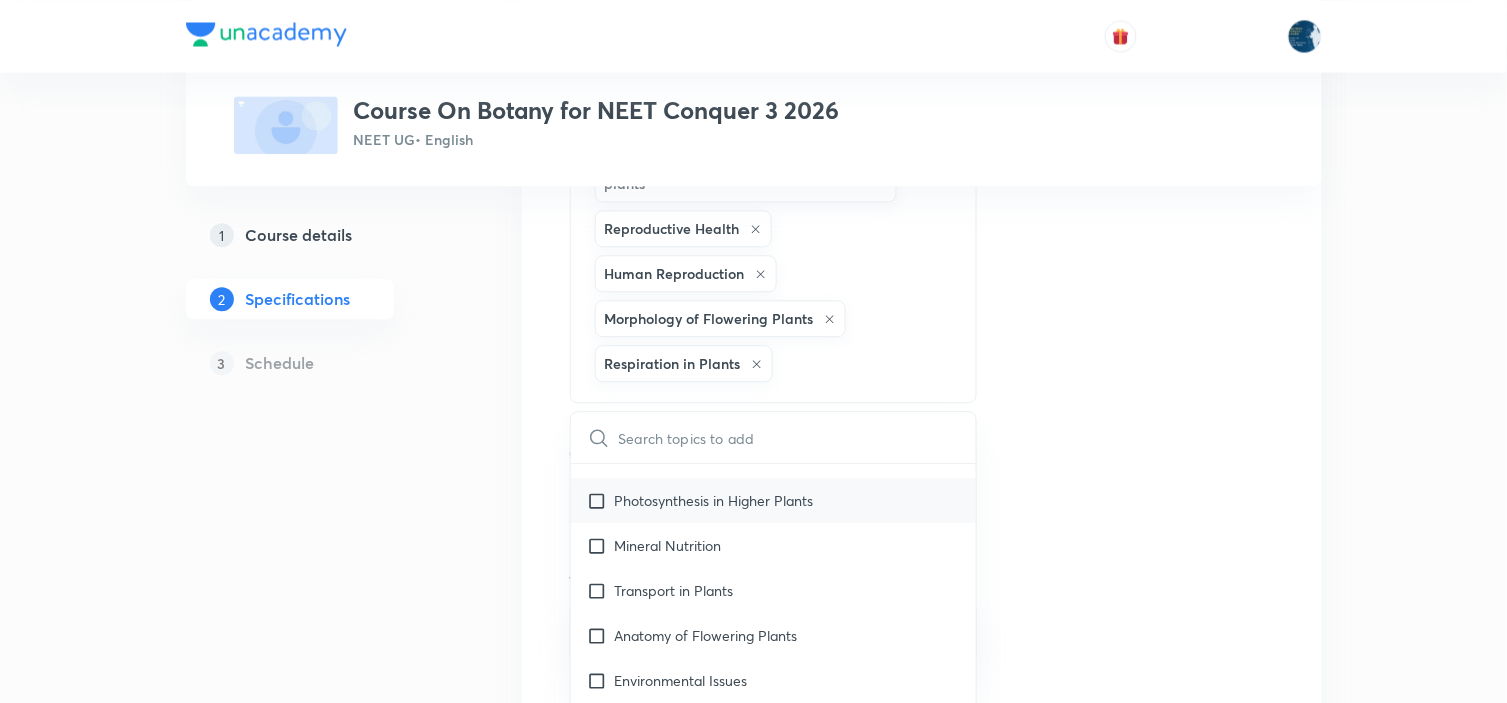 click on "Photosynthesis in Higher Plants" at bounding box center [714, 500] 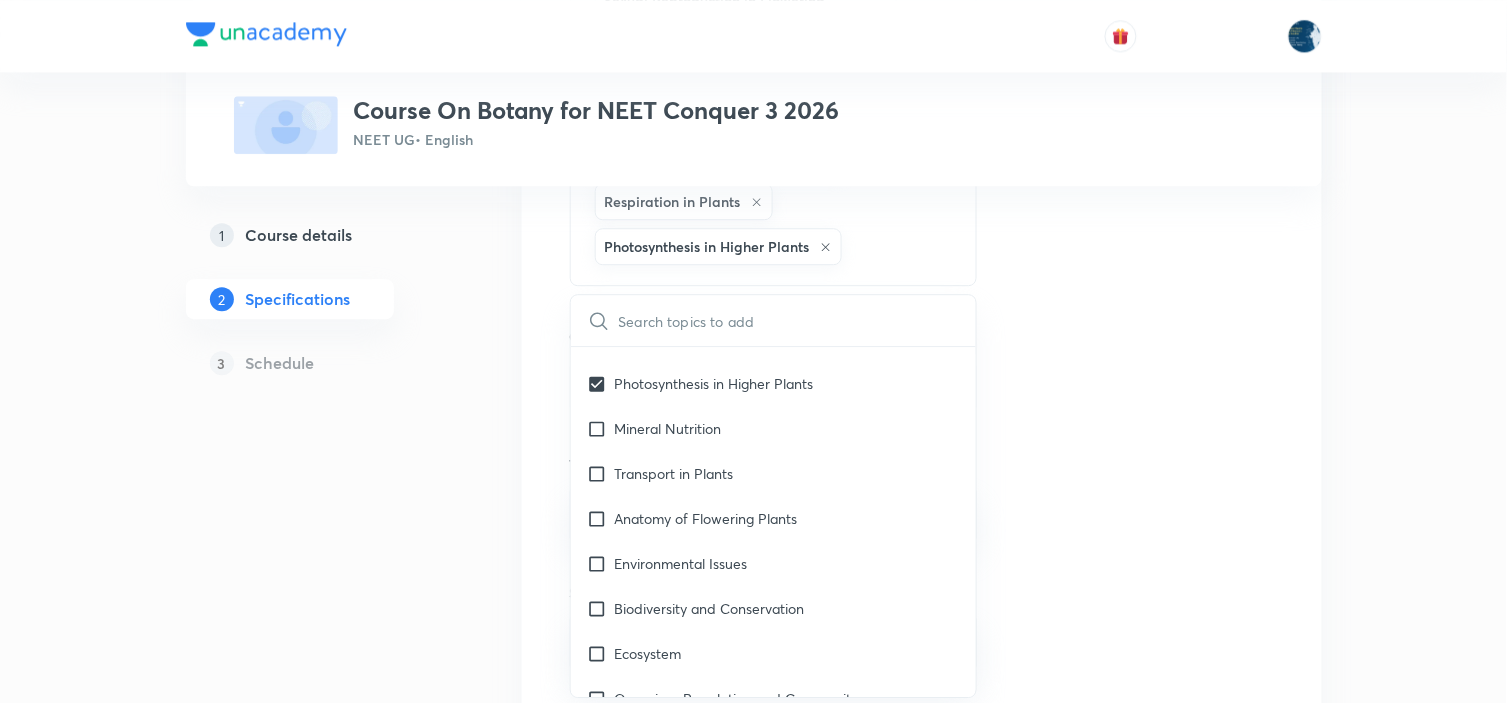 scroll, scrollTop: 1333, scrollLeft: 0, axis: vertical 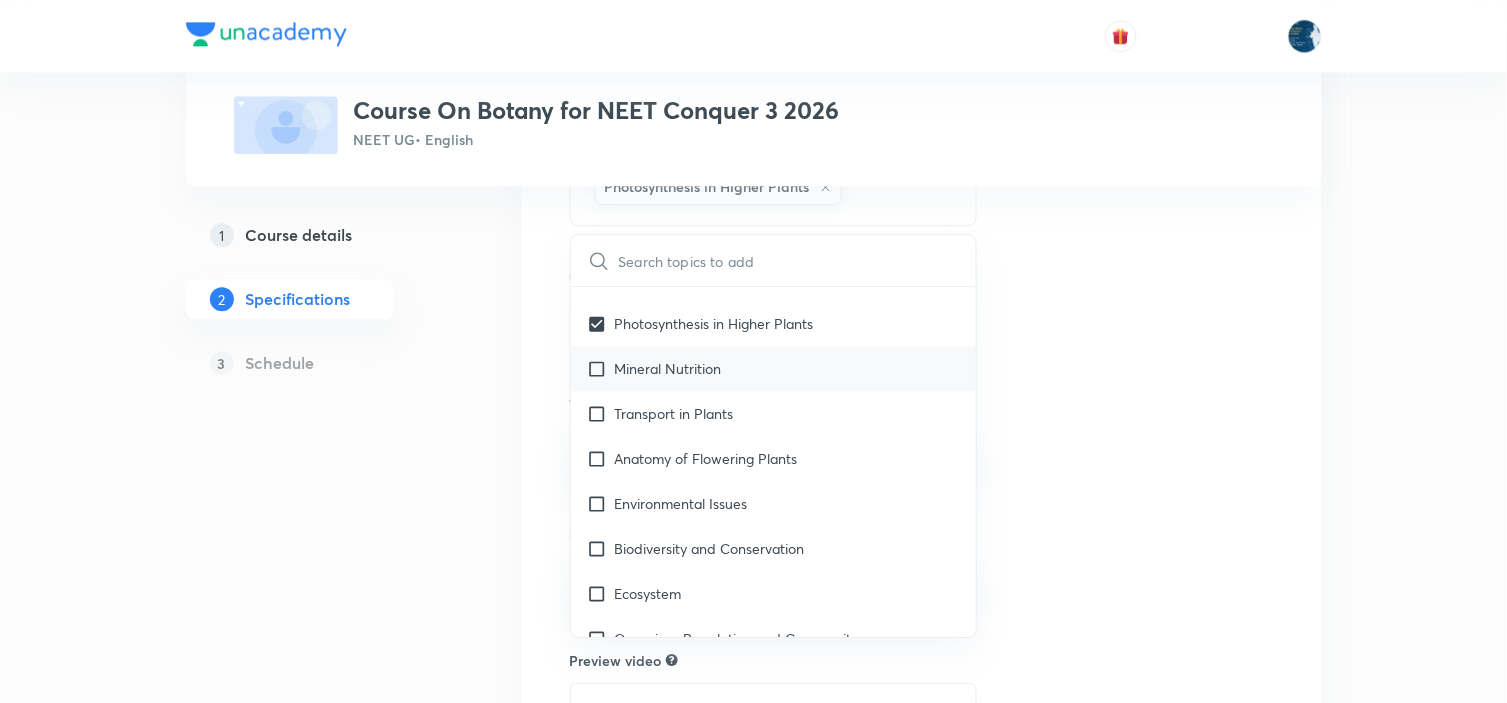 click on "Mineral Nutrition" at bounding box center (774, 368) 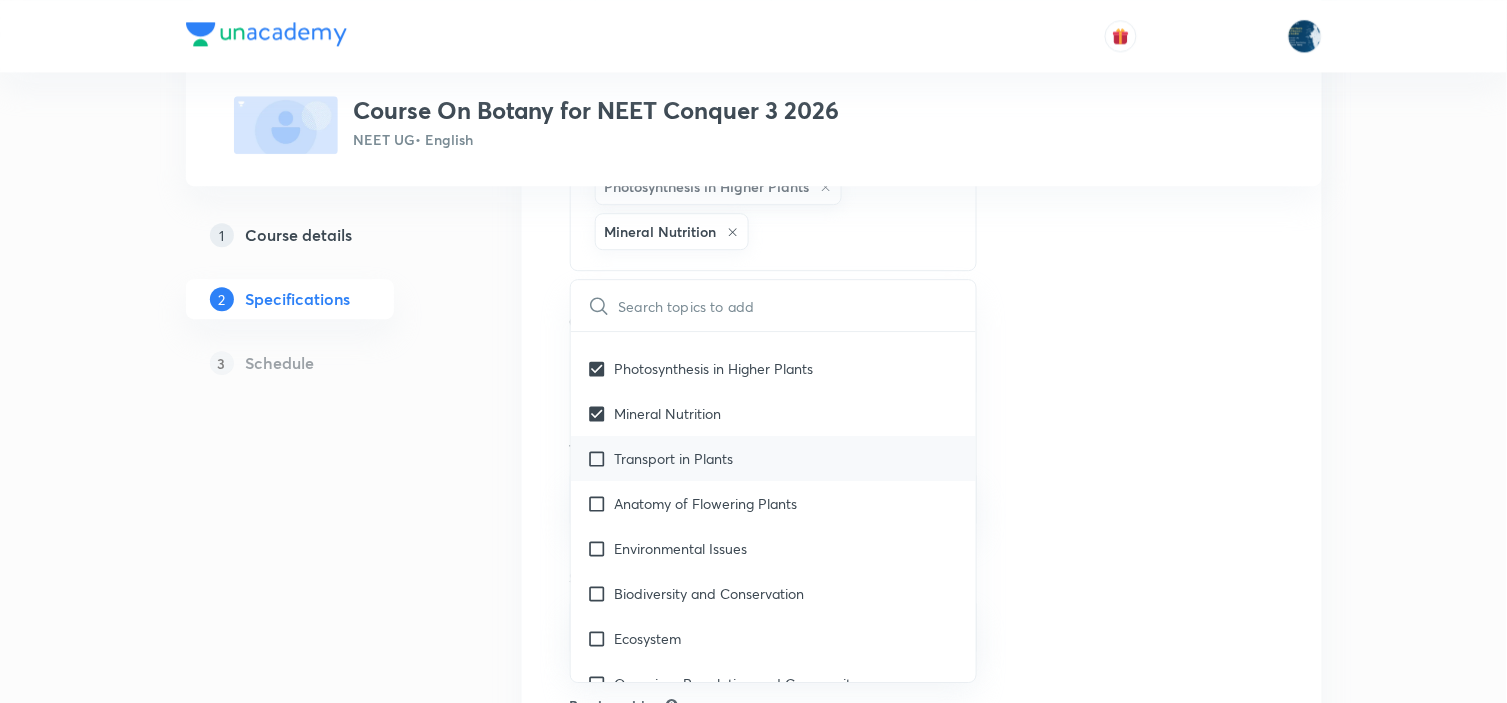 click on "Transport in Plants" at bounding box center (674, 458) 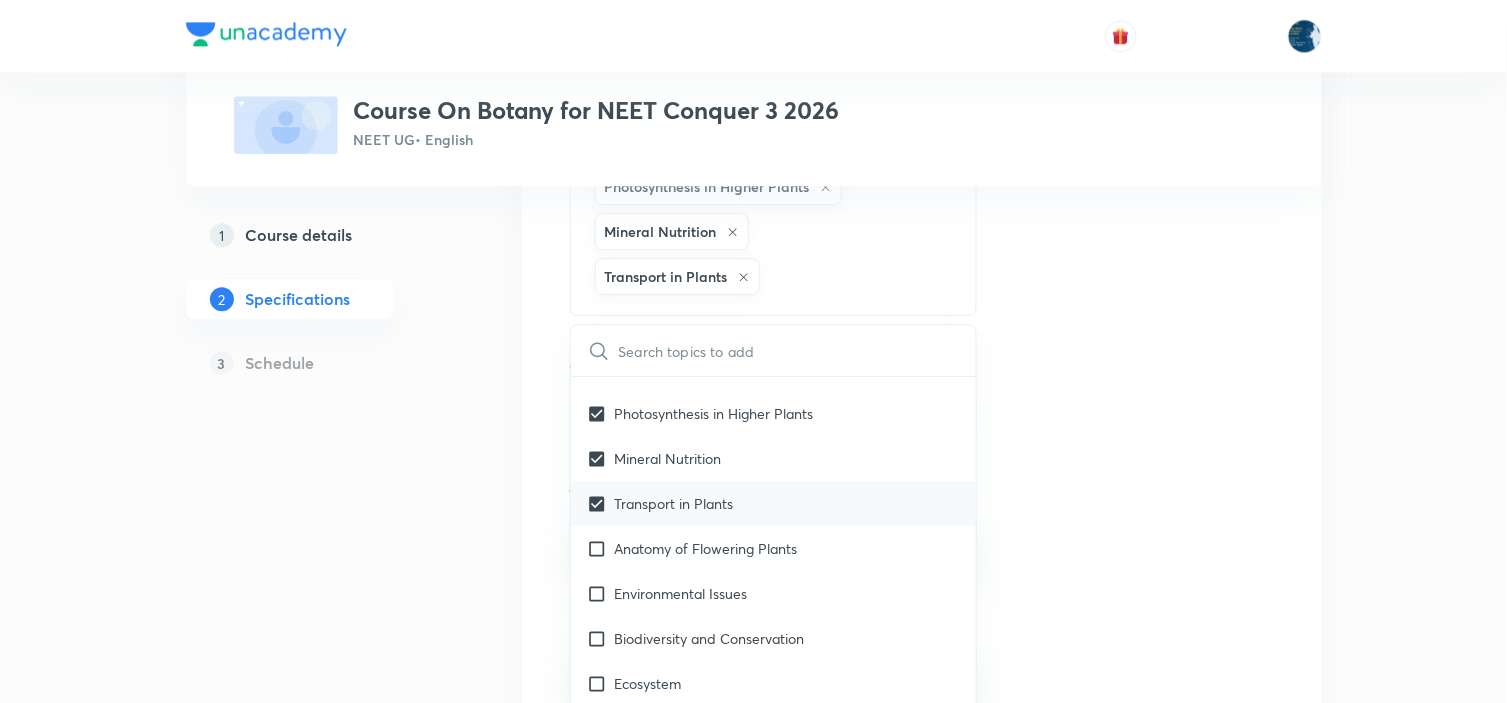 scroll, scrollTop: 1222, scrollLeft: 0, axis: vertical 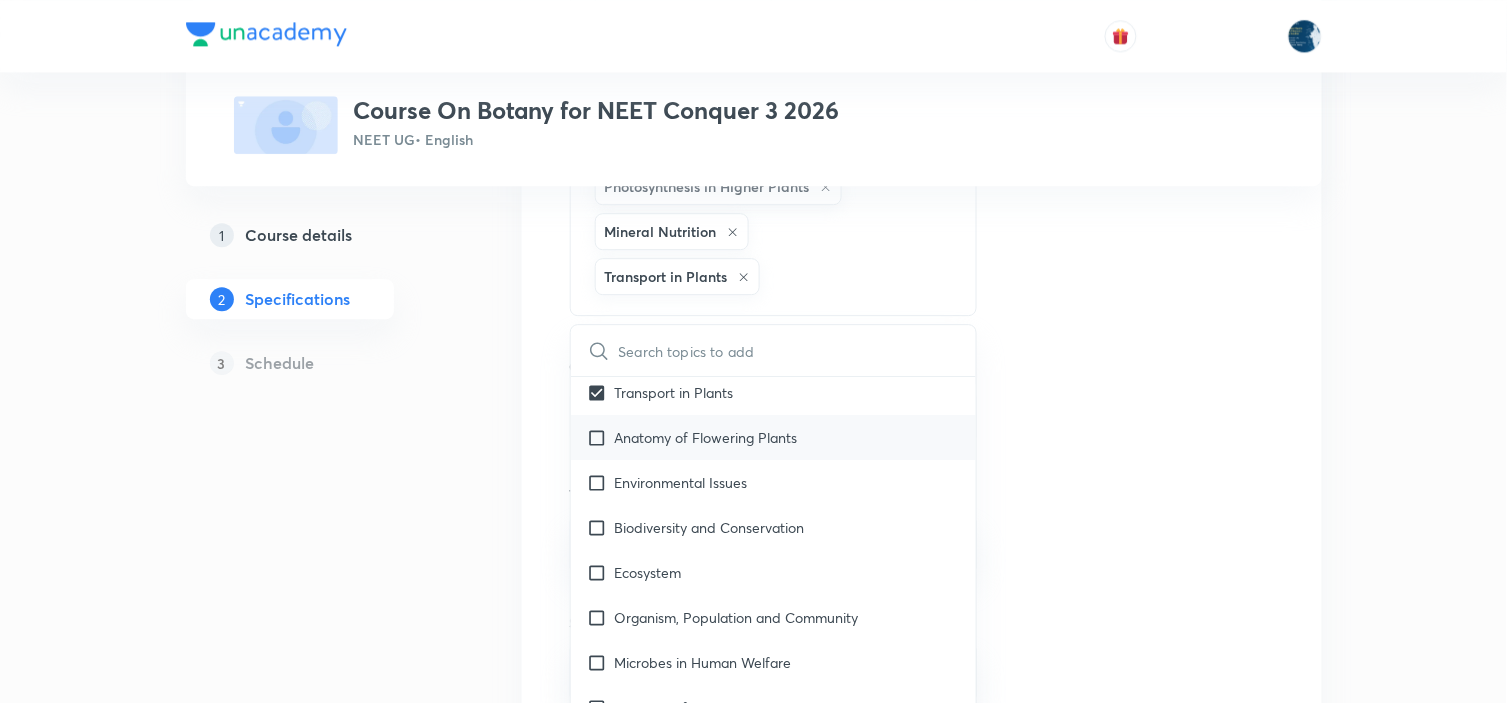 click on "Anatomy of Flowering Plants" at bounding box center (706, 437) 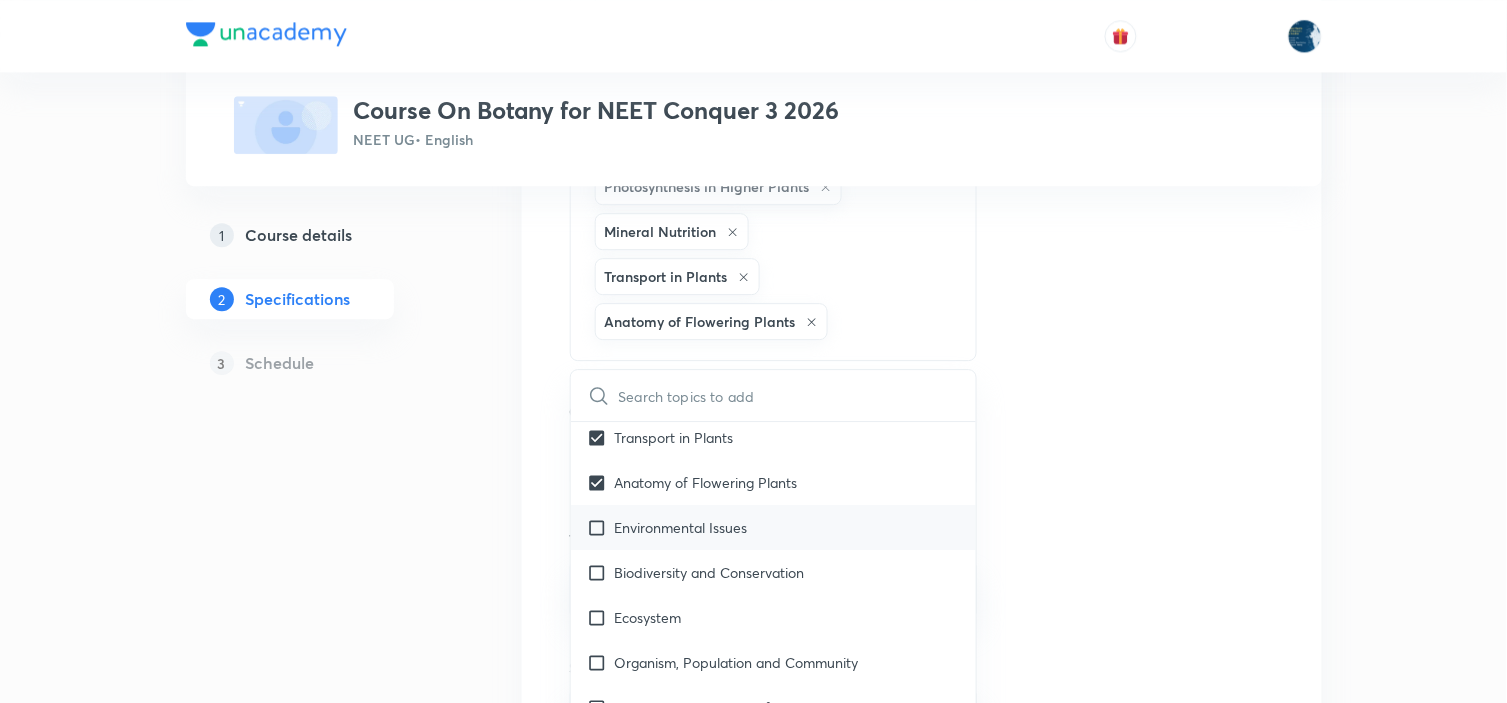 click on "Environmental Issues" at bounding box center [774, 527] 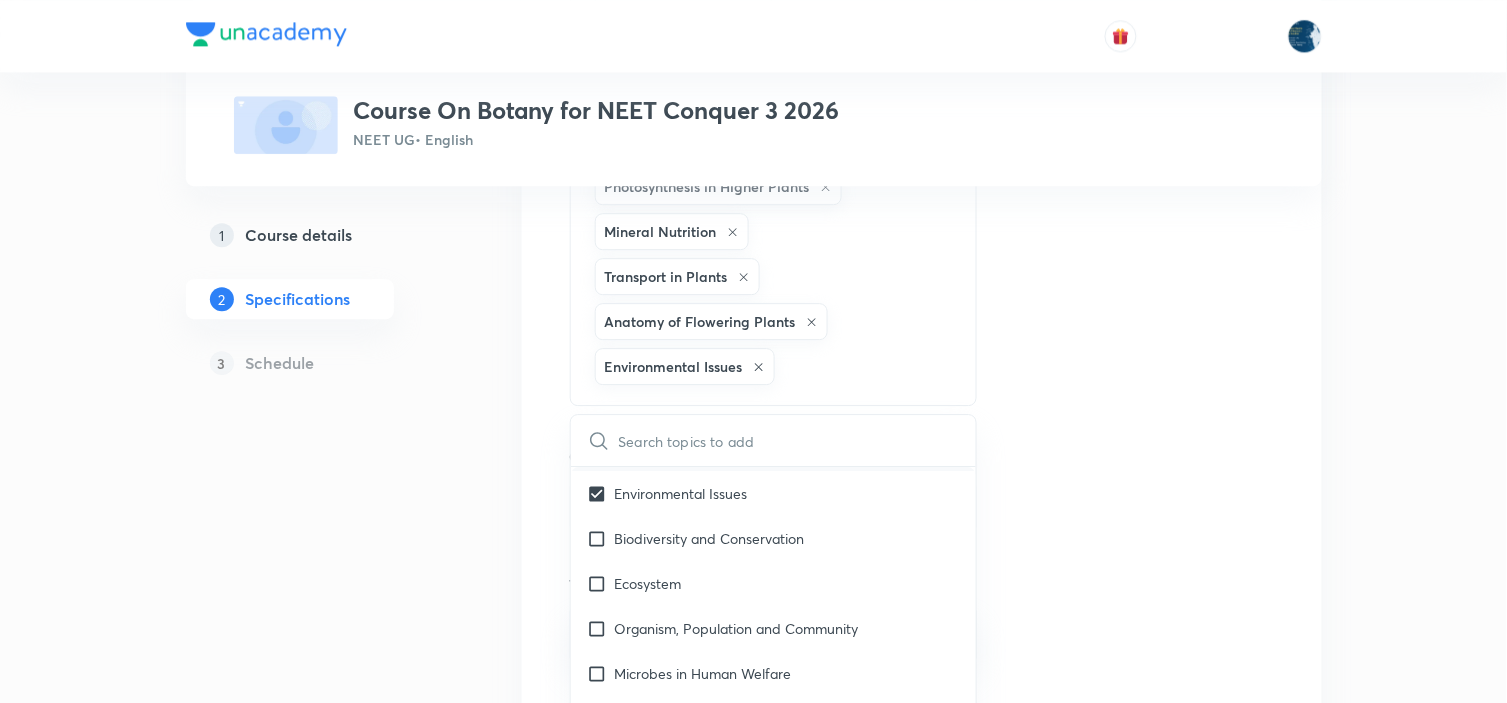 scroll, scrollTop: 1333, scrollLeft: 0, axis: vertical 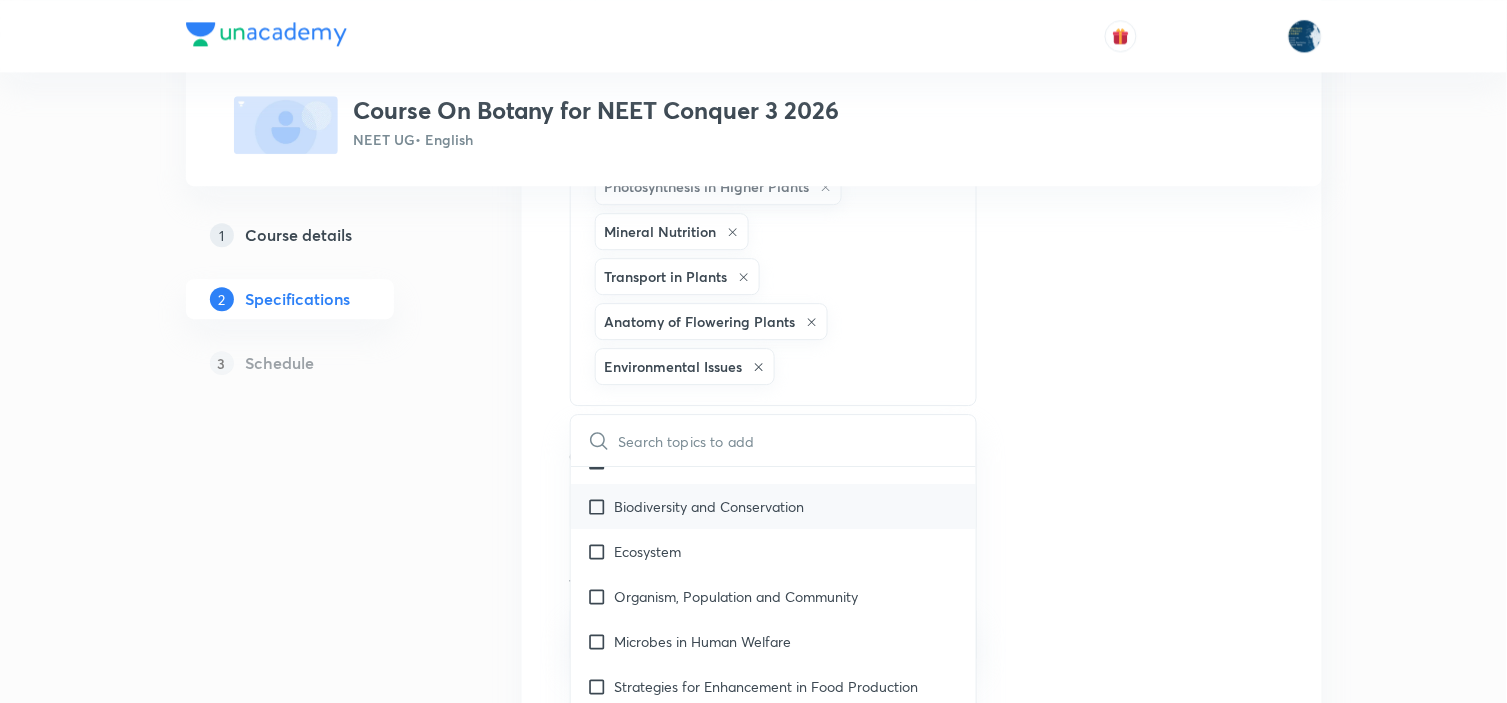 click on "Biodiversity and Conservation" at bounding box center (710, 506) 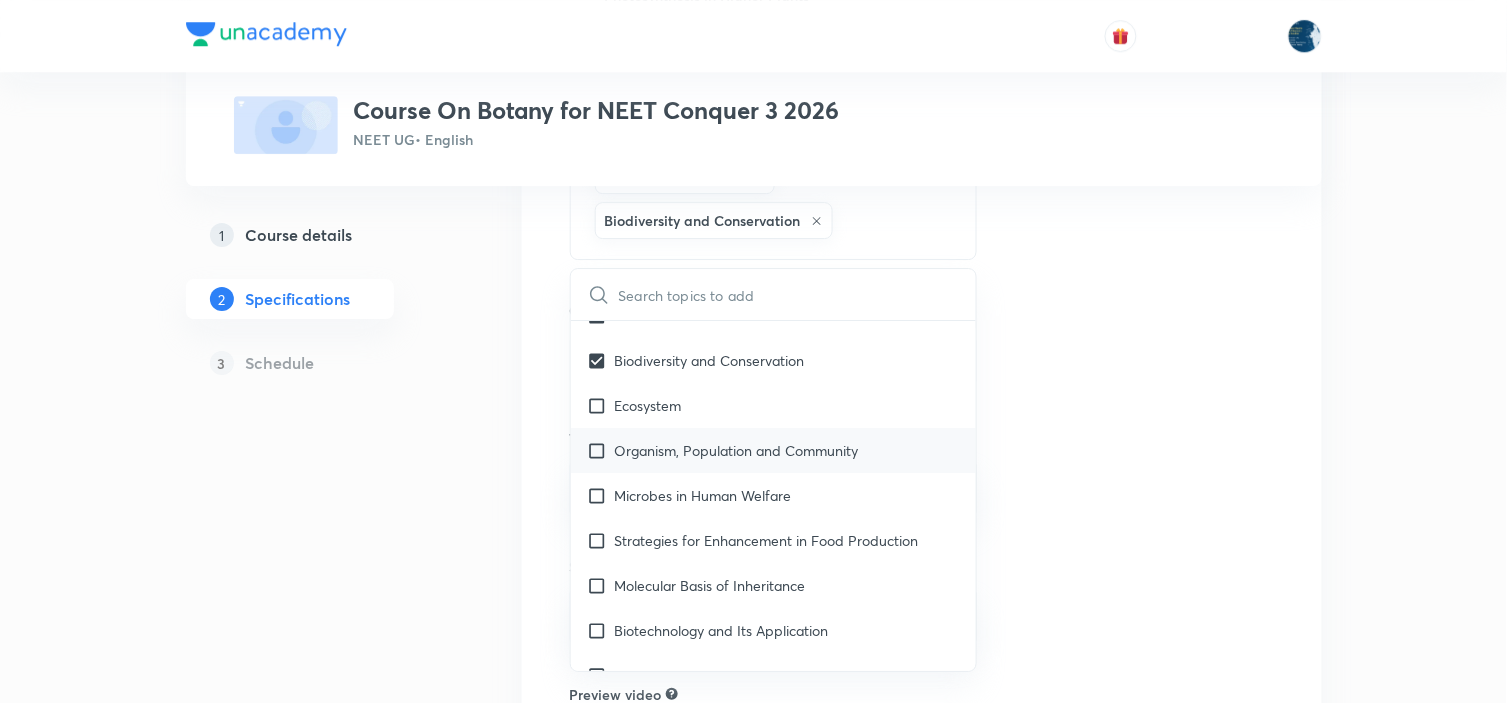 scroll, scrollTop: 1555, scrollLeft: 0, axis: vertical 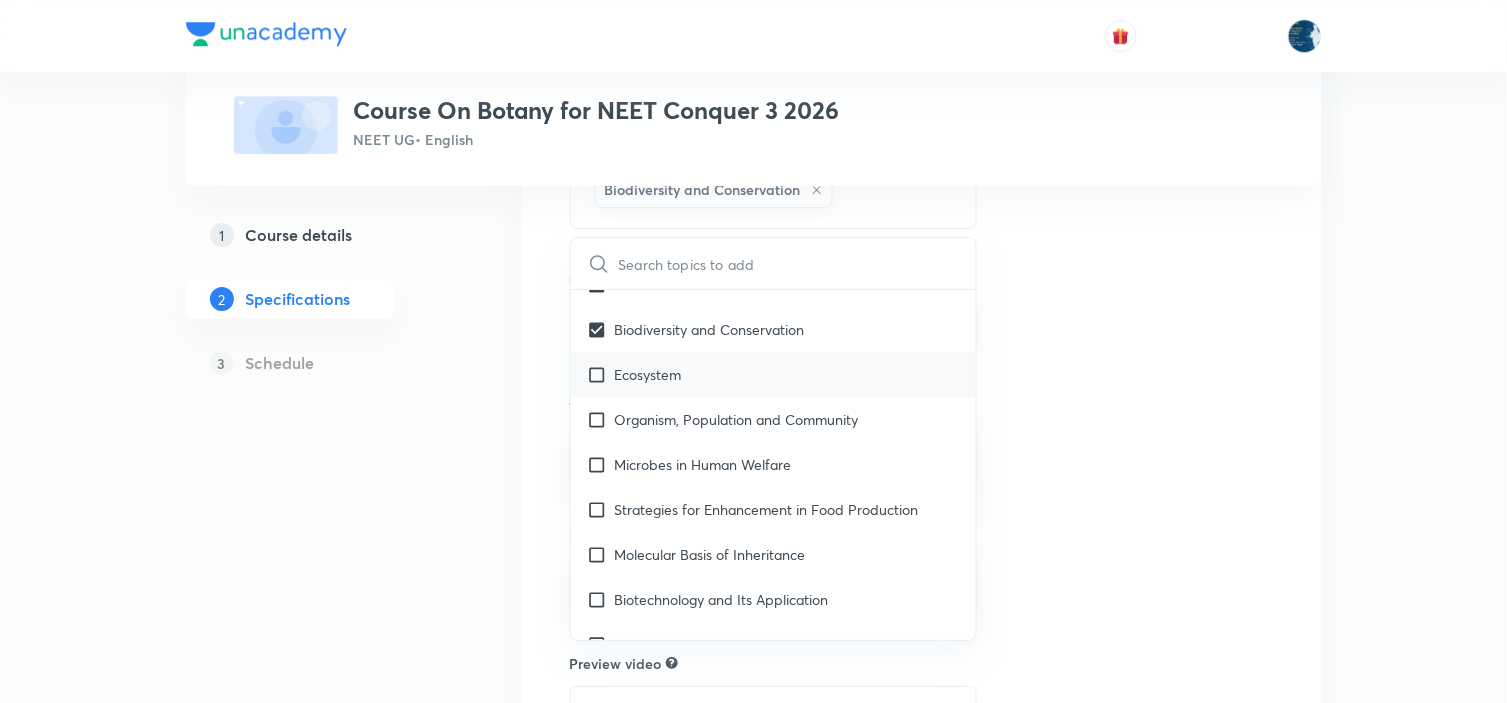 click on "Ecosystem" at bounding box center (774, 374) 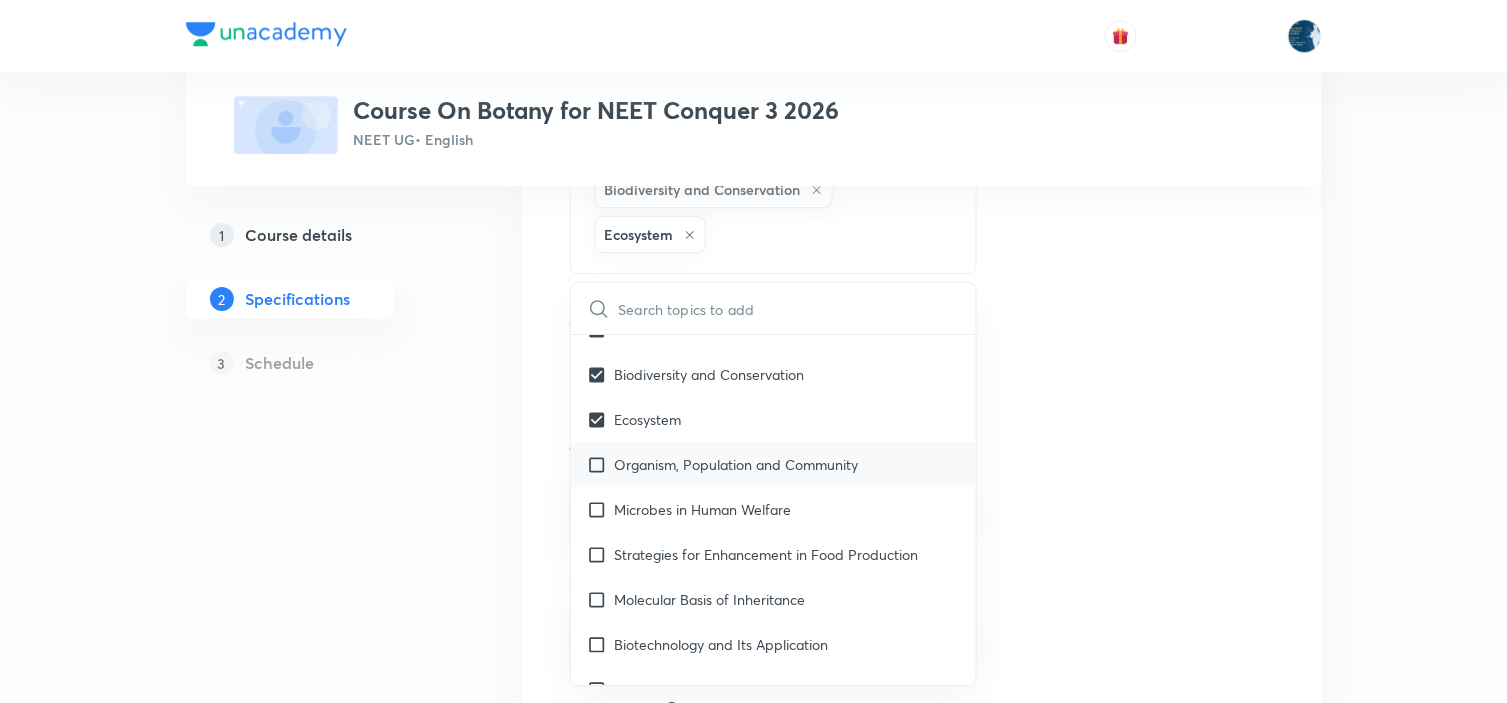 click on "Organism, Population and Community" at bounding box center [737, 464] 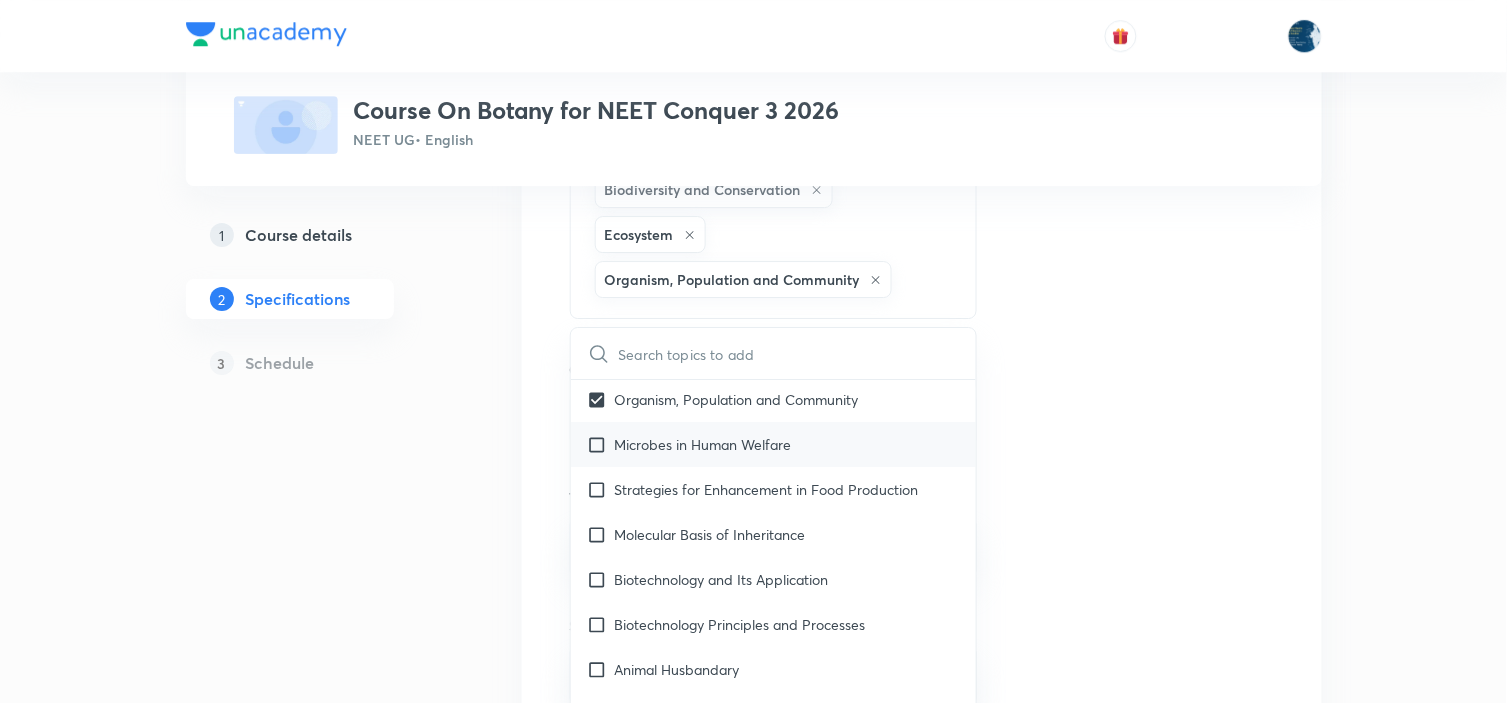 scroll, scrollTop: 1444, scrollLeft: 0, axis: vertical 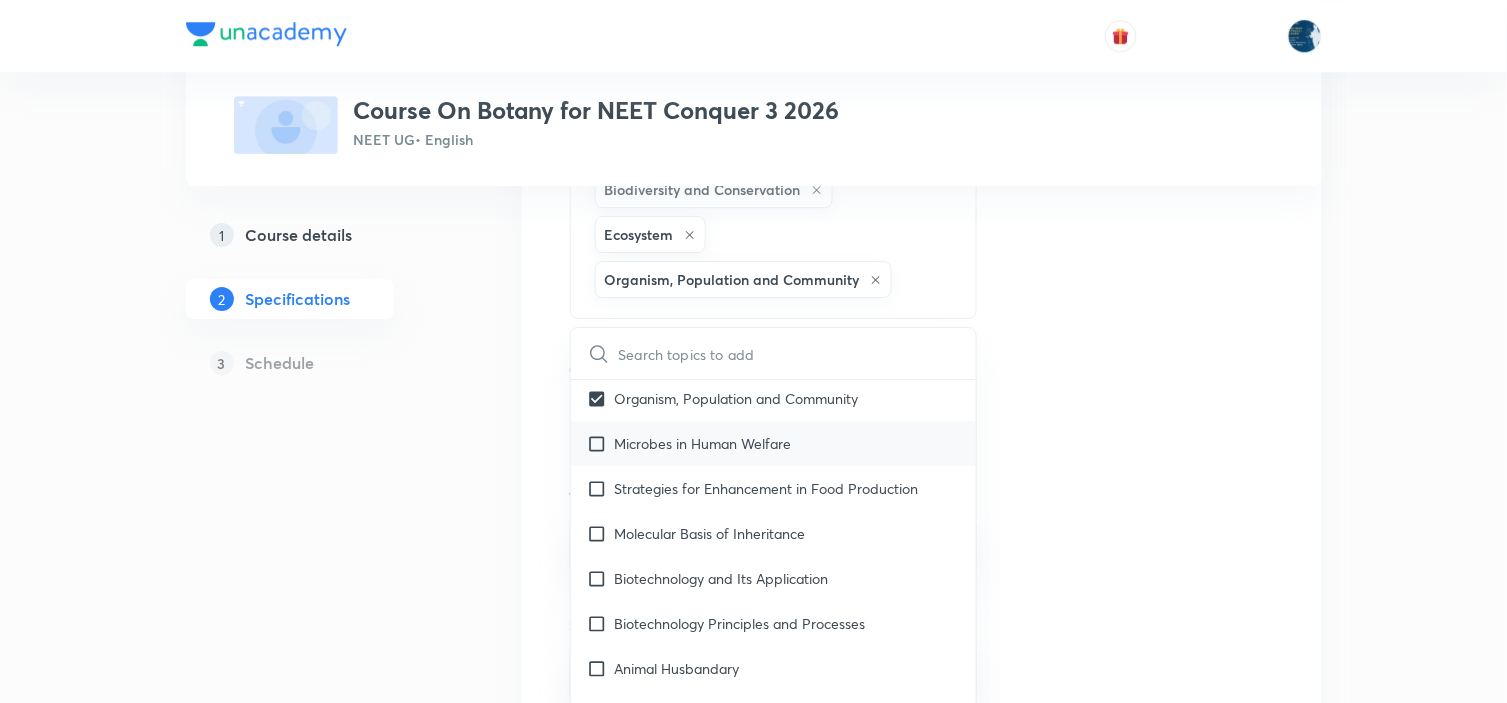 click on "Microbes in Human Welfare" at bounding box center (703, 443) 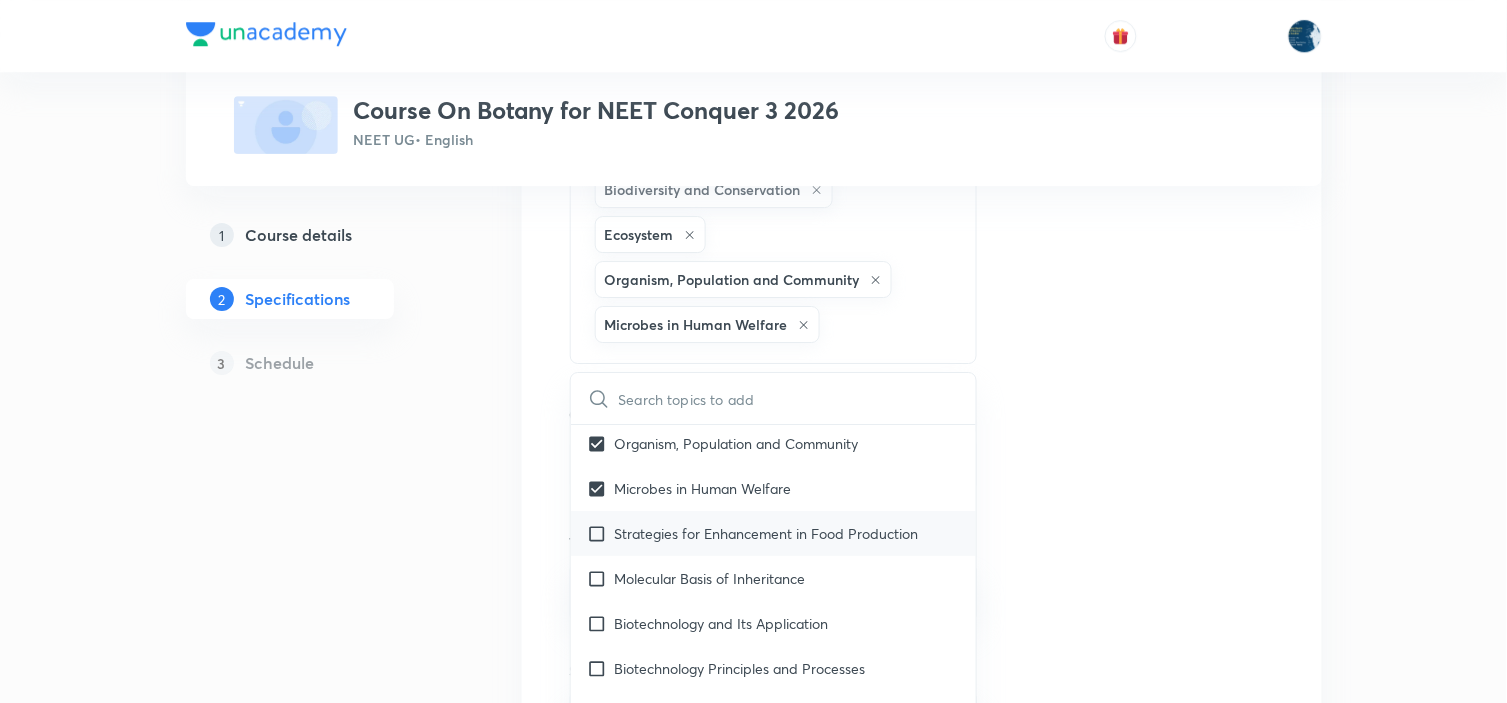 click on "Strategies for Enhancement in Food Production" at bounding box center [767, 533] 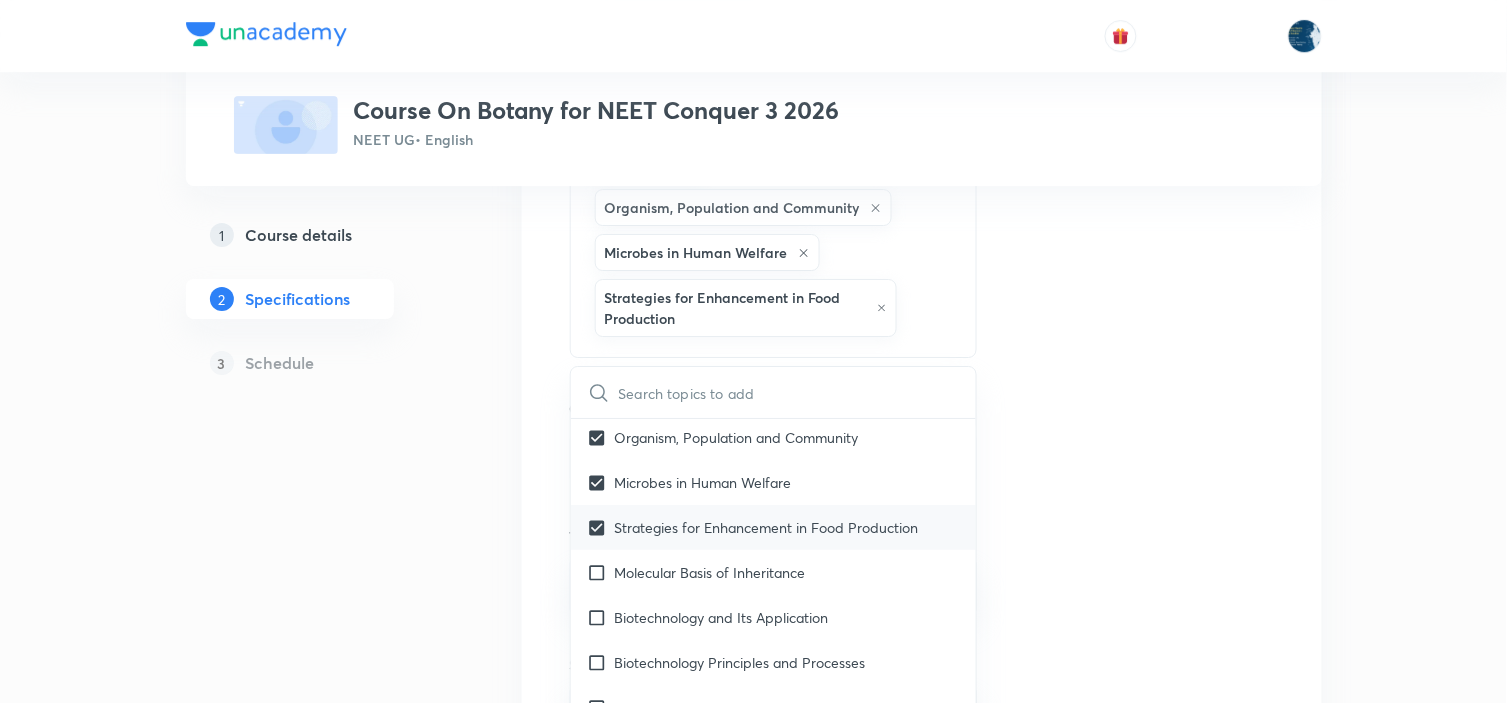 scroll, scrollTop: 1666, scrollLeft: 0, axis: vertical 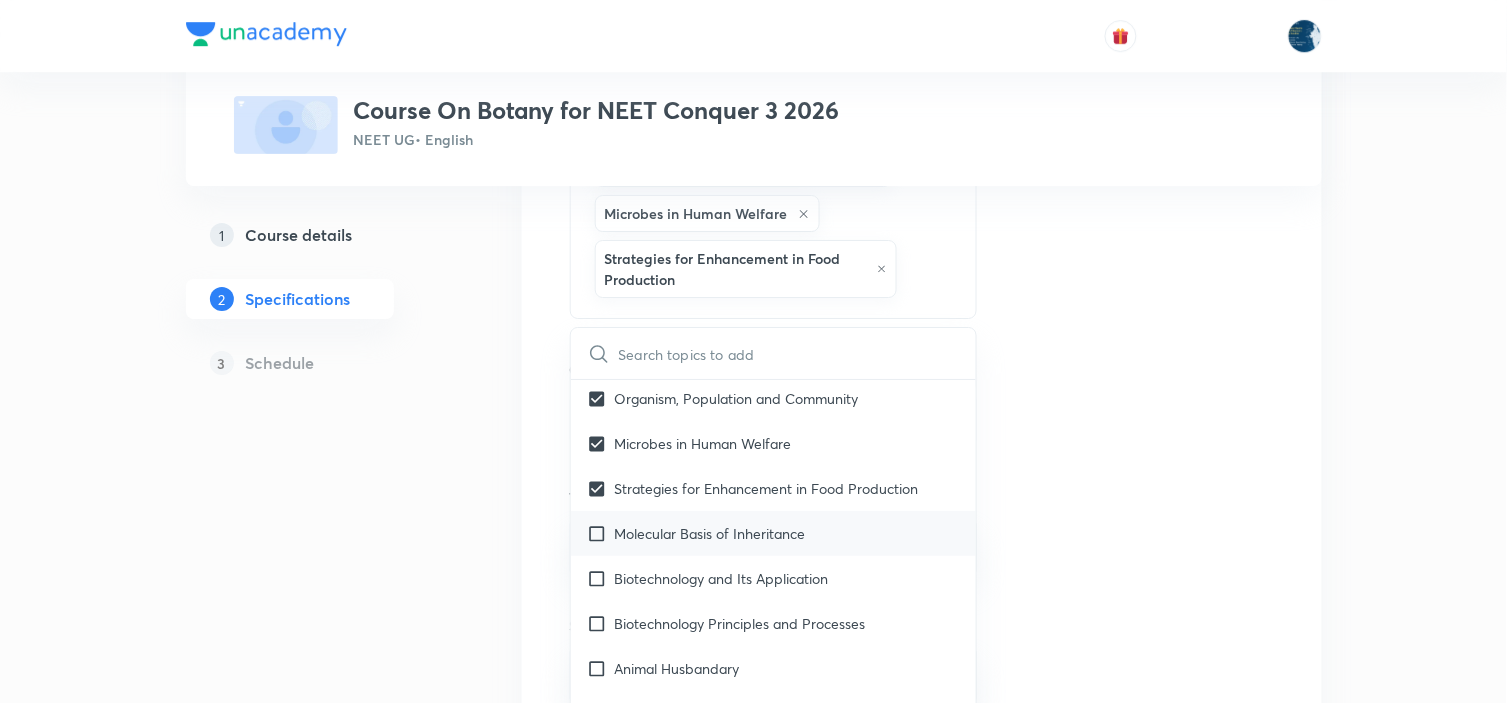click on "Molecular Basis of Inheritance" at bounding box center [710, 533] 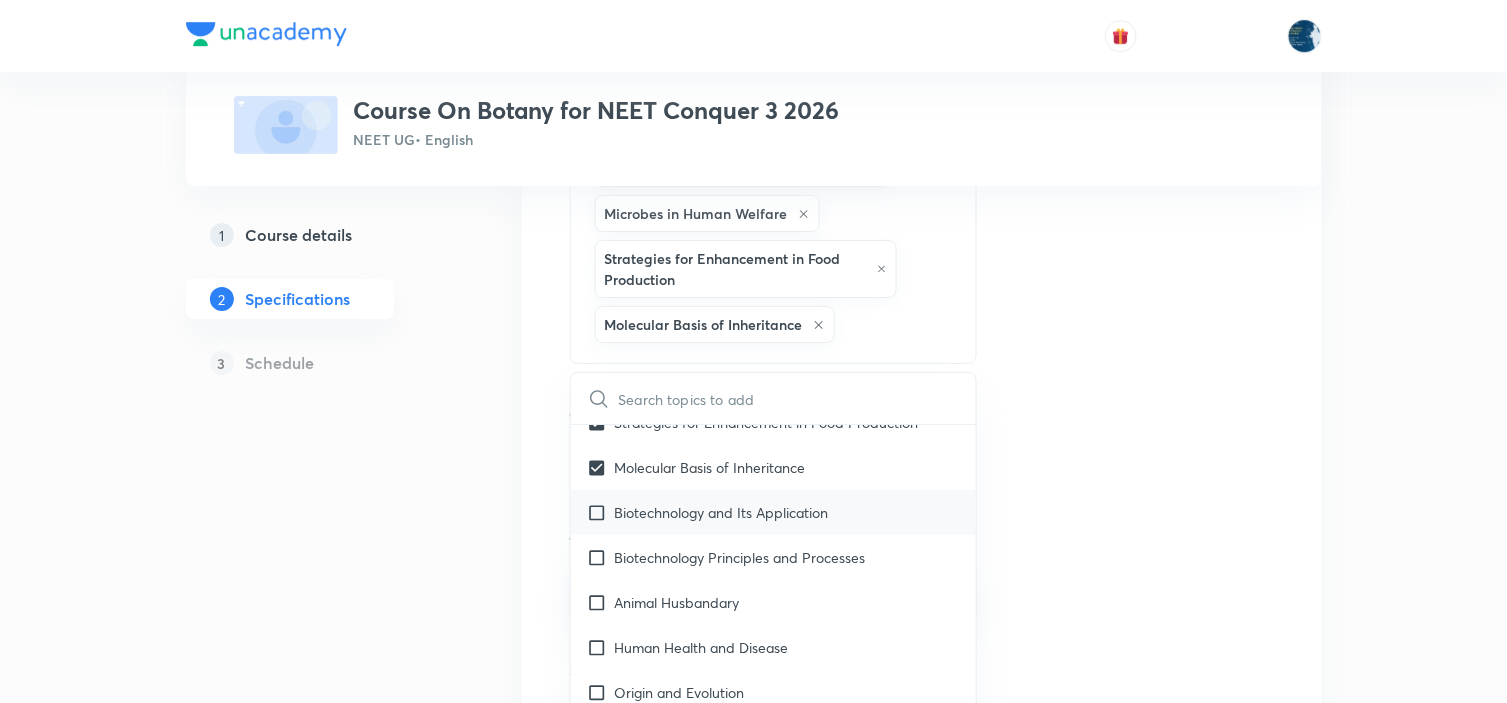 click on "Biotechnology and Its Application" at bounding box center [774, 512] 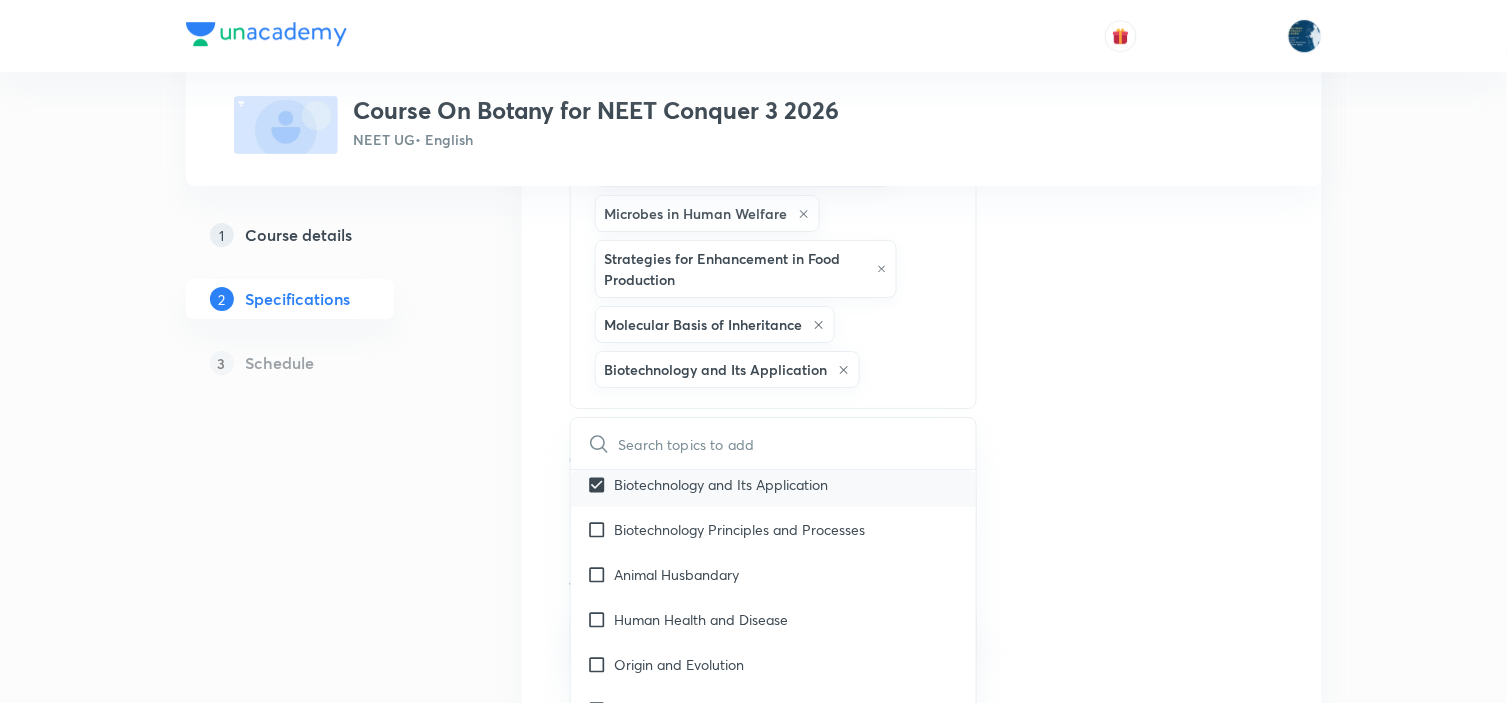 scroll, scrollTop: 1666, scrollLeft: 0, axis: vertical 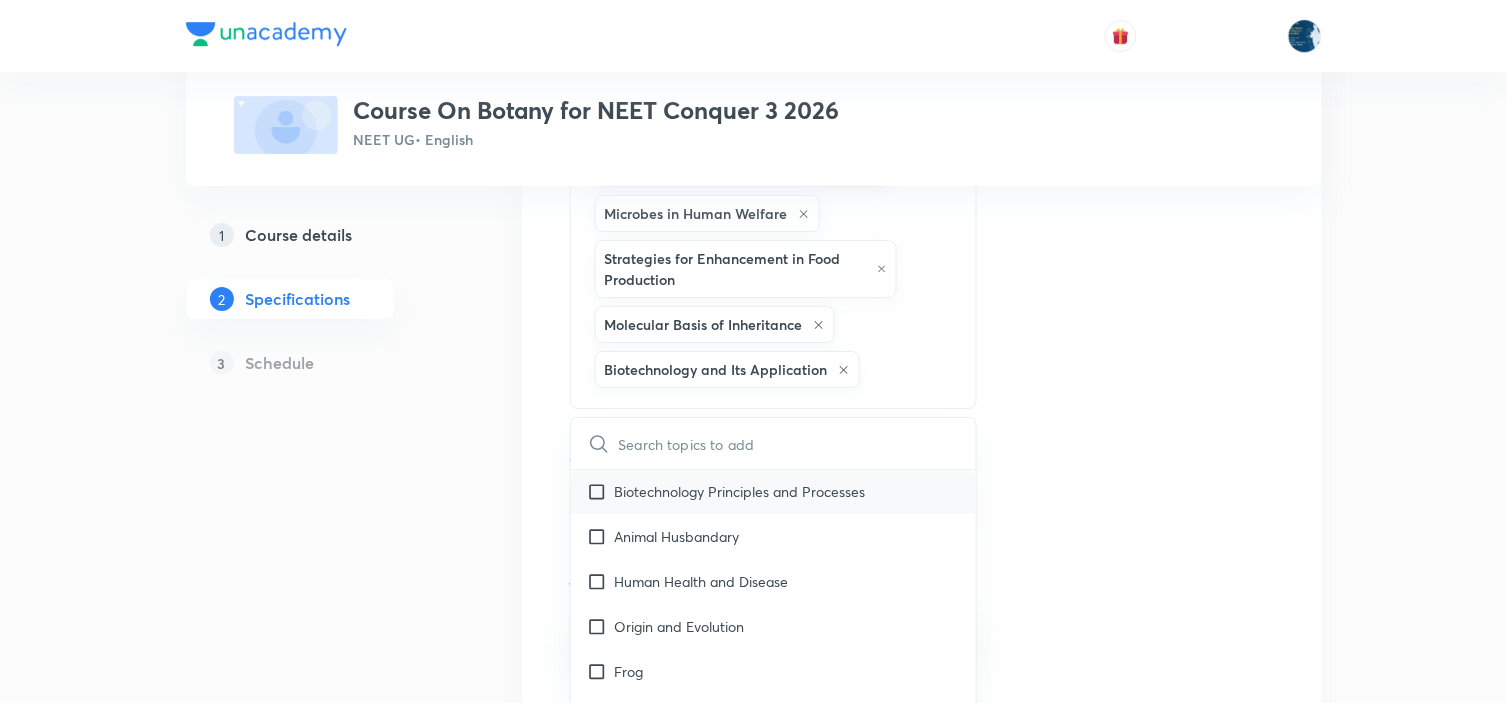 click on "Biotechnology Principles and Processes" at bounding box center (774, 491) 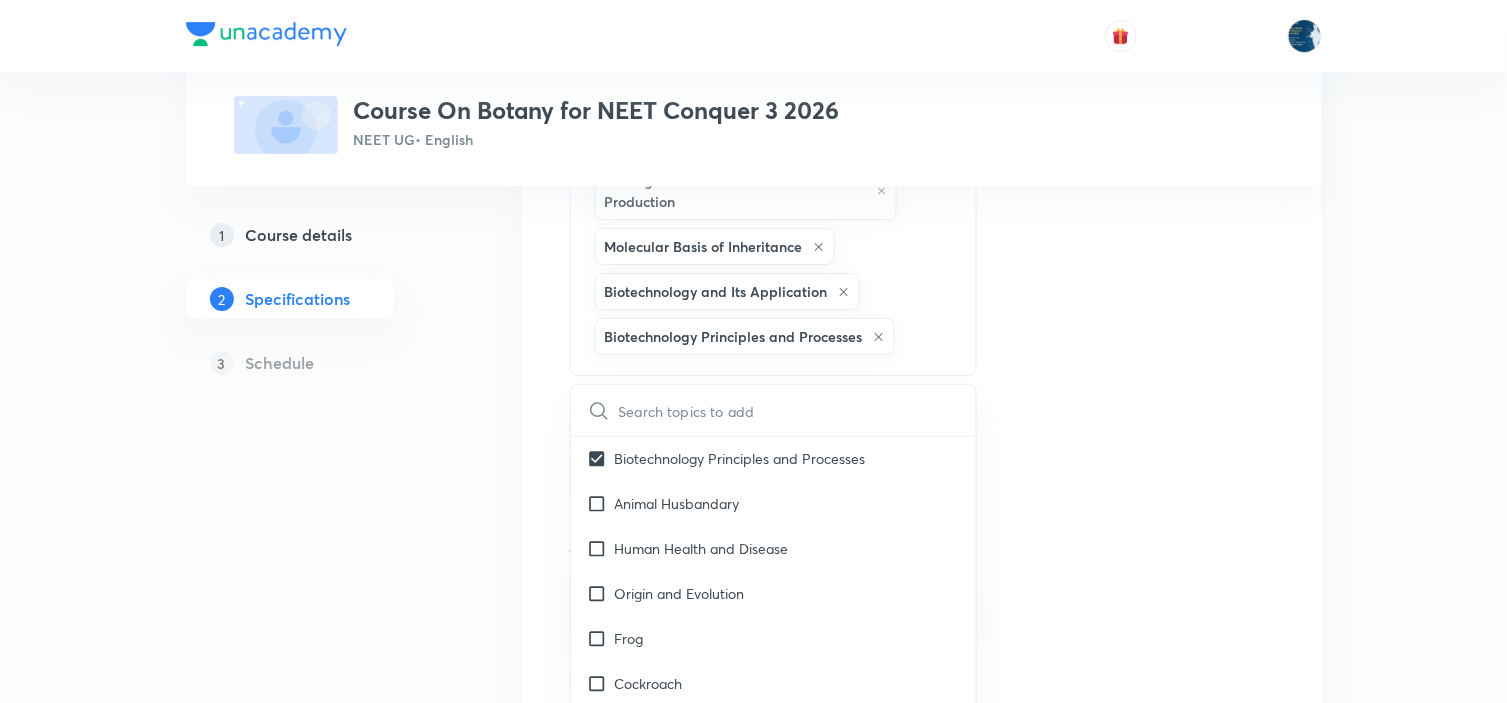 scroll, scrollTop: 1888, scrollLeft: 0, axis: vertical 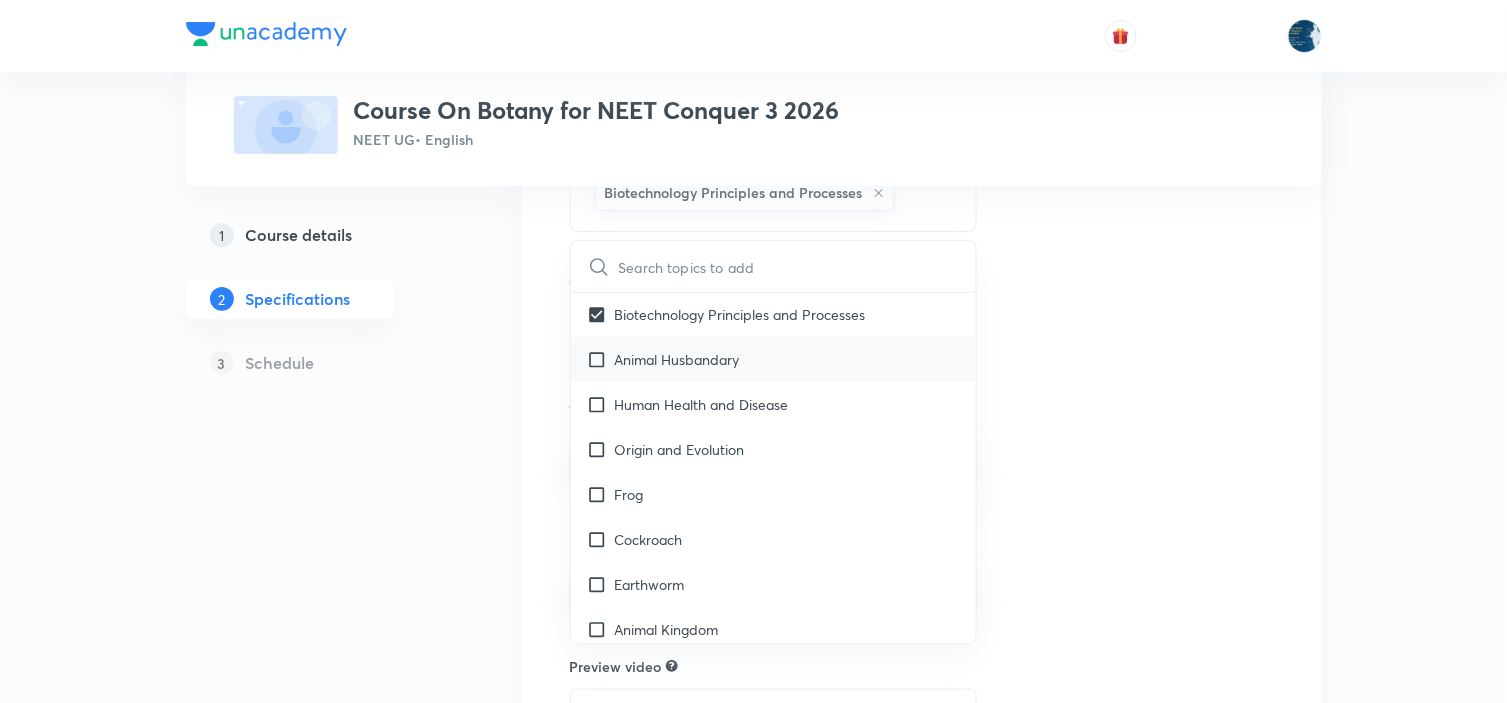 click on "Animal Husbandary" at bounding box center [774, 359] 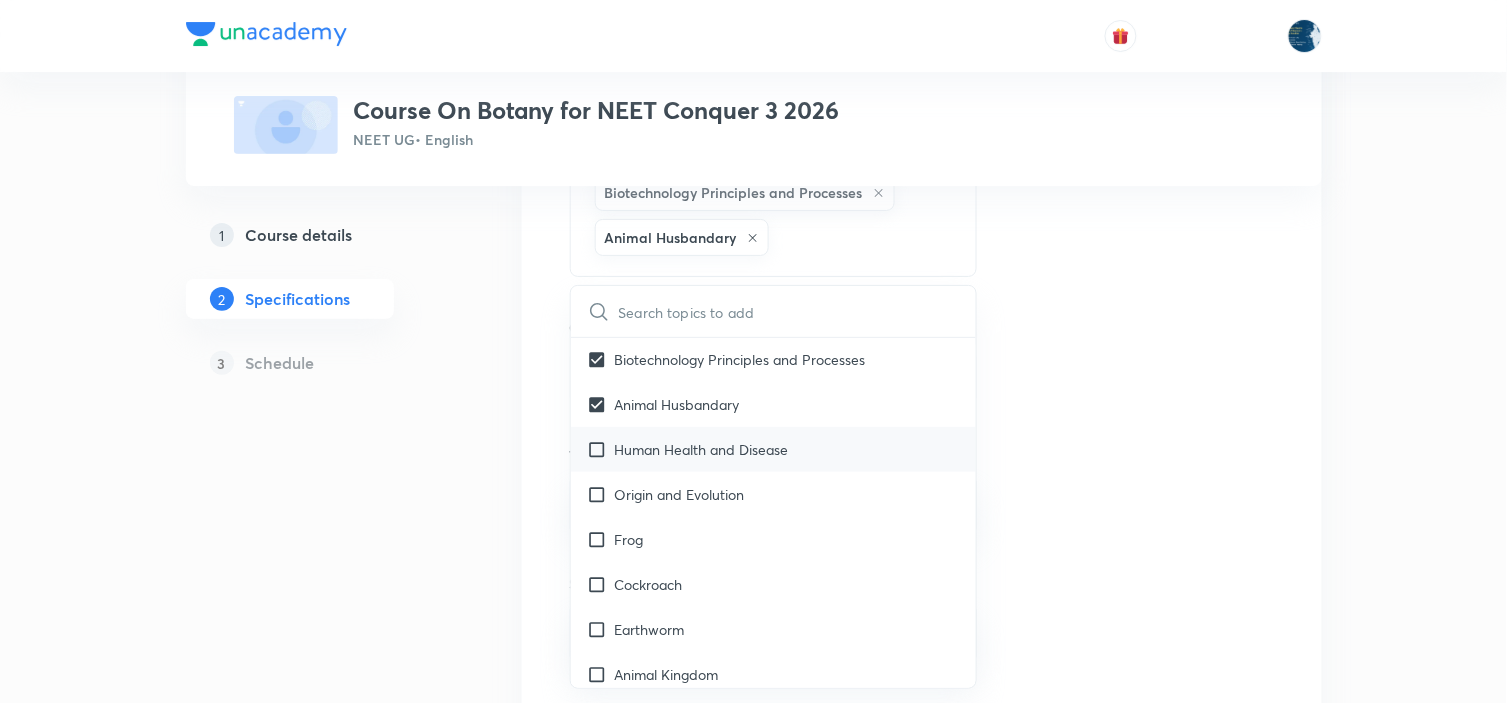 click on "Human Health and Disease" at bounding box center [702, 449] 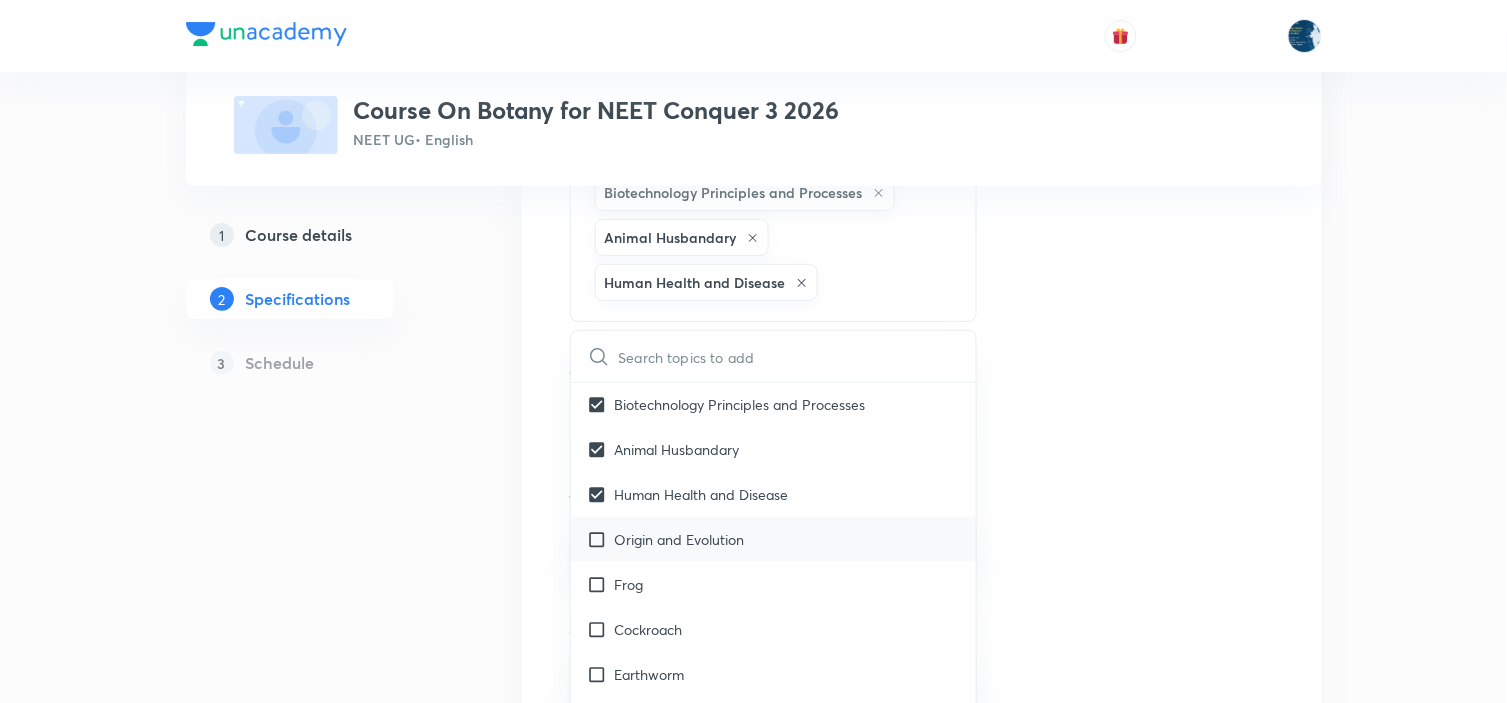 click on "Origin and Evolution" at bounding box center (680, 539) 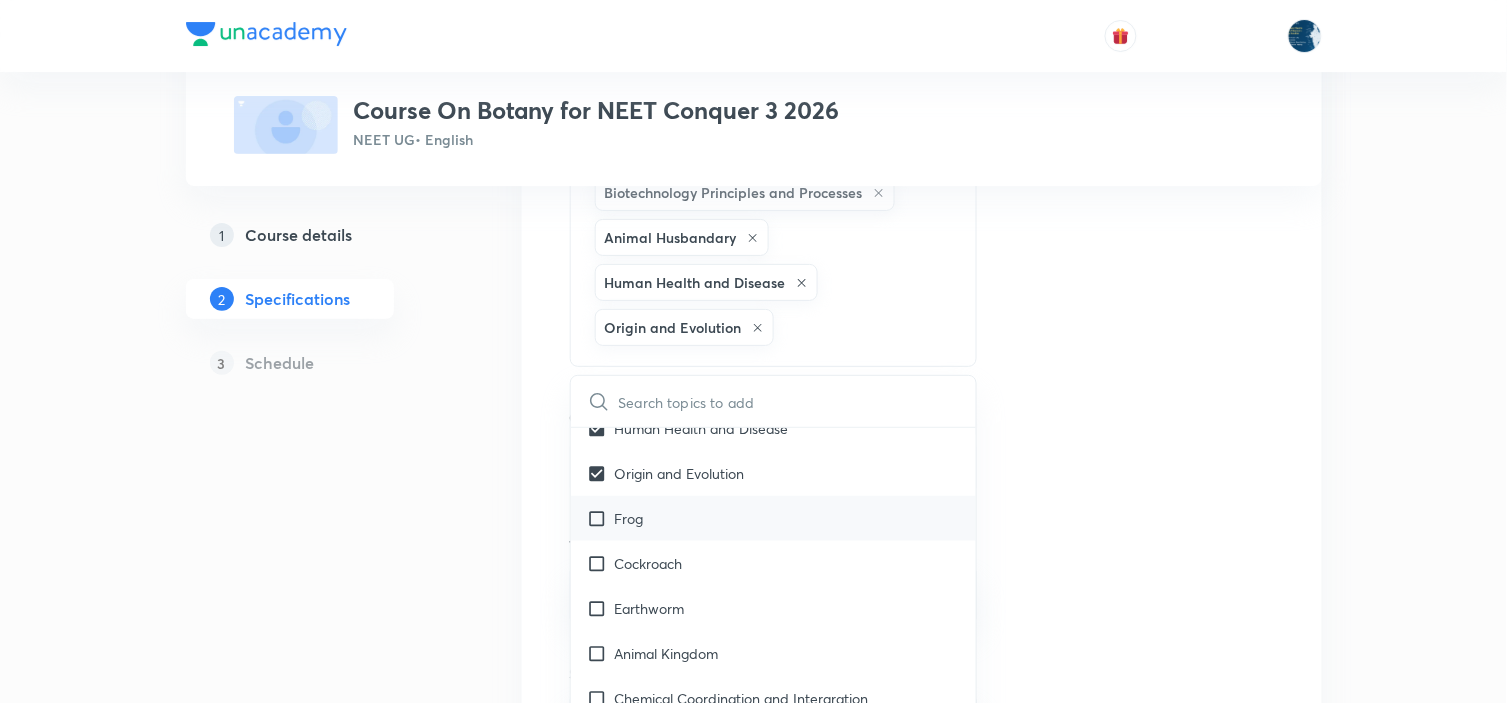 click on "Frog" at bounding box center (774, 518) 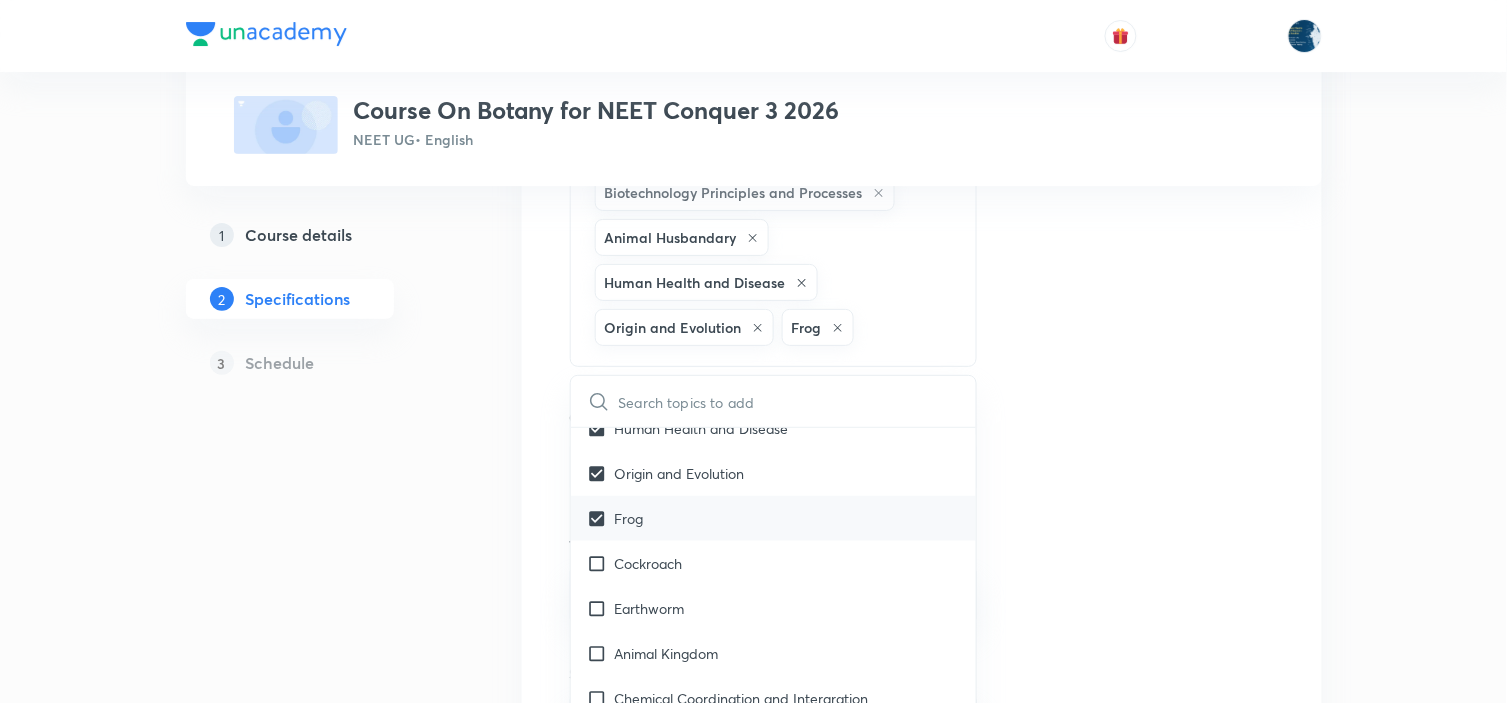 scroll, scrollTop: 1888, scrollLeft: 0, axis: vertical 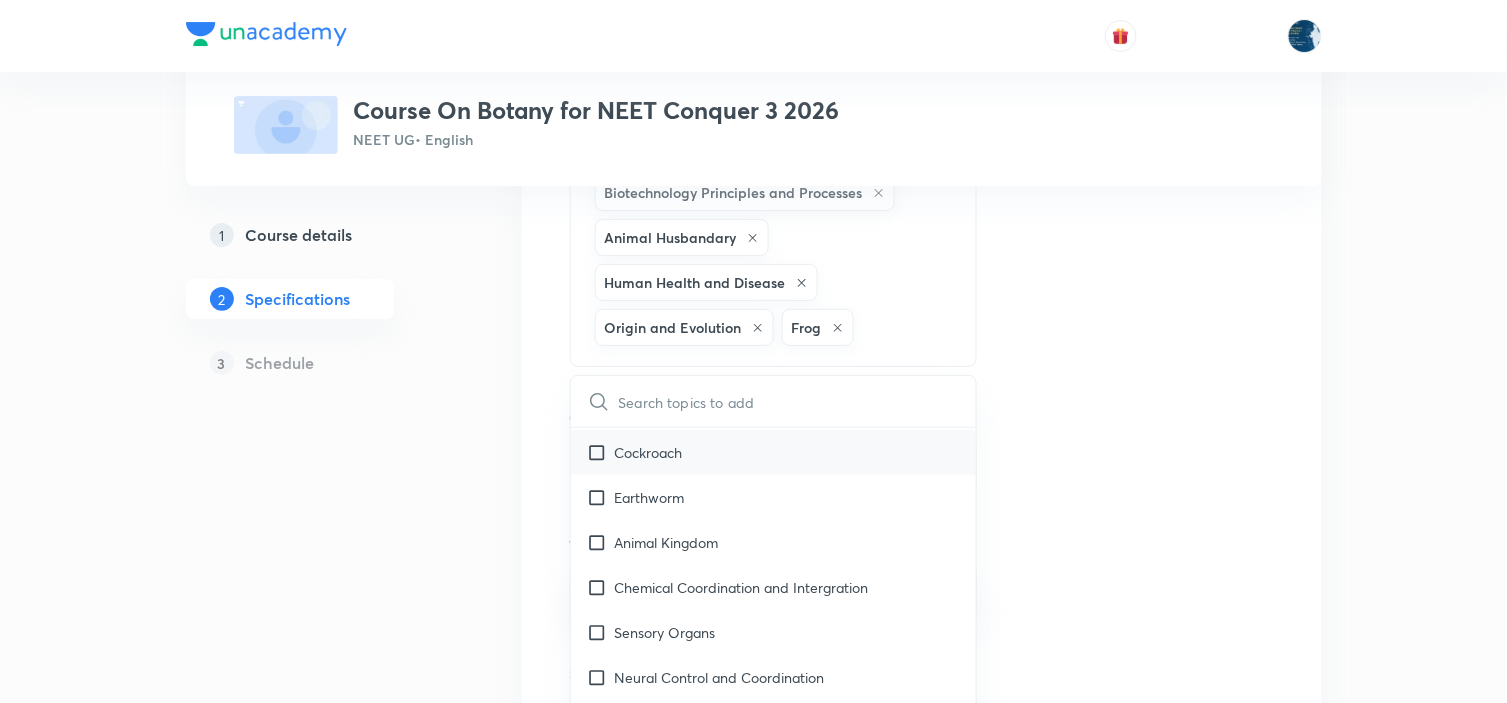 click on "Cockroach" at bounding box center [774, 452] 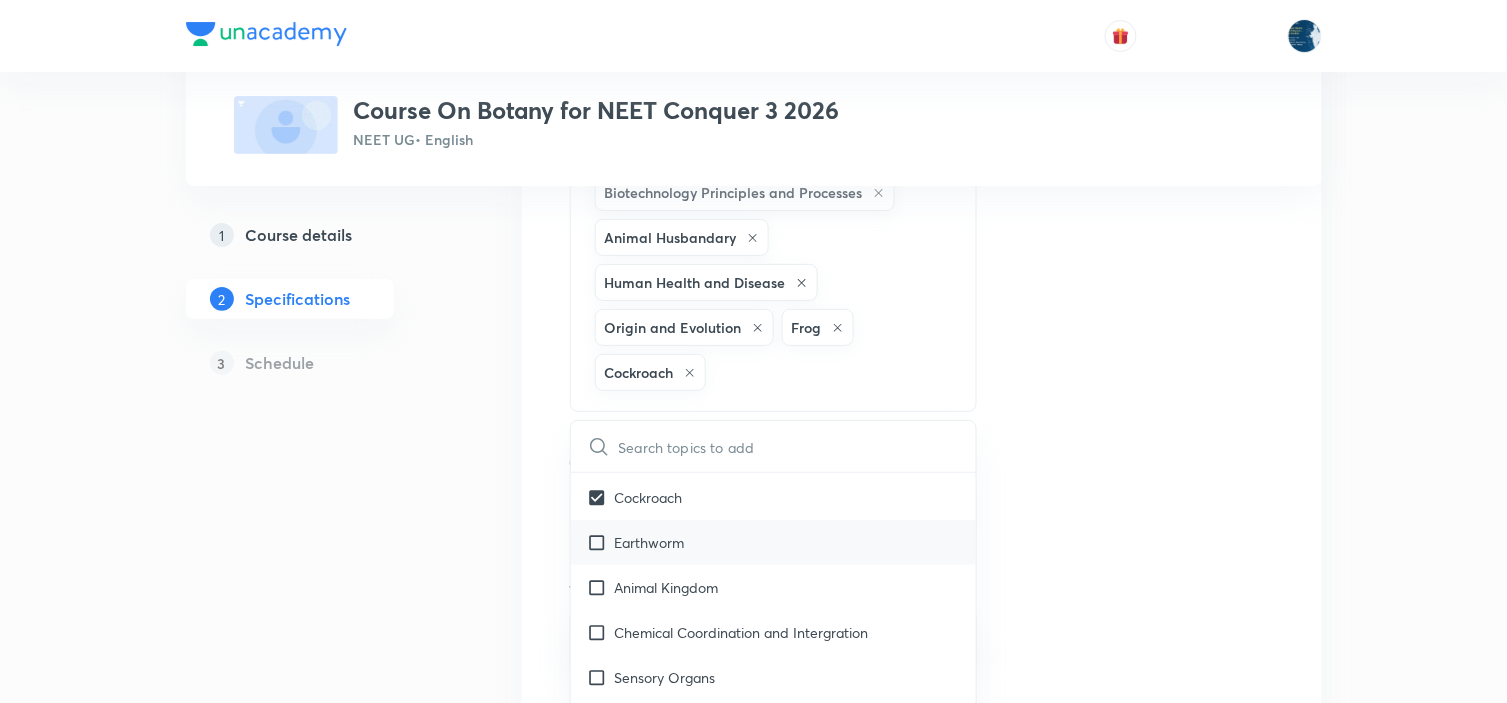 click on "Earthworm" at bounding box center [774, 542] 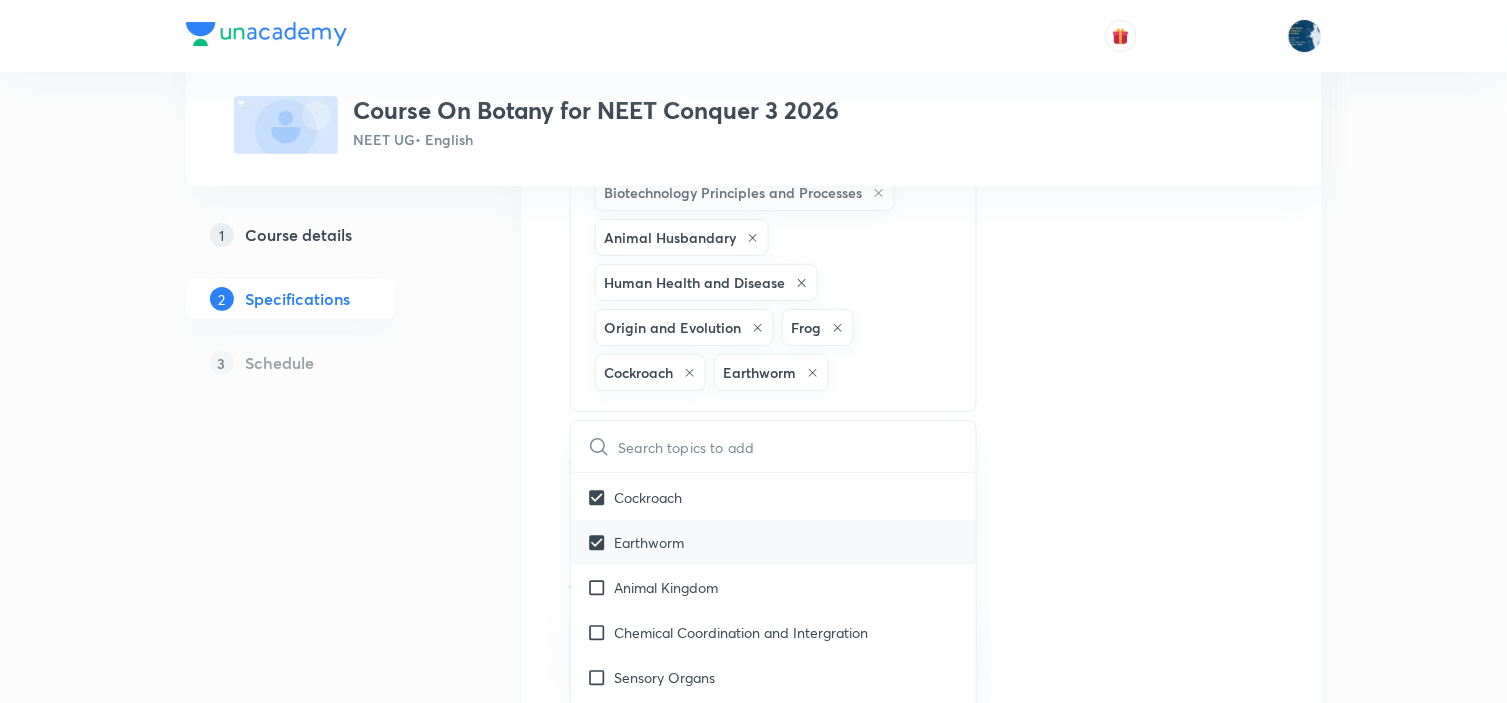 scroll, scrollTop: 2000, scrollLeft: 0, axis: vertical 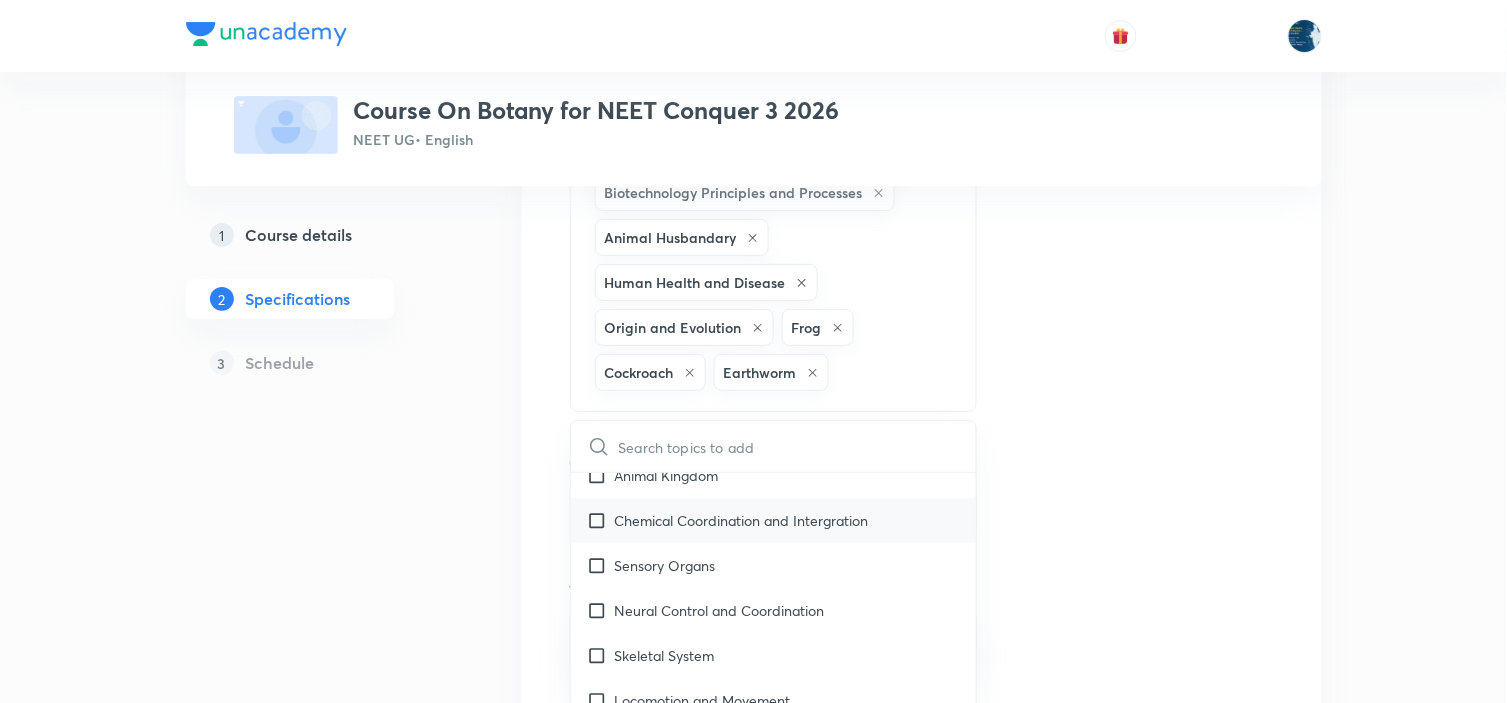 click on "Chemical Coordination and Intergration" at bounding box center (774, 520) 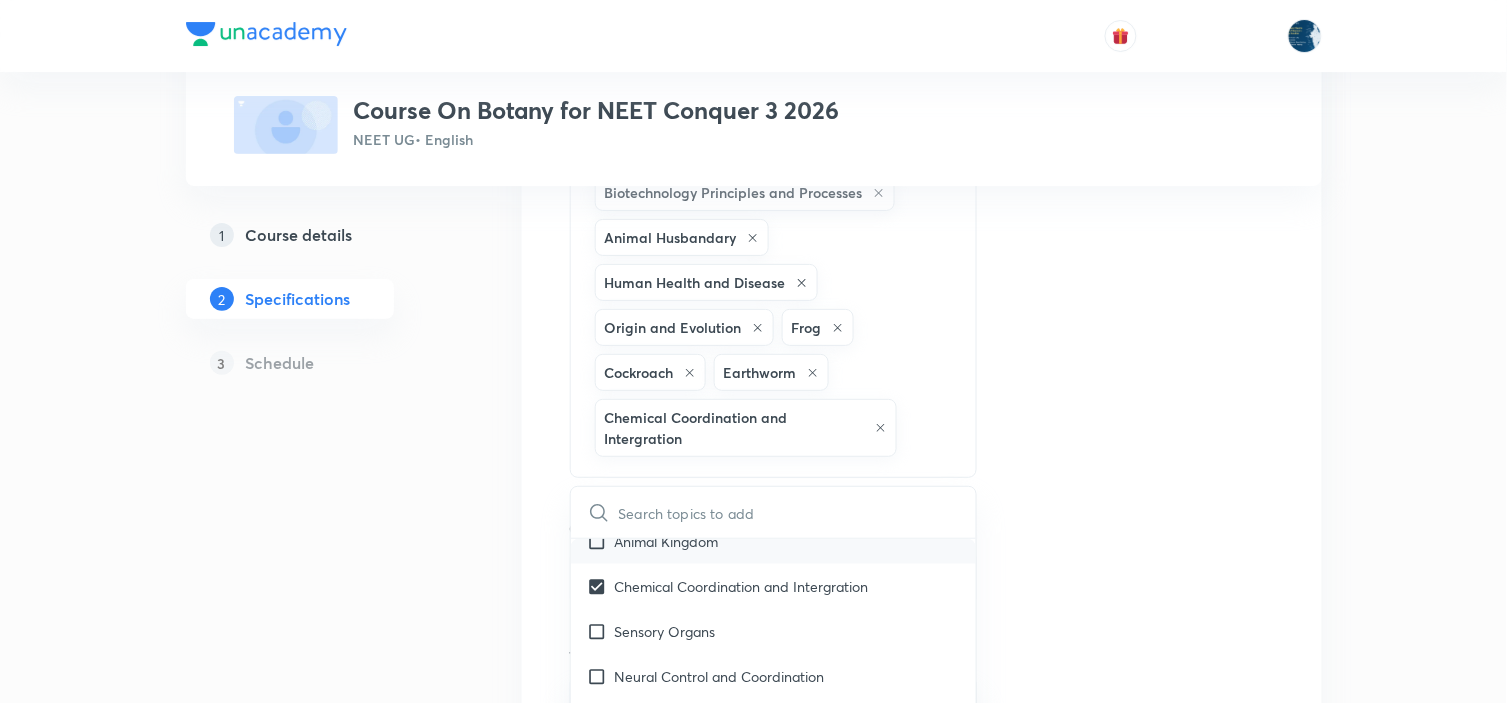 click on "Animal Kingdom" at bounding box center [774, 541] 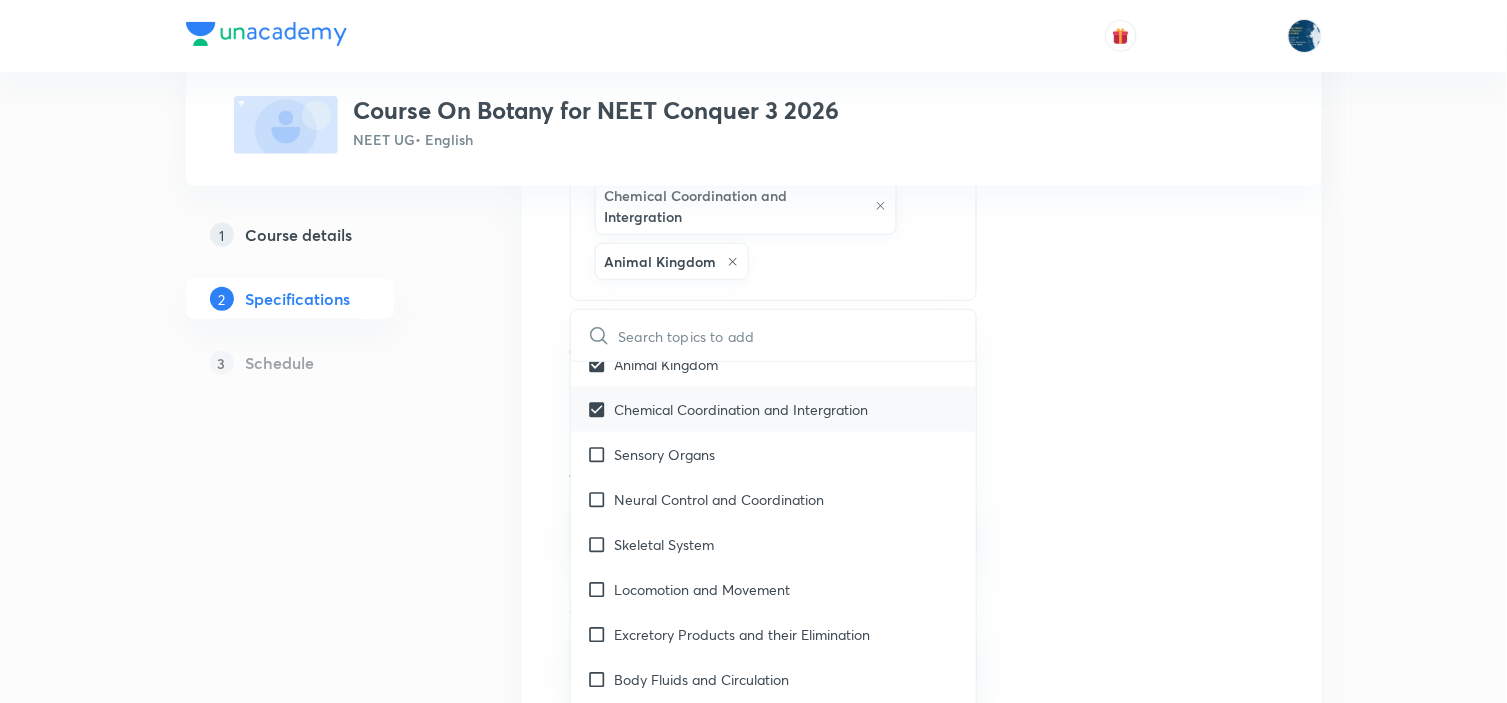 scroll, scrollTop: 2111, scrollLeft: 0, axis: vertical 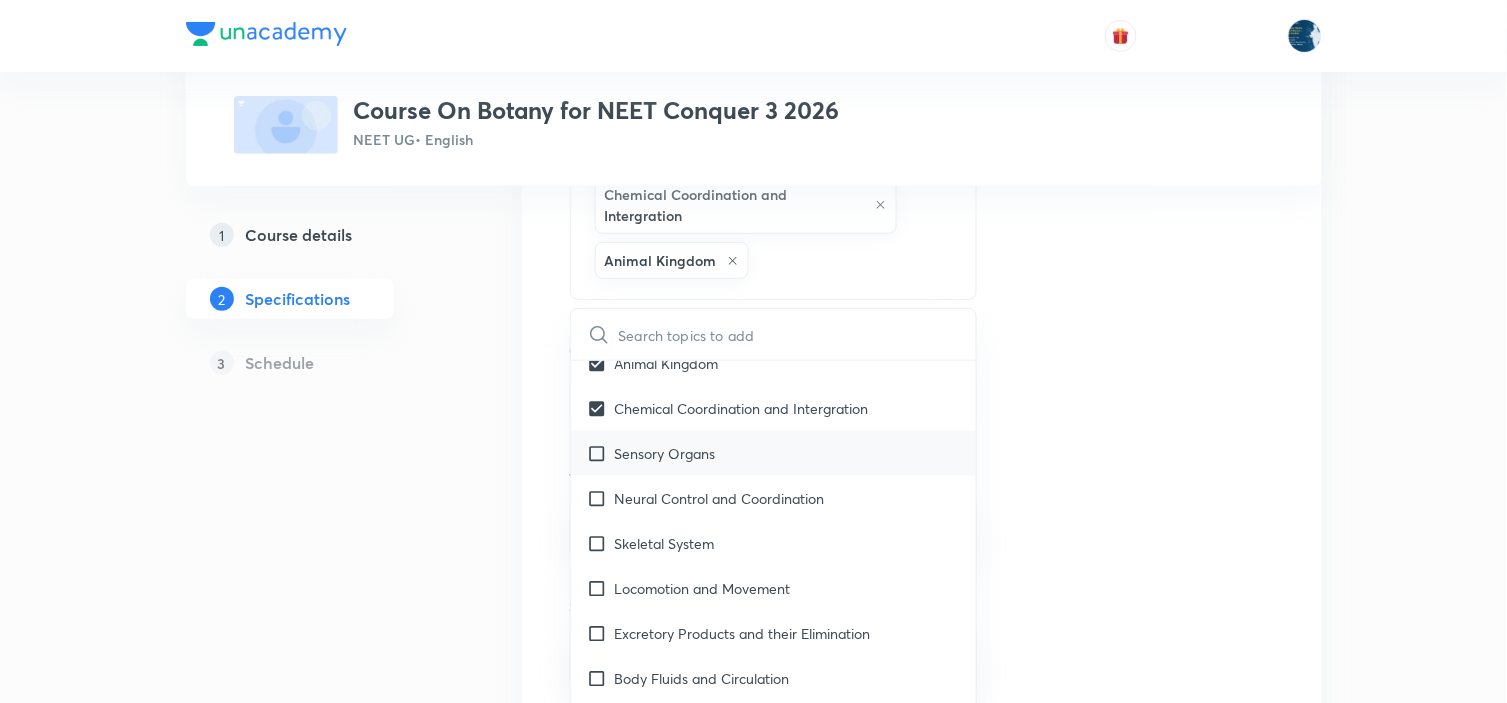 click on "Sensory Organs" at bounding box center (774, 453) 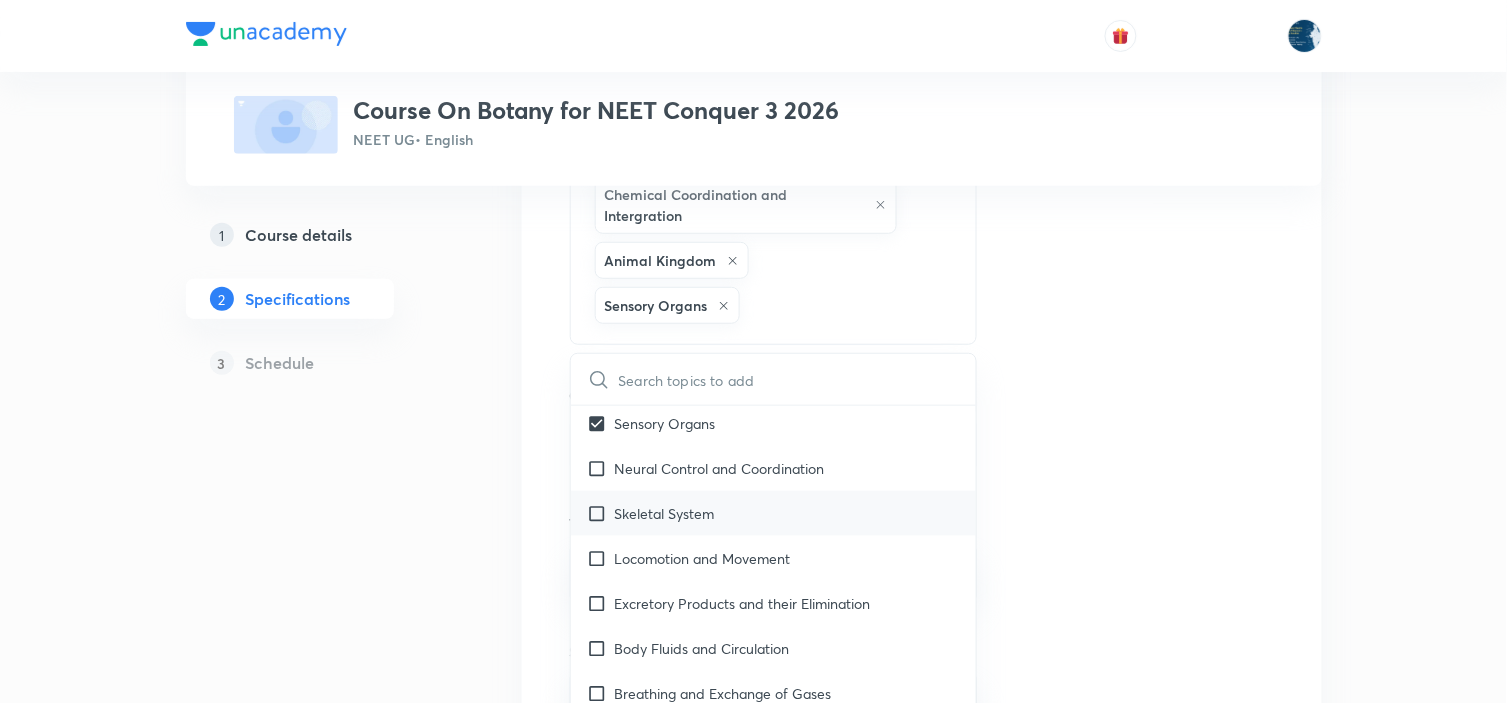 scroll, scrollTop: 2111, scrollLeft: 0, axis: vertical 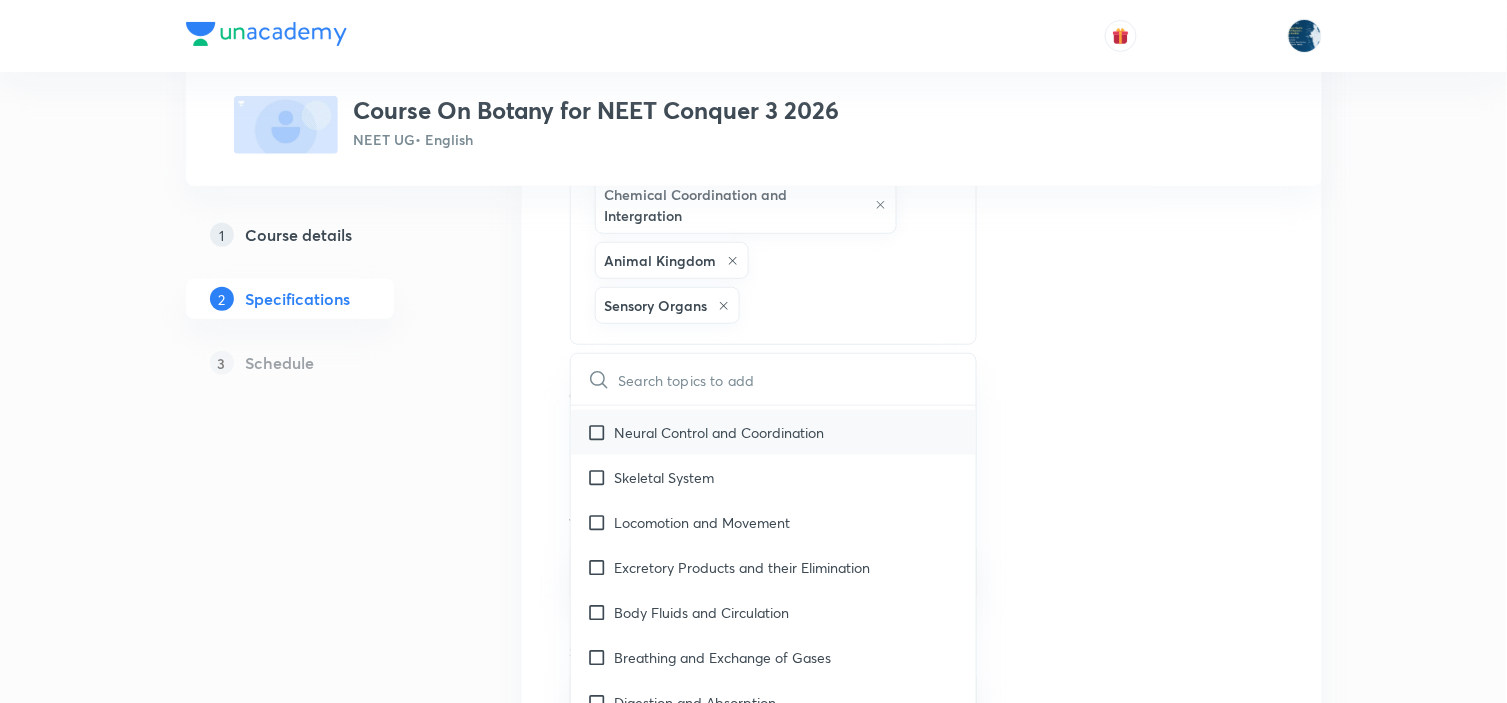 click on "Neural Control and Coordination" at bounding box center [774, 432] 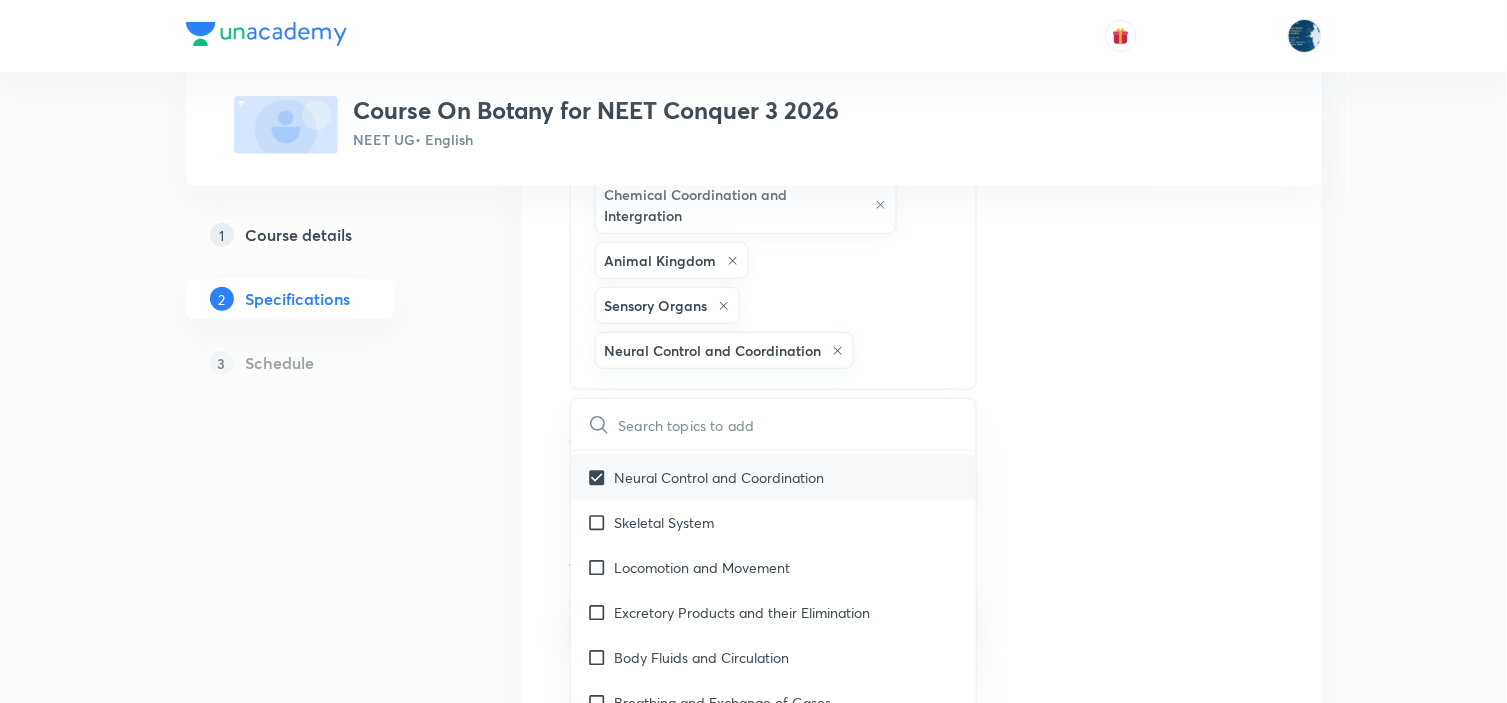 click on "Skeletal System" at bounding box center (665, 522) 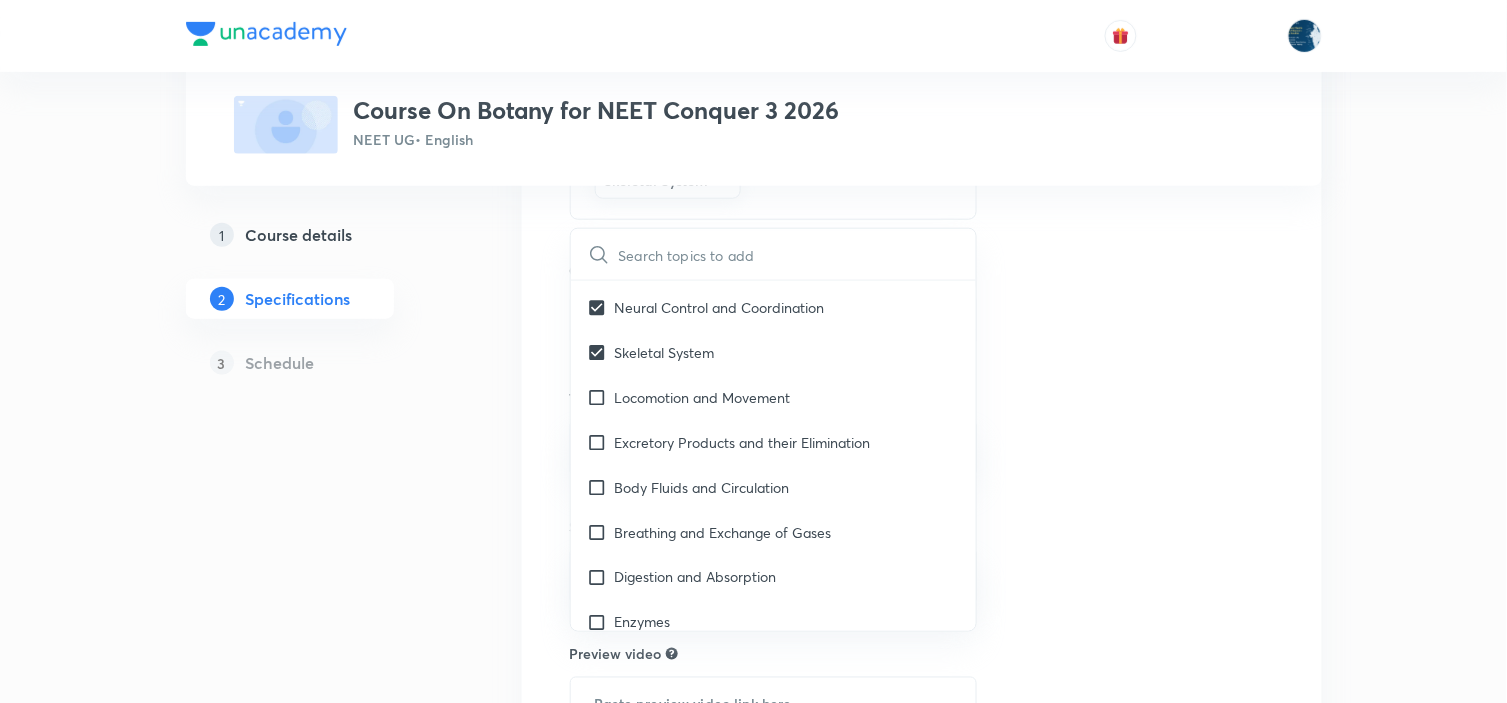 scroll, scrollTop: 2333, scrollLeft: 0, axis: vertical 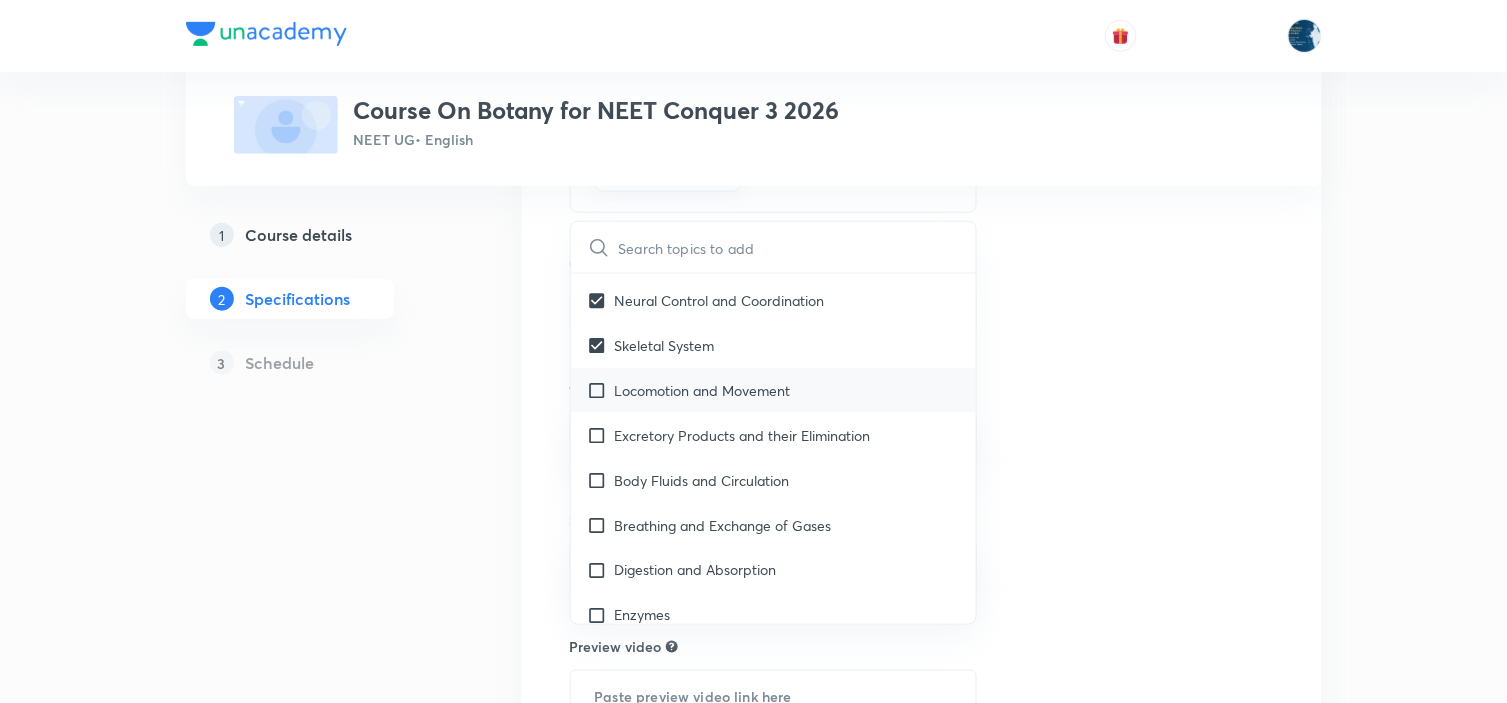 click on "Locomotion and Movement" at bounding box center (703, 390) 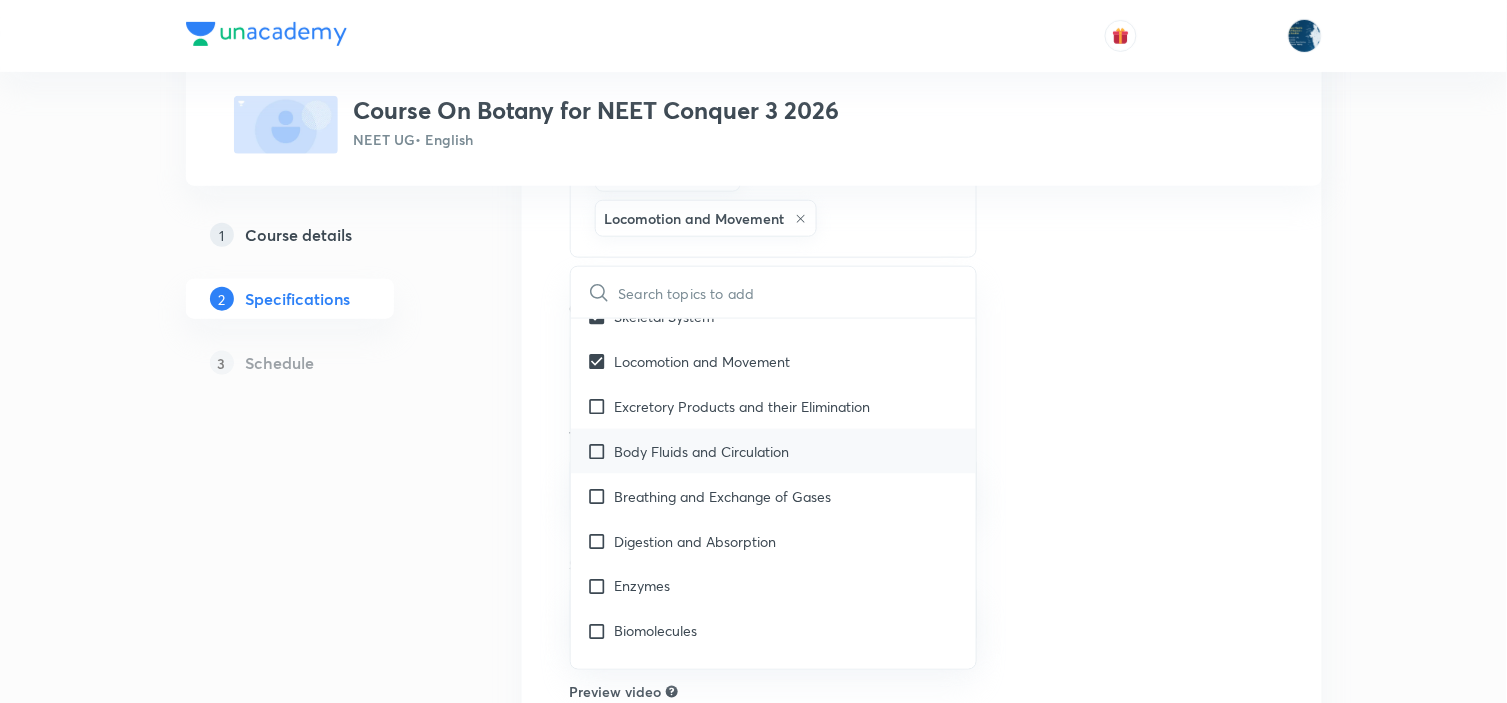 scroll, scrollTop: 2222, scrollLeft: 0, axis: vertical 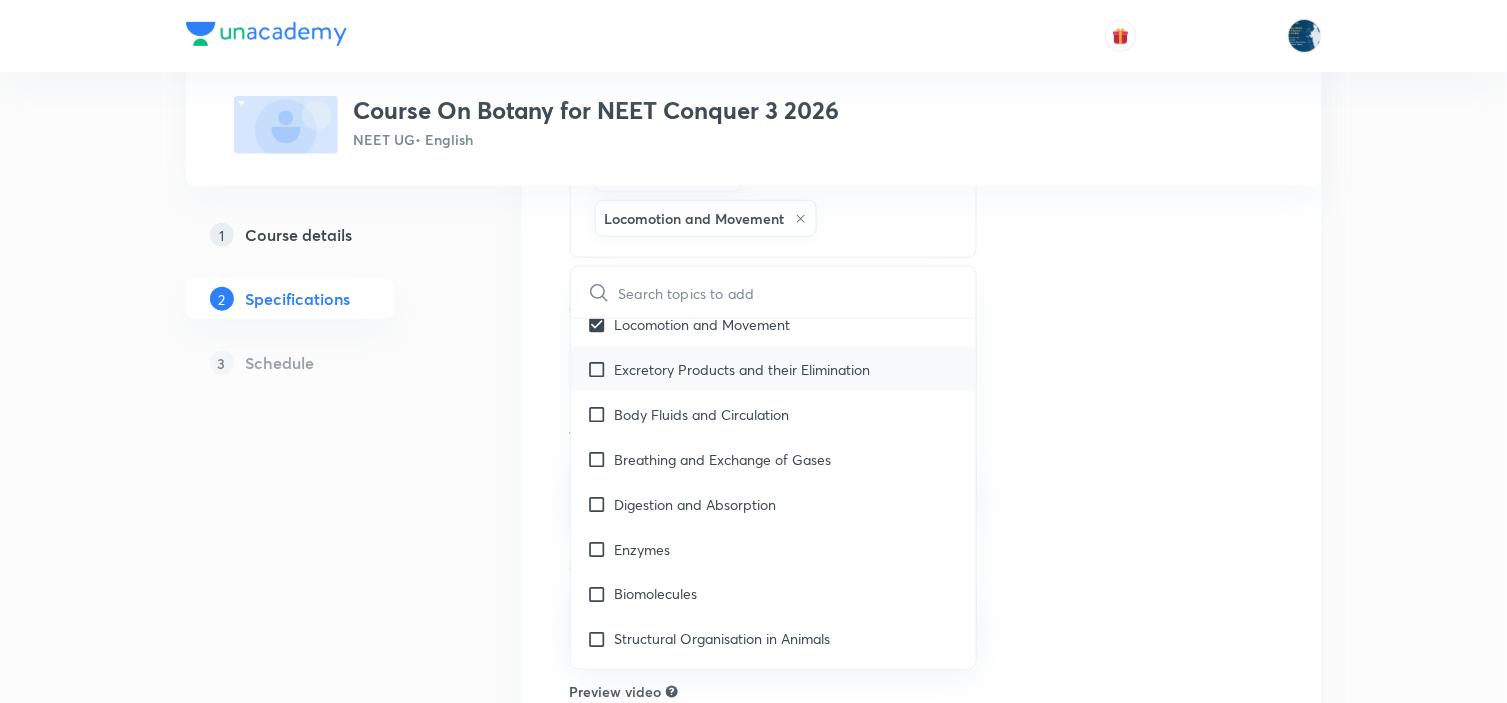 click on "Excretory Products and their Elimination" at bounding box center (774, 369) 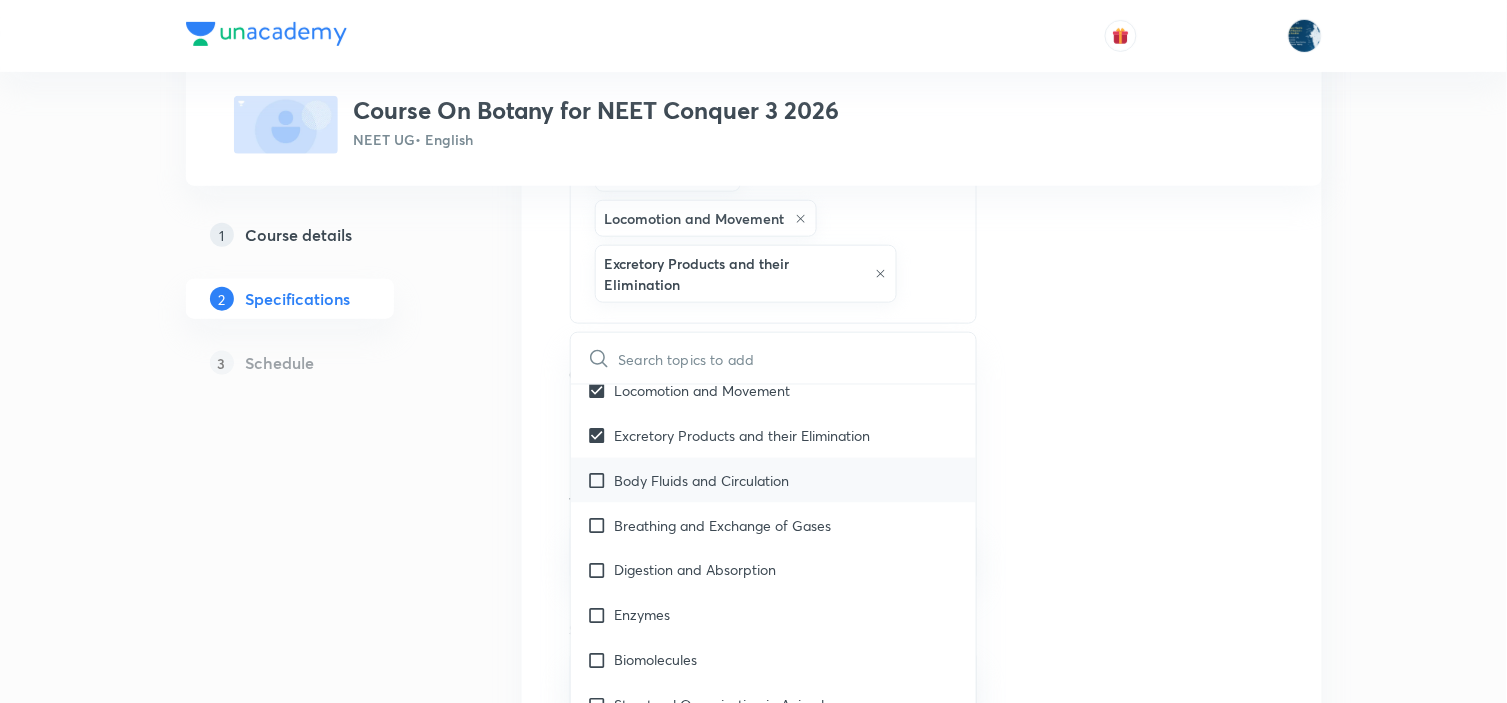 click on "Body Fluids and Circulation" at bounding box center (702, 480) 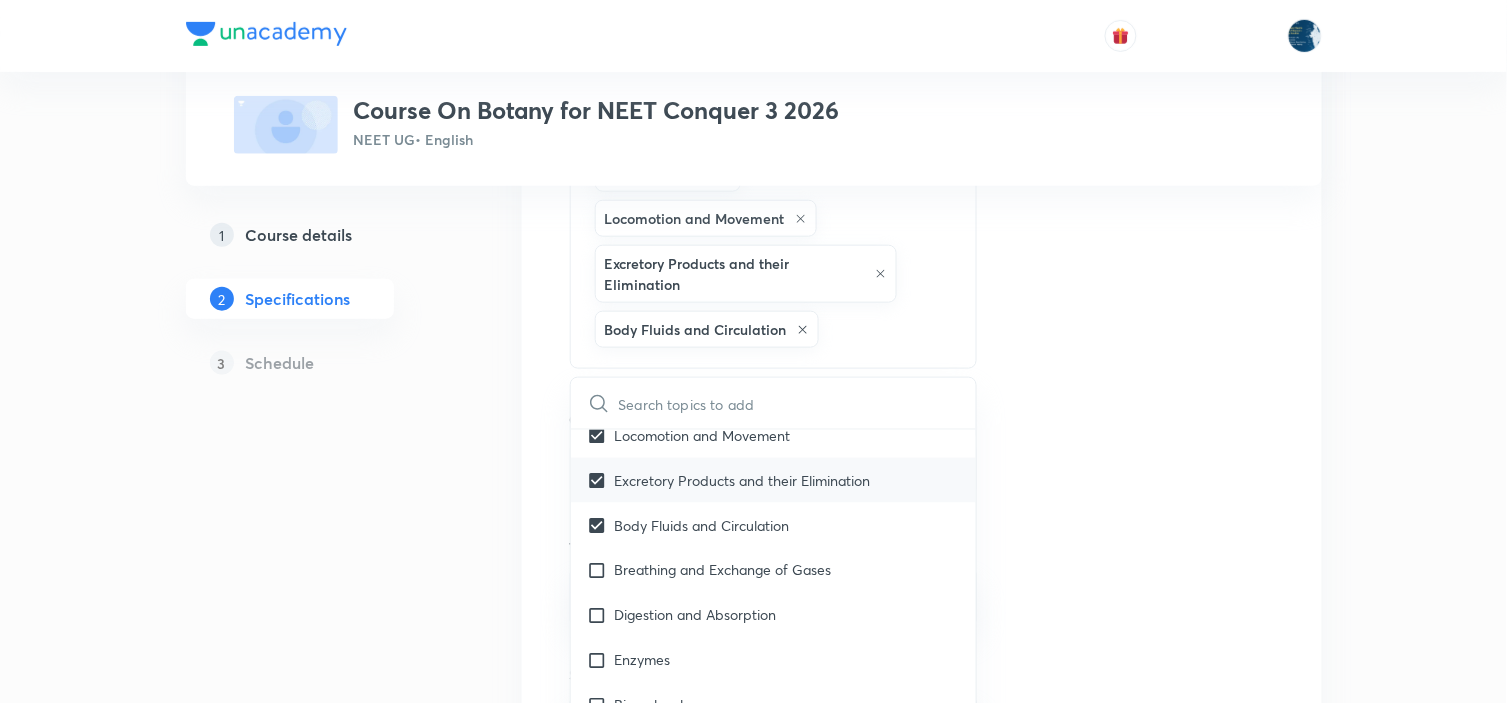 scroll, scrollTop: 2333, scrollLeft: 0, axis: vertical 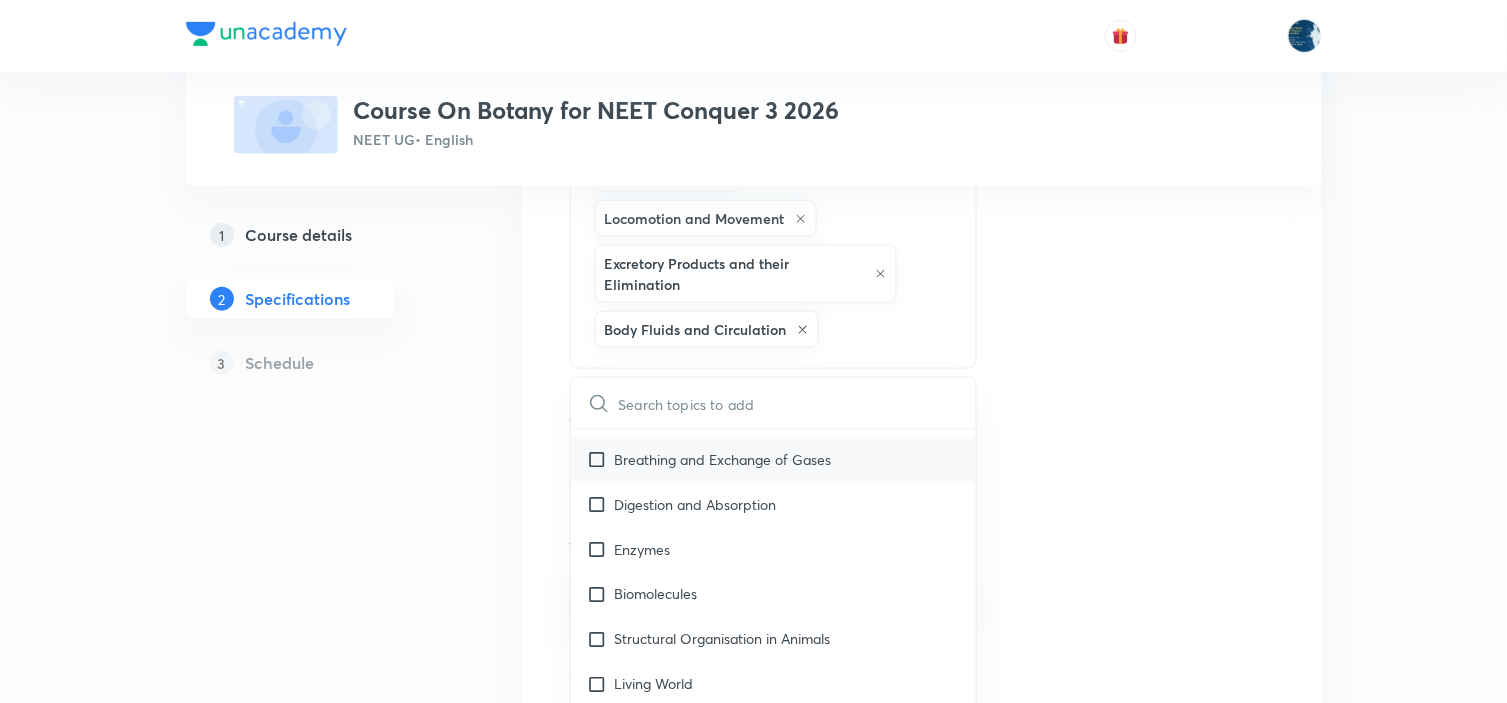 click on "Breathing and Exchange of Gases" at bounding box center [774, 459] 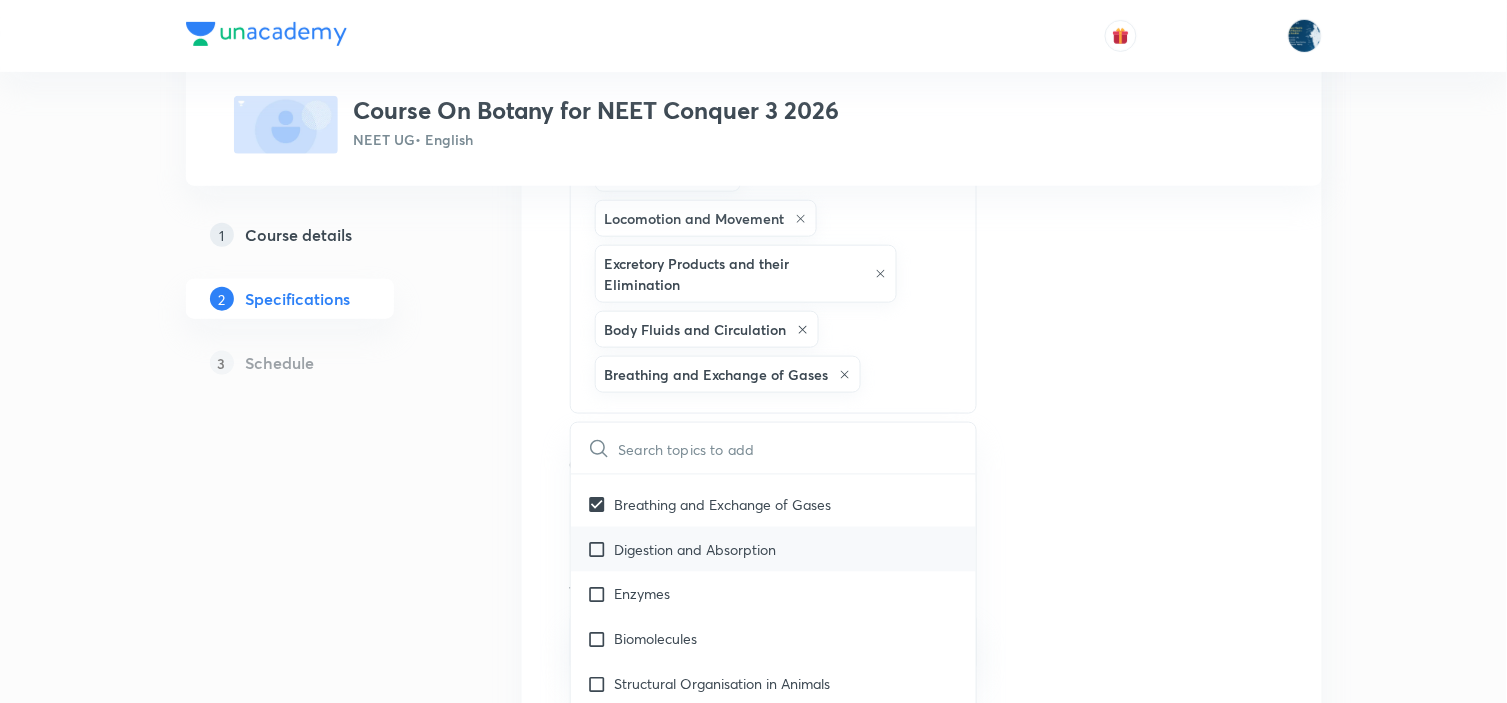 click on "Digestion and Absorption" at bounding box center [774, 549] 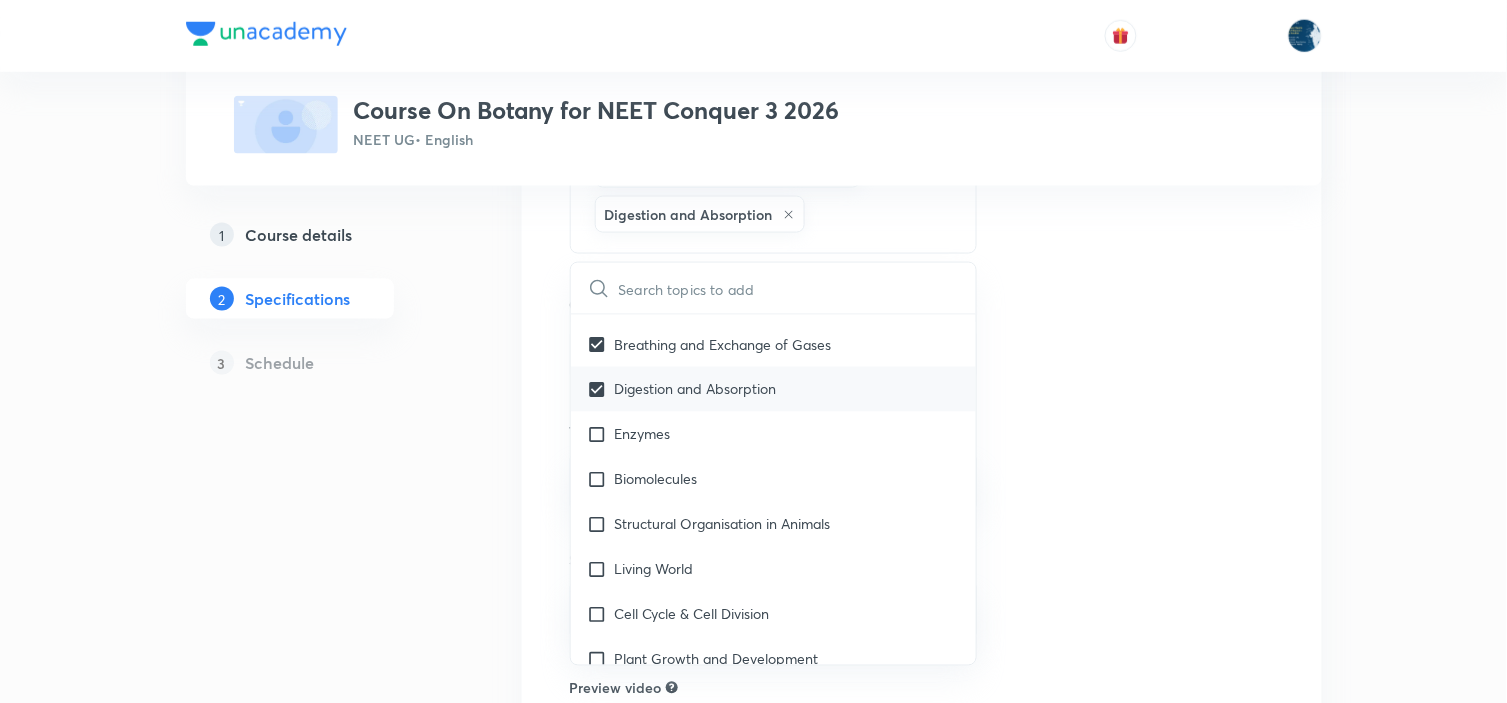scroll, scrollTop: 2555, scrollLeft: 0, axis: vertical 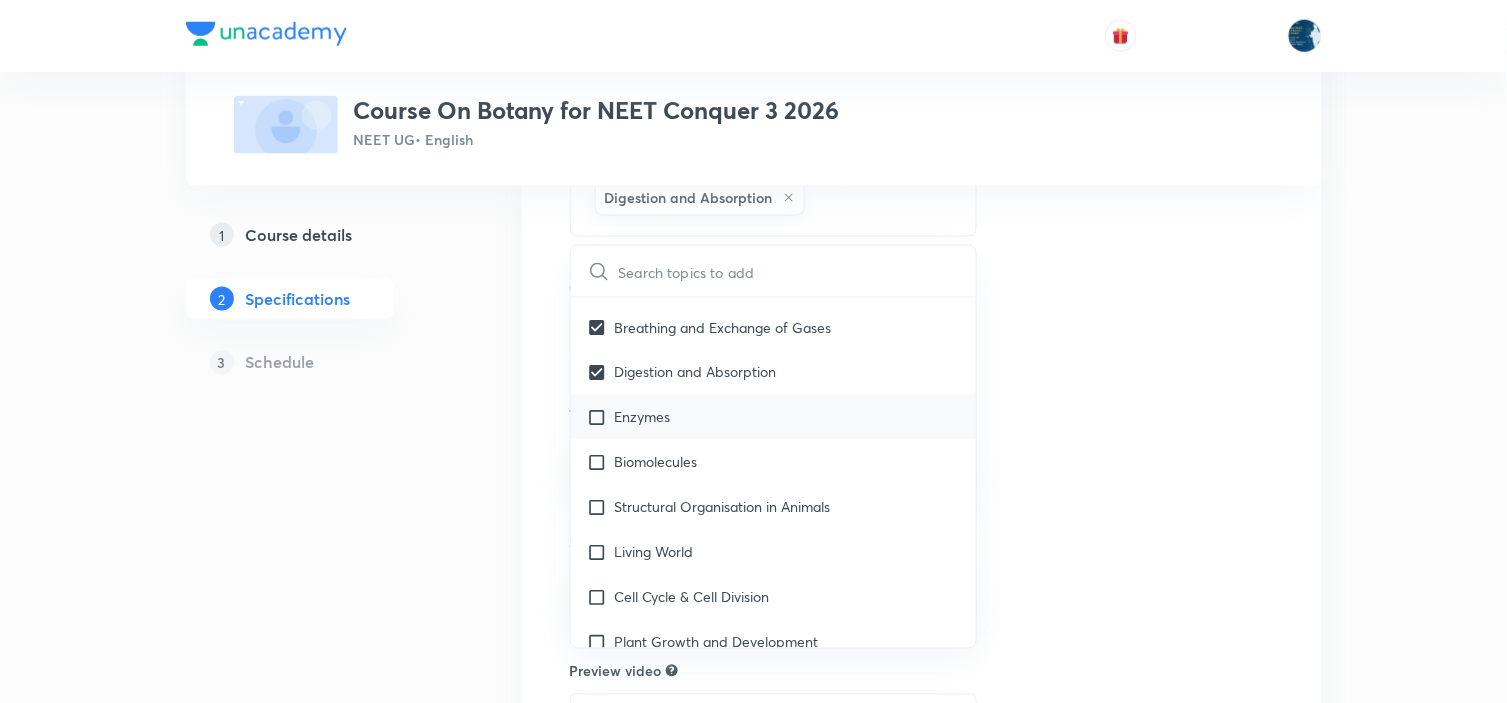 click on "Enzymes" at bounding box center (774, 417) 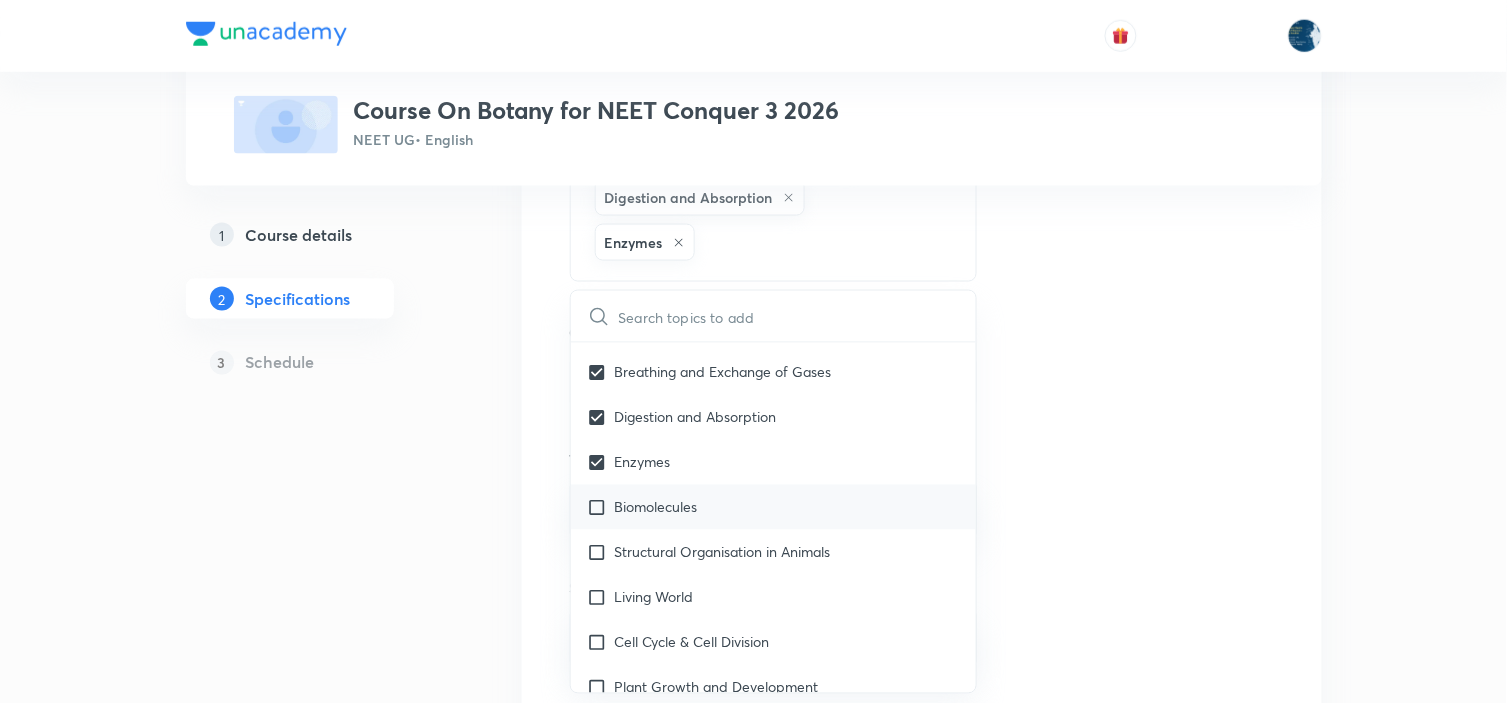 click on "Biomolecules" at bounding box center (774, 507) 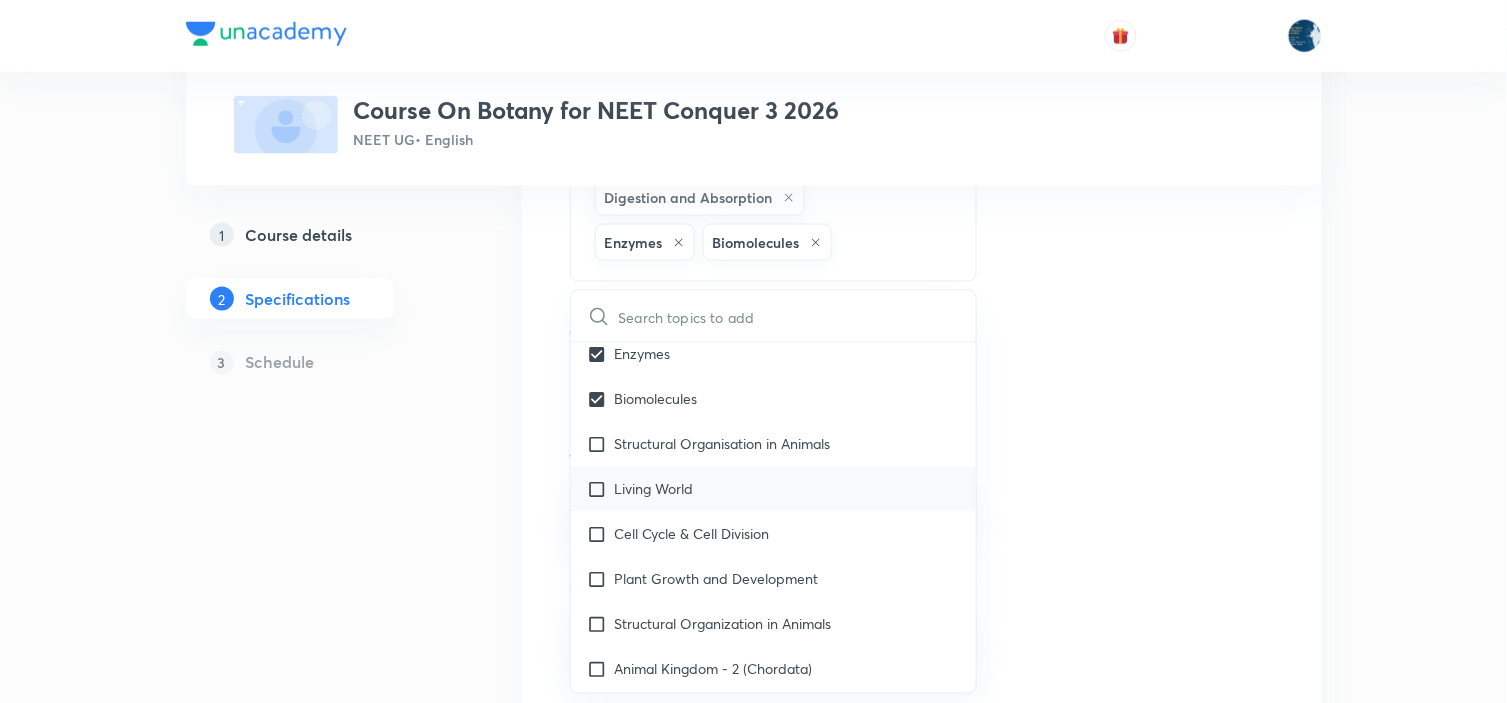 scroll 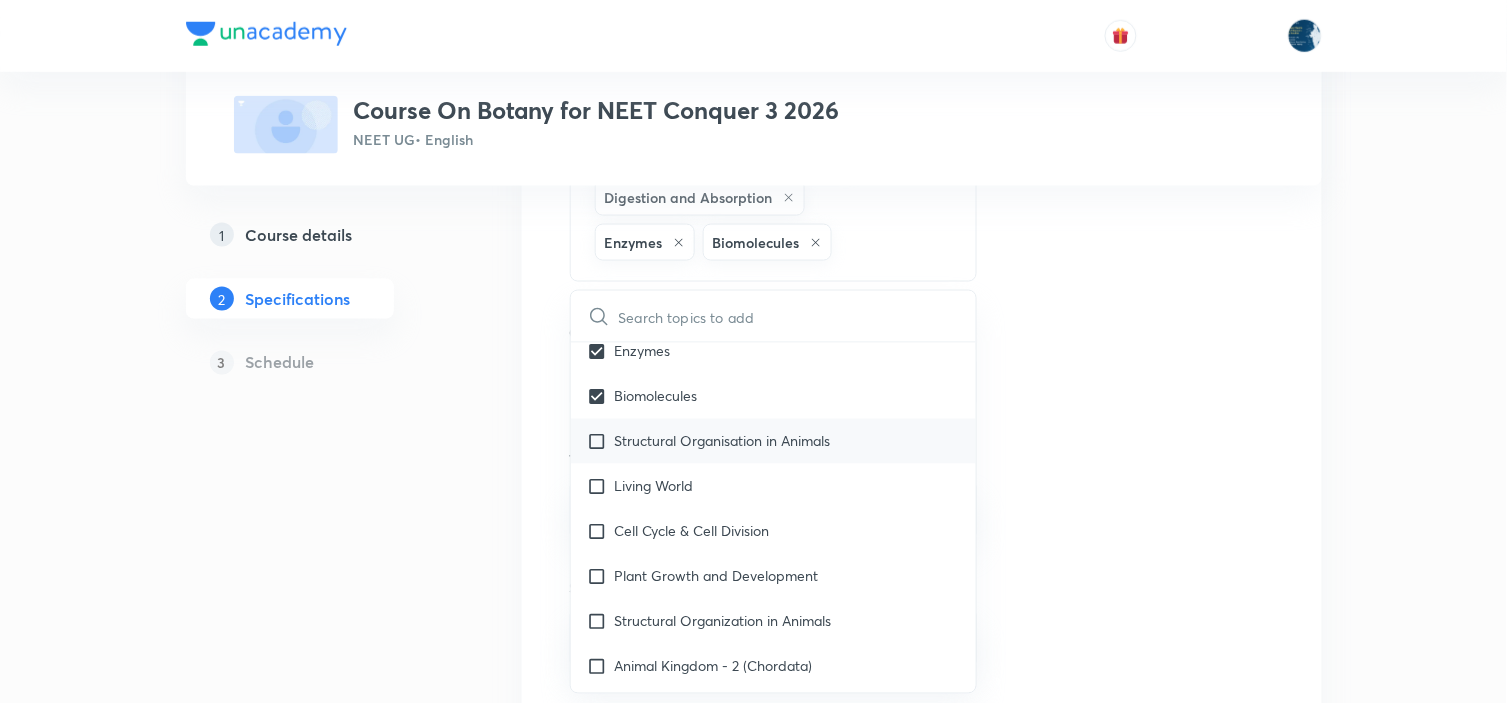 click on "Structural Organisation in Animals" at bounding box center (774, 441) 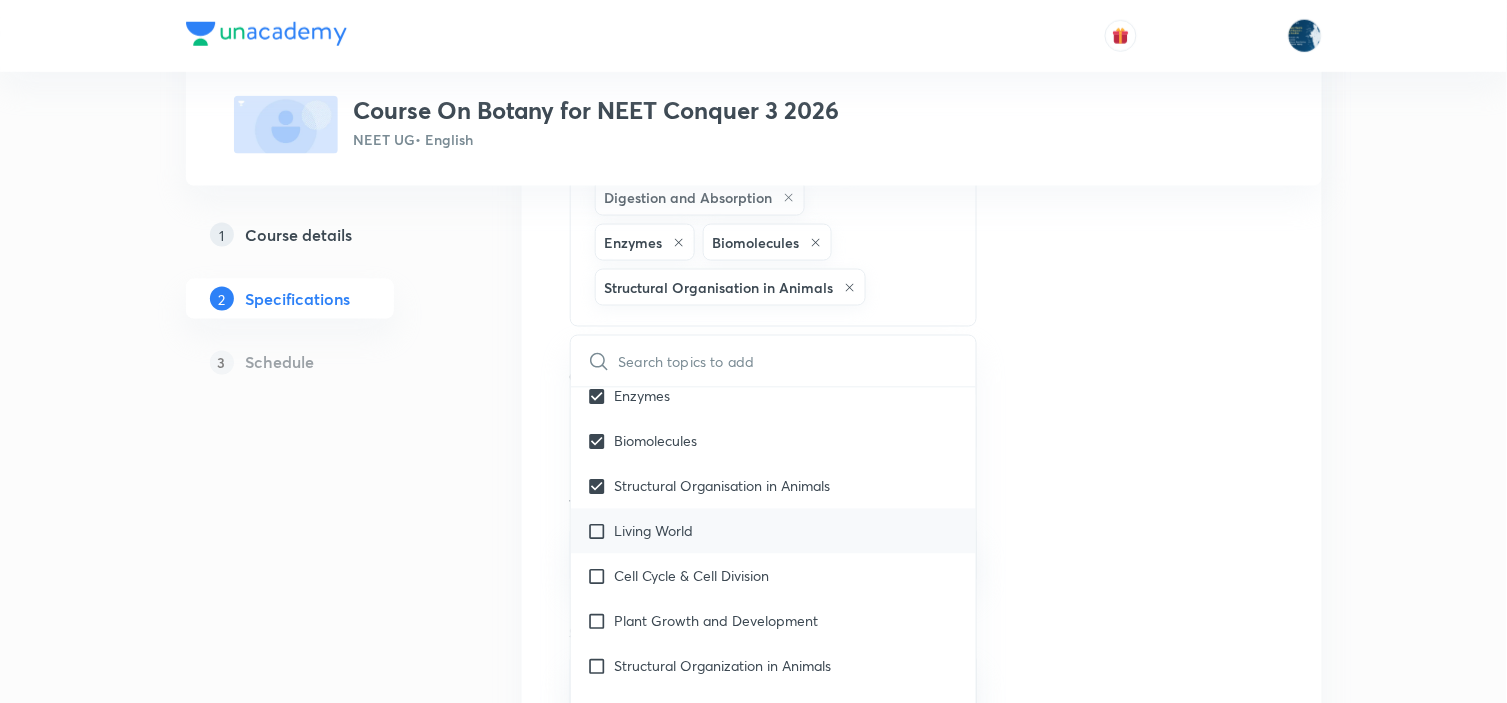 click on "Living World" at bounding box center [774, 531] 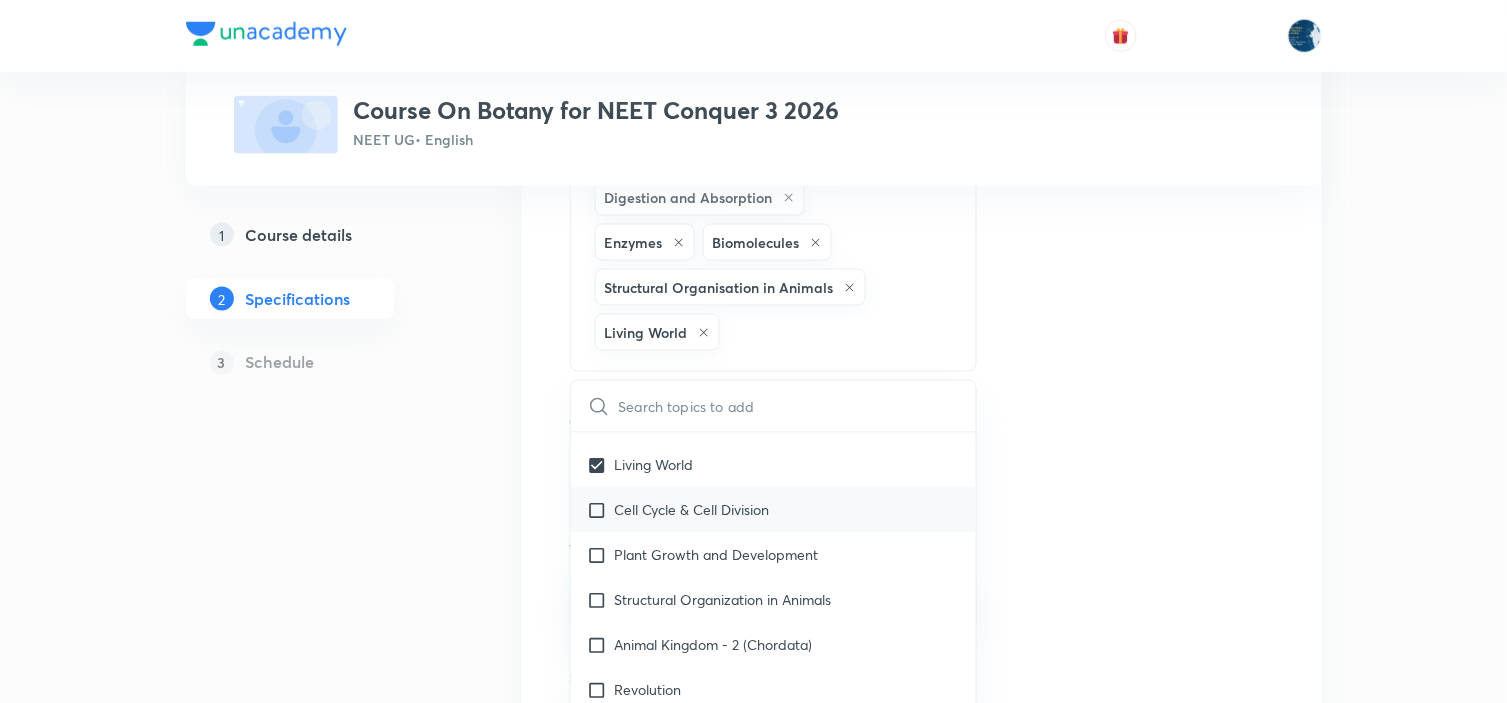 click on "Cell Cycle & Cell Division" at bounding box center [692, 510] 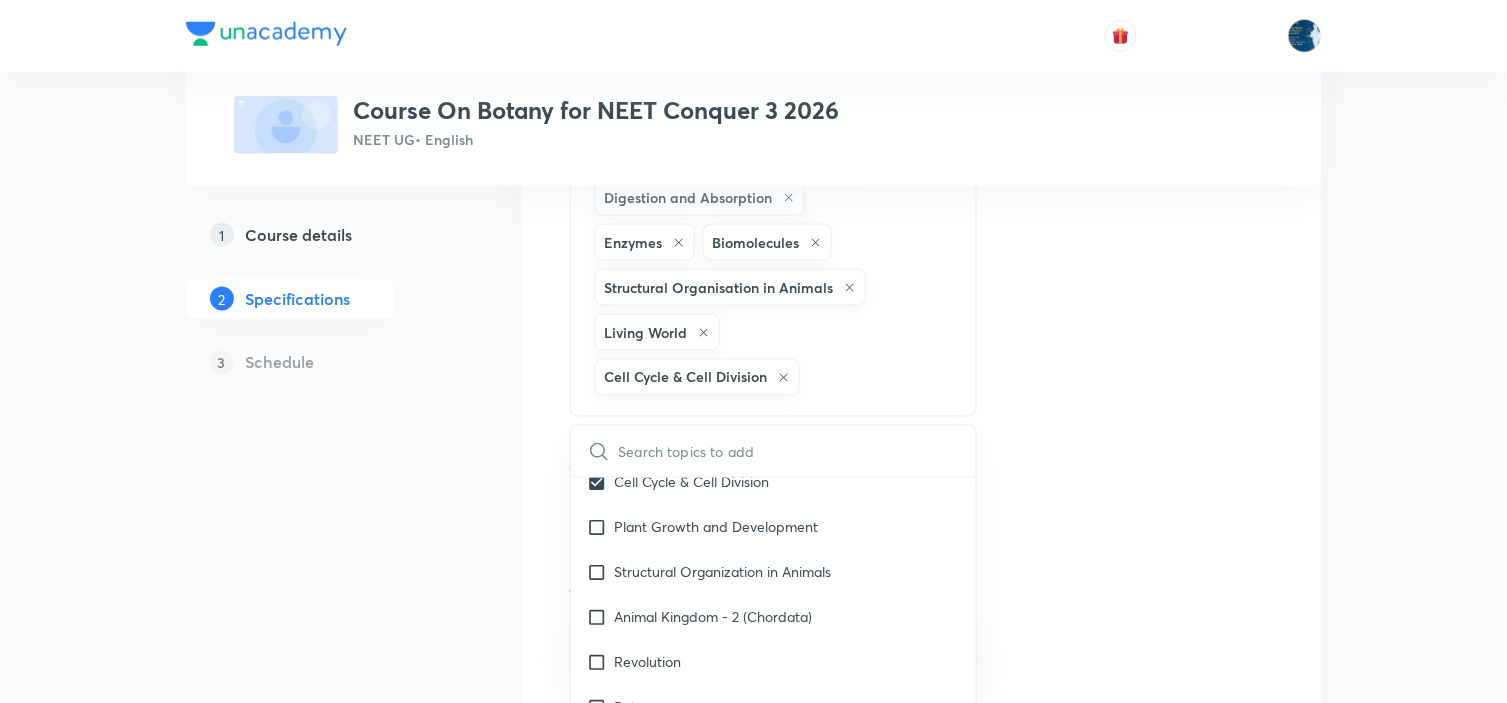 scroll, scrollTop: 2666, scrollLeft: 0, axis: vertical 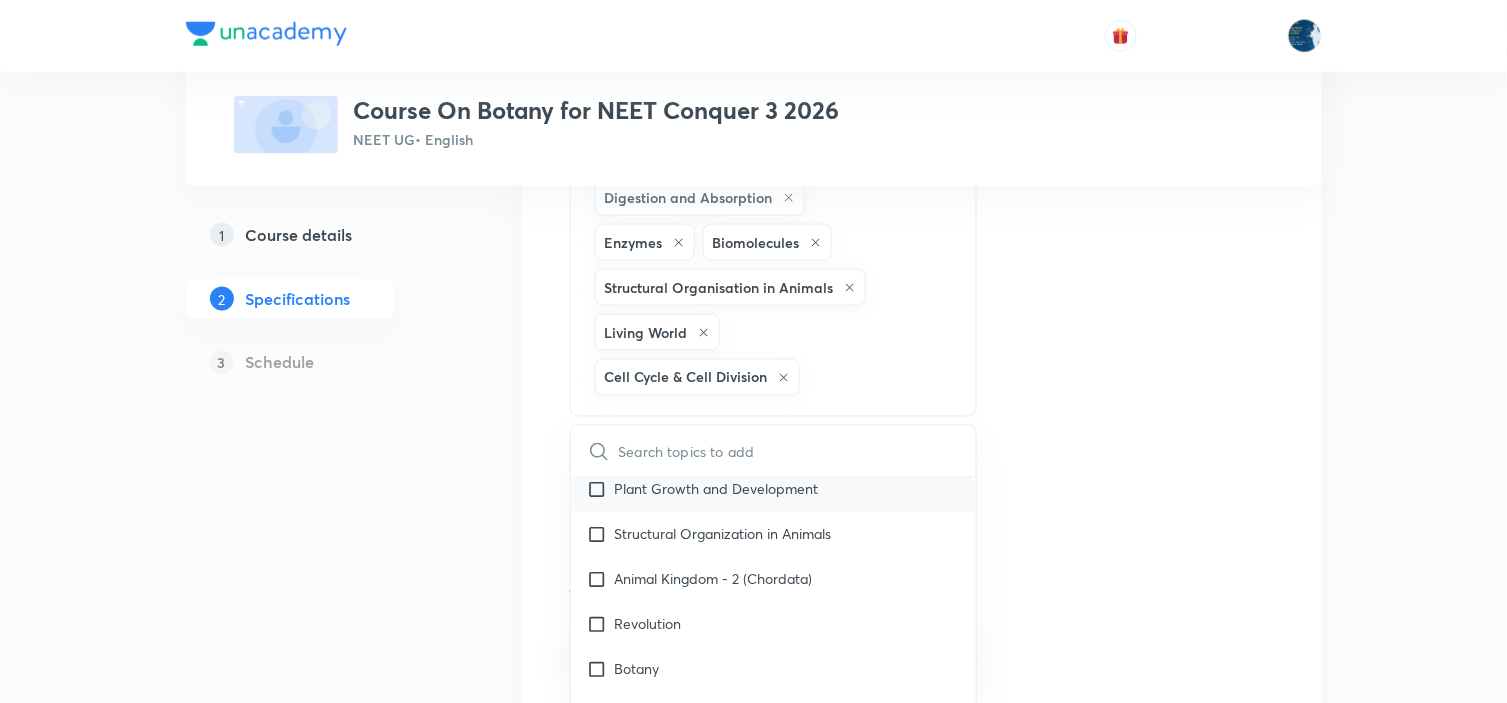 click on "Plant Growth and Development" at bounding box center [774, 489] 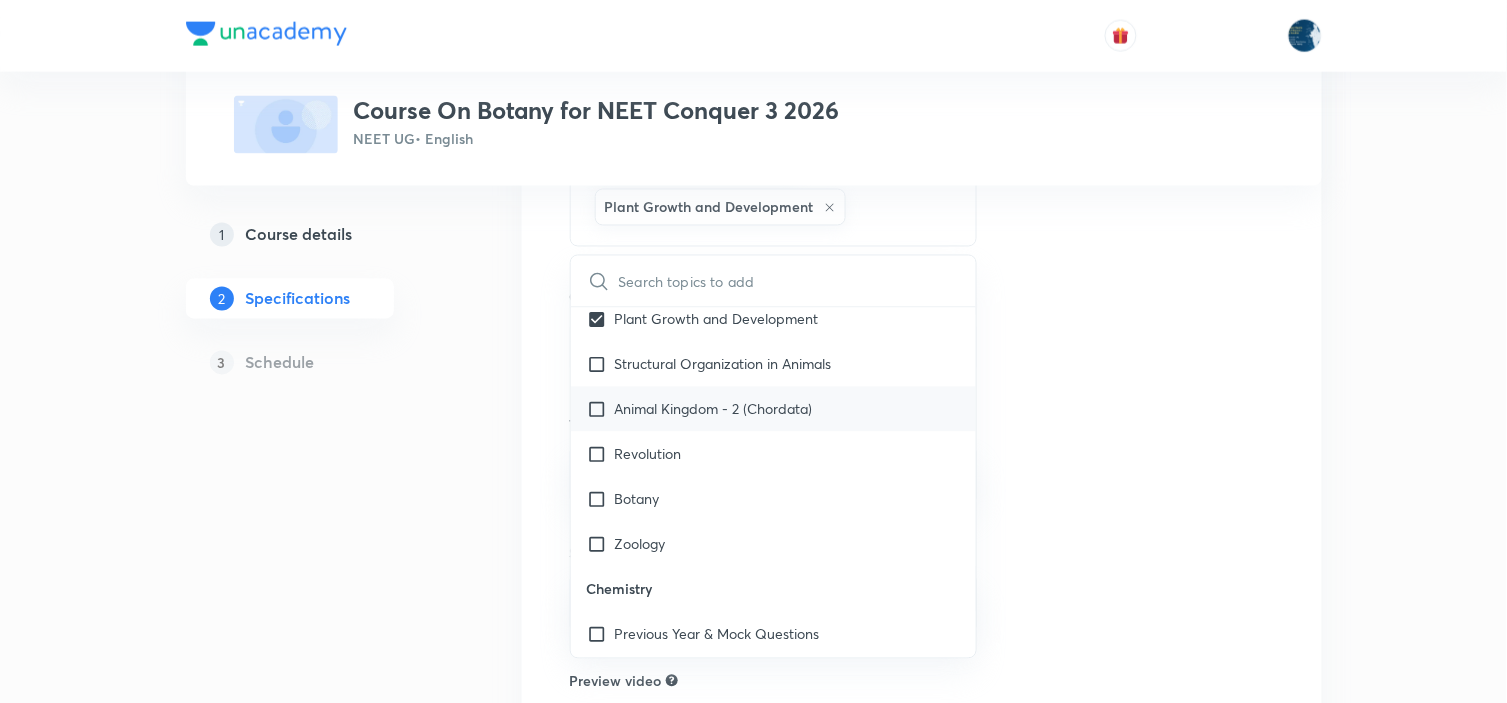 scroll, scrollTop: 2777, scrollLeft: 0, axis: vertical 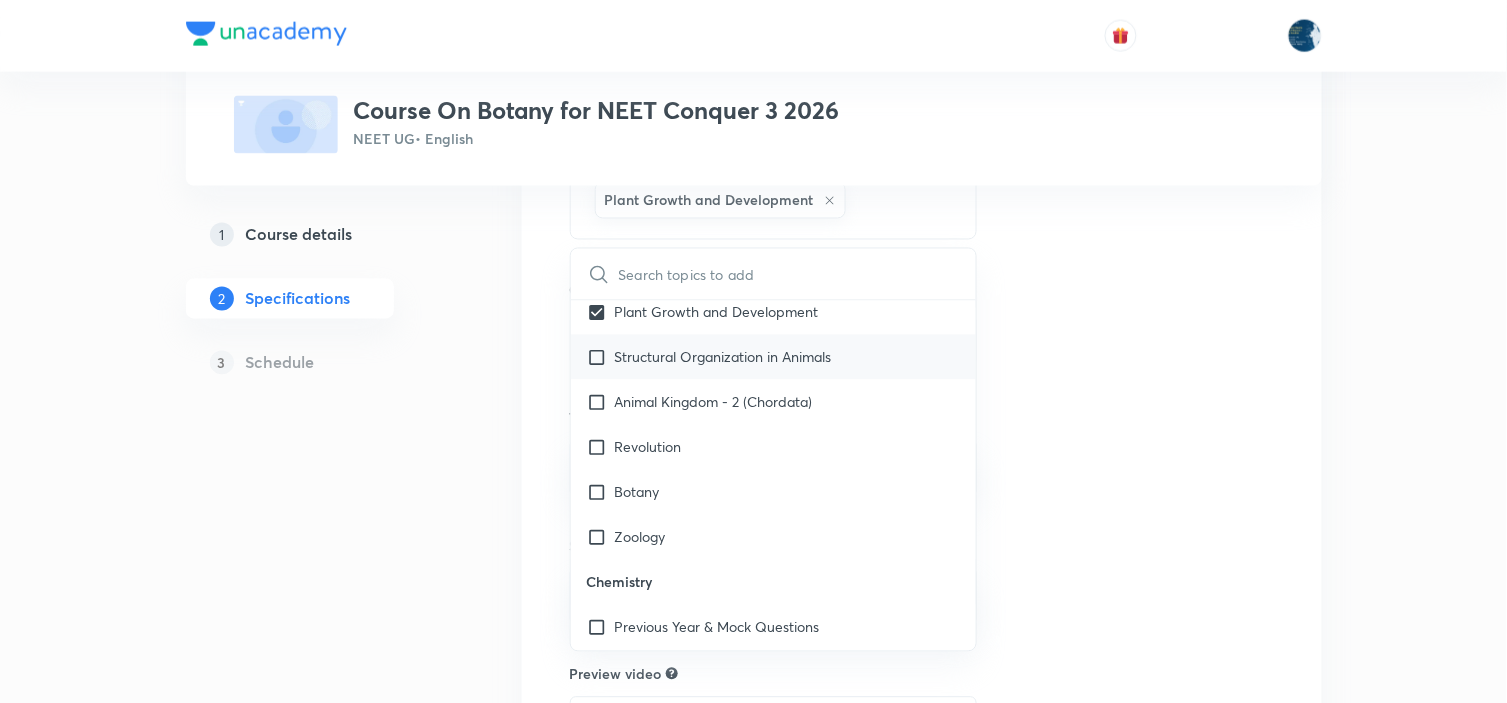 click on "Structural Organization in Animals" at bounding box center (723, 357) 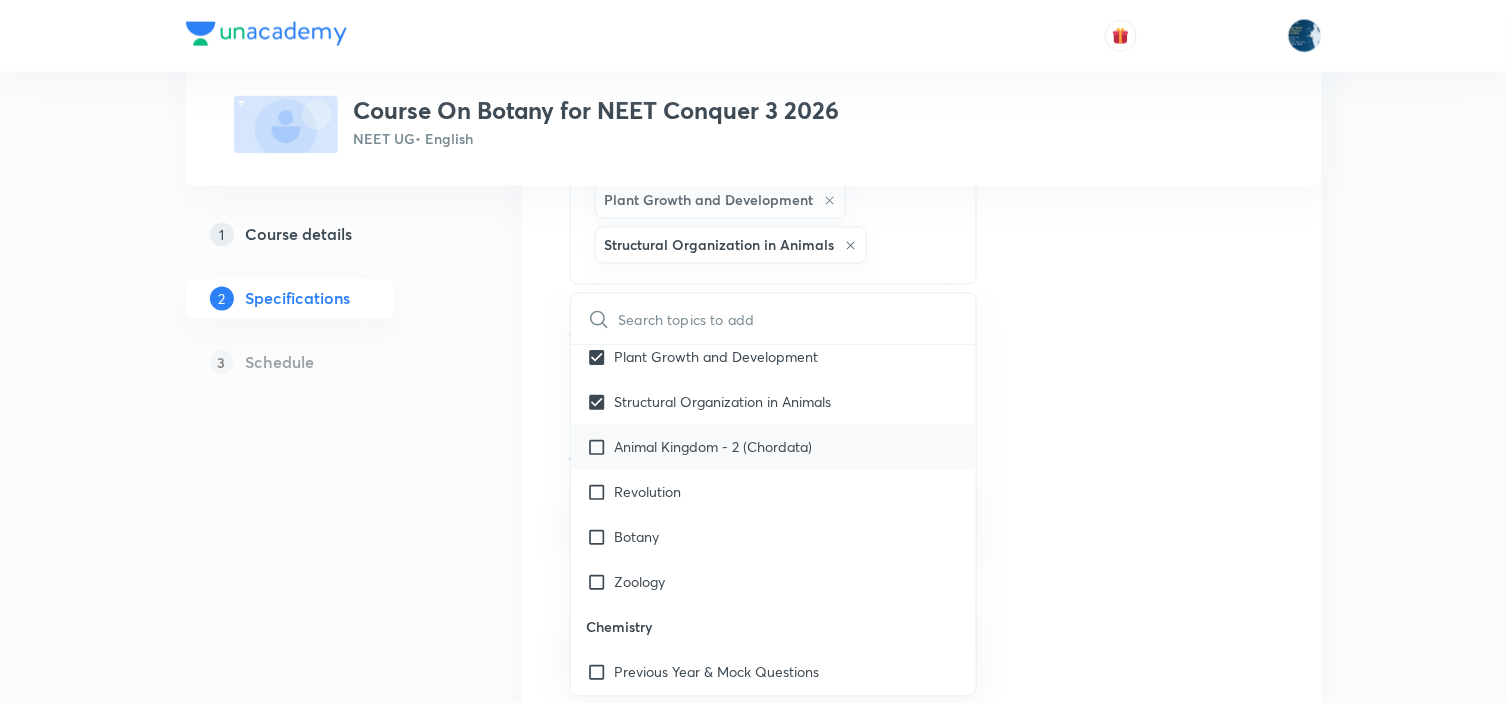click on "Animal Kingdom - 2 (Chordata)" at bounding box center [714, 447] 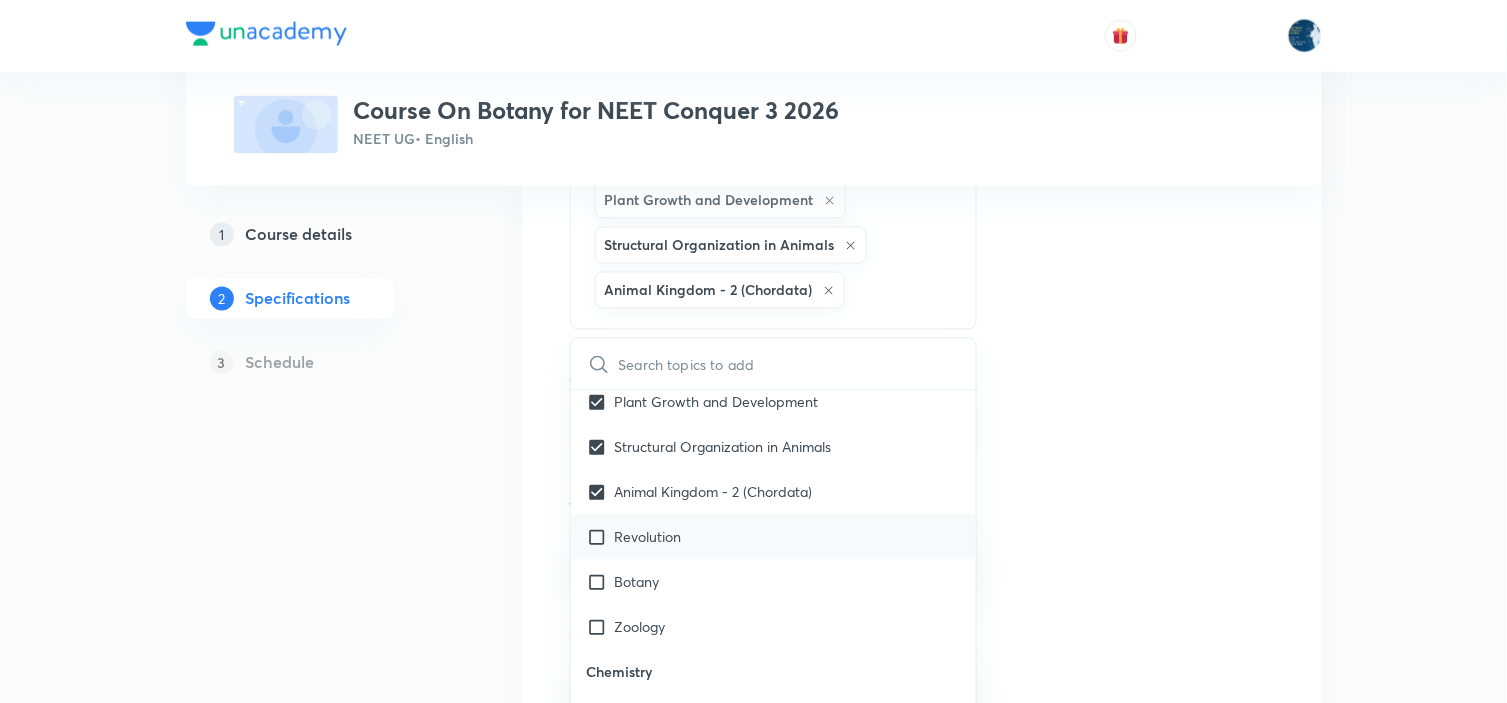 click on "Revolution" at bounding box center (648, 537) 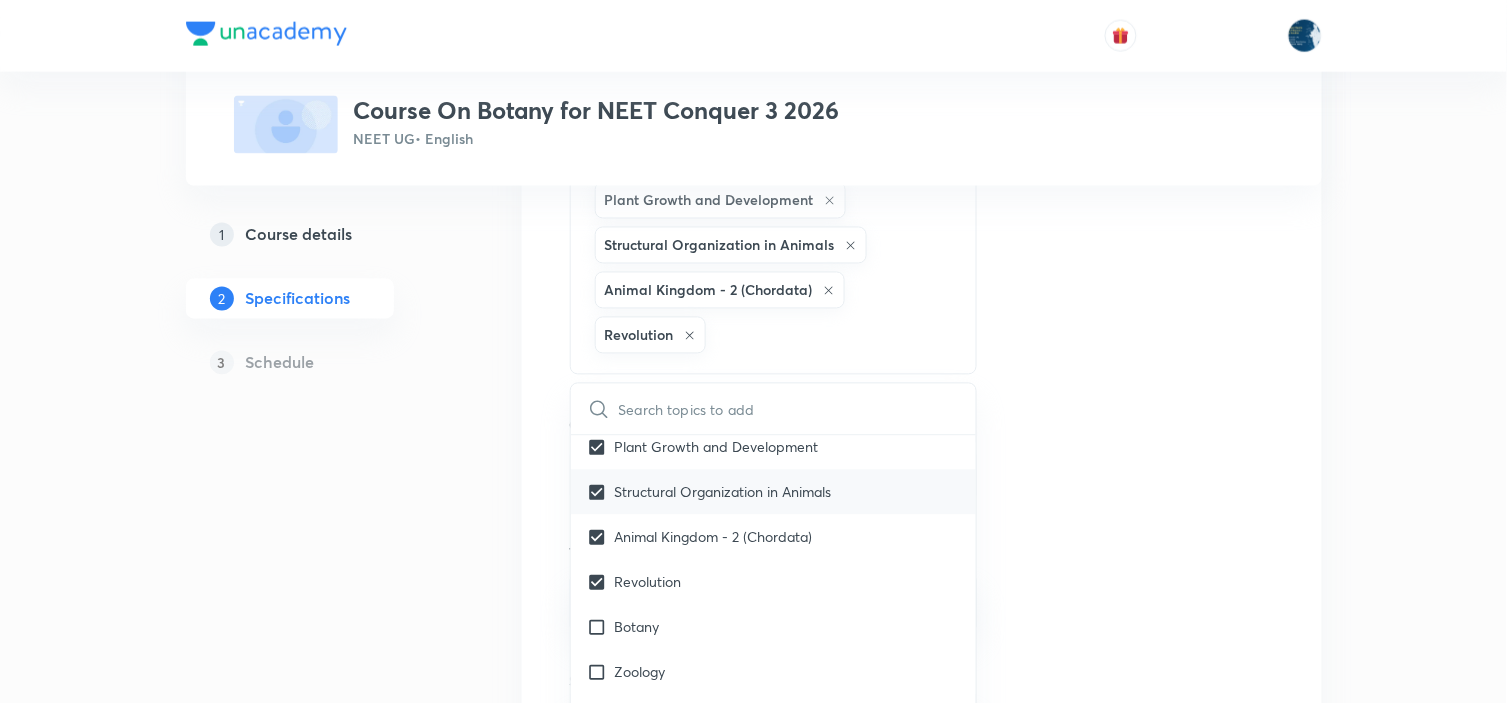 scroll, scrollTop: 2777, scrollLeft: 0, axis: vertical 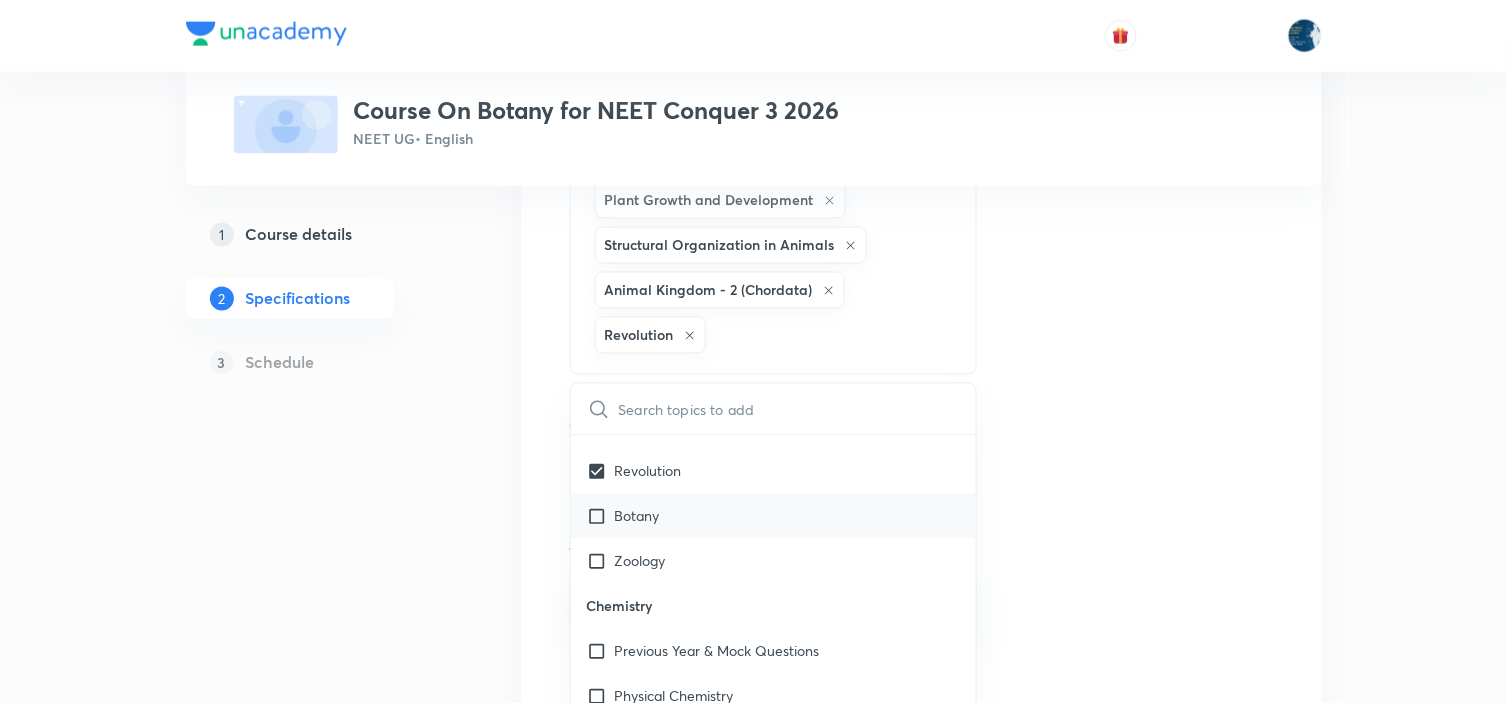 click on "Botany" at bounding box center (774, 516) 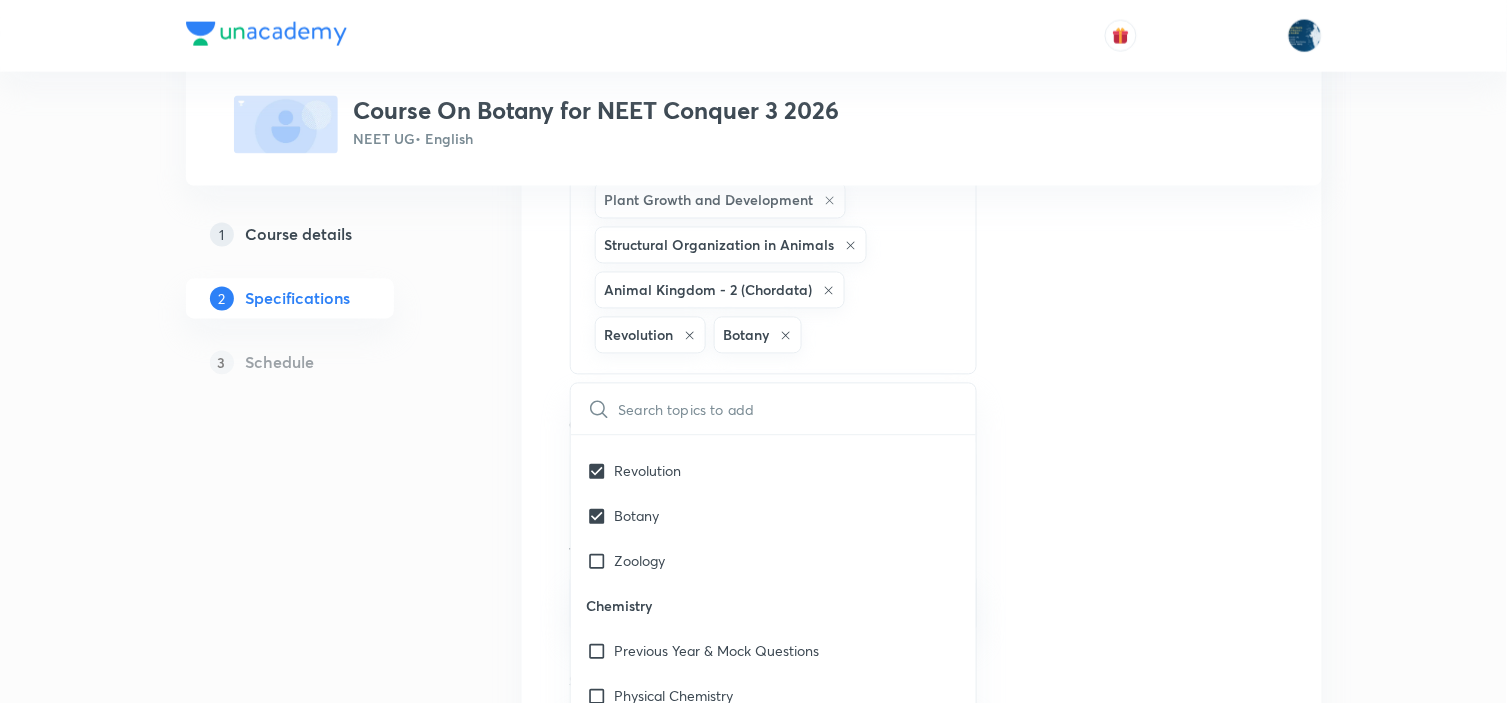 click on "Topics Previous Year & Mock Questions Diversity of Living Organisms Structural Organisation Cell Structure & Function Plant Physiology Human Physiology Reproduction Genetics & Evolution Biology & Human Welfare Biotechnology & Applications Environment & Ecology Cell - The Unit of Life Crash Course Reproduction in Organisms Biological Classification The Living World Cell Cycle and Cell Division Plant Kingdom Principles of Inheritance and Variation (Genetics) Sexual Reproduction in Flowering plants Reproductive Health Human Reproduction Morphology of Flowering Plants Respiration in Plants Photosynthesis in Higher Plants Mineral Nutrition Transport in Plants Anatomy of Flowering Plants Environmental Issues Biodiversity and Conservation Ecosystem Organism, Population and Community Microbes in Human Welfare Strategies for Enhancement in Food Production Molecular Basis of Inheritance Biotechnology and Its Application Biotechnology Principles and Processes Animal Husbandary Human Health and Disease Frog Cockroach" at bounding box center (922, -666) 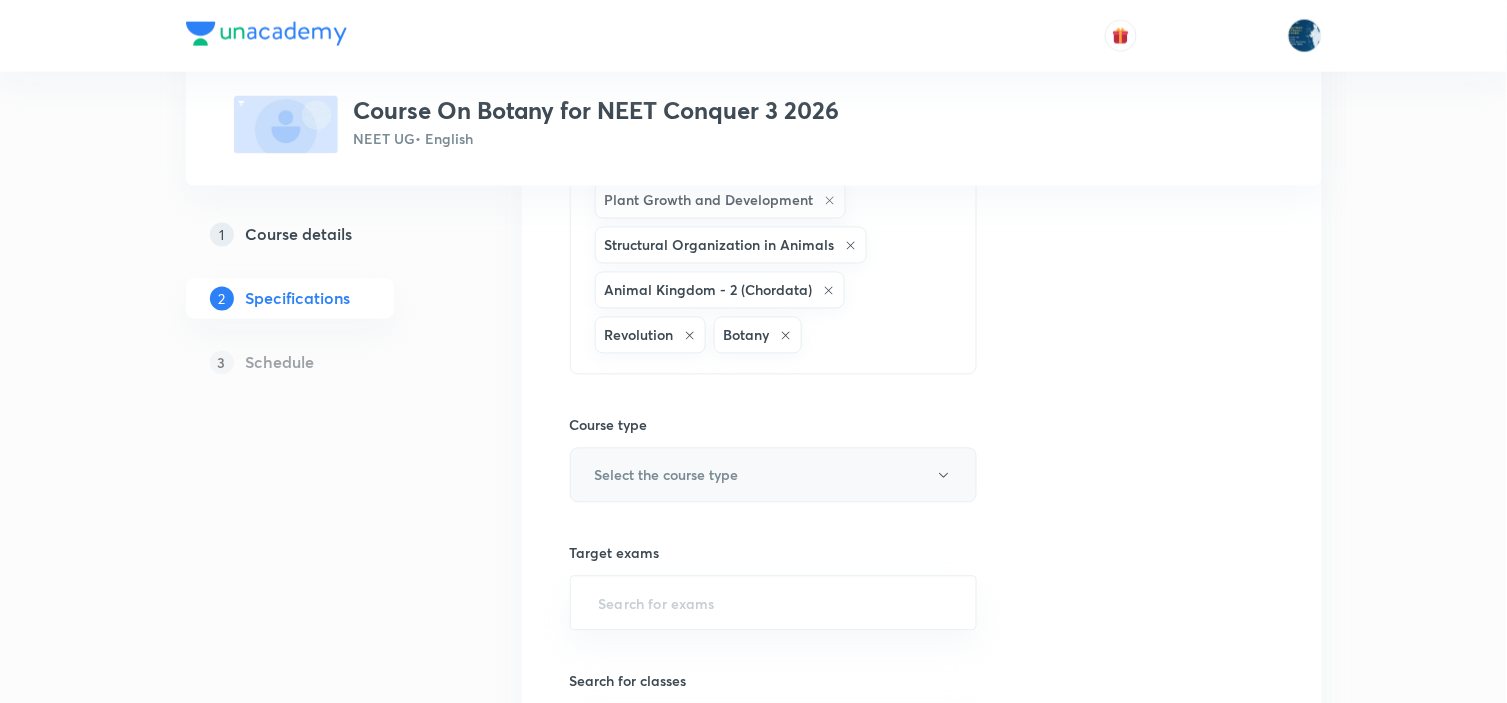 click on "Select the course type" at bounding box center (667, 475) 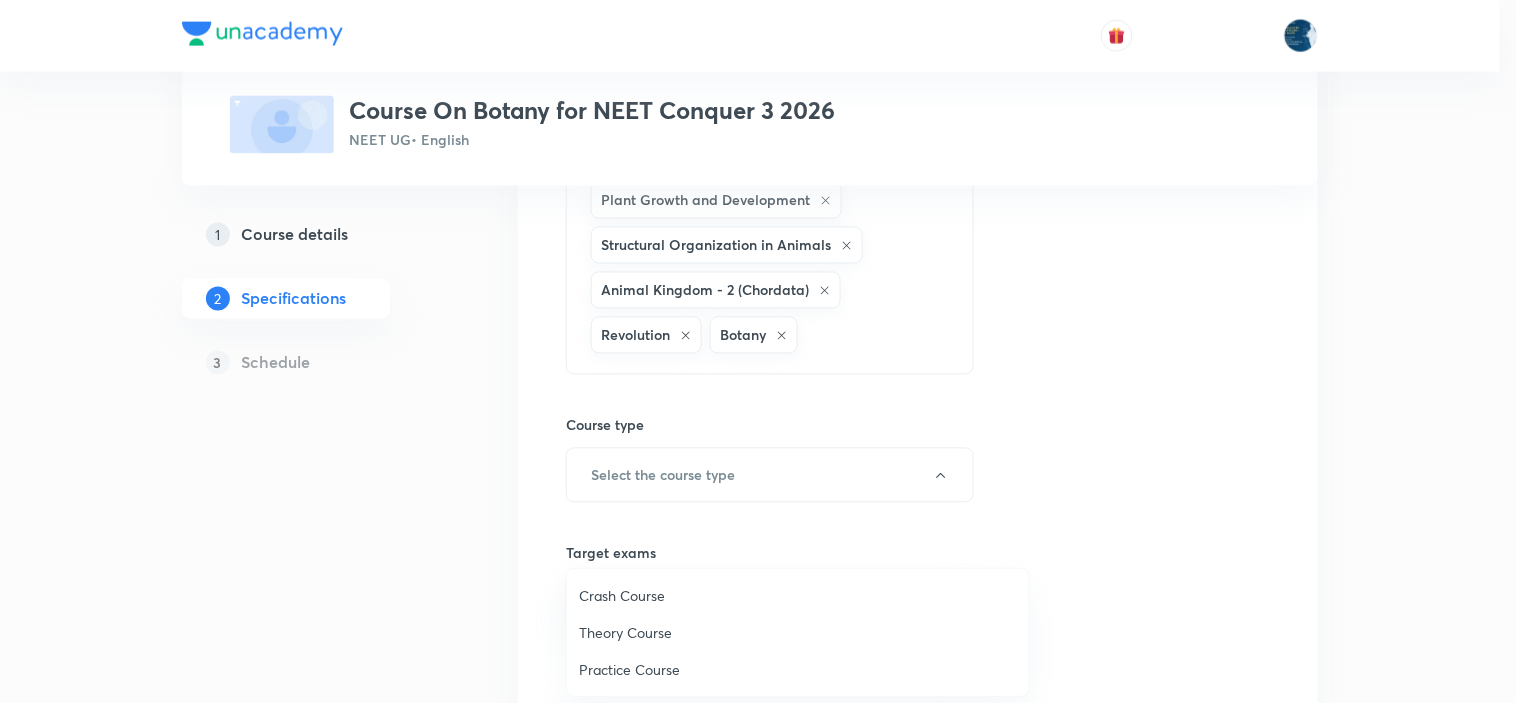 click on "Theory Course" at bounding box center (798, 632) 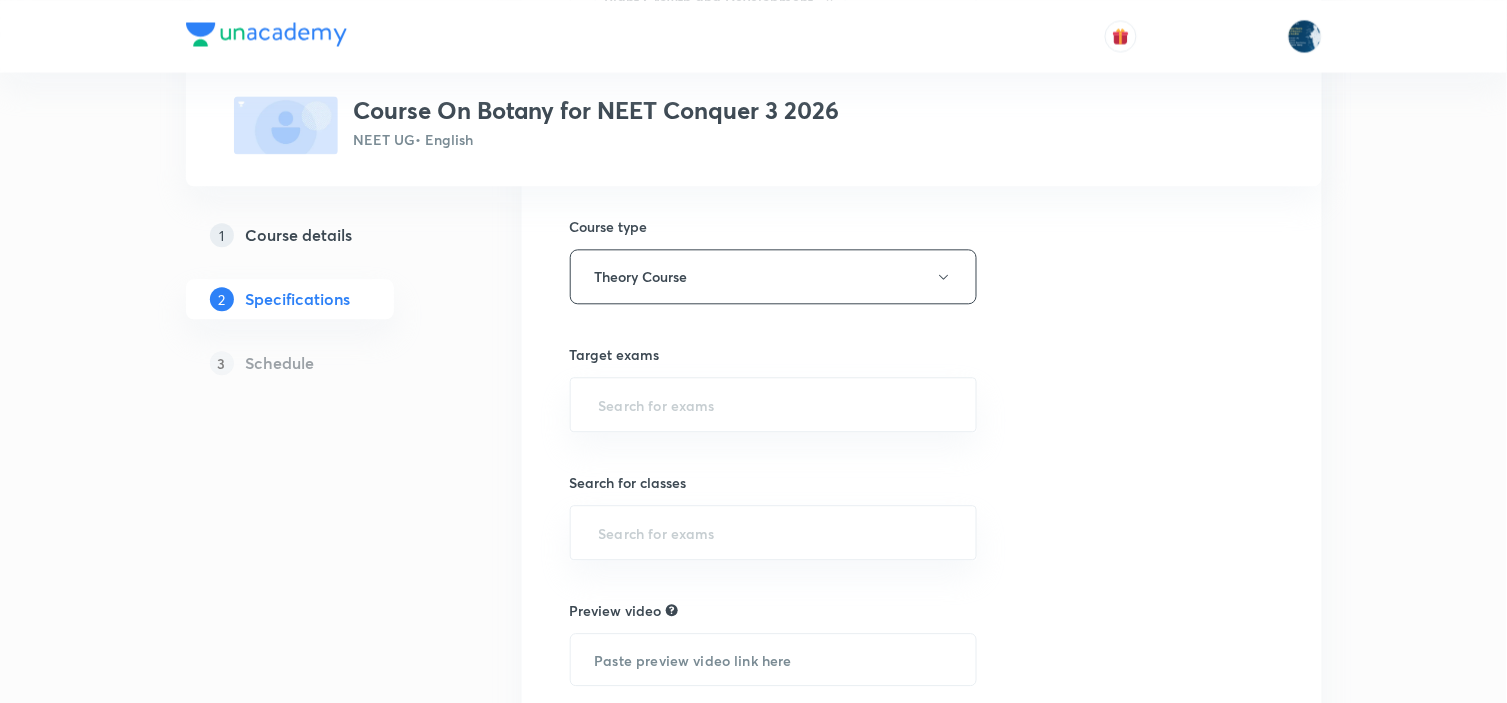 scroll, scrollTop: 3000, scrollLeft: 0, axis: vertical 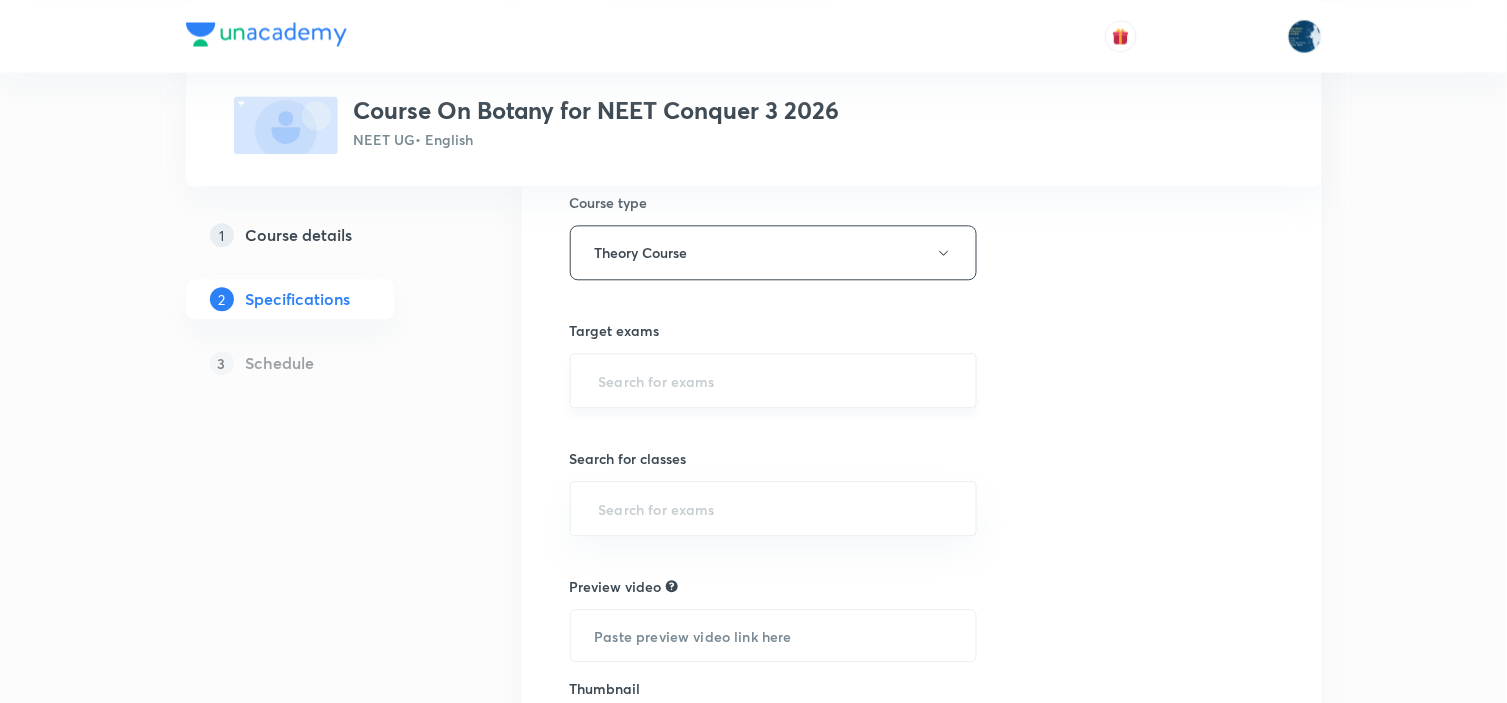 click on "​" at bounding box center [774, 380] 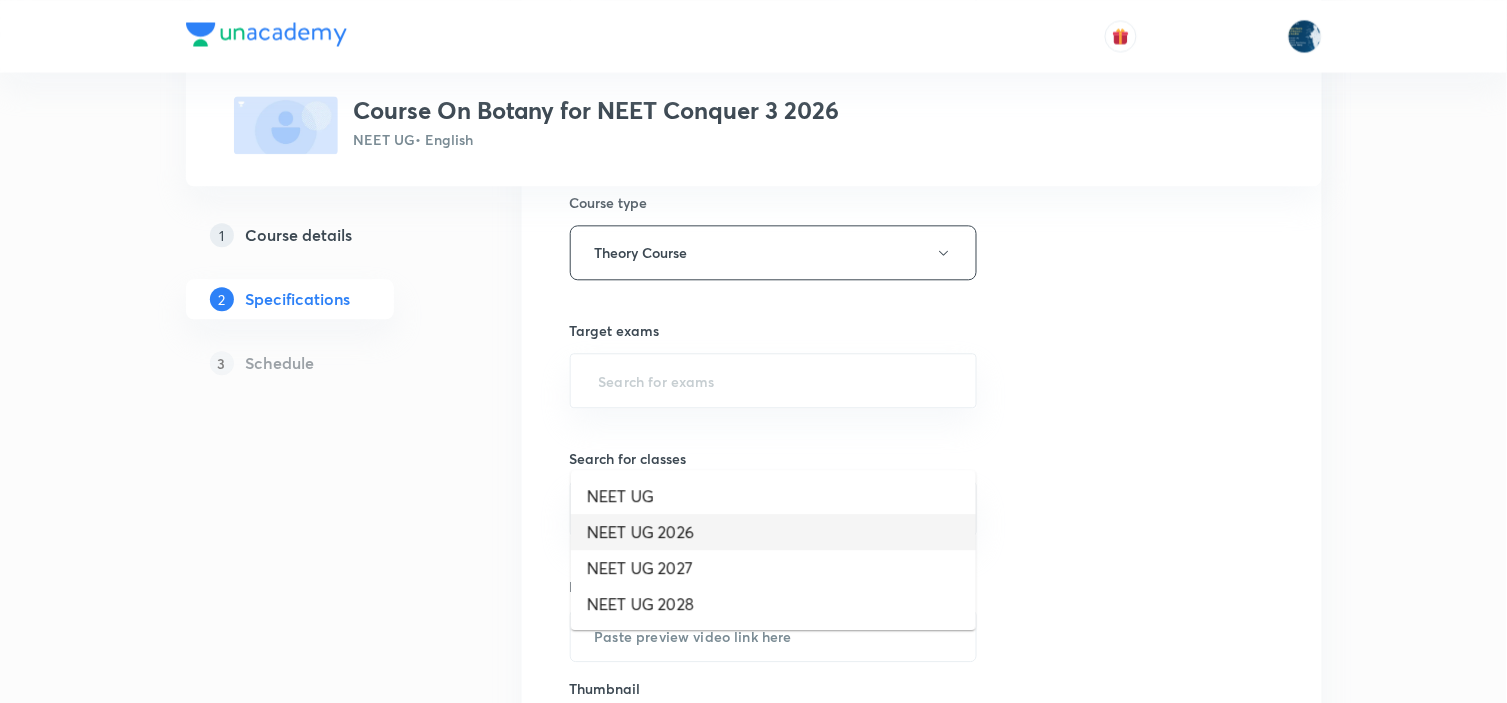 click on "NEET UG 2026" at bounding box center [773, 532] 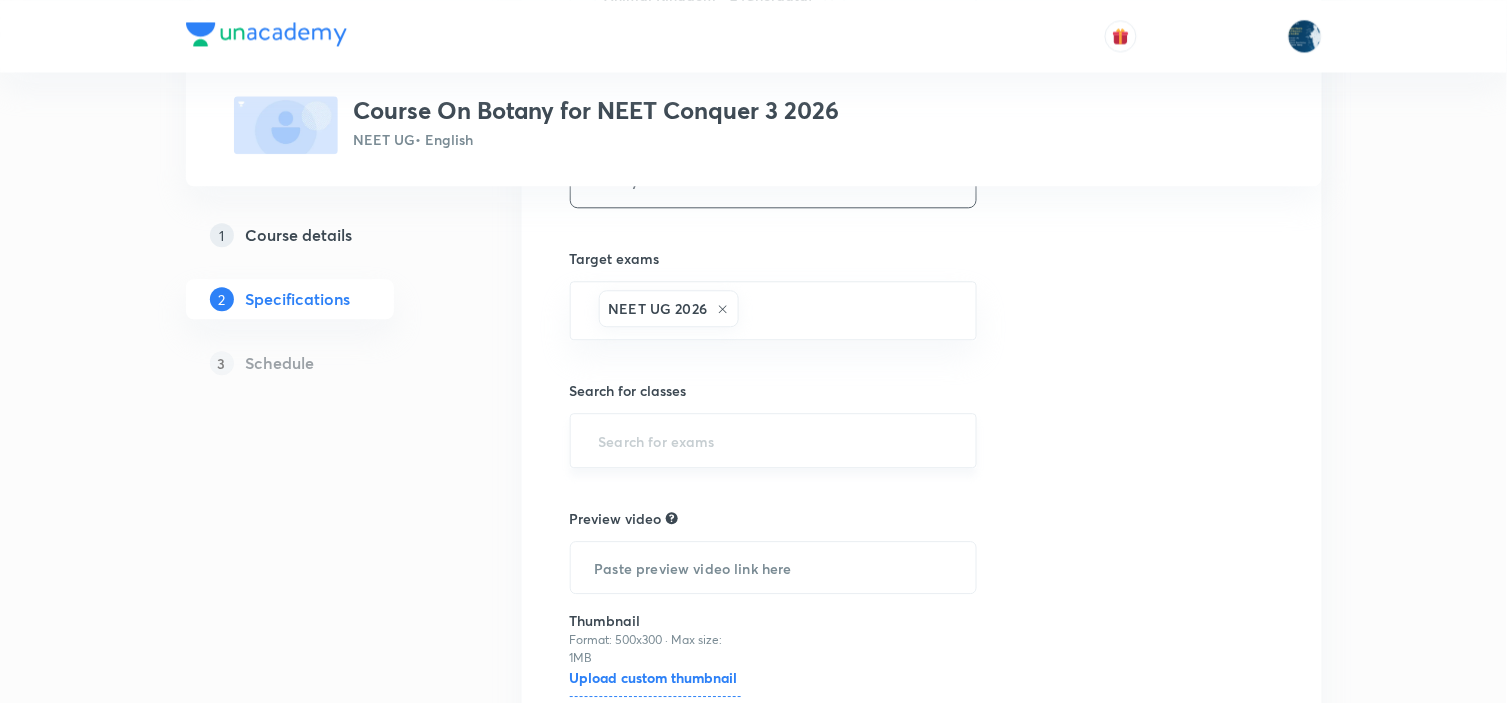 scroll, scrollTop: 3111, scrollLeft: 0, axis: vertical 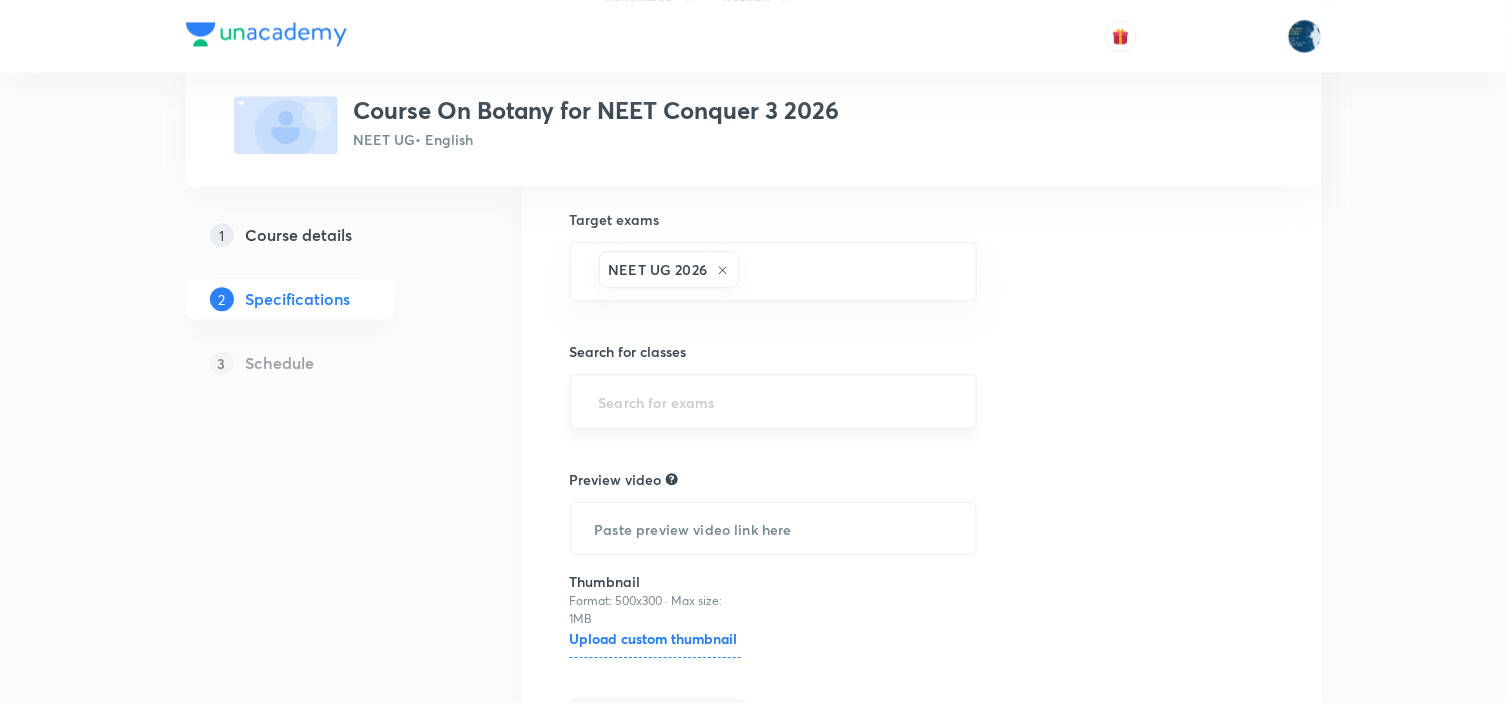 click at bounding box center (774, 401) 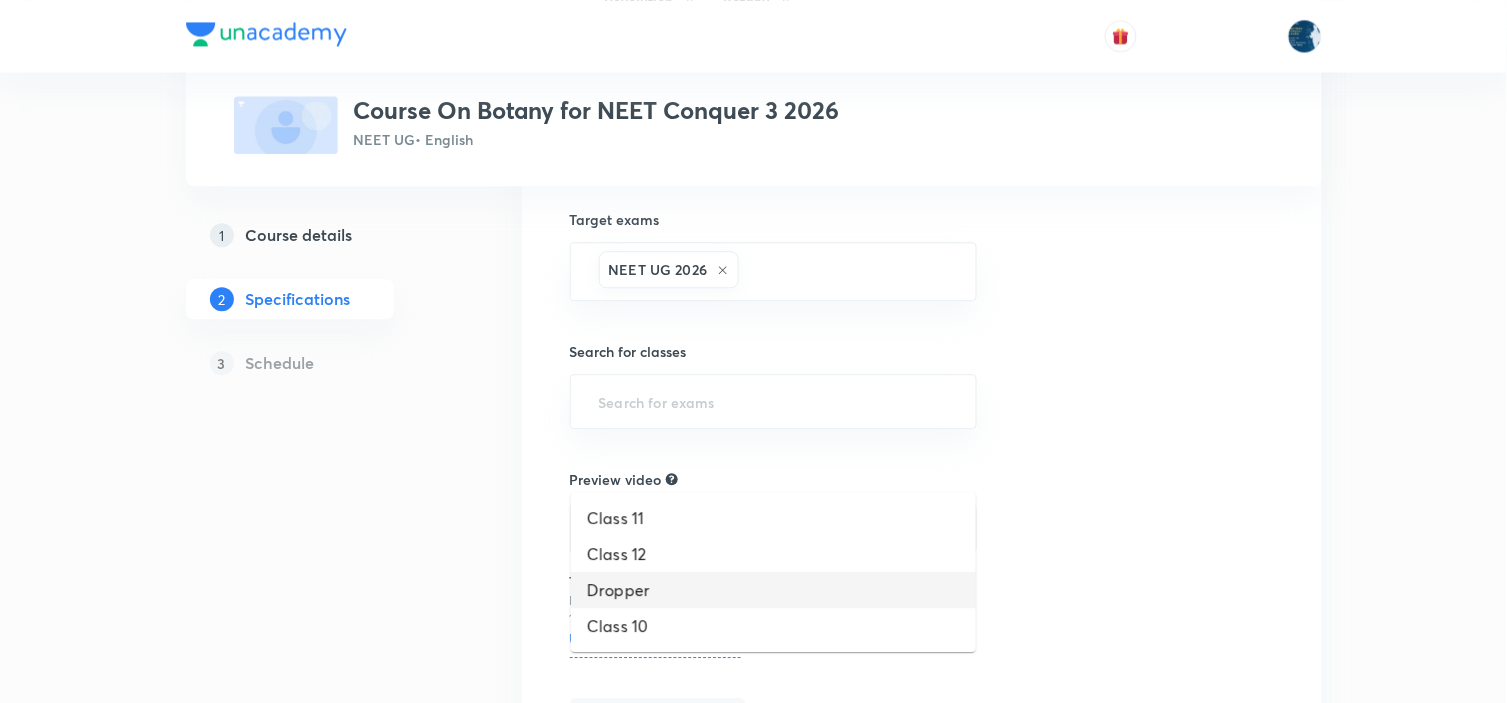 click on "Dropper" at bounding box center (773, 590) 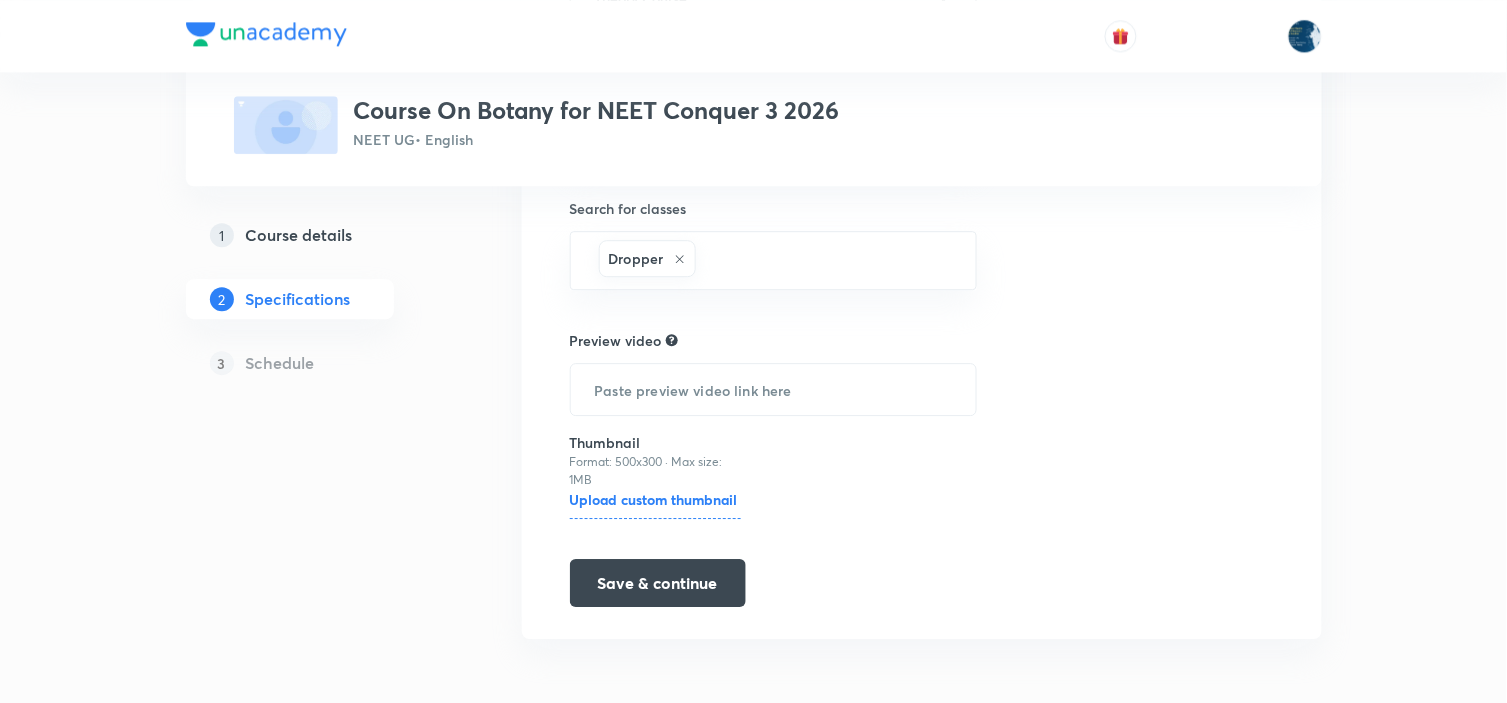scroll, scrollTop: 3312, scrollLeft: 0, axis: vertical 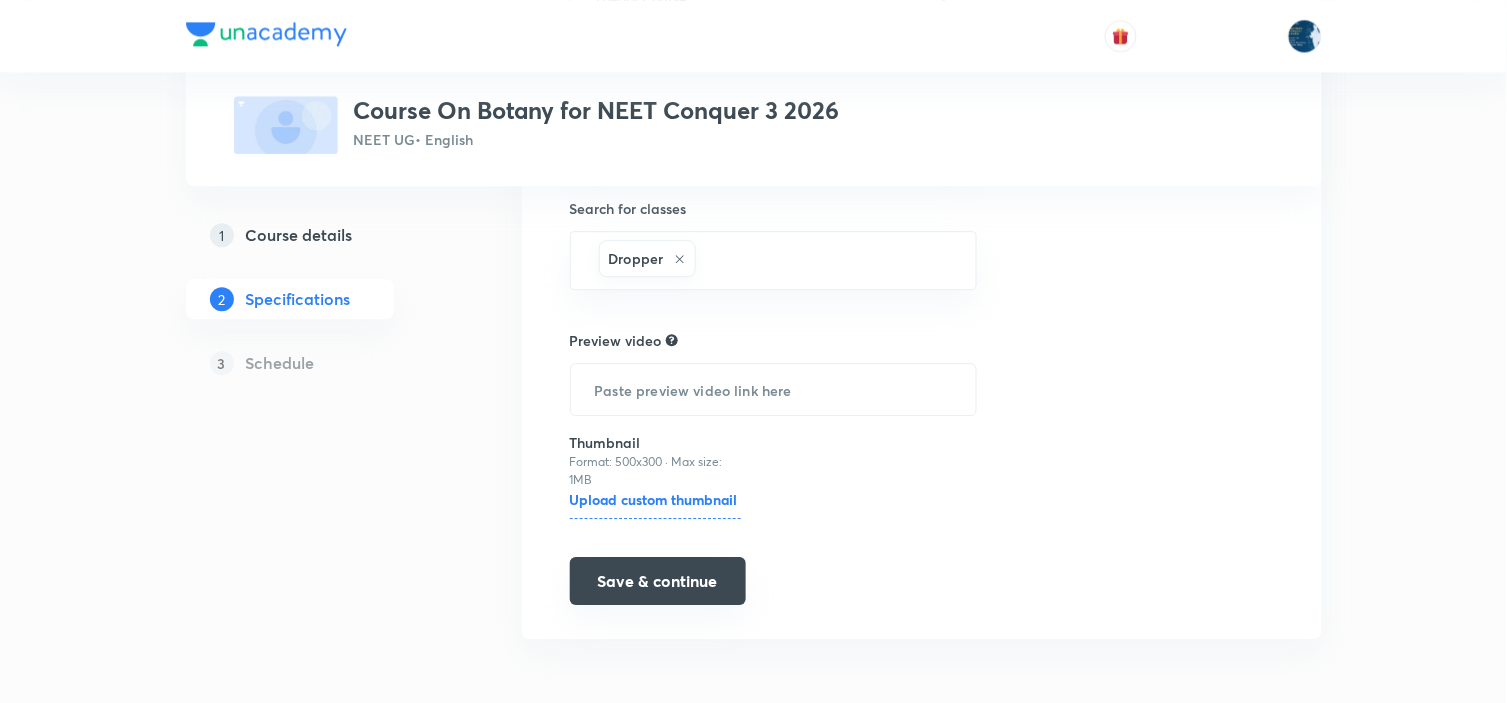 click on "Save & continue" at bounding box center [658, 581] 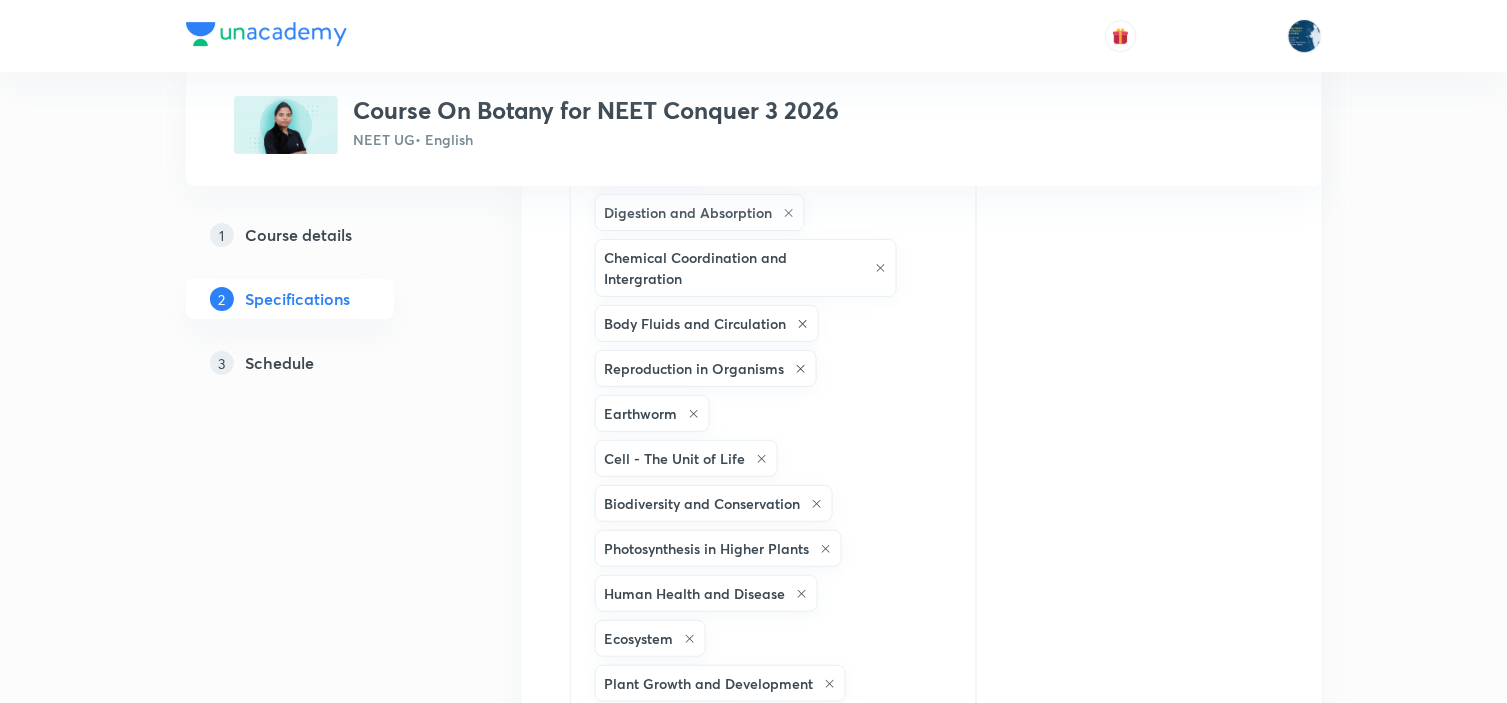 scroll, scrollTop: 1756, scrollLeft: 0, axis: vertical 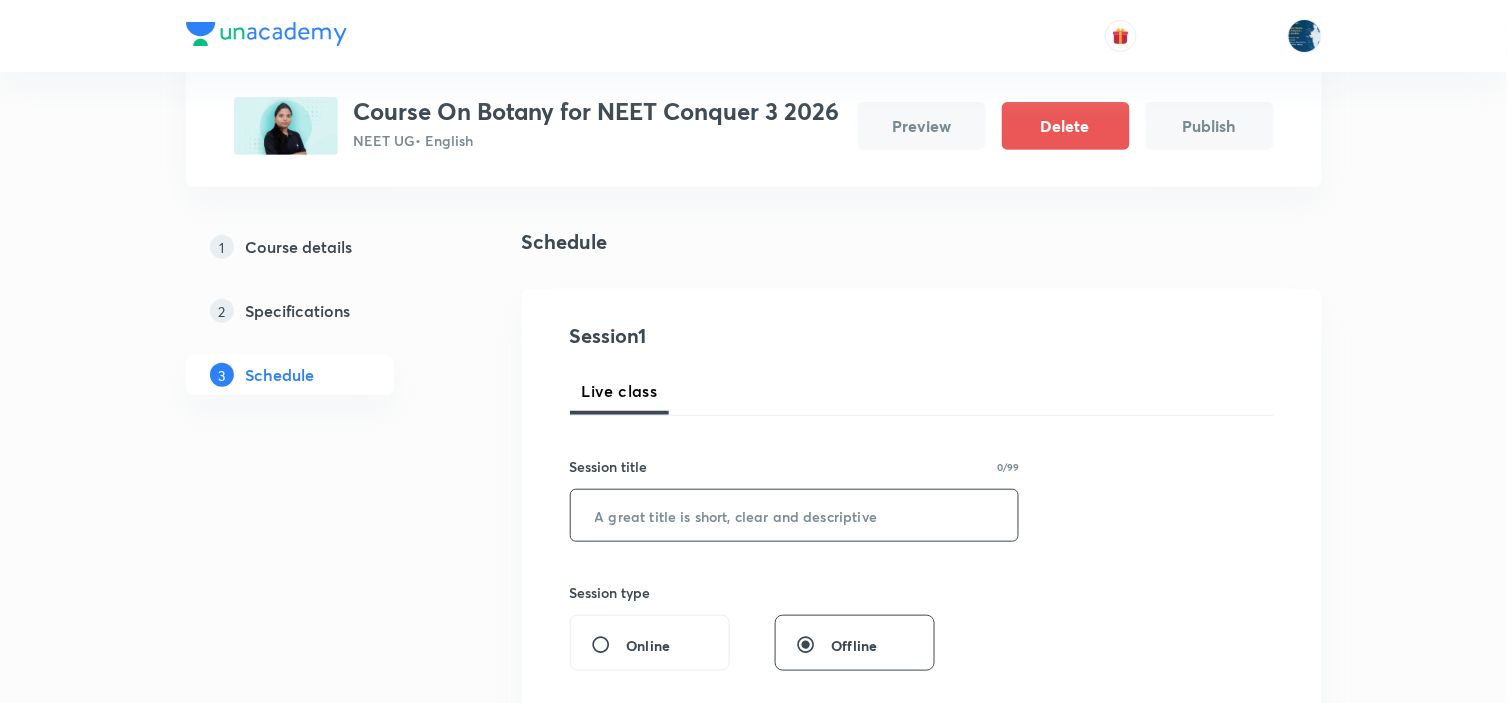 click at bounding box center (795, 515) 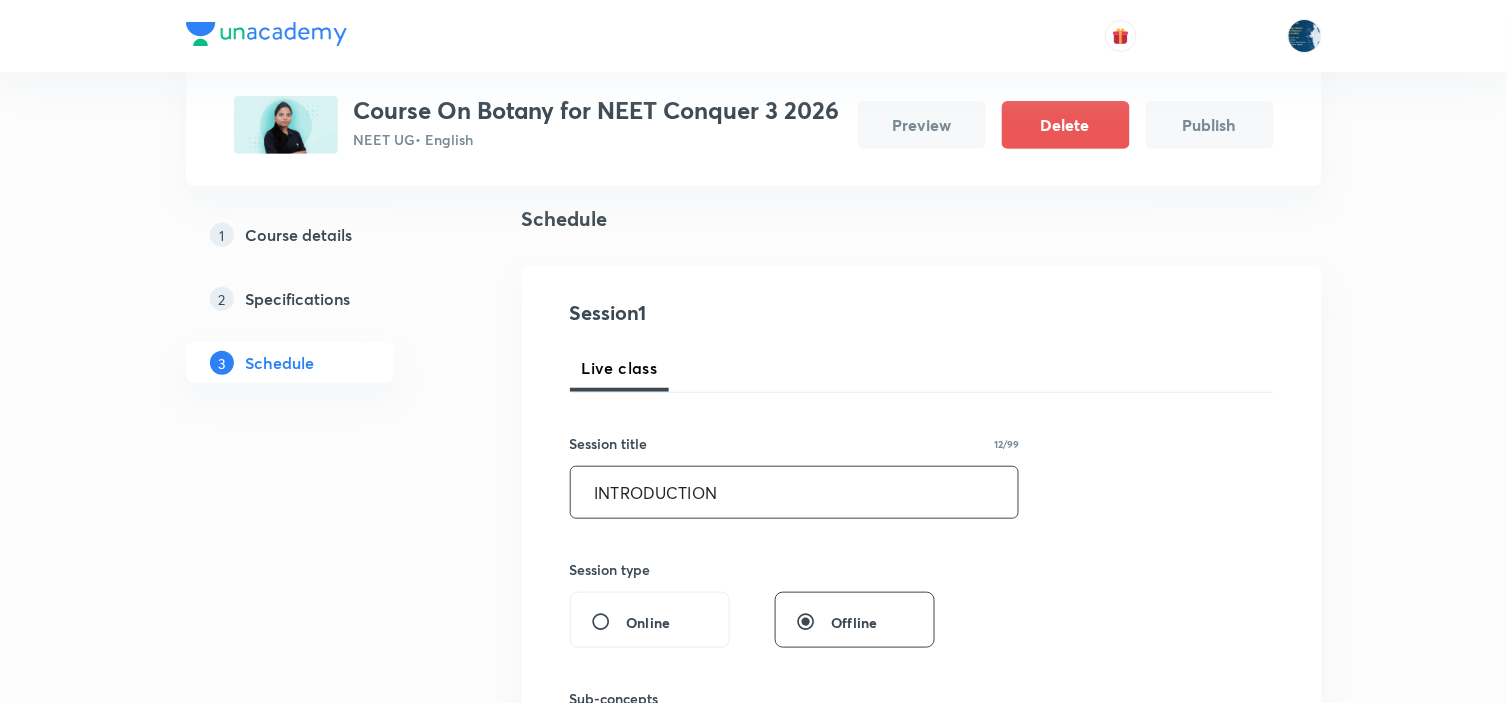 scroll, scrollTop: 444, scrollLeft: 0, axis: vertical 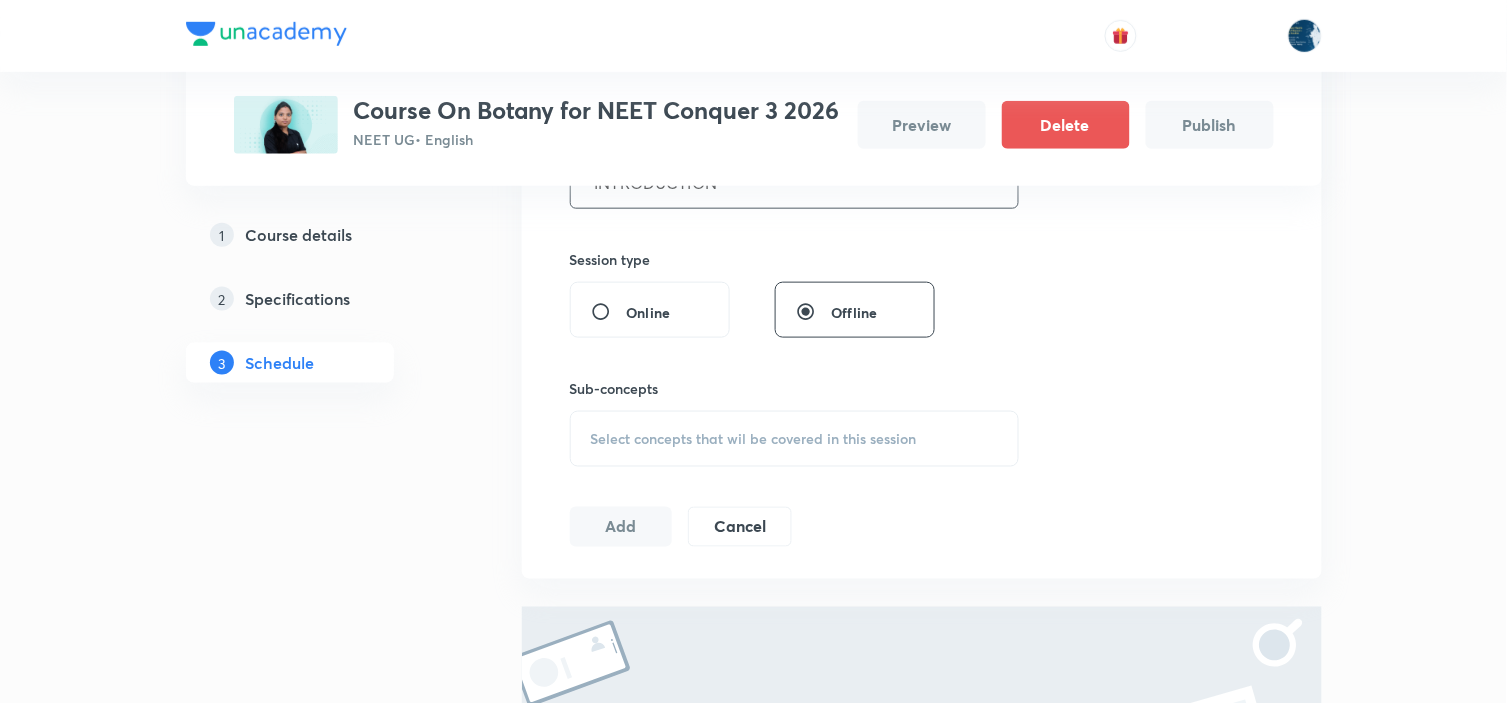 click on "Select concepts that wil be covered in this session" at bounding box center (795, 439) 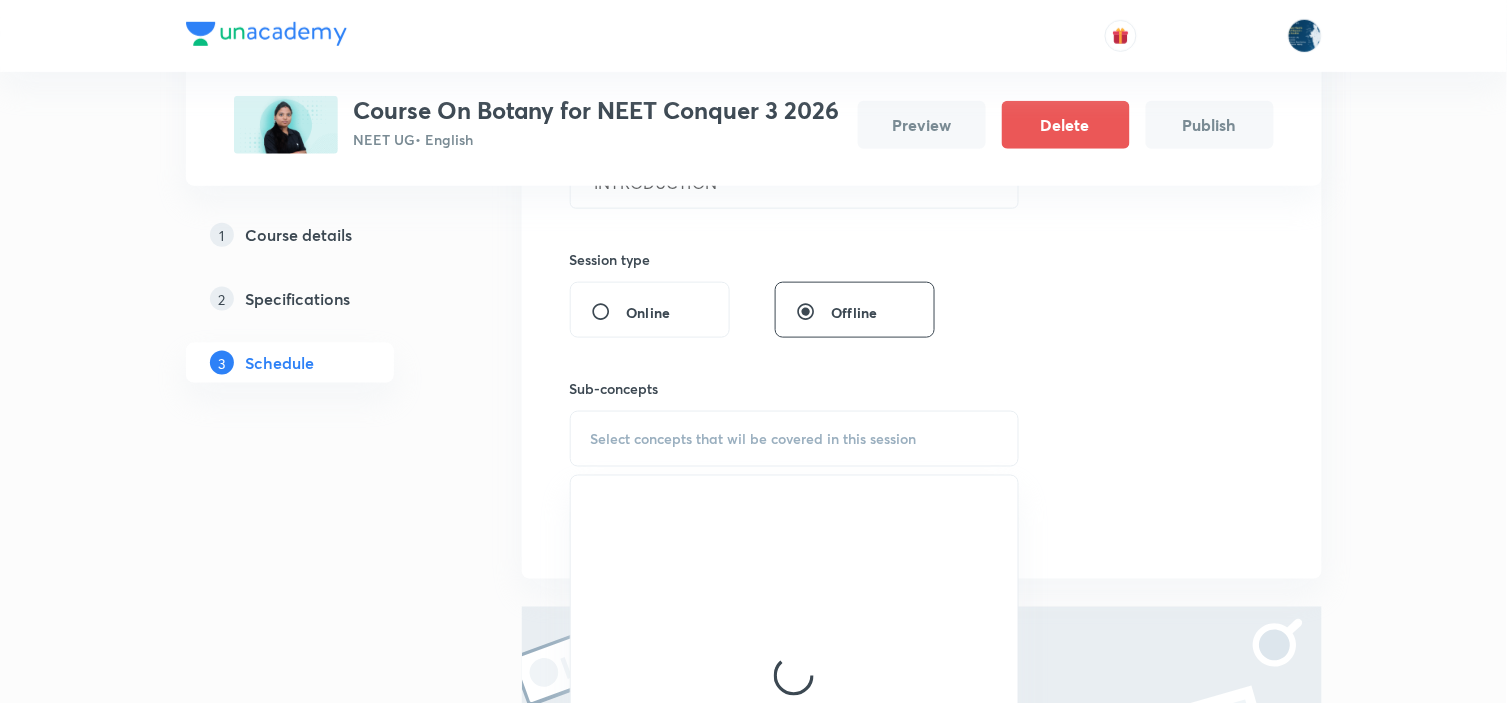 scroll, scrollTop: 555, scrollLeft: 0, axis: vertical 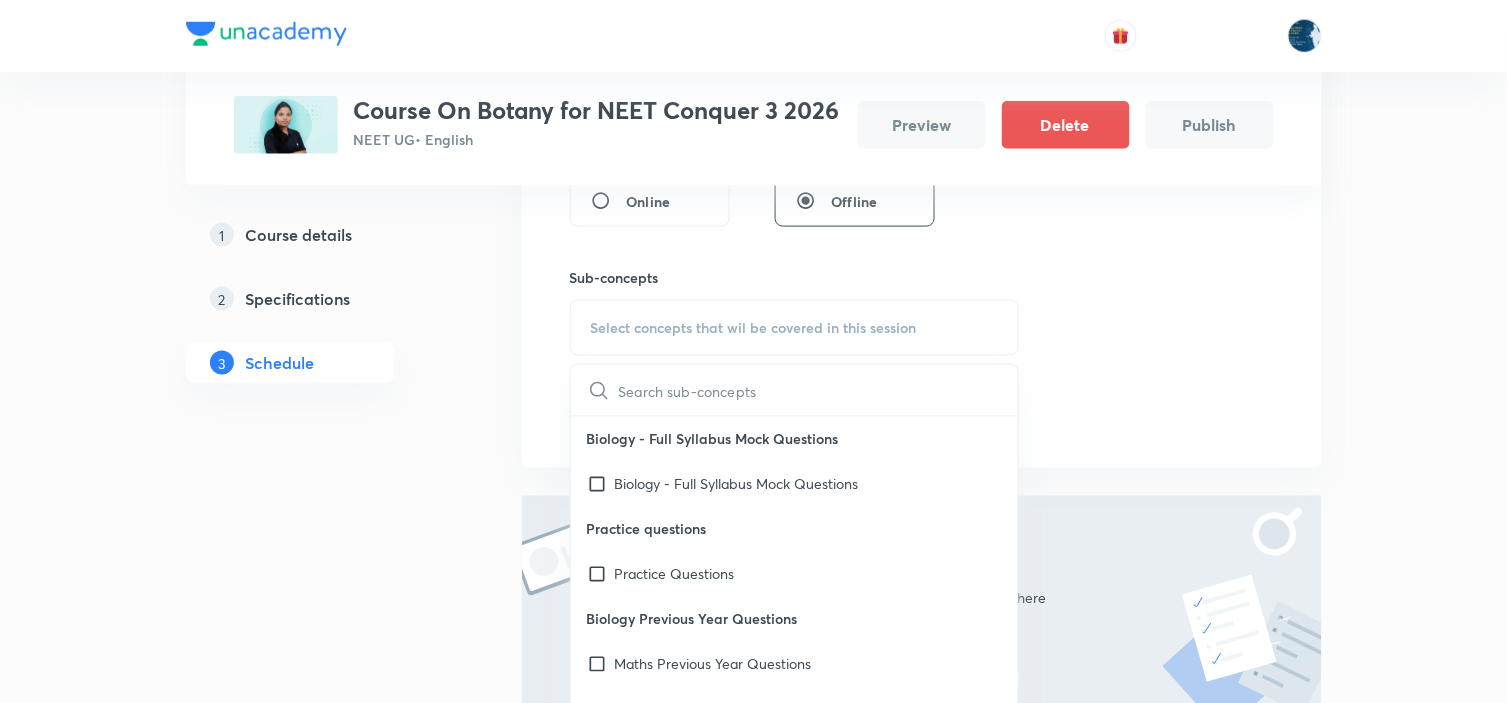 click on "Biology - Full Syllabus Mock Questions" at bounding box center [795, 484] 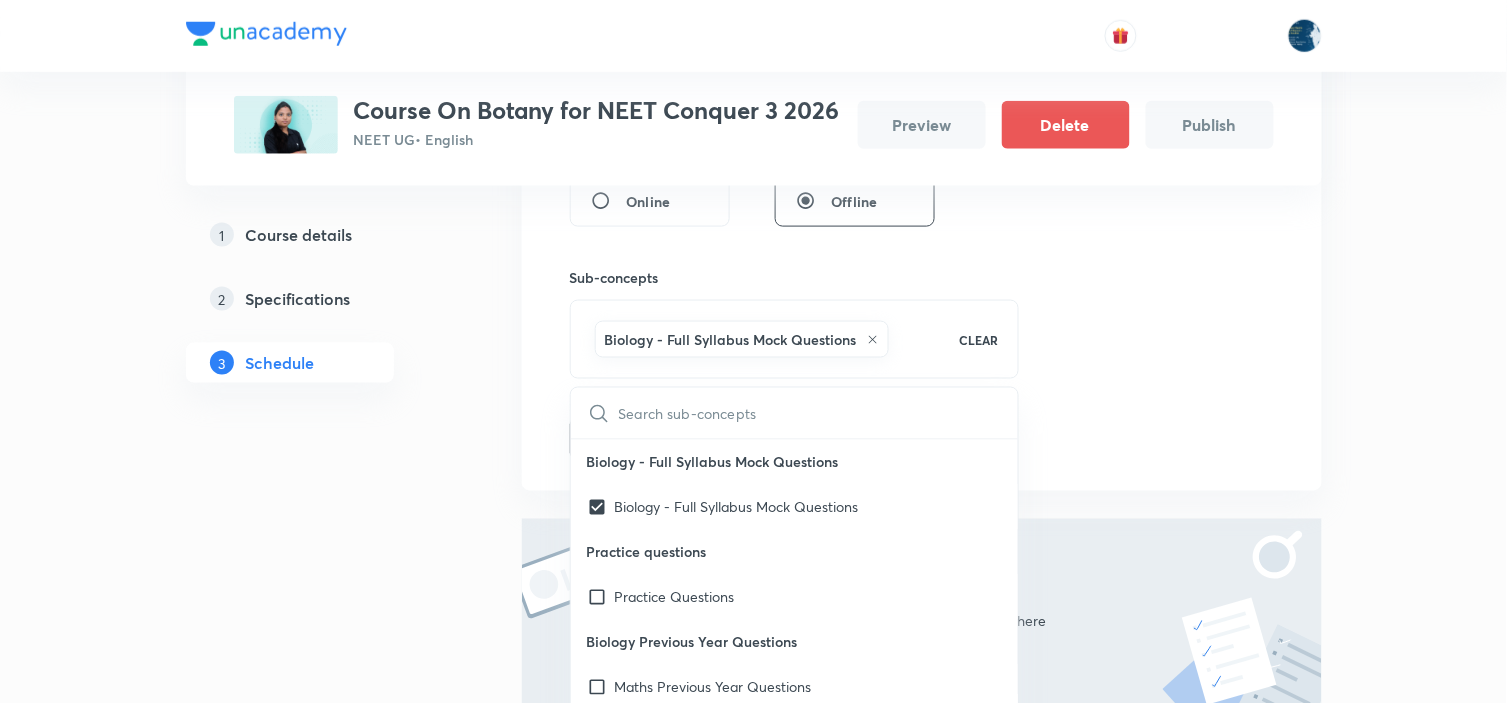 click on "Session  1 Live class Session title 12/99 INTRODUCTION ​   Session type Online Offline Sub-concepts Biology - Full Syllabus Mock Questions CLEAR ​ Biology - Full Syllabus Mock Questions Biology - Full Syllabus Mock Questions Practice questions Practice Questions Biology Previous Year Questions Maths Previous Year Questions Living World What Is Living? Diversity In The Living World Systematics Types Of Taxonomy Fundamental Components Of Taxonomy Taxonomic Categories Taxonomical Aids The Three Domains Of Life Biological Nomenclature  Biological Classification System Of Classification Kingdom Monera Kingdom Protista Kingdom Fungi Kingdom Plantae Kingdom Animalia Linchens Mycorrhiza Virus Prions Viroids Plant Kingdom Algae Bryophytes Pteridophytes Gymnosperms Angiosperms Animal Kingdom Basics Of Classification Classification Of Animals Animal Kingdom Animal Diversity Animal Diversity Morphology - Flowering Plants Plant Morphology Root Types Of Roots Stem Types Of Stem  Leaf Inflorescence Flower Fruit Seed ER" at bounding box center (922, 168) 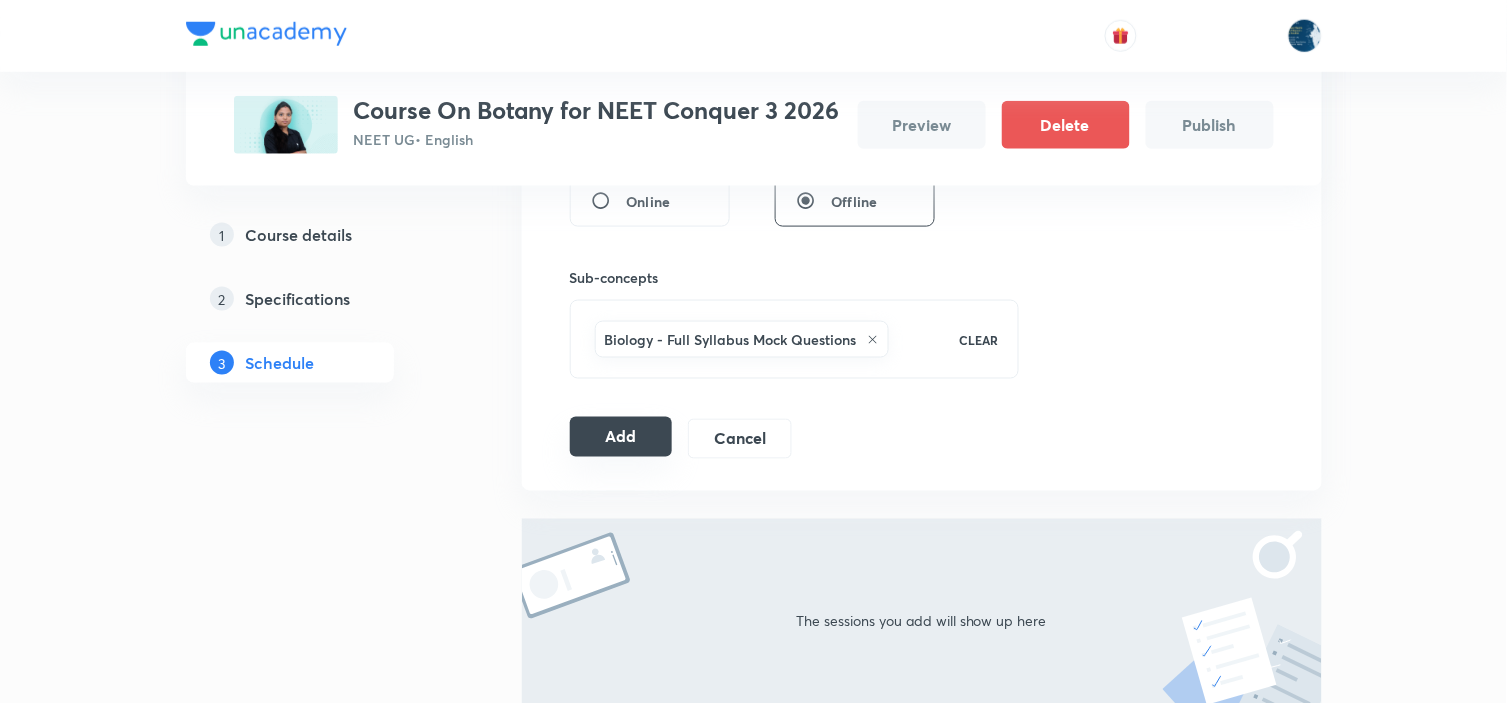 click on "Add" at bounding box center (621, 437) 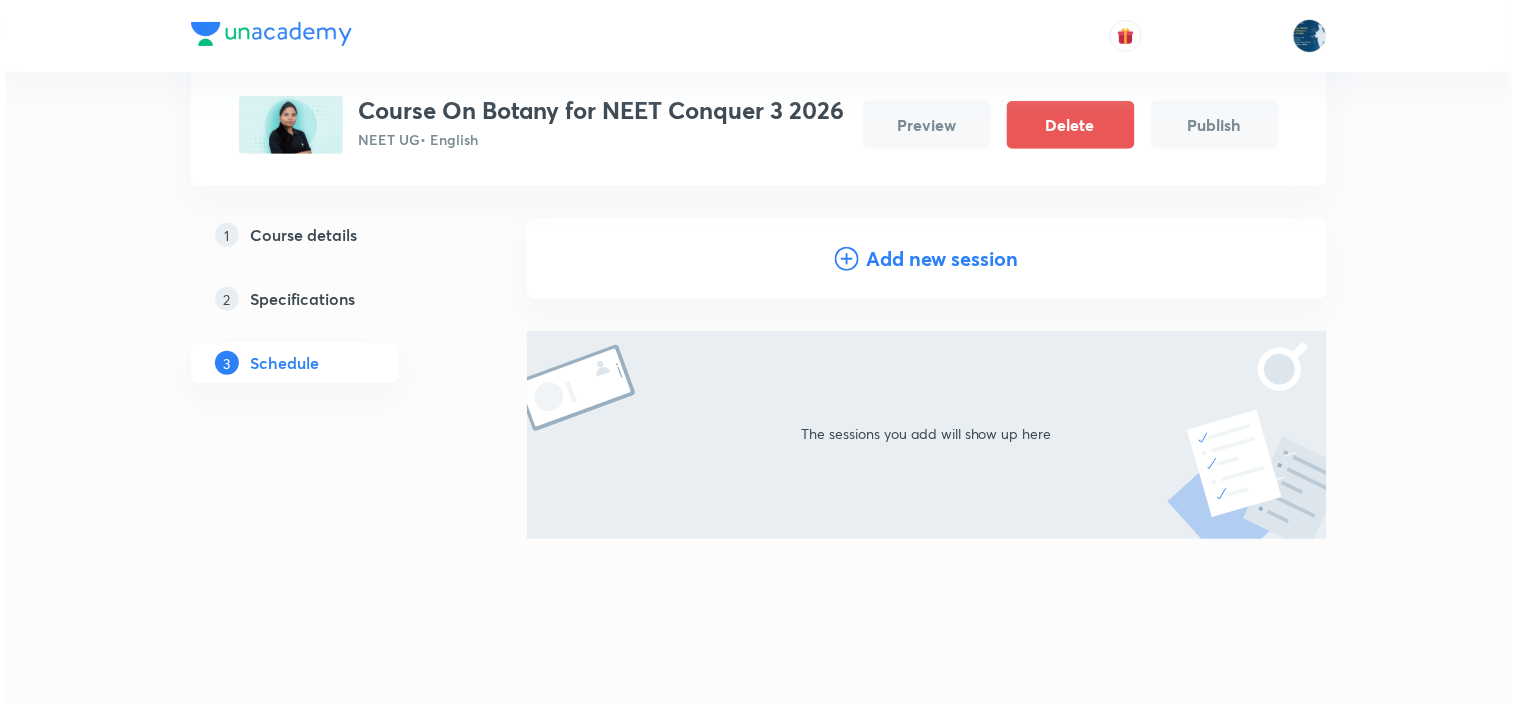 scroll, scrollTop: 155, scrollLeft: 0, axis: vertical 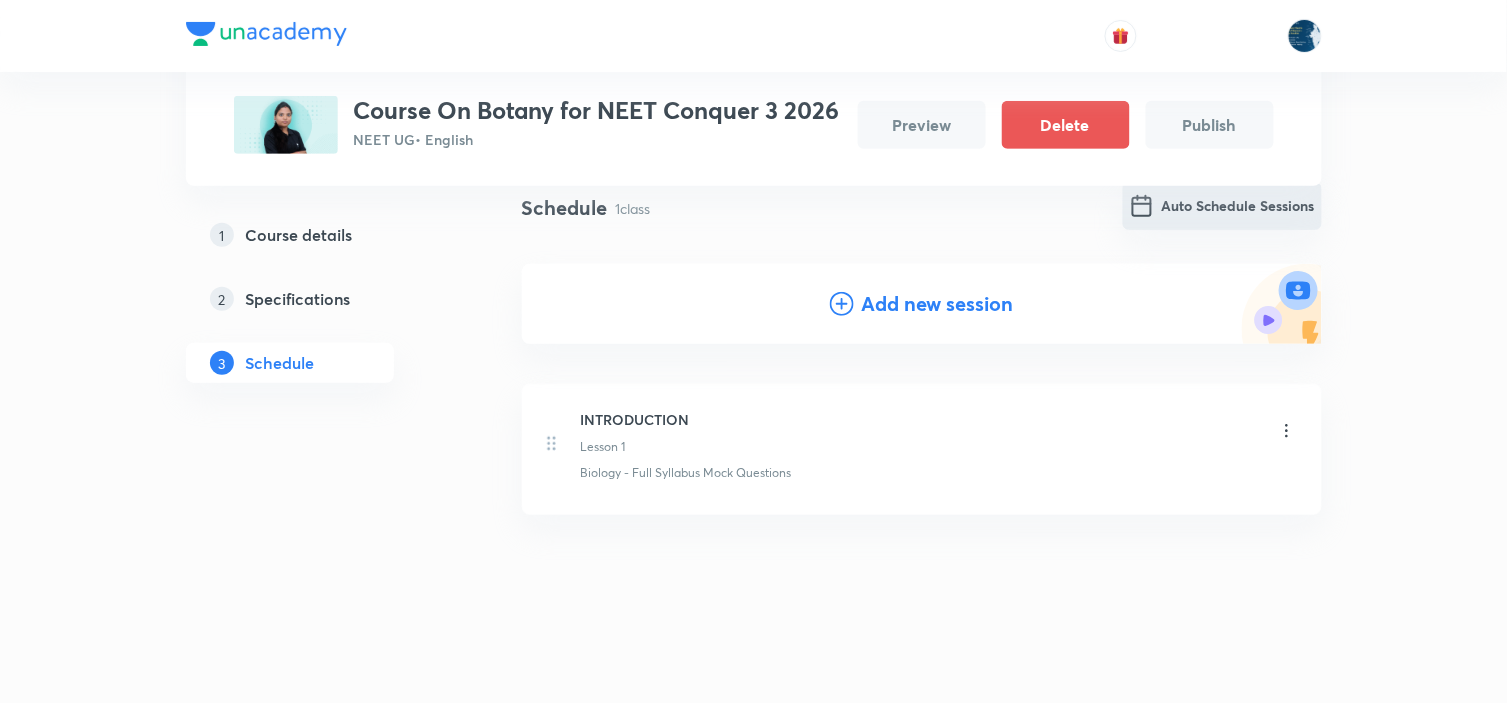 click on "Auto Schedule Sessions" at bounding box center (1222, 206) 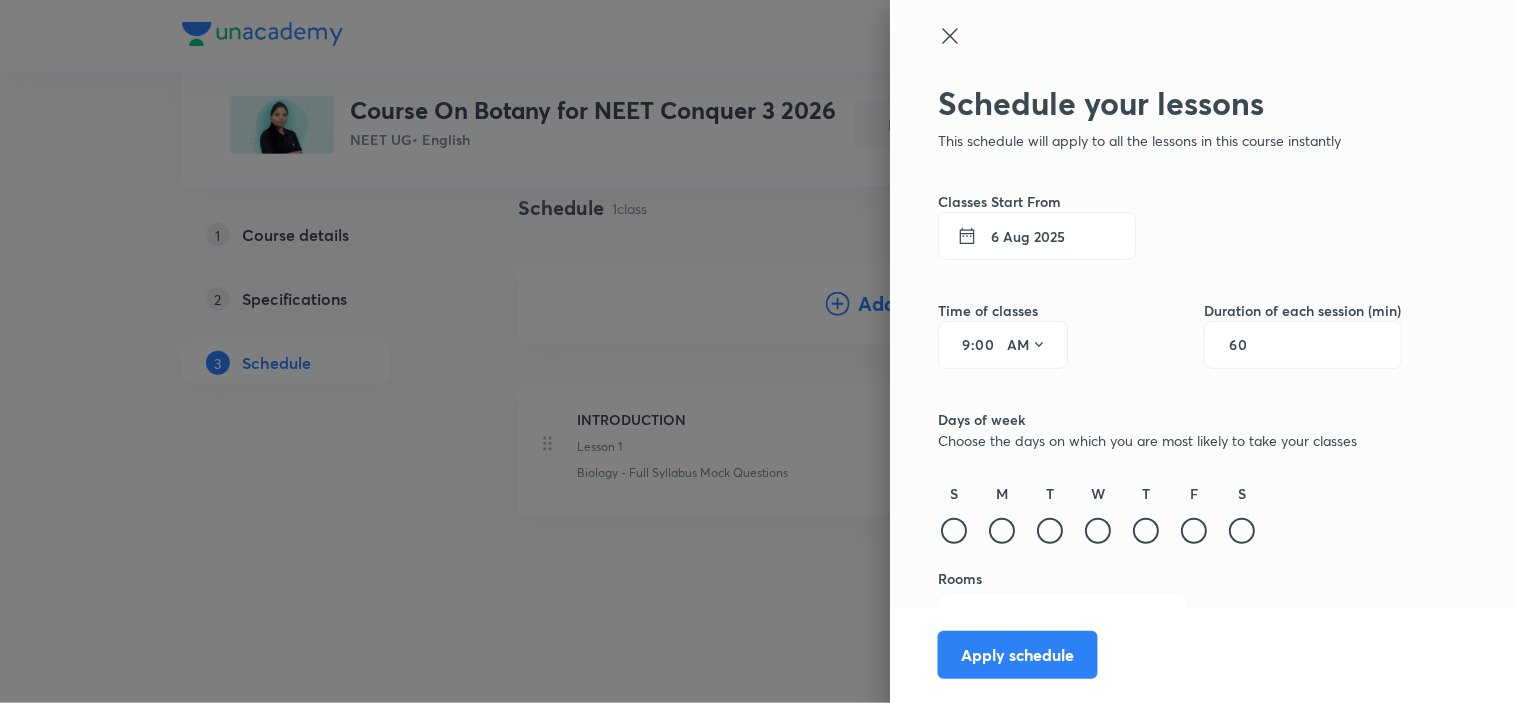 click on "6 Aug 2025" at bounding box center [1037, 236] 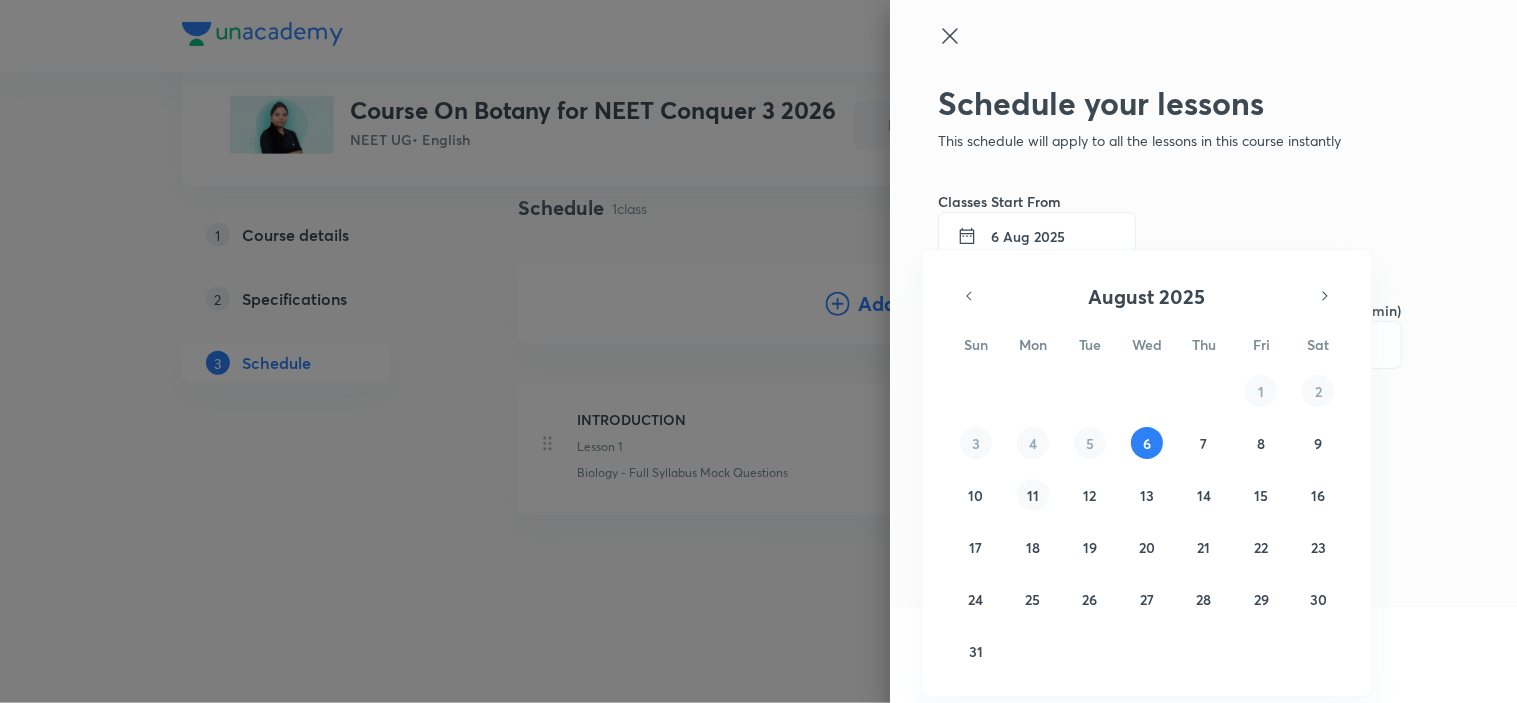 click on "11" at bounding box center (1033, 495) 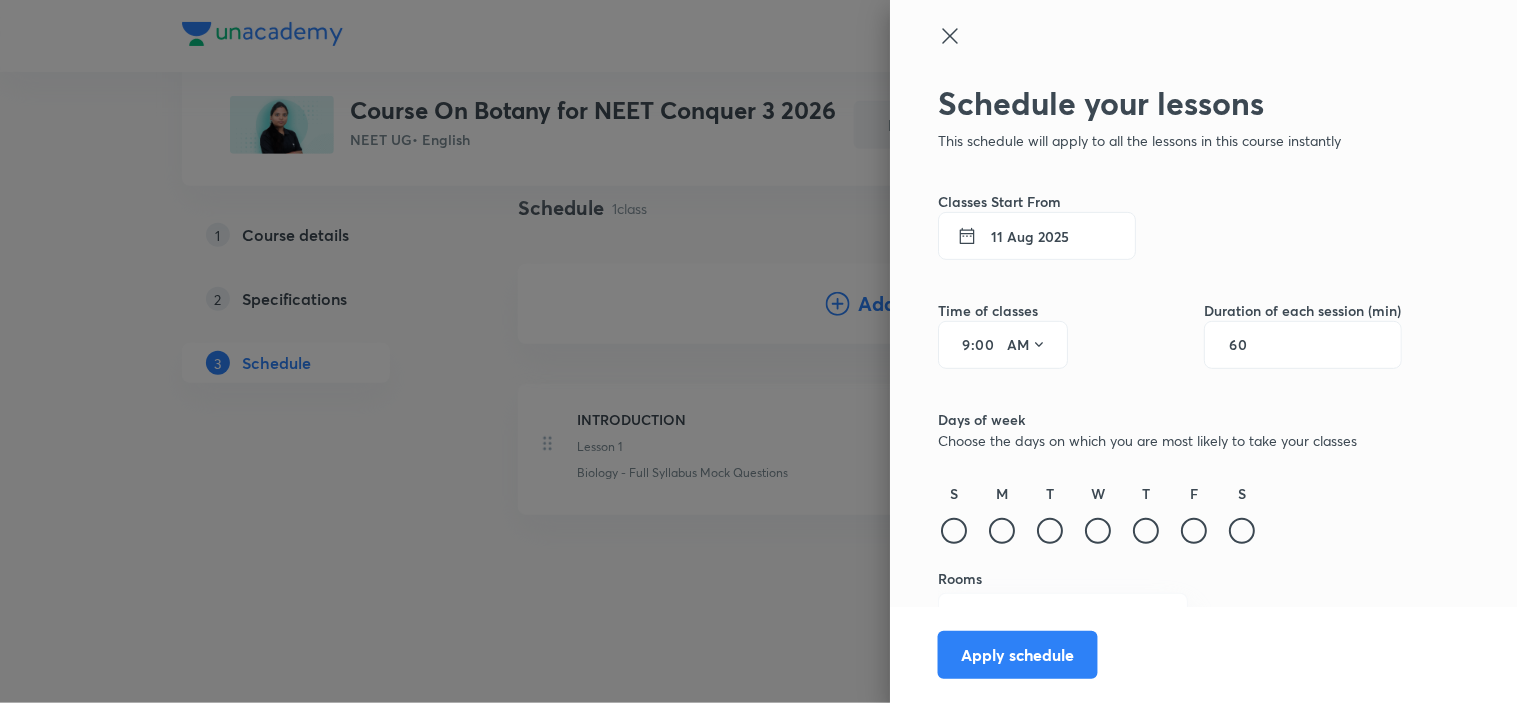 click on "9" at bounding box center (959, 345) 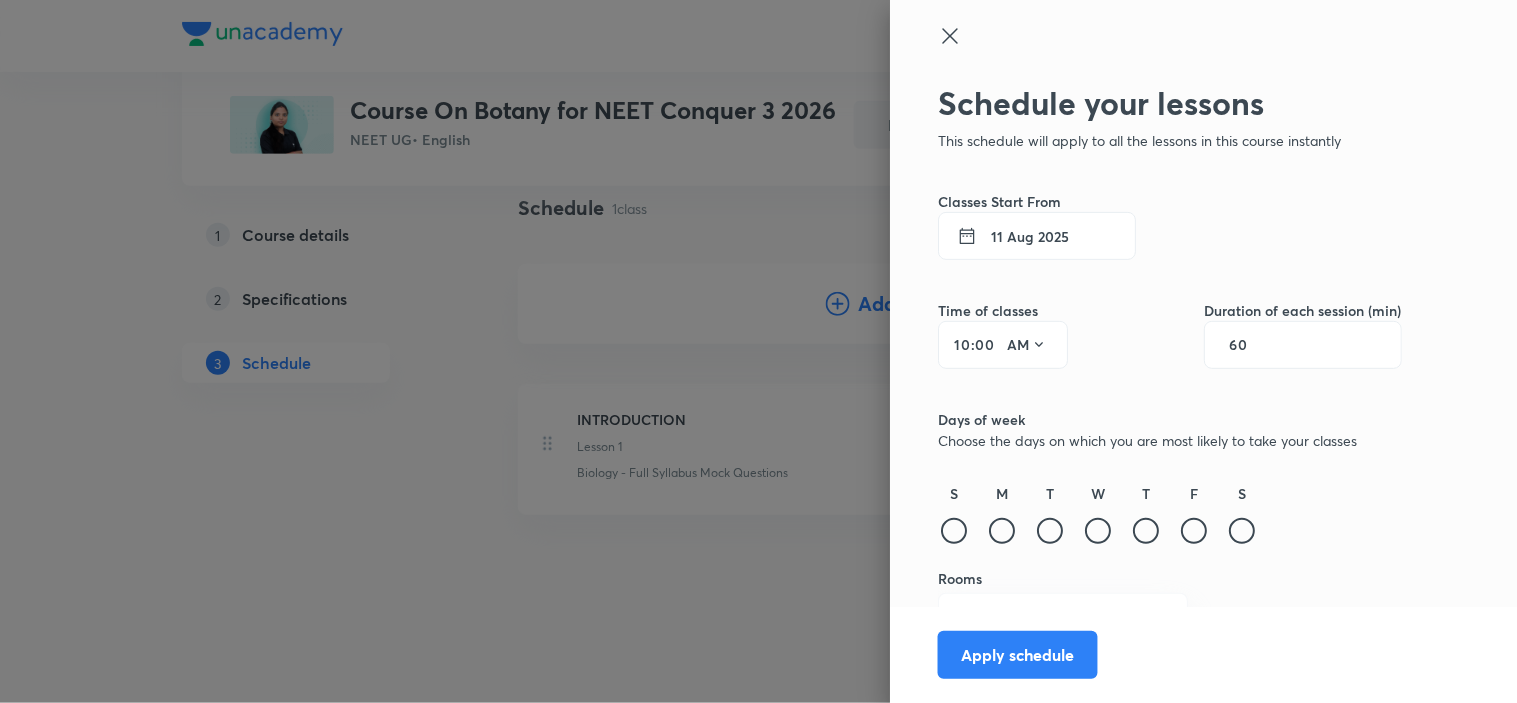 click on "60" at bounding box center (1303, 345) 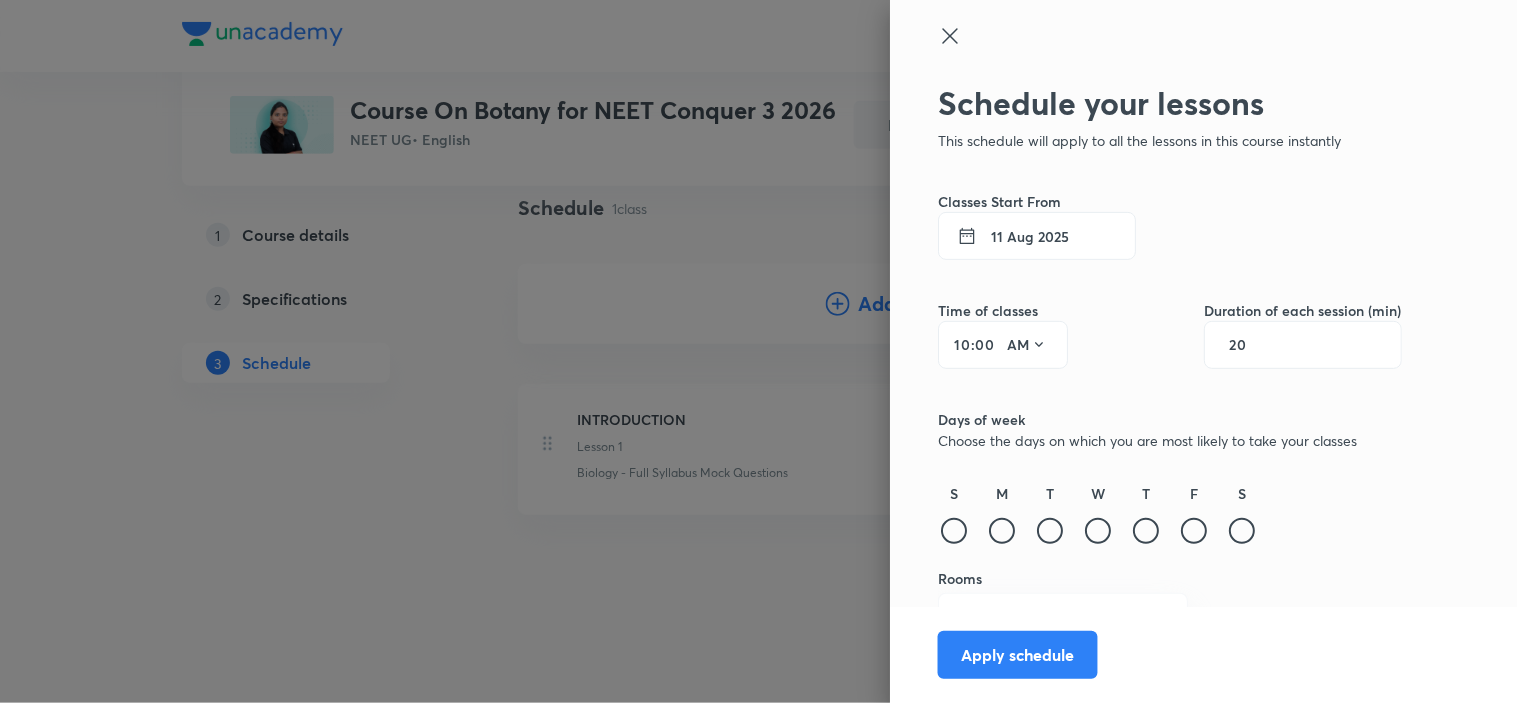 click on "Schedule your lessons This schedule will apply to all the lessons in this course instantly Classes Start From 11 Aug 2025 Time of classes 10 : 00 AM Duration of each session (min) 20 Days of week Choose the days on which you are most likely to take your classes S M T W T F S Rooms Select room Apply schedule" at bounding box center (1170, 412) 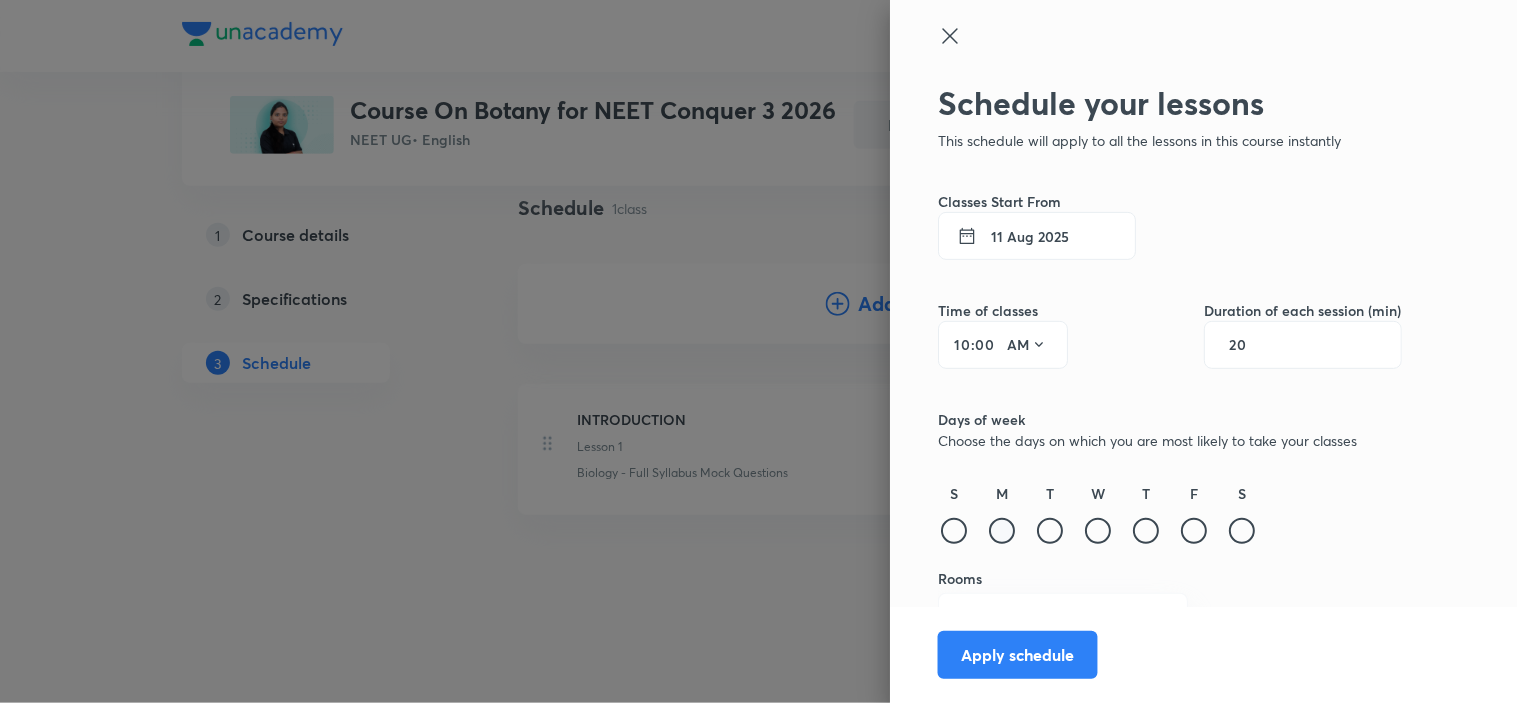 click at bounding box center [1002, 531] 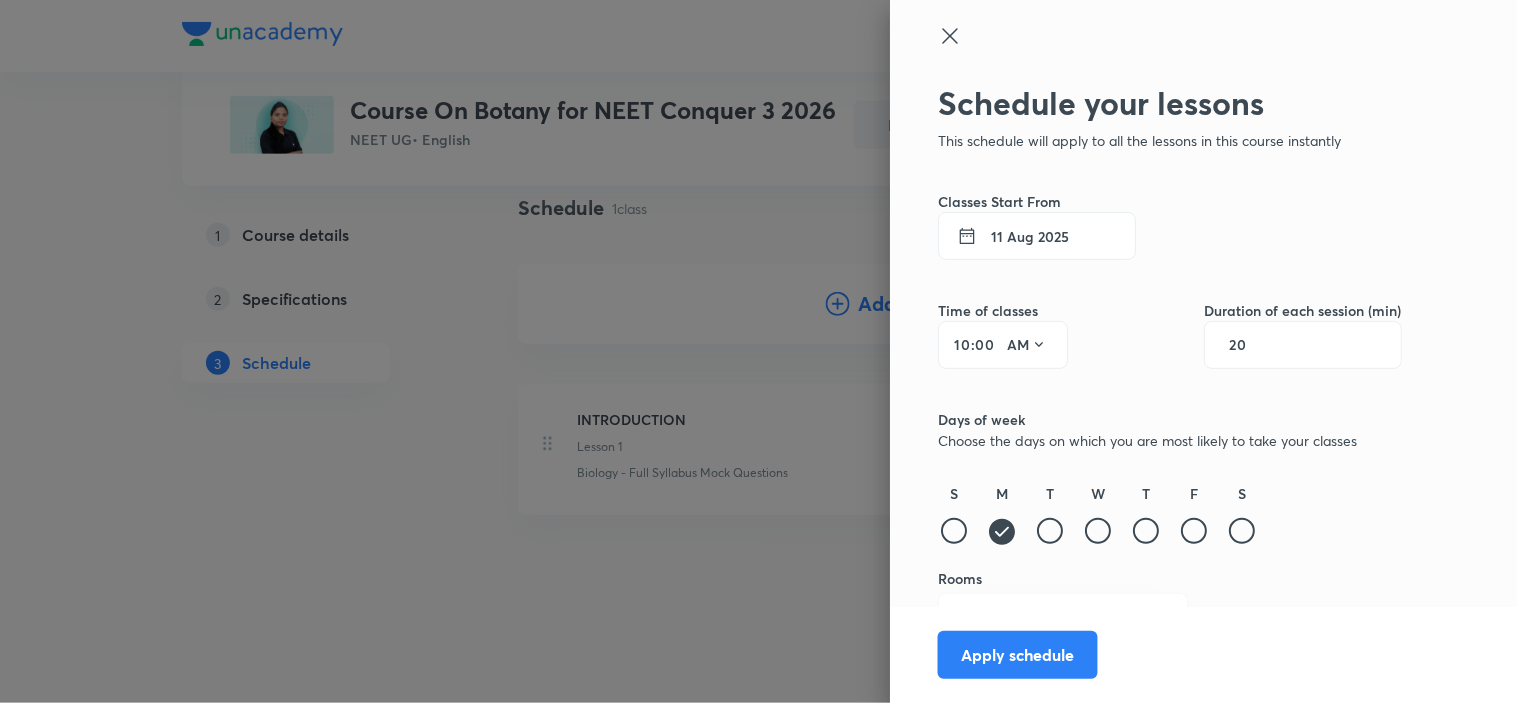 click on "T" at bounding box center [1050, 515] 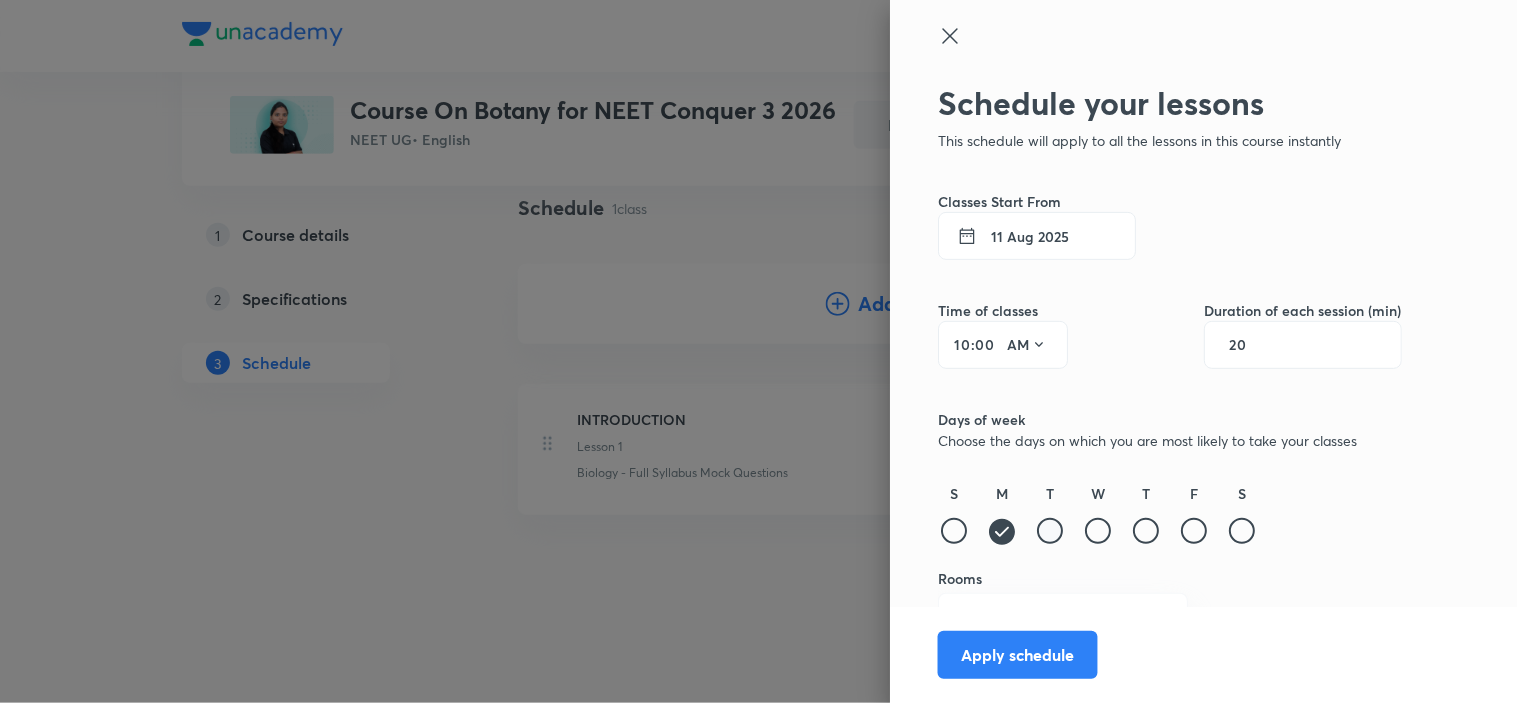 click at bounding box center [1050, 531] 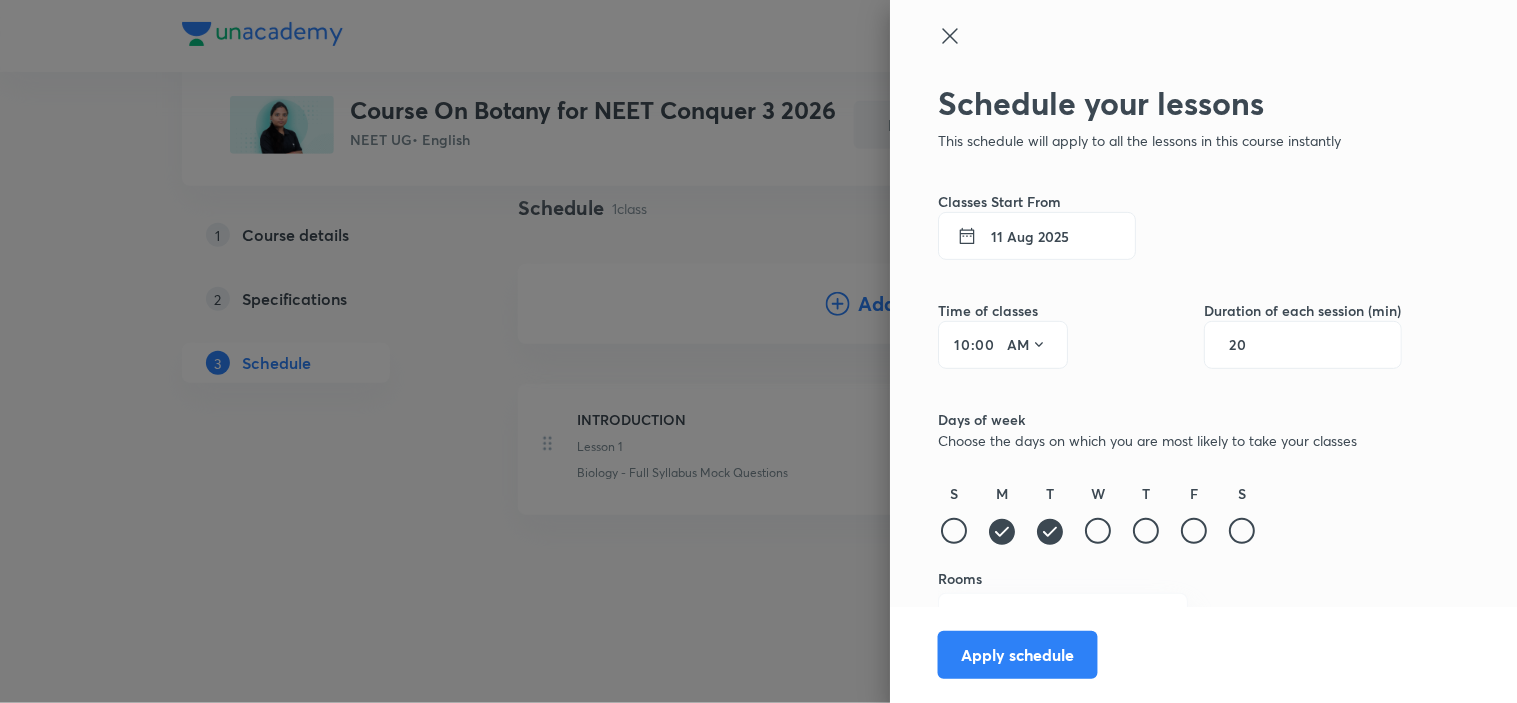 click on "W" at bounding box center [1098, 515] 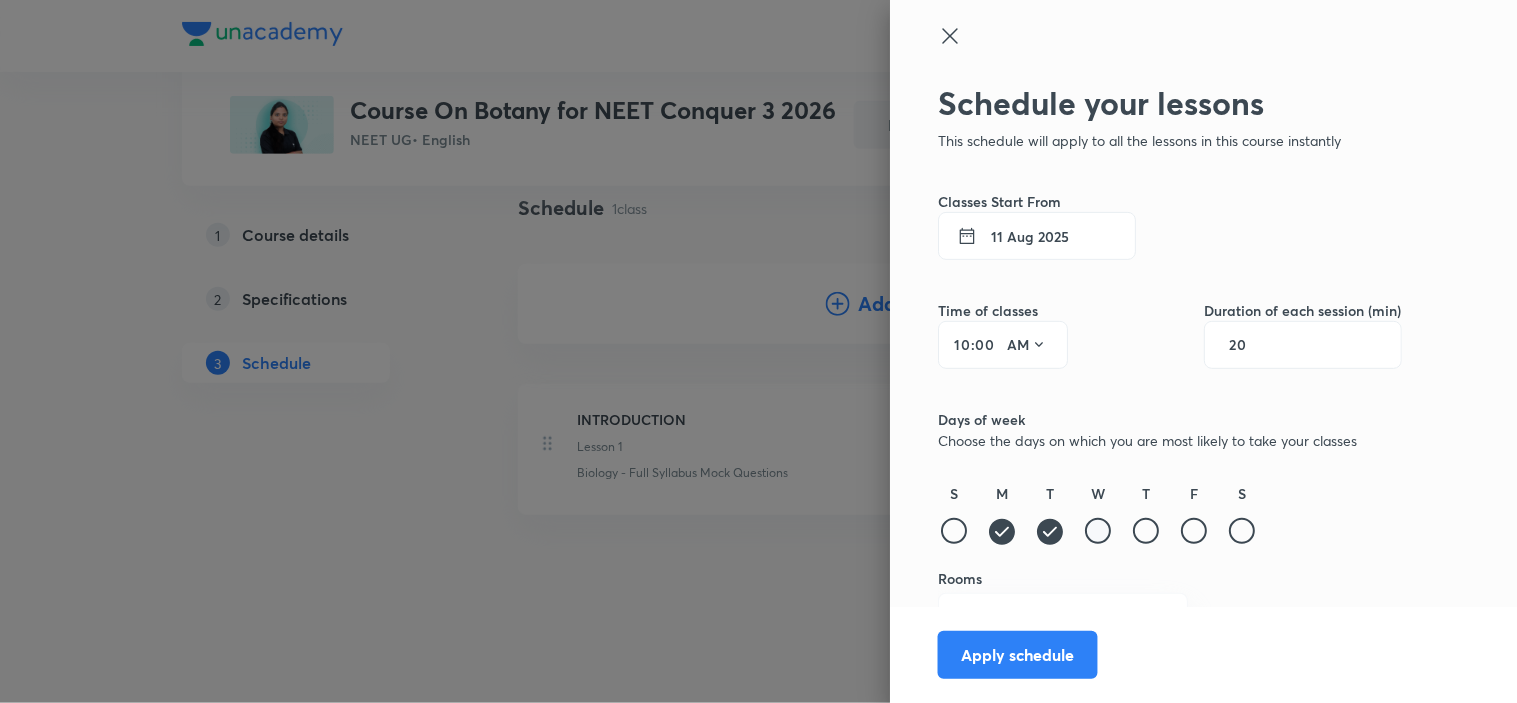 click at bounding box center (1098, 531) 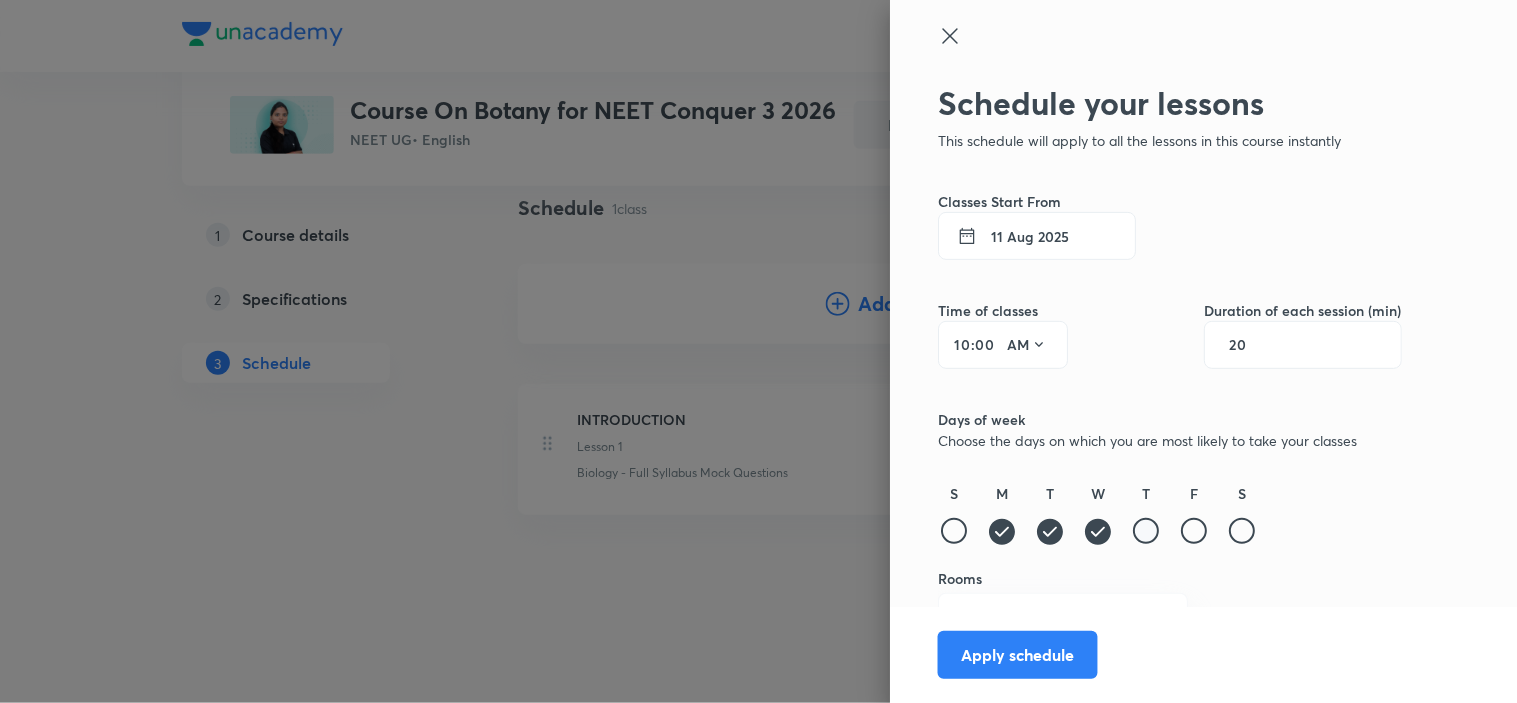 click at bounding box center [1146, 531] 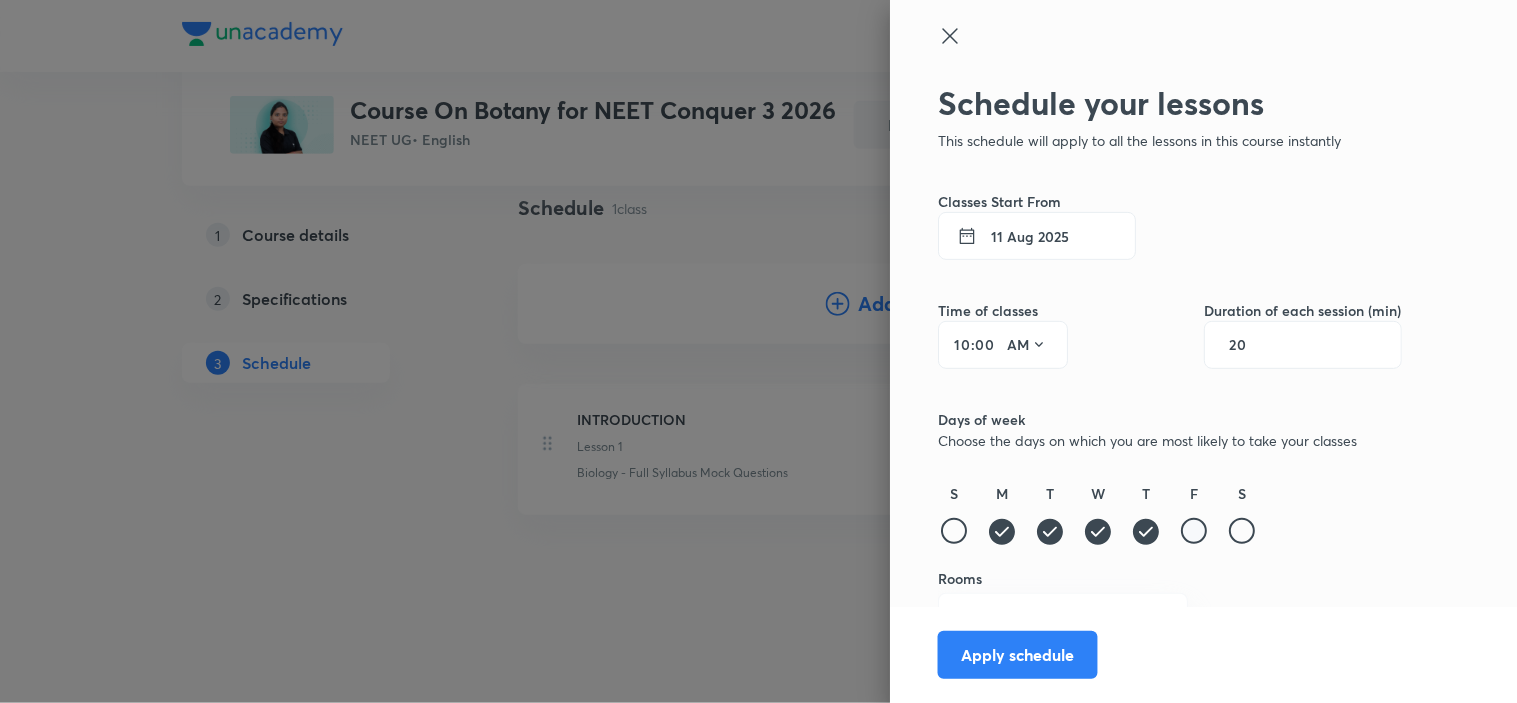 click at bounding box center [1194, 531] 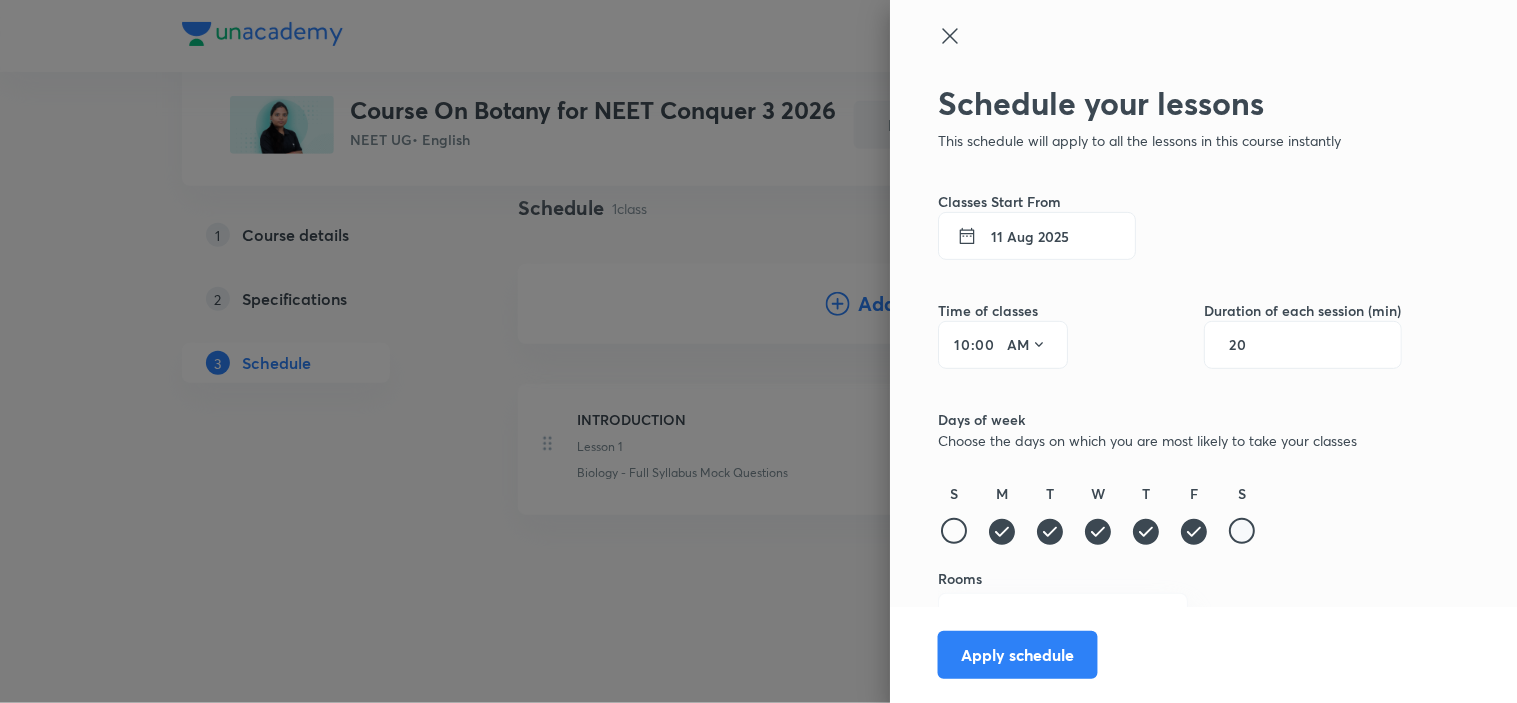 click at bounding box center (1242, 531) 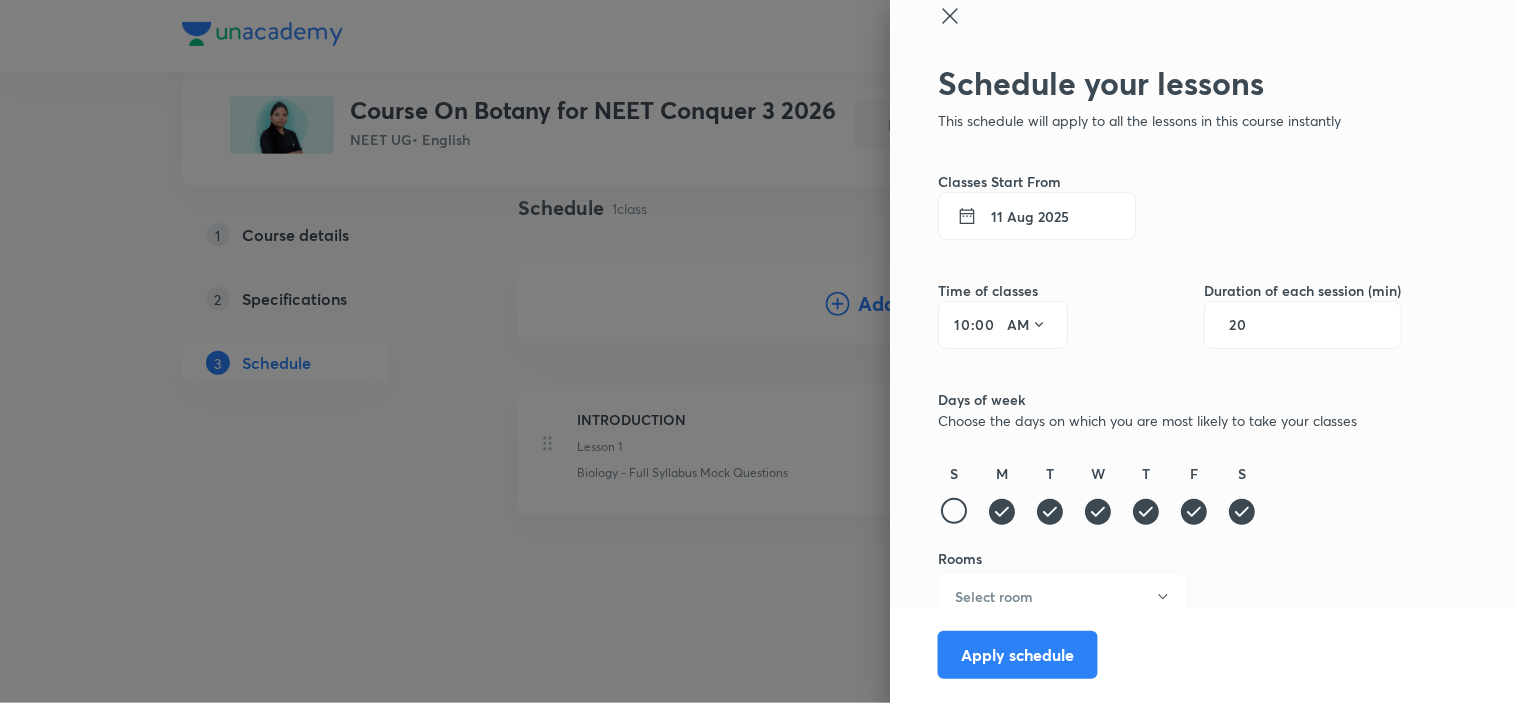 scroll, scrollTop: 37, scrollLeft: 0, axis: vertical 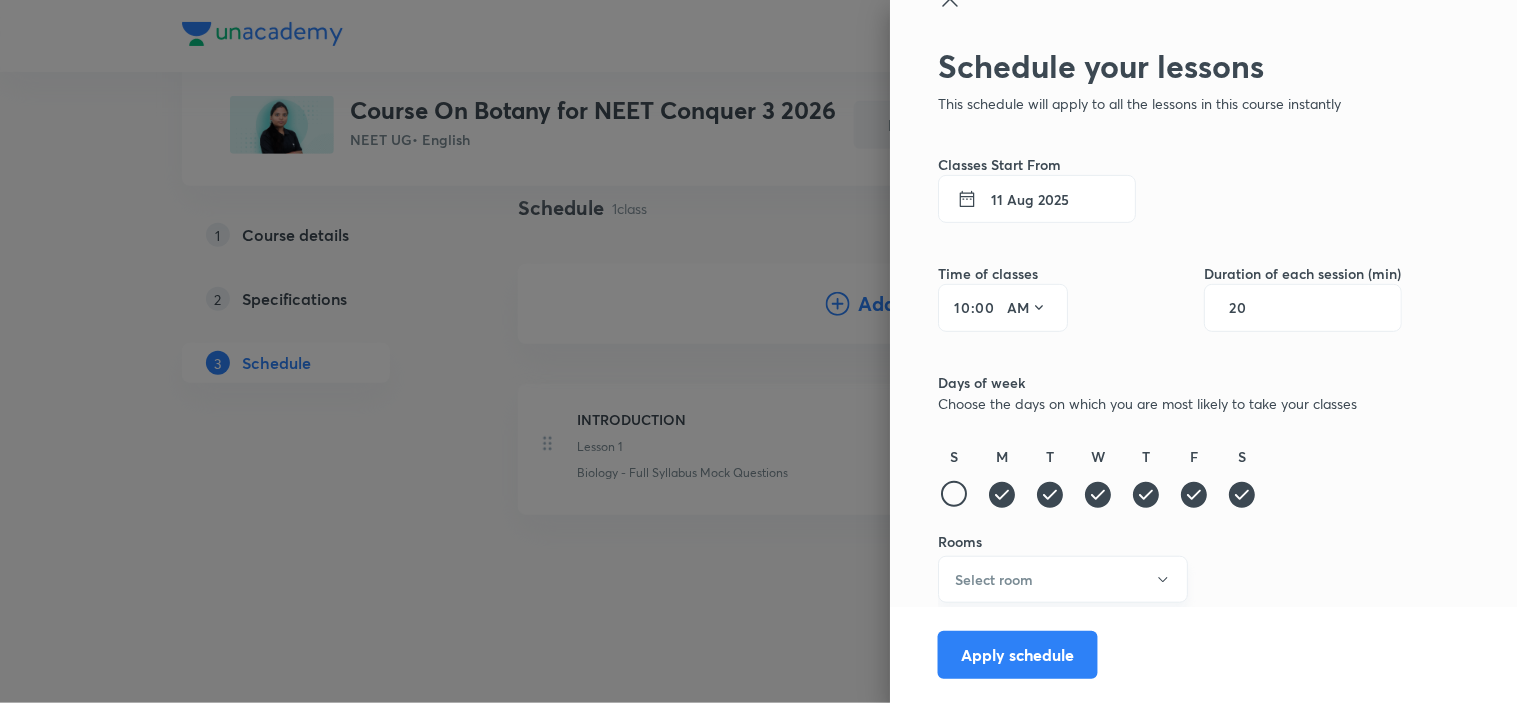 click on "Select room" at bounding box center (1063, 579) 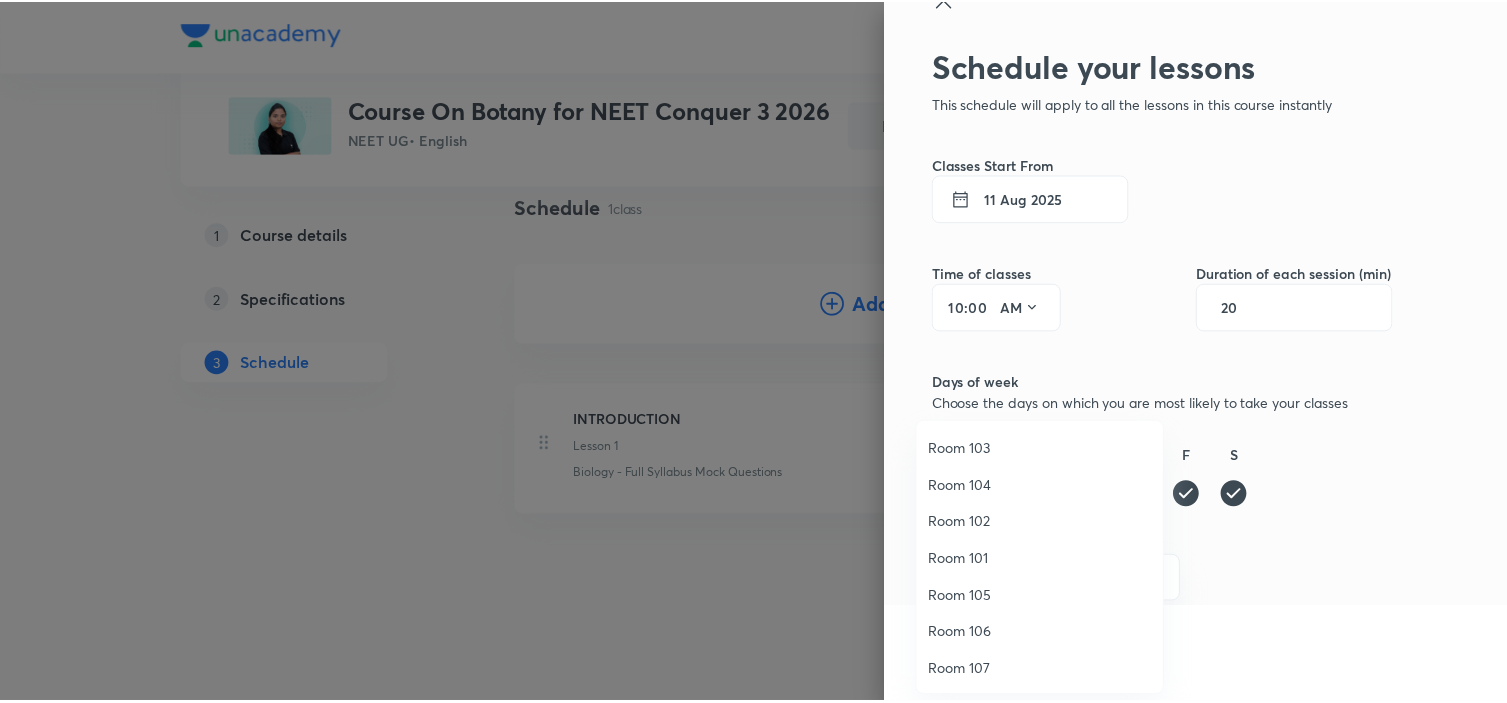 scroll, scrollTop: 111, scrollLeft: 0, axis: vertical 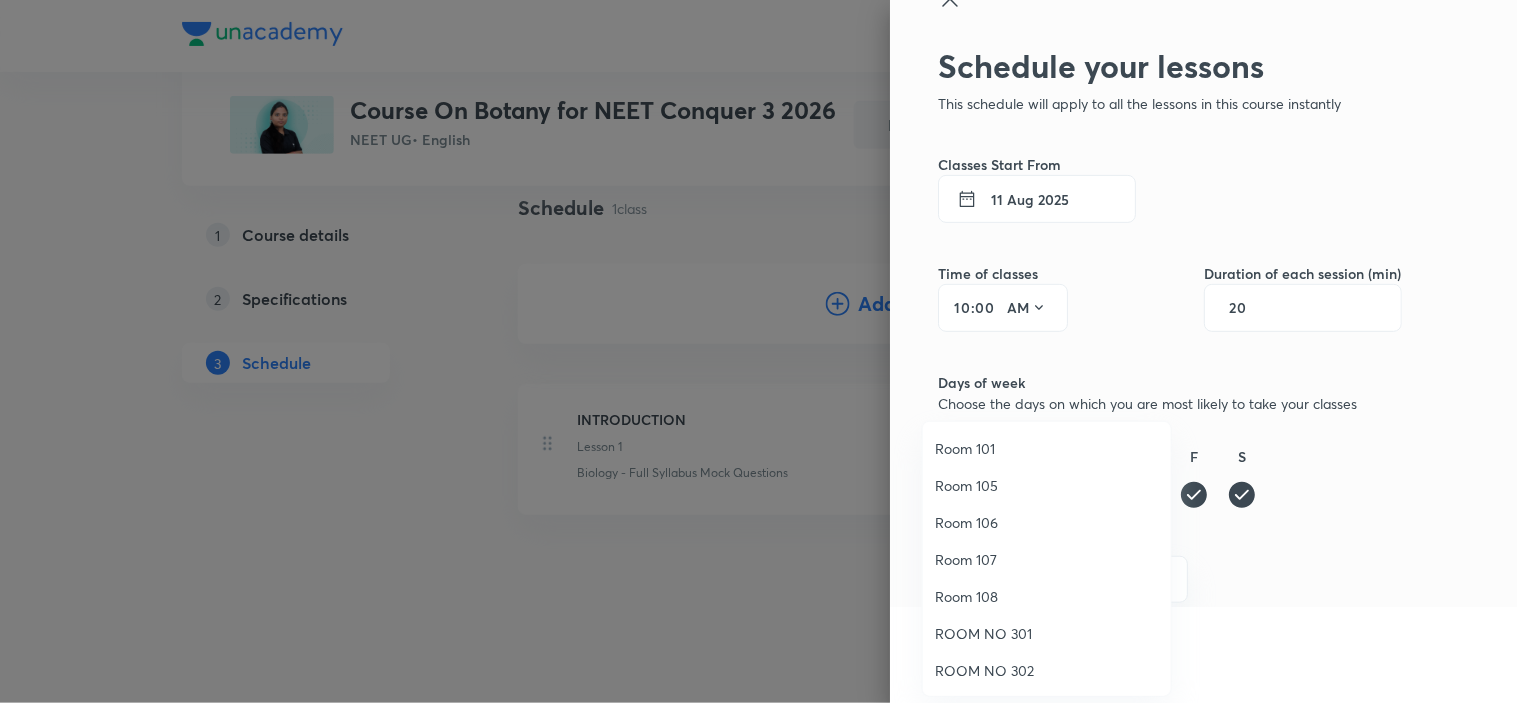click on "Room 107" at bounding box center (1047, 559) 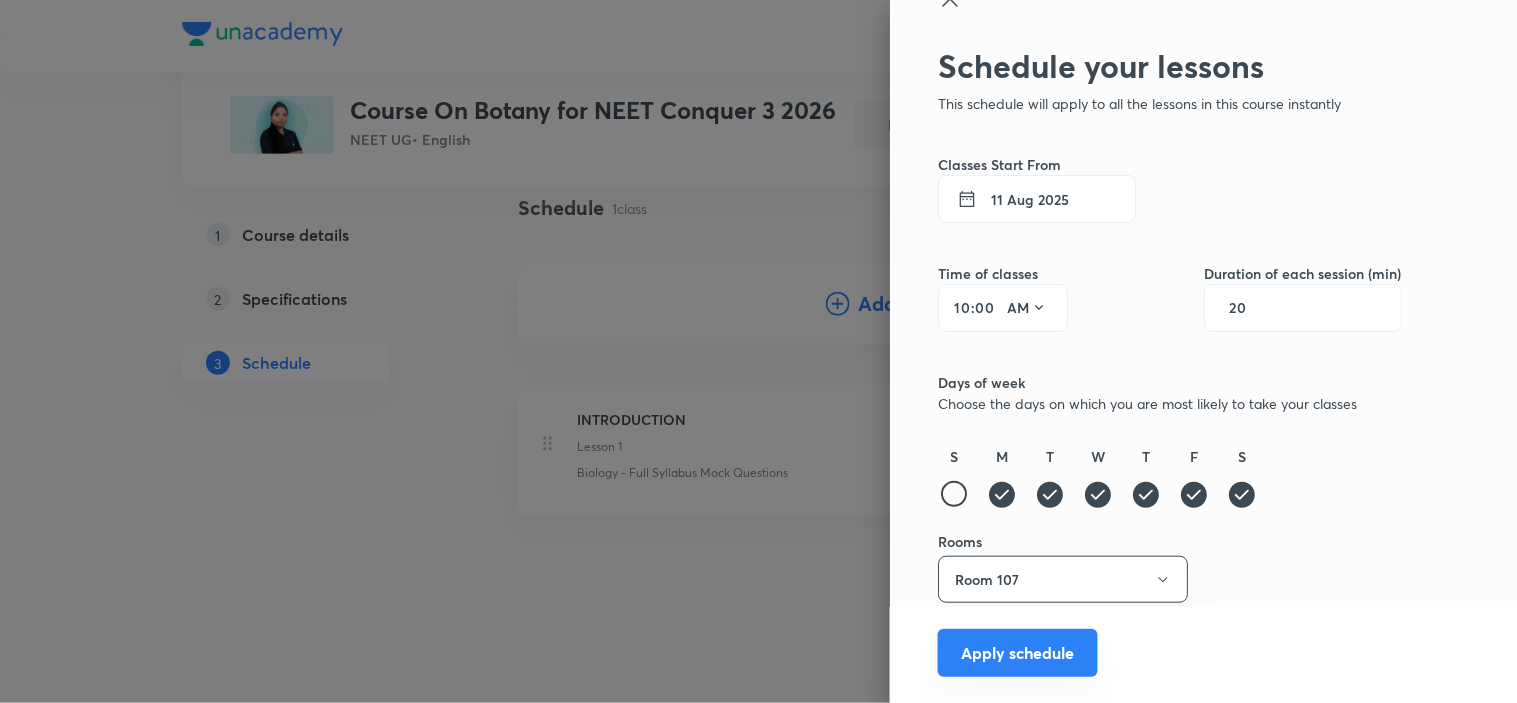 click on "Apply schedule" at bounding box center [1018, 653] 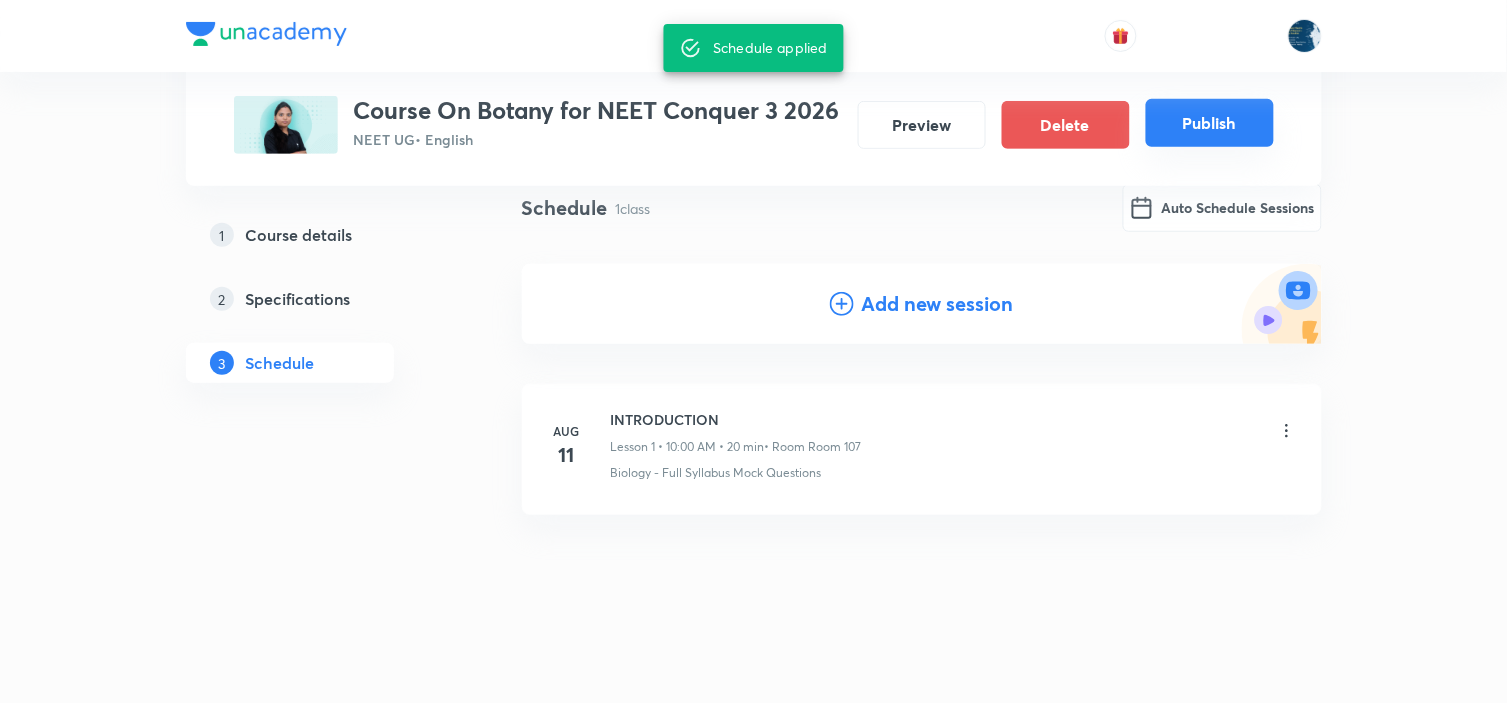 click on "Publish" at bounding box center [1210, 123] 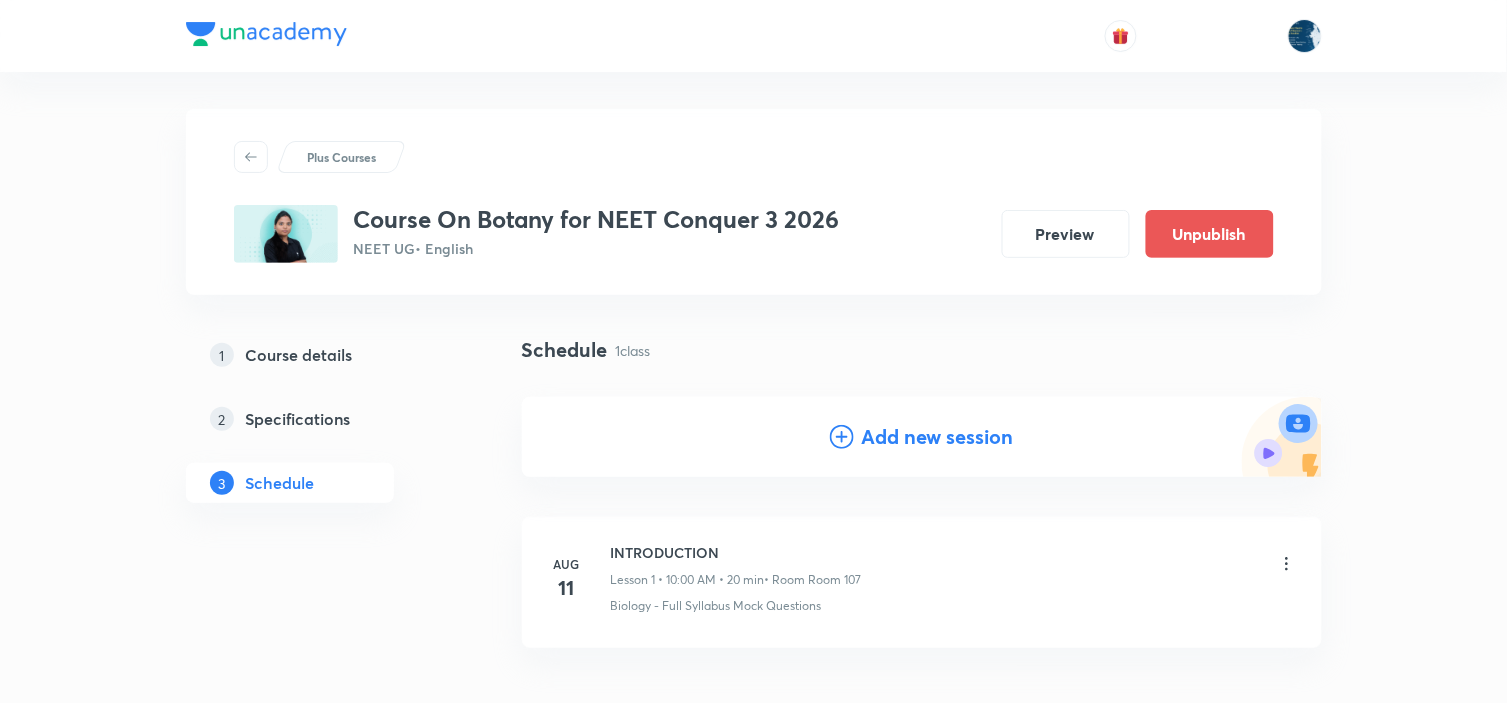 scroll, scrollTop: 0, scrollLeft: 0, axis: both 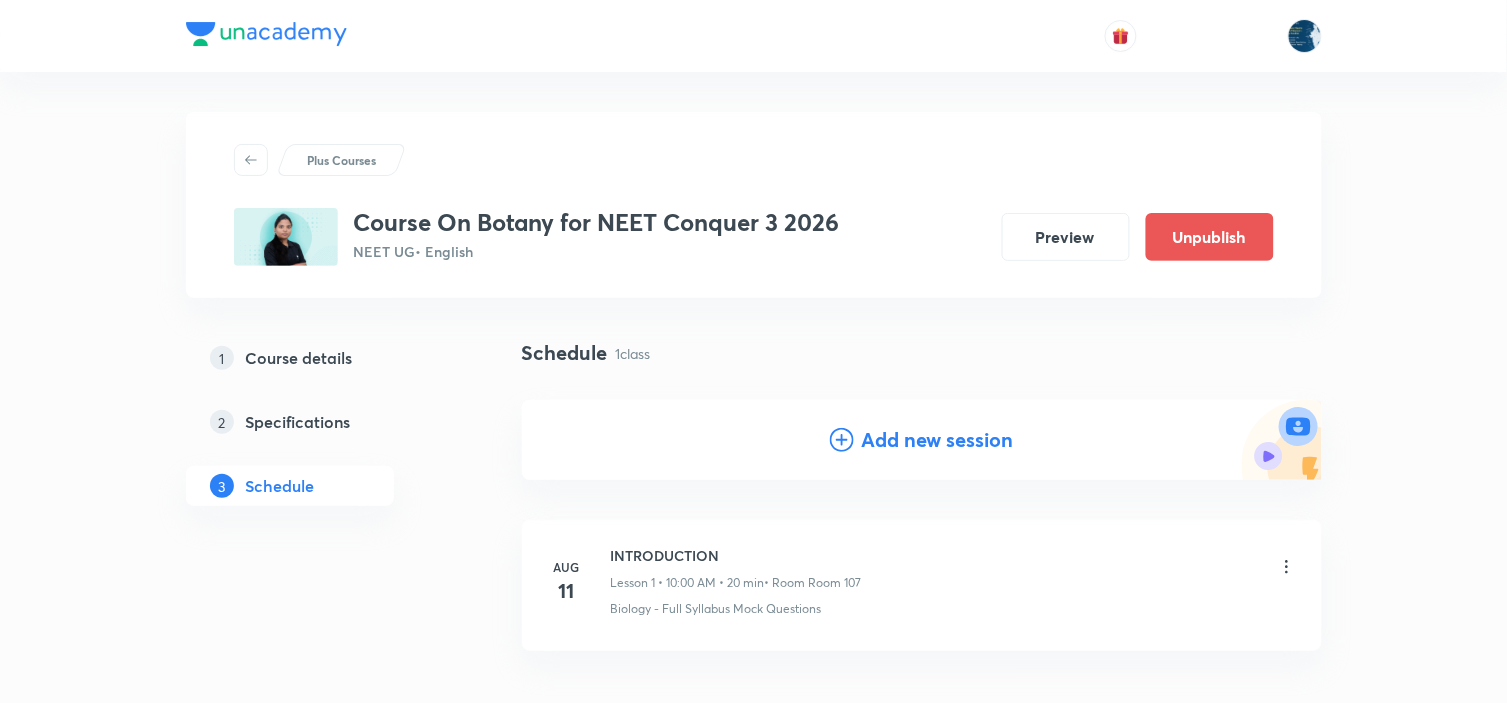 click on "Schedule 1 class" at bounding box center (922, 353) 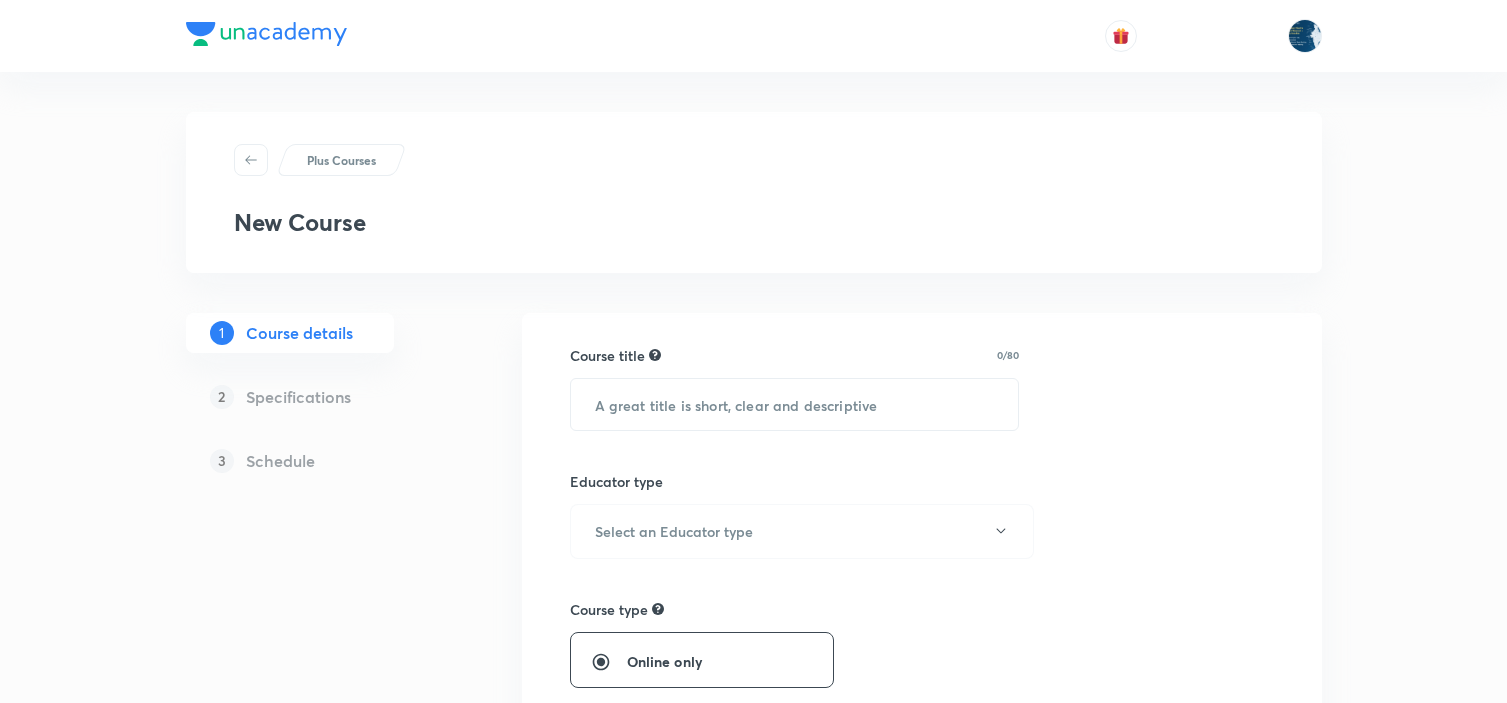 scroll, scrollTop: 0, scrollLeft: 0, axis: both 